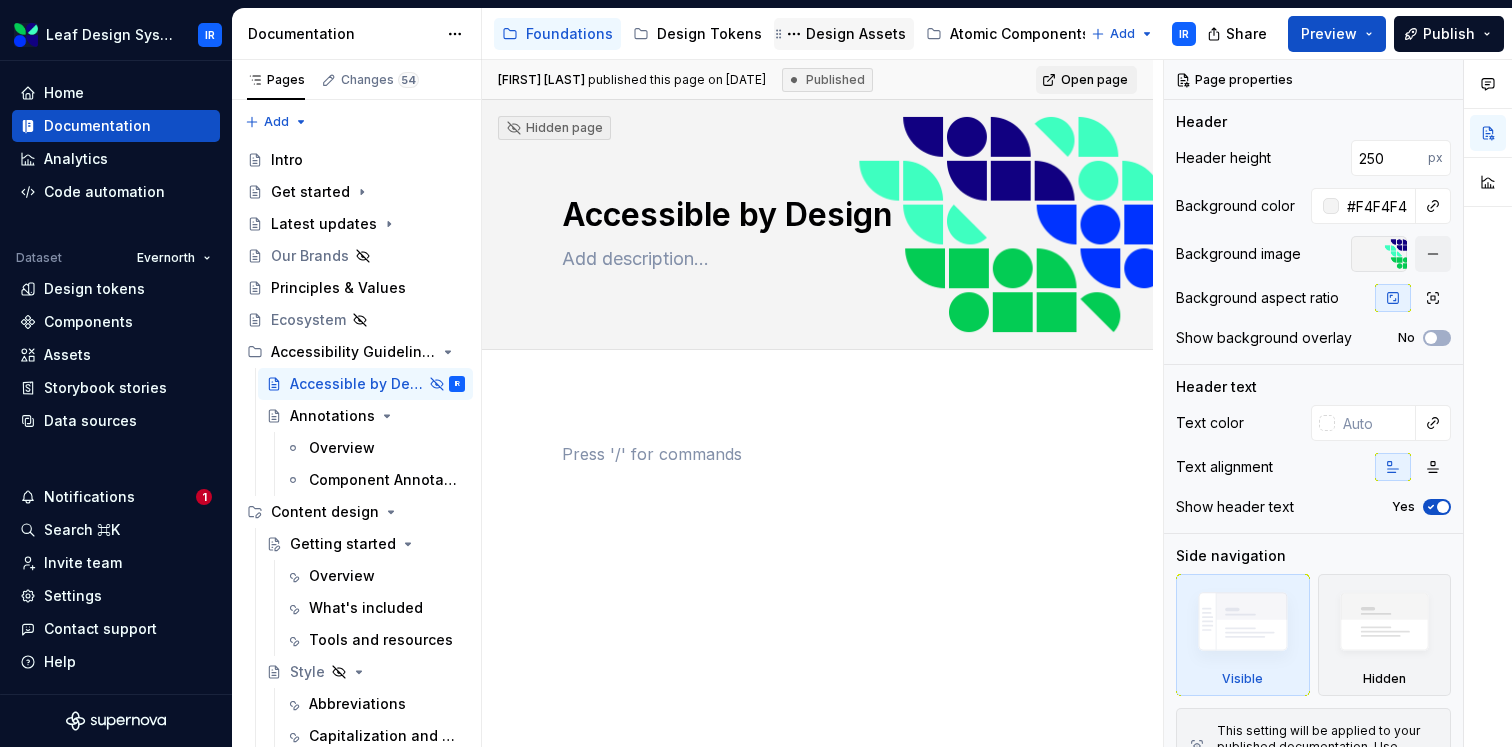 scroll, scrollTop: 0, scrollLeft: 0, axis: both 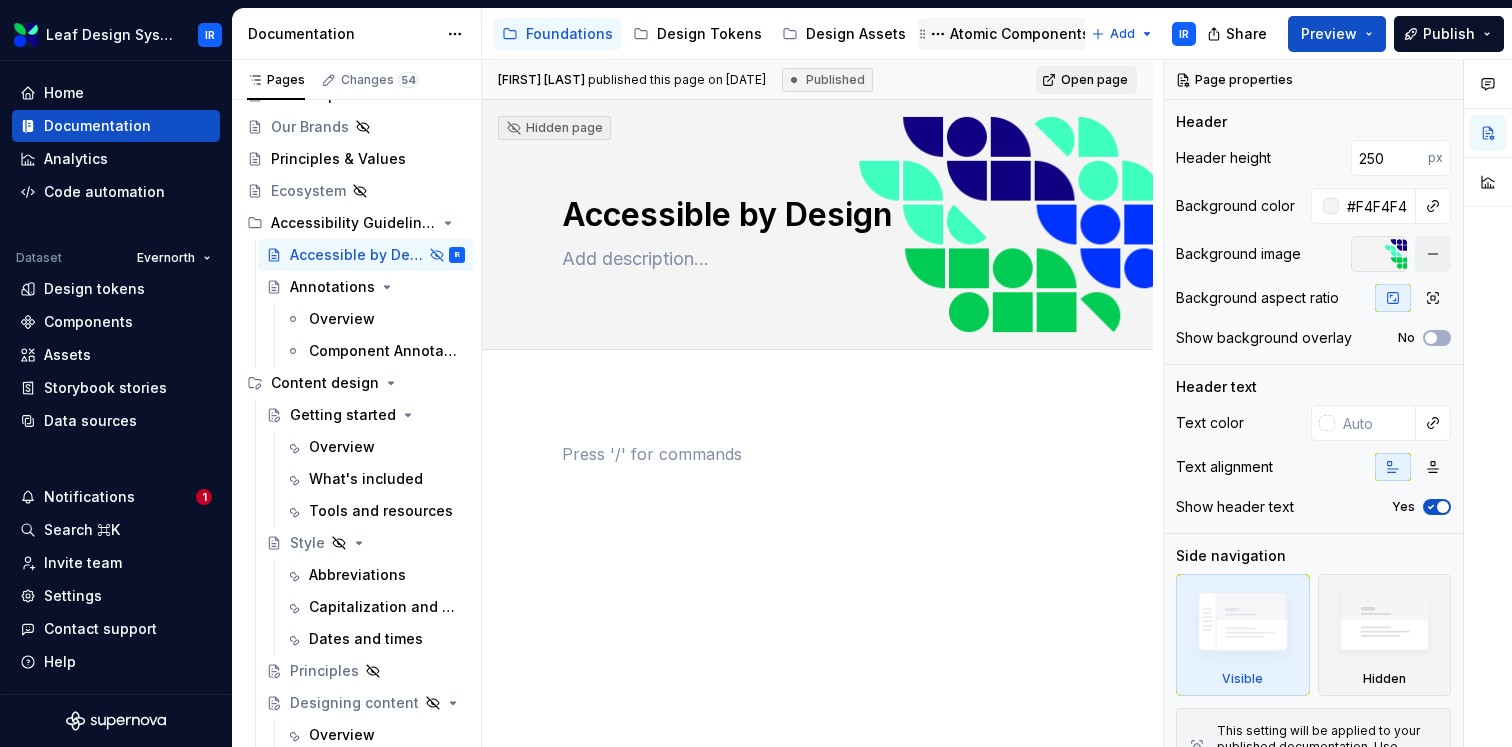 click on "Atomic Components" at bounding box center [1020, 34] 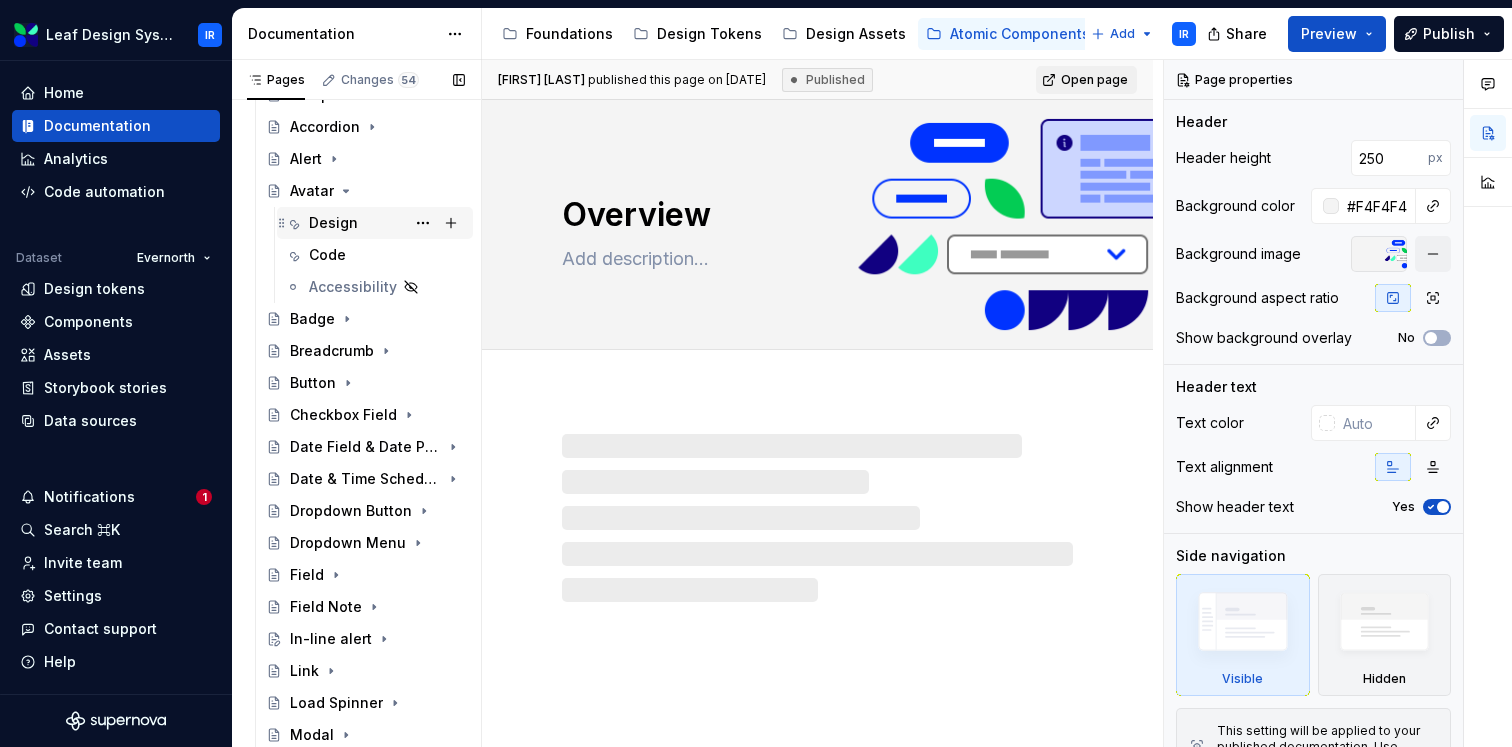 click on "Design" at bounding box center [333, 223] 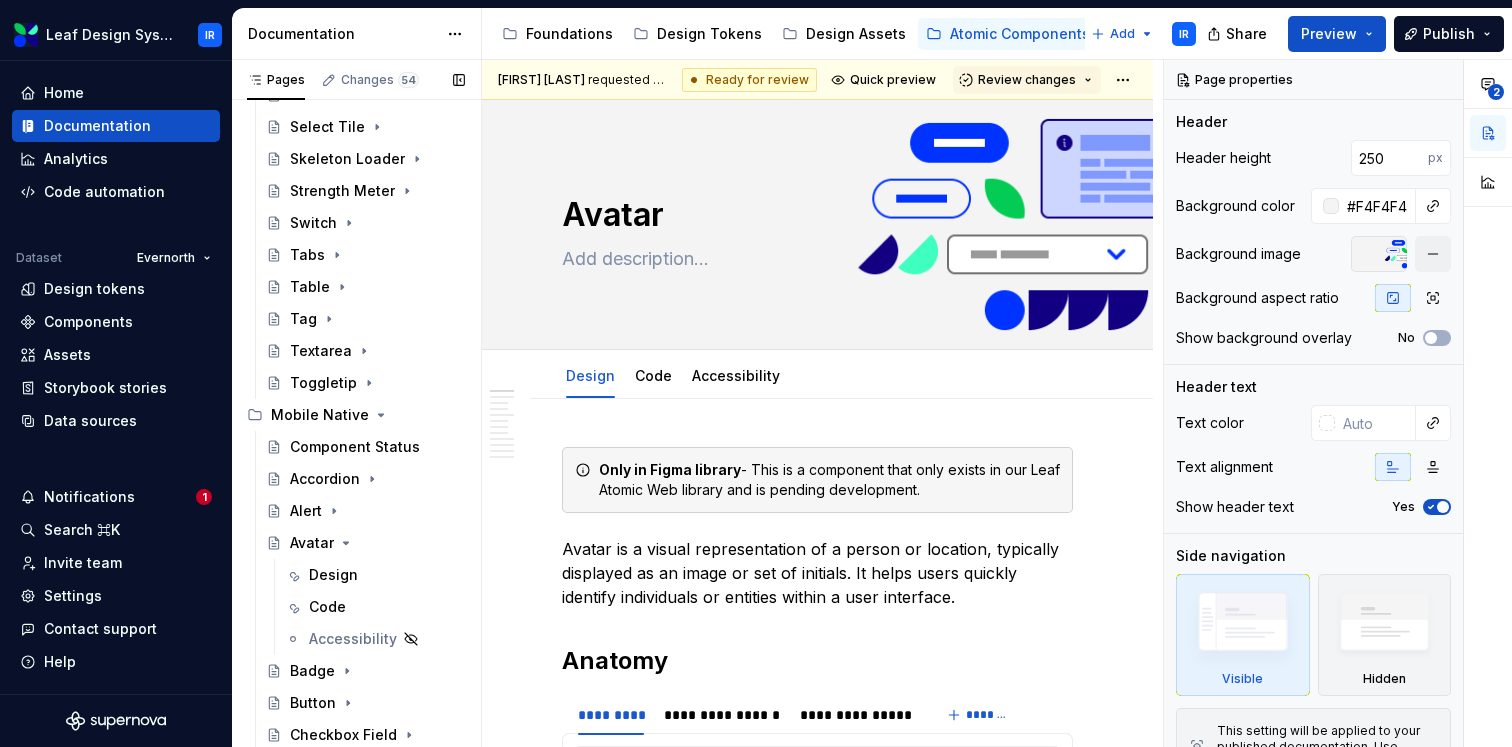 scroll, scrollTop: 1087, scrollLeft: 0, axis: vertical 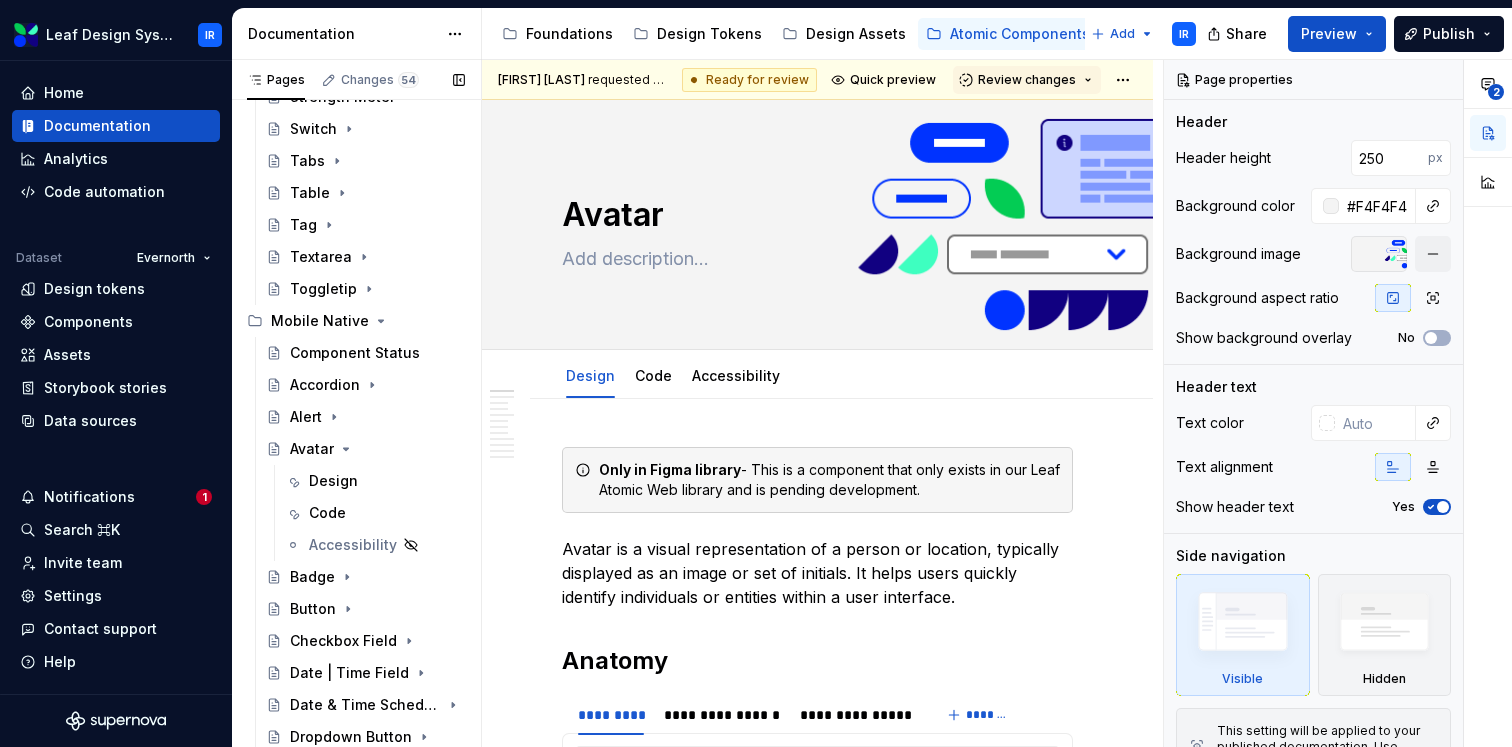 click on "Design" at bounding box center [387, 481] 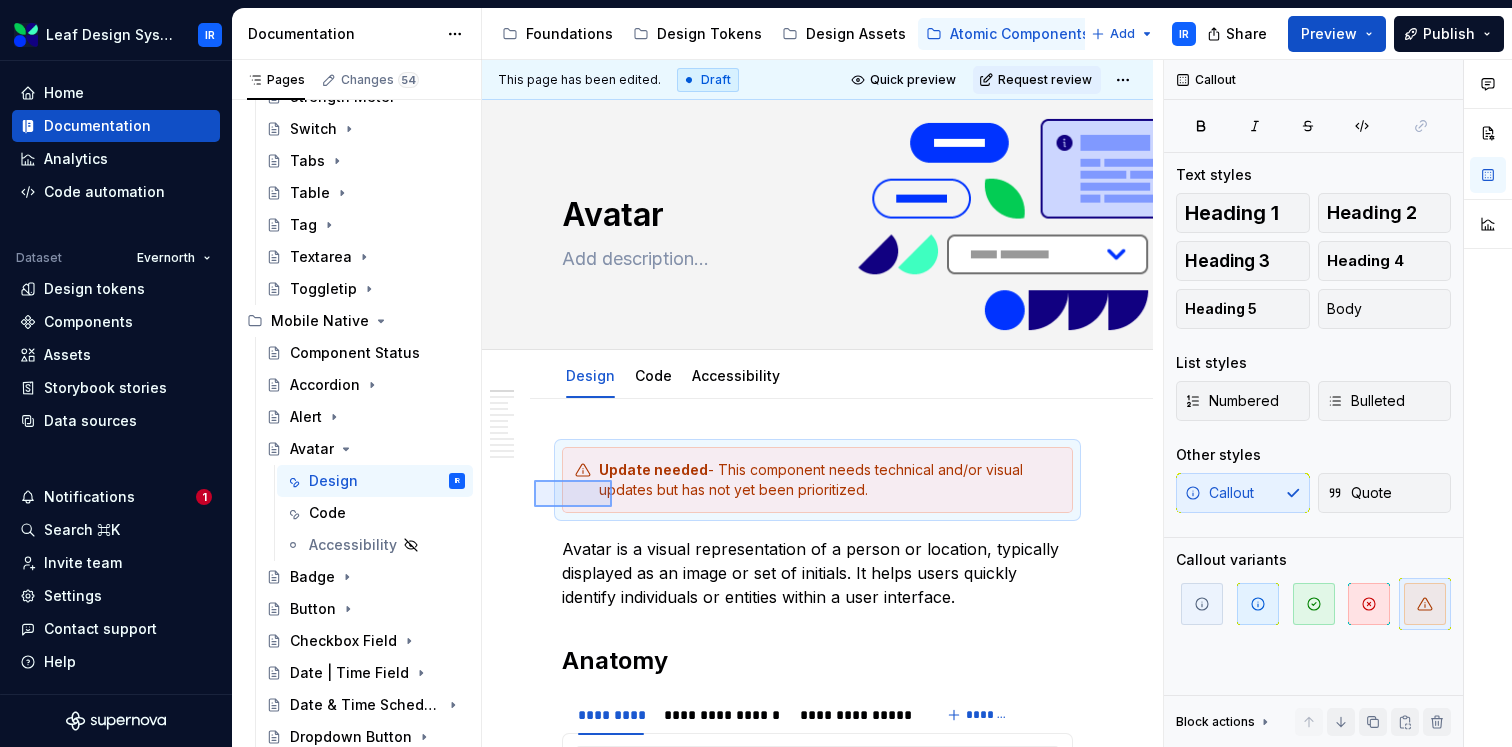 drag, startPoint x: 534, startPoint y: 507, endPoint x: 645, endPoint y: 471, distance: 116.6919 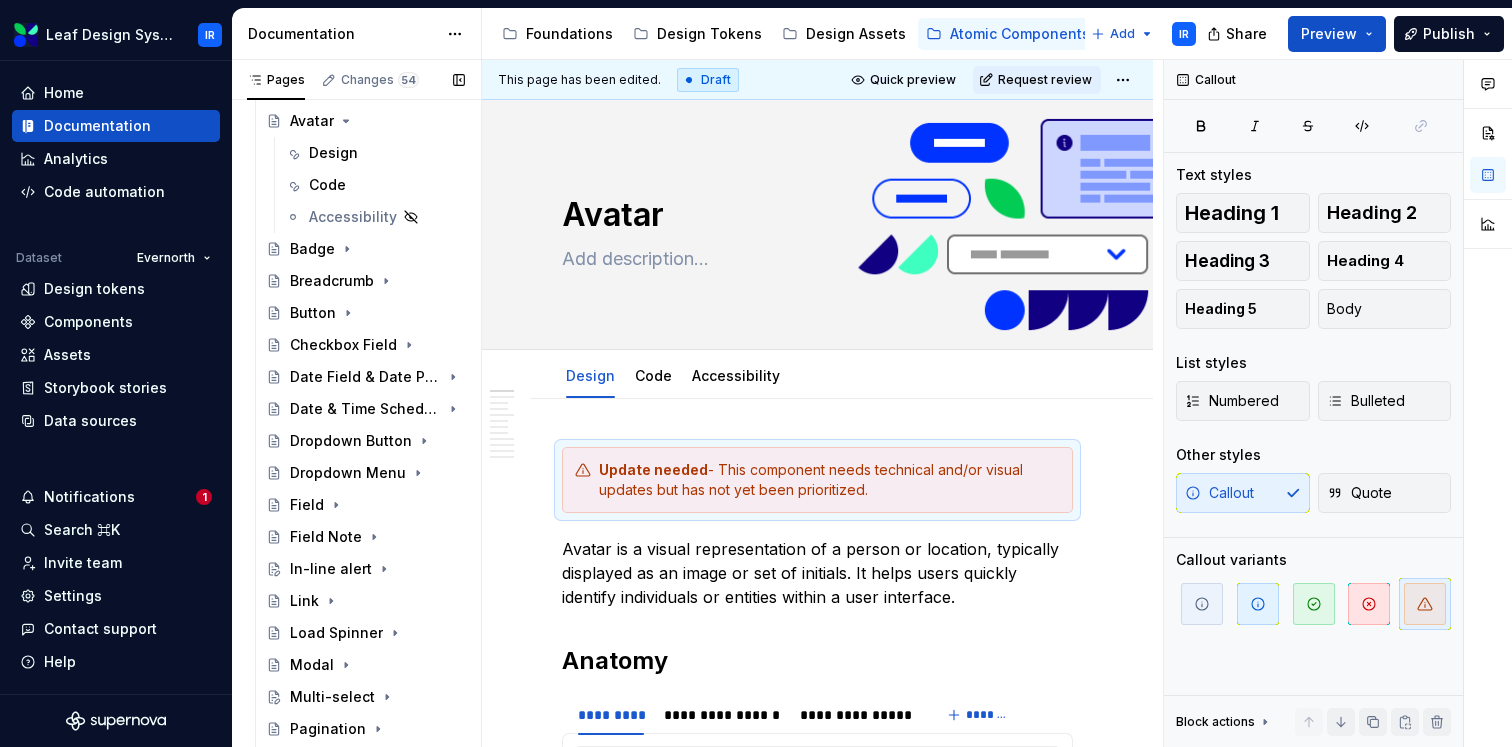 scroll, scrollTop: 0, scrollLeft: 0, axis: both 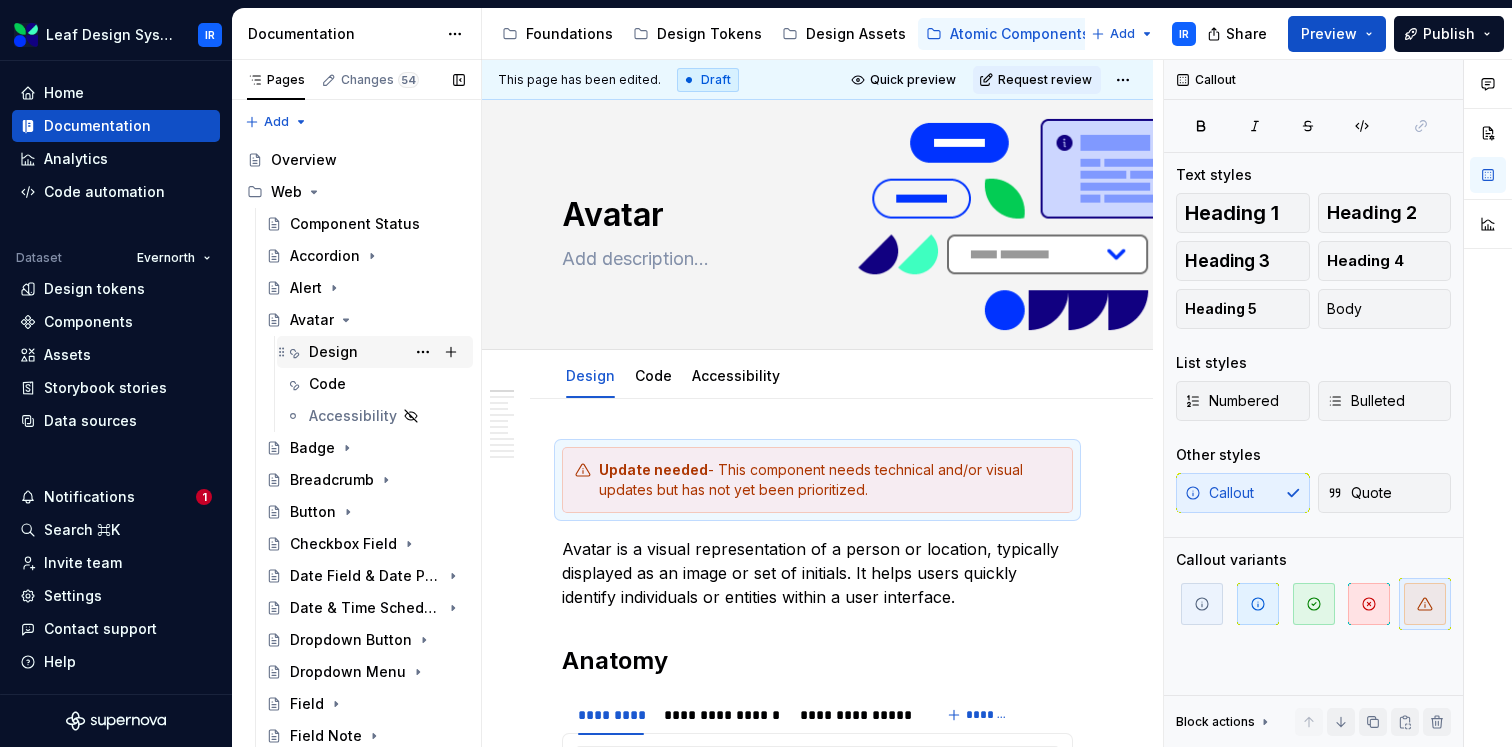 click on "Design" at bounding box center (333, 352) 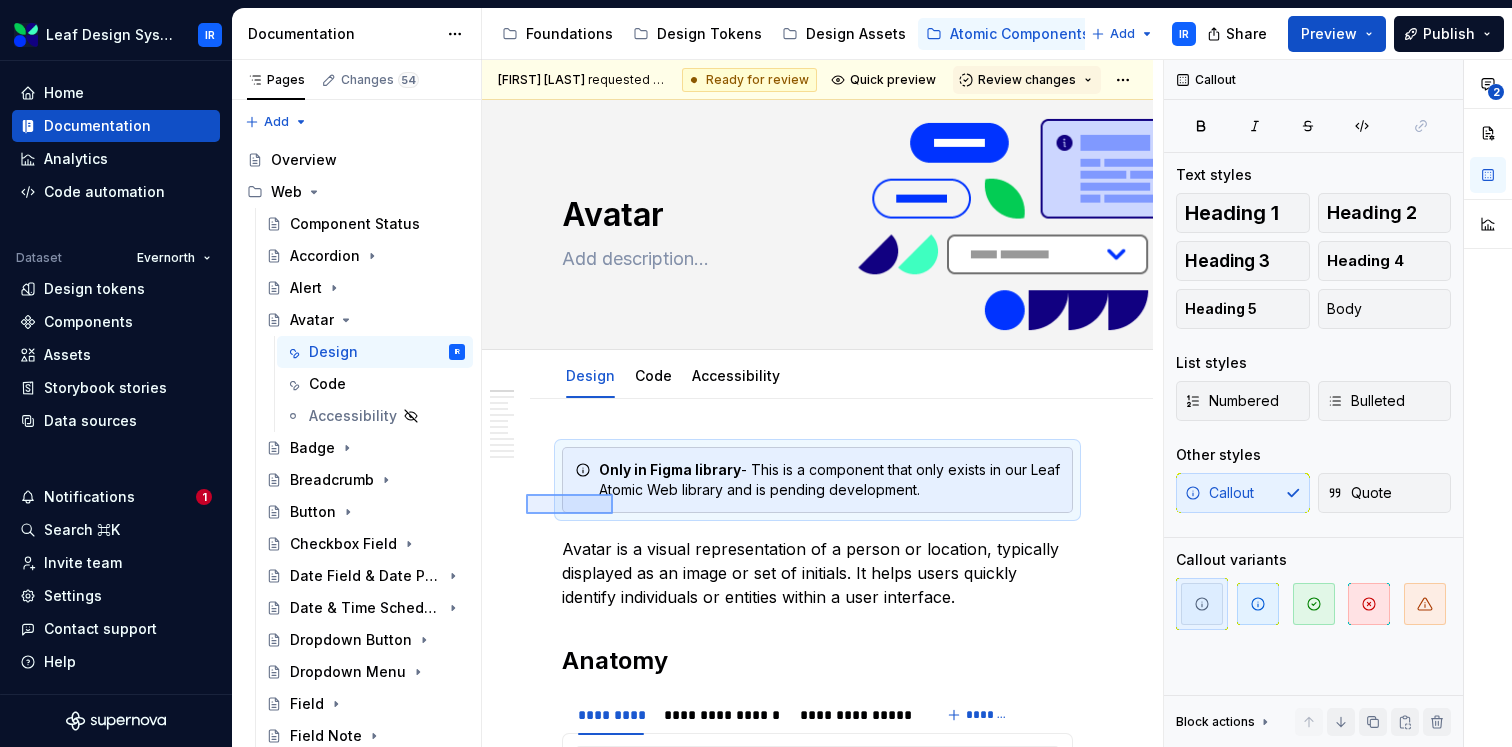 drag, startPoint x: 526, startPoint y: 514, endPoint x: 613, endPoint y: 492, distance: 89.73851 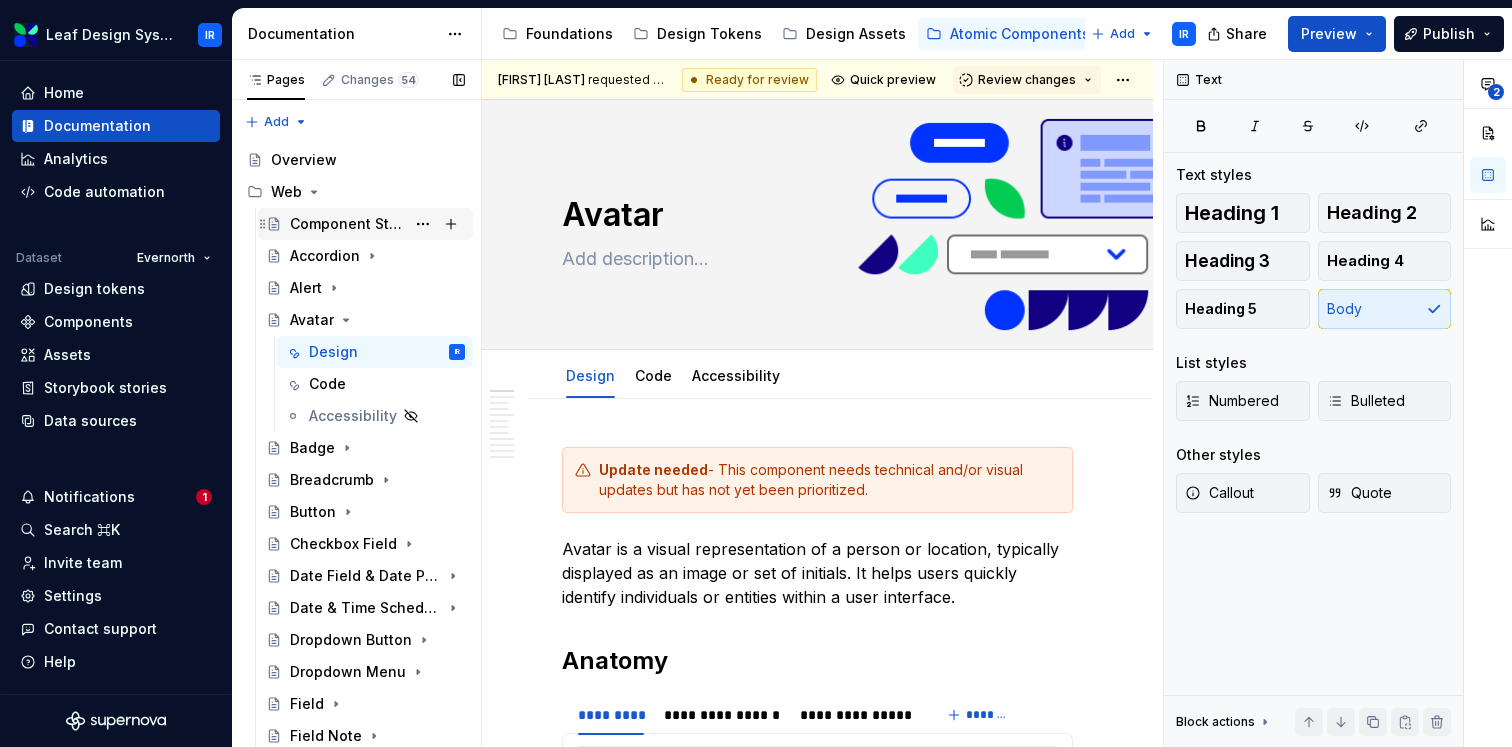 click on "Component Status" at bounding box center [347, 224] 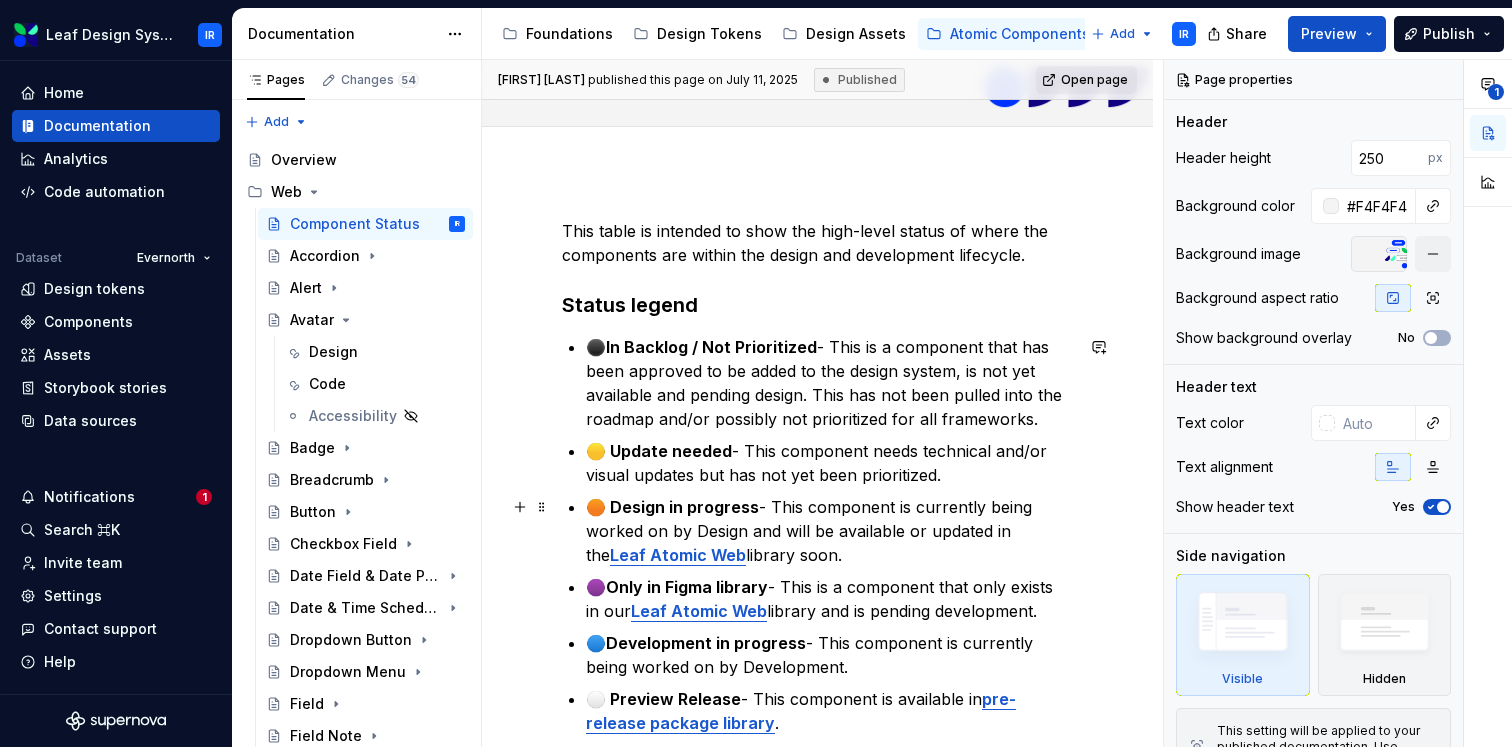scroll, scrollTop: 225, scrollLeft: 0, axis: vertical 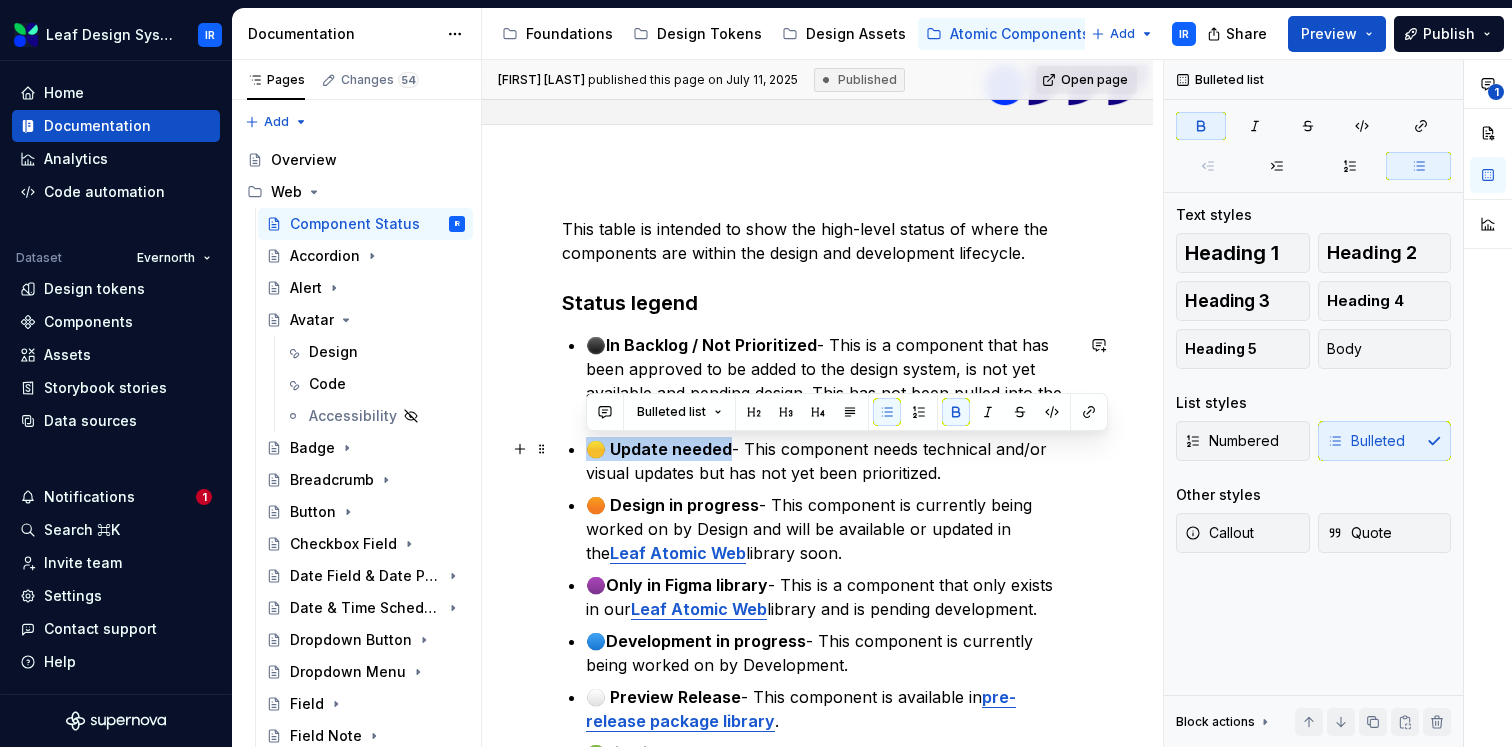 drag, startPoint x: 720, startPoint y: 455, endPoint x: 589, endPoint y: 455, distance: 131 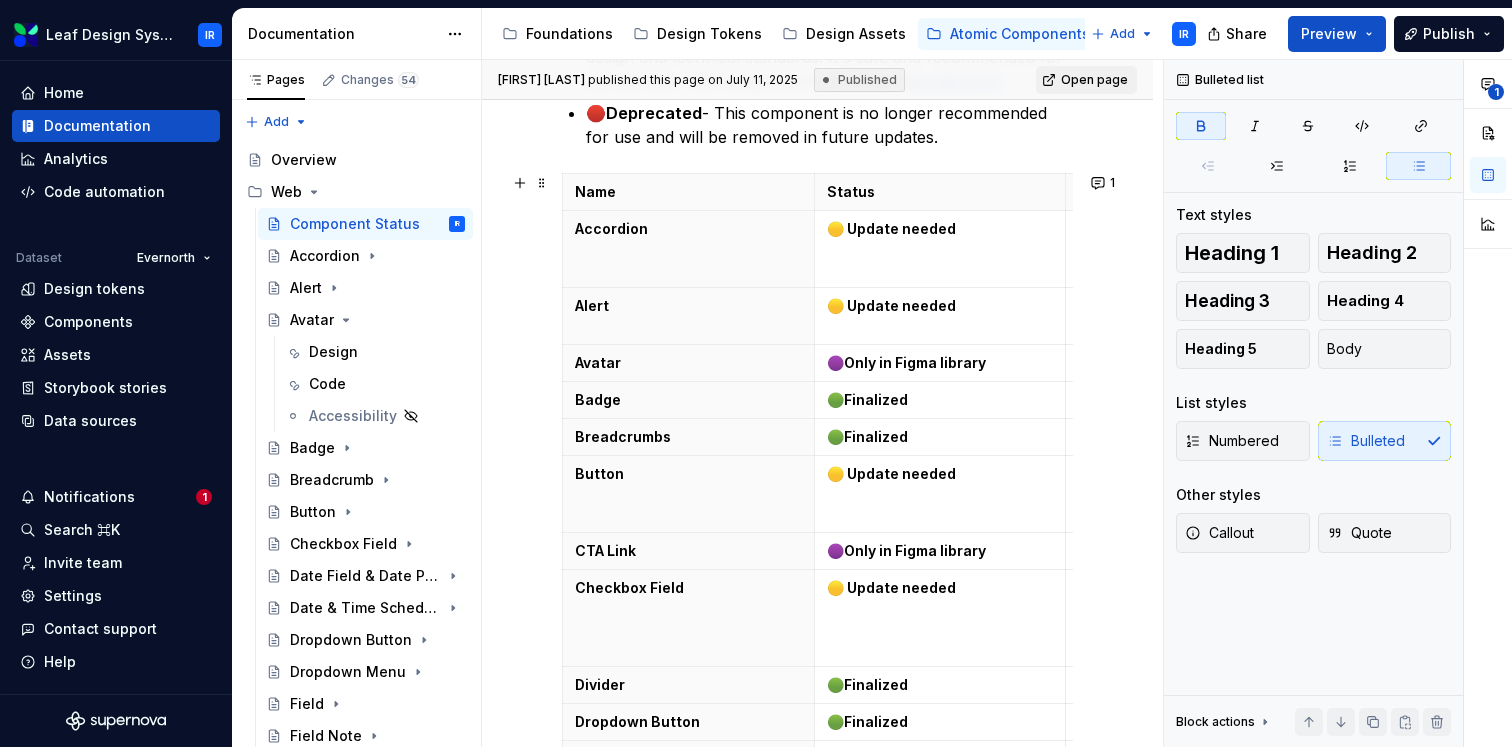 scroll, scrollTop: 922, scrollLeft: 0, axis: vertical 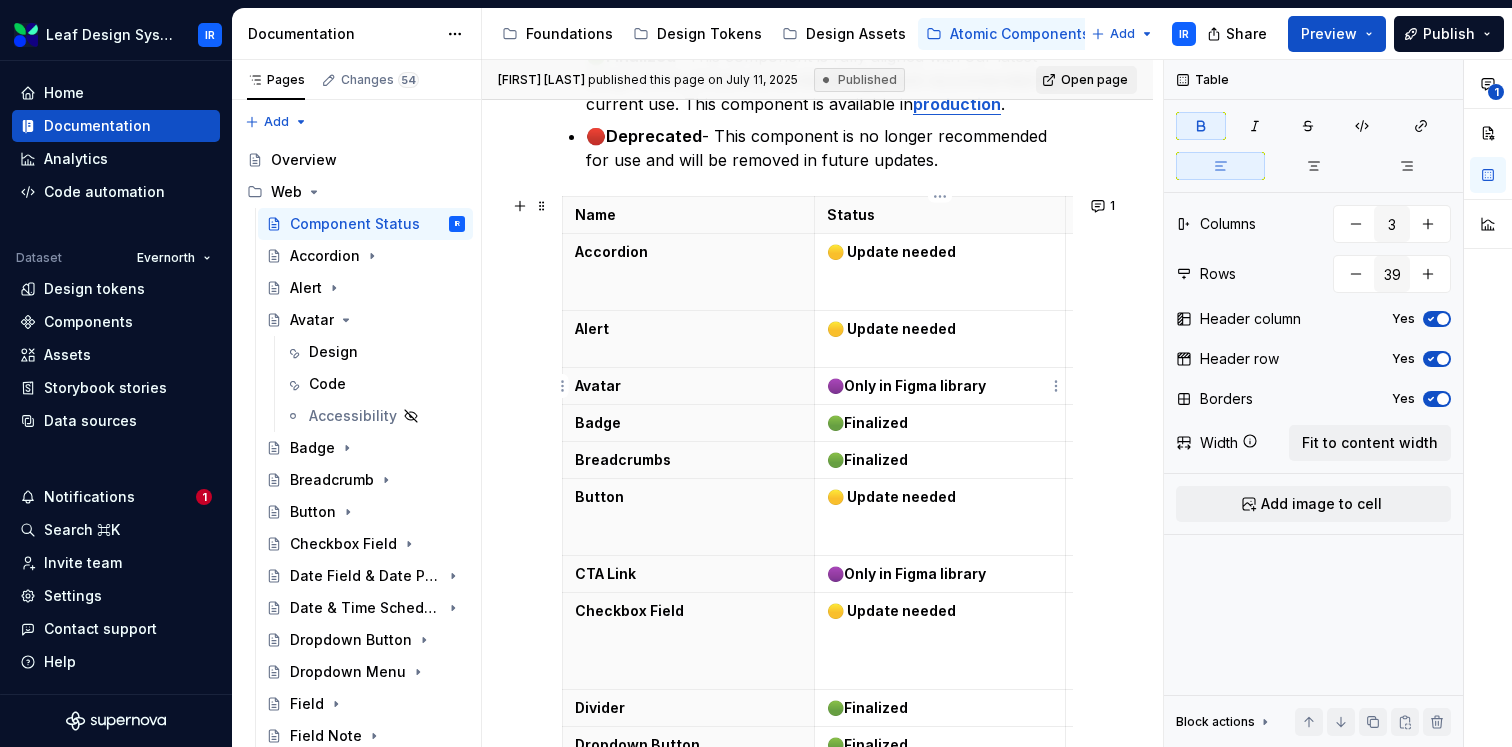 click on "Only in Figma library" at bounding box center [915, 385] 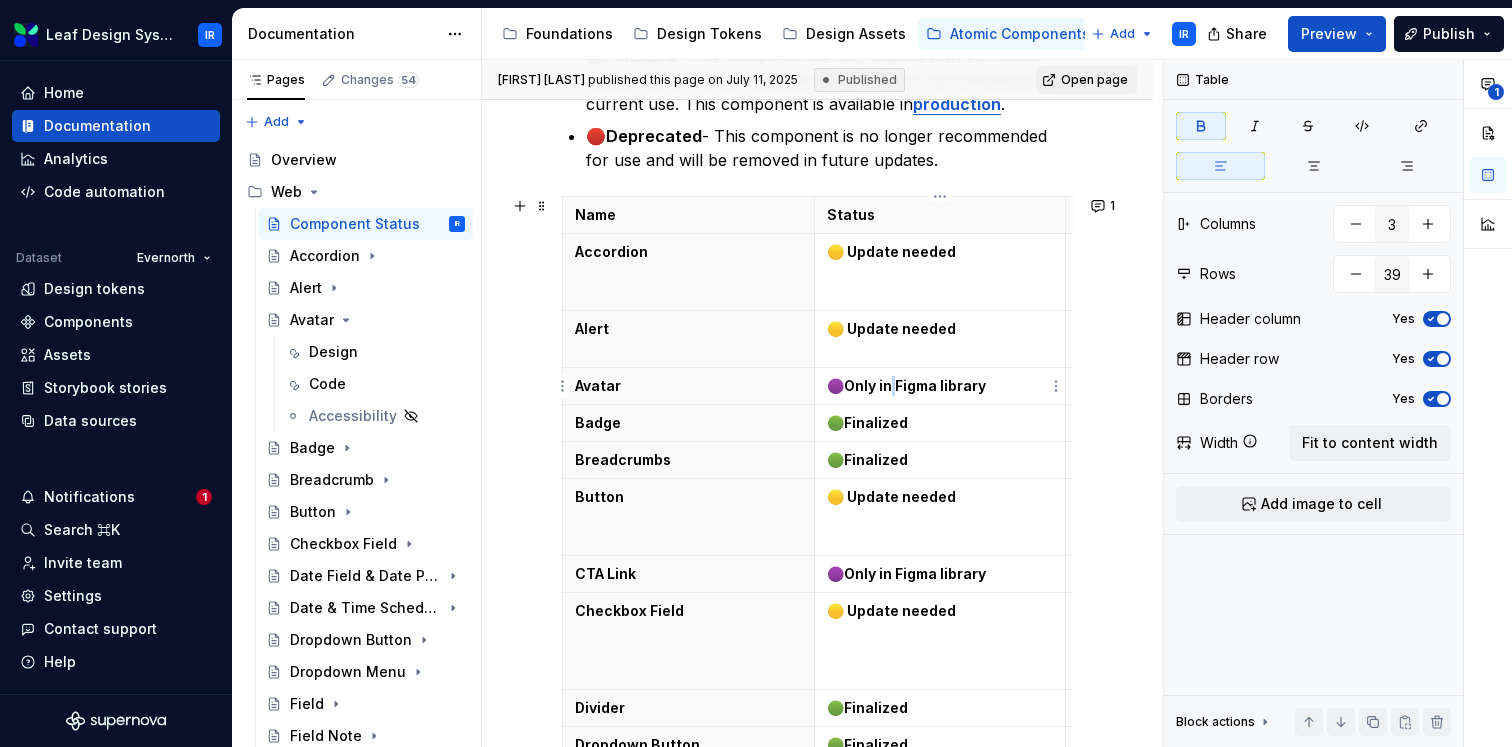 click on "Only in Figma library" at bounding box center (915, 385) 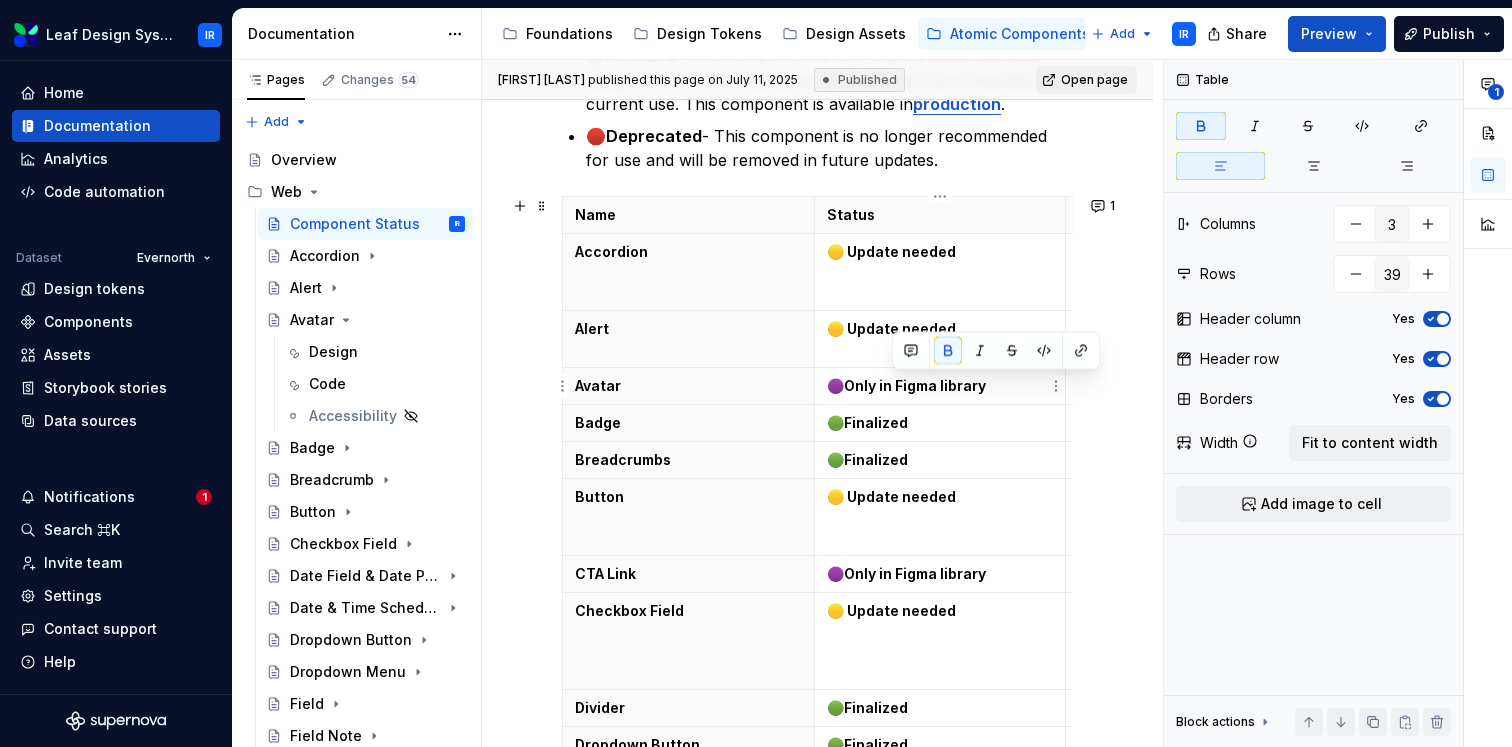 click on "Only in Figma library" at bounding box center [915, 385] 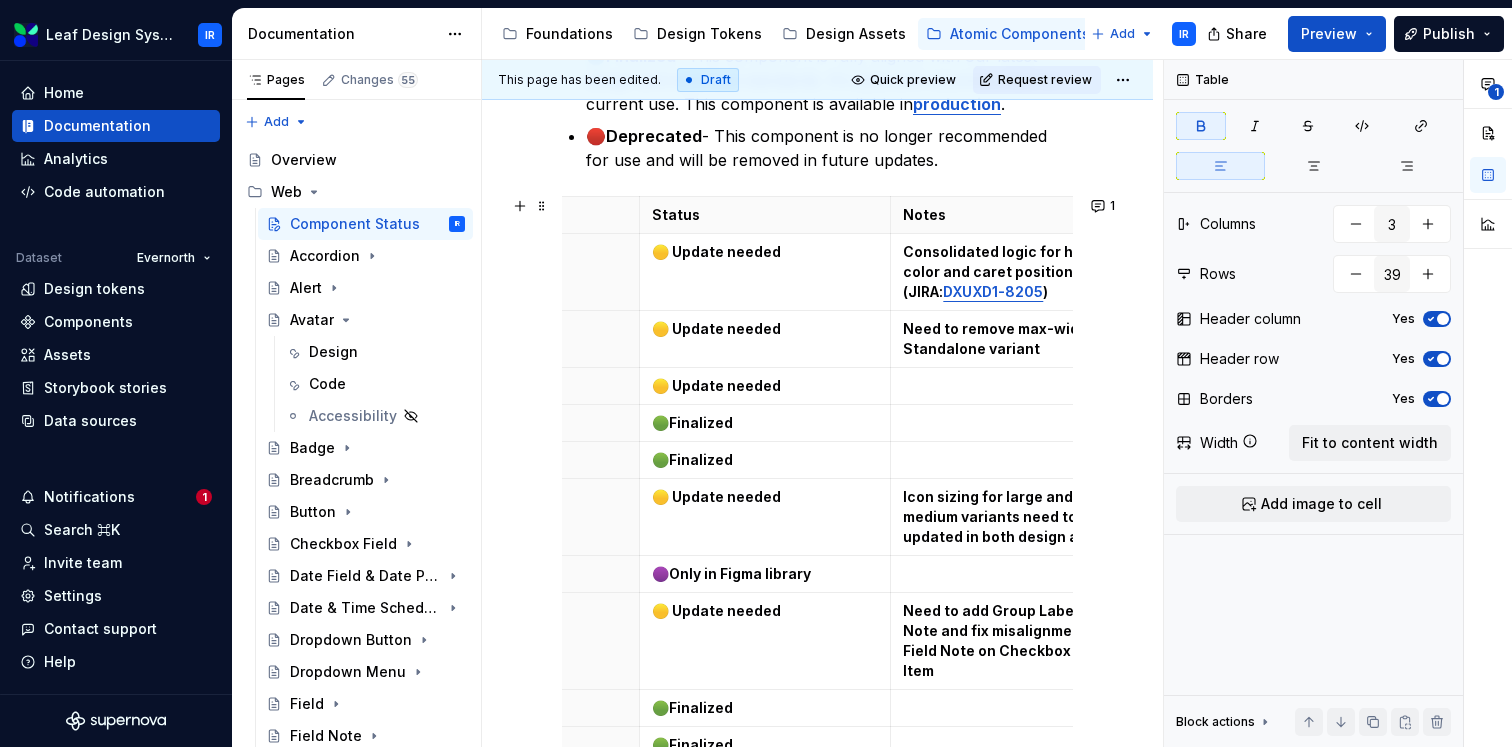 scroll, scrollTop: 0, scrollLeft: 180, axis: horizontal 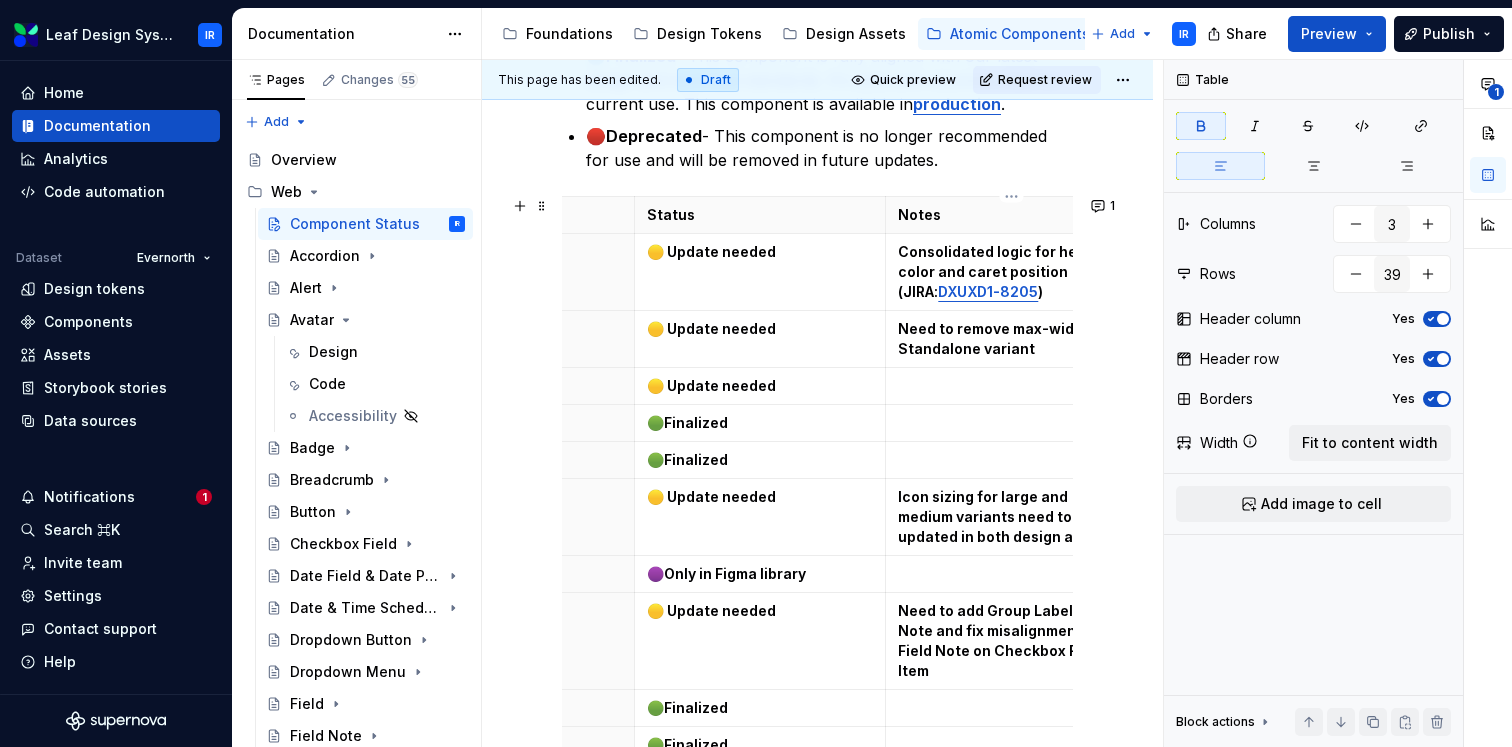 click at bounding box center (1011, 386) 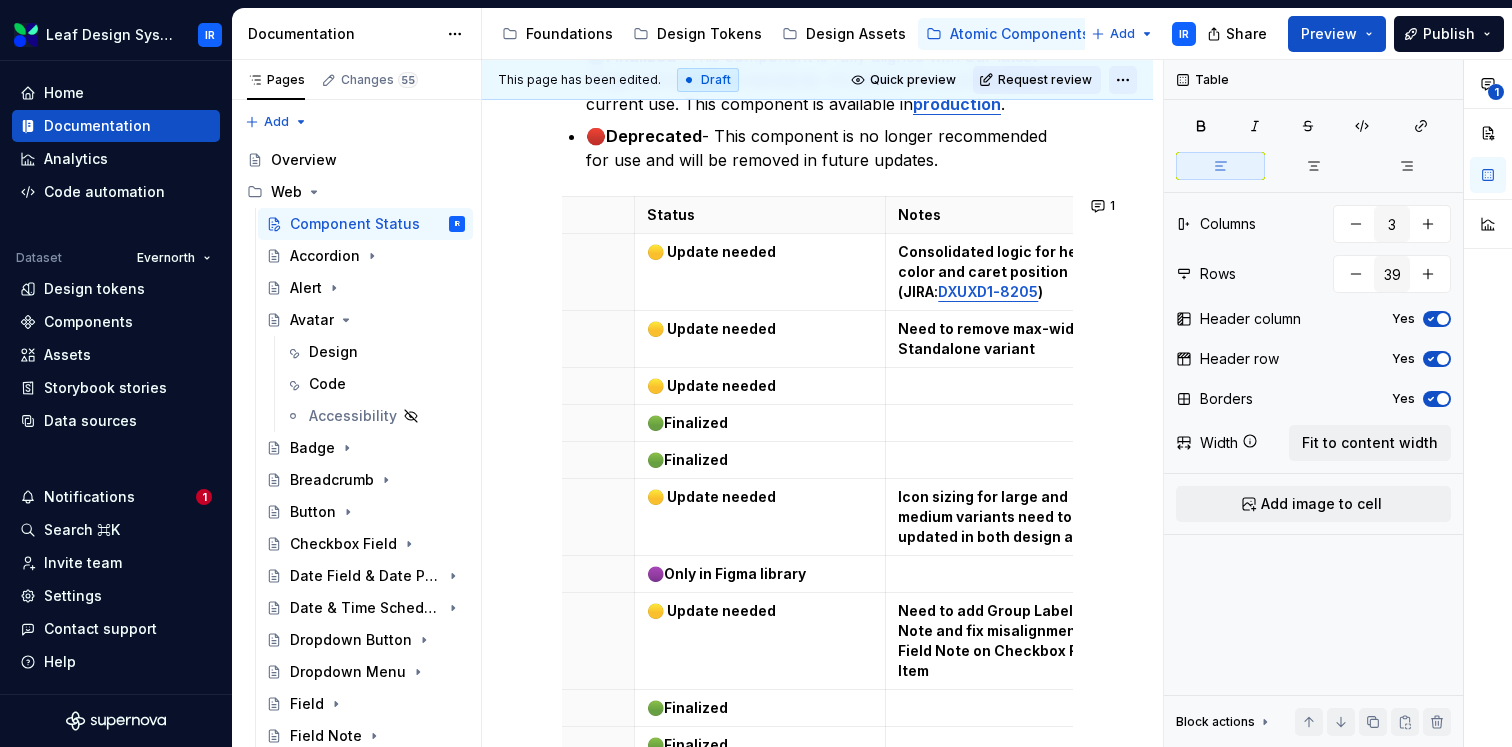 click on "Leaf Design System IR Home Documentation Analytics Code automation Dataset Evernorth Design tokens Components Assets Storybook stories Data sources Notifications 1 Search ⌘K Invite team Settings Contact support Help Documentation
Accessibility guide for tree Page tree.
Navigate the tree with the arrow keys. Common tree hotkeys apply. Further keybindings are available:
enter to execute primary action on focused item
f2 to start renaming the focused item
escape to abort renaming an item
control+d to start dragging selected items
Foundations Design Tokens Design Assets Atomic Components Molecular Patterns Layout Modules Design Packages Add IR Share Preview Publish Pages Changes 55 Add
Accessibility guide for tree Page tree.
Navigate the tree with the arrow keys. Common tree hotkeys apply. Further keybindings are available:
enter to execute primary action on focused item
IR" at bounding box center (756, 373) 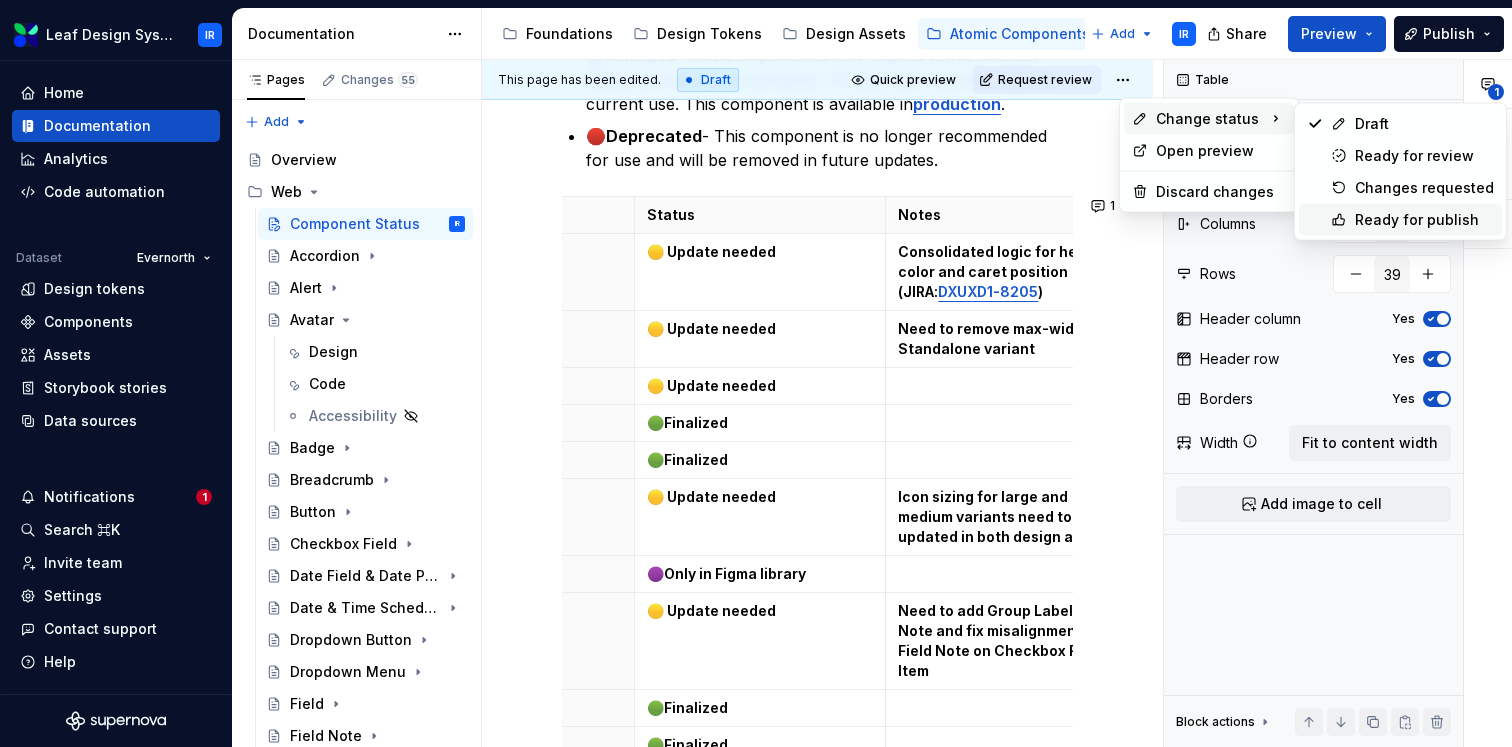 click on "Ready for publish" at bounding box center (1424, 220) 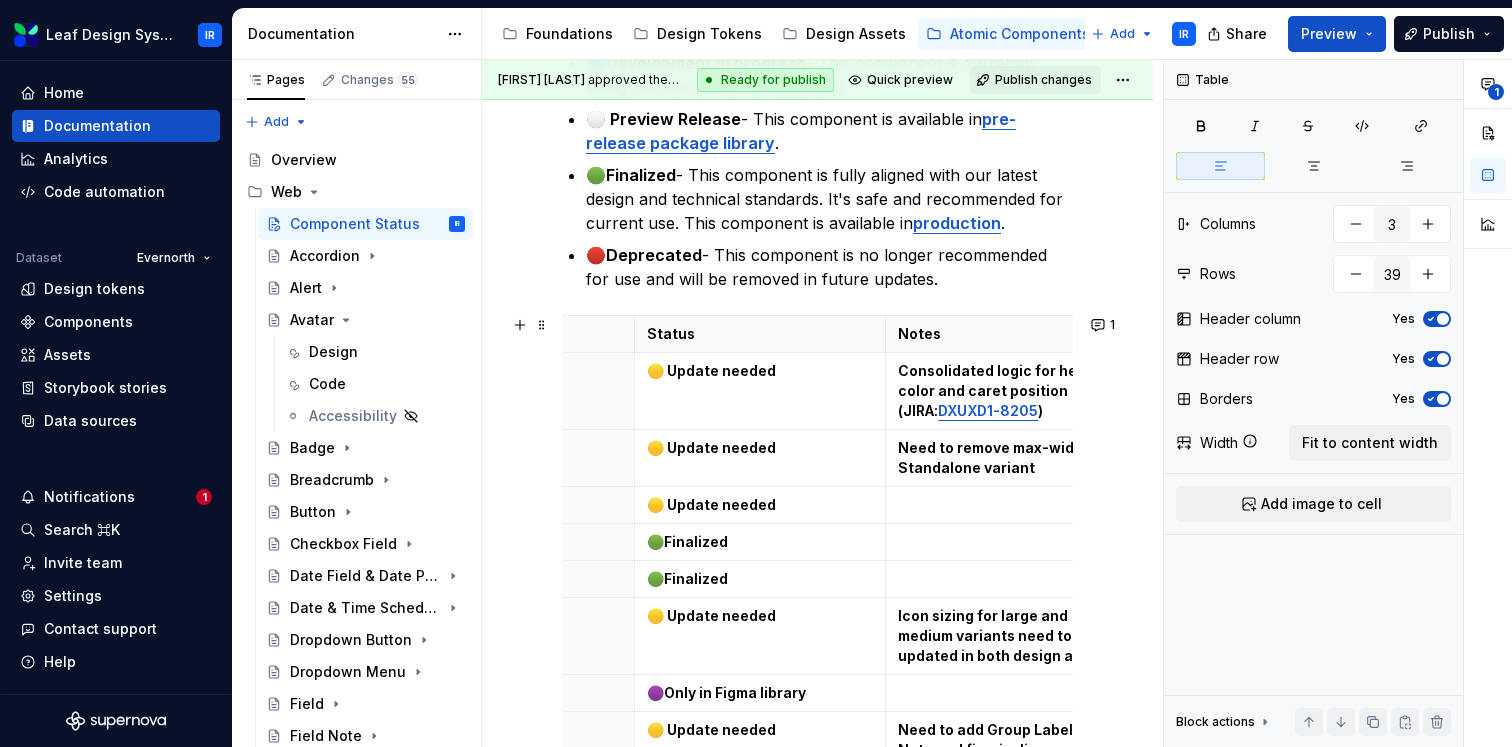scroll, scrollTop: 806, scrollLeft: 0, axis: vertical 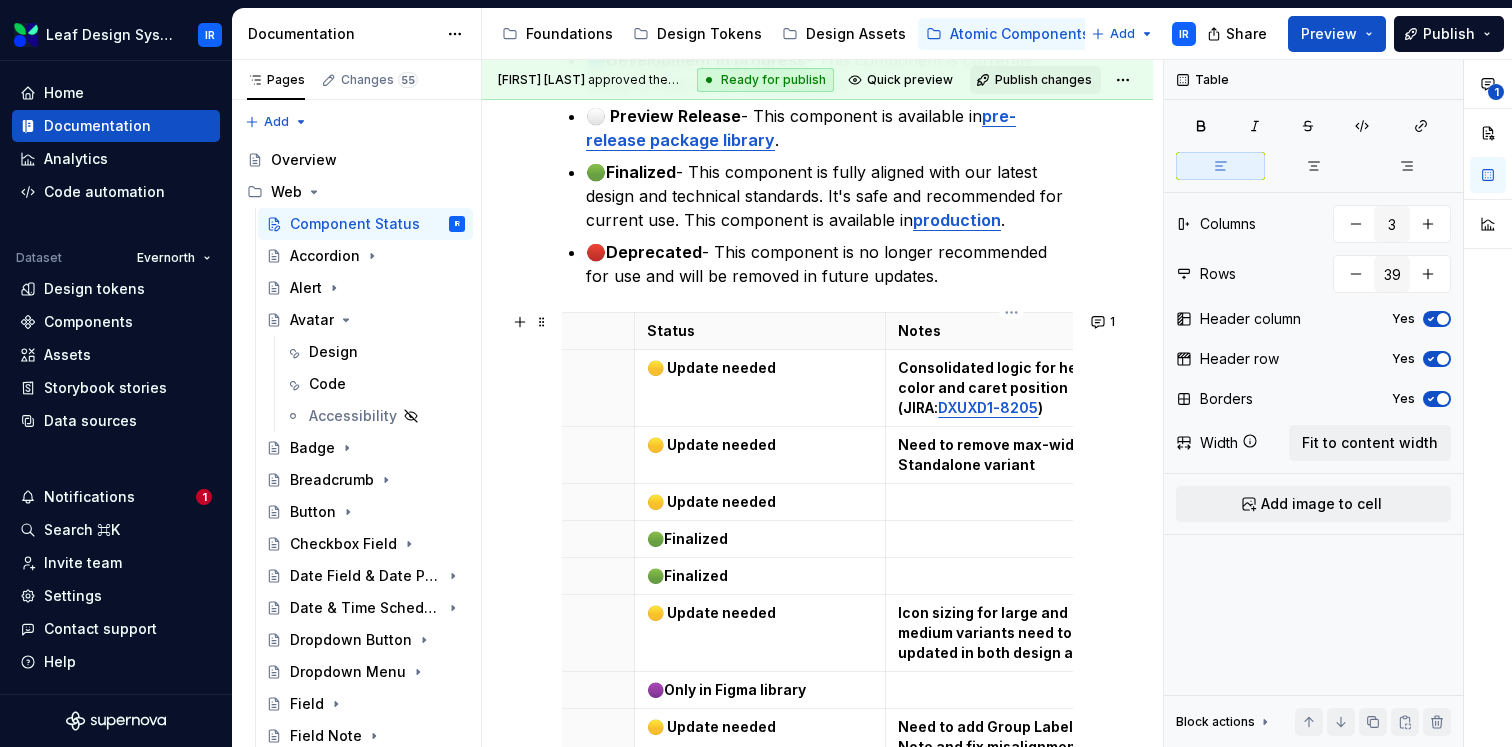 click at bounding box center (1011, 502) 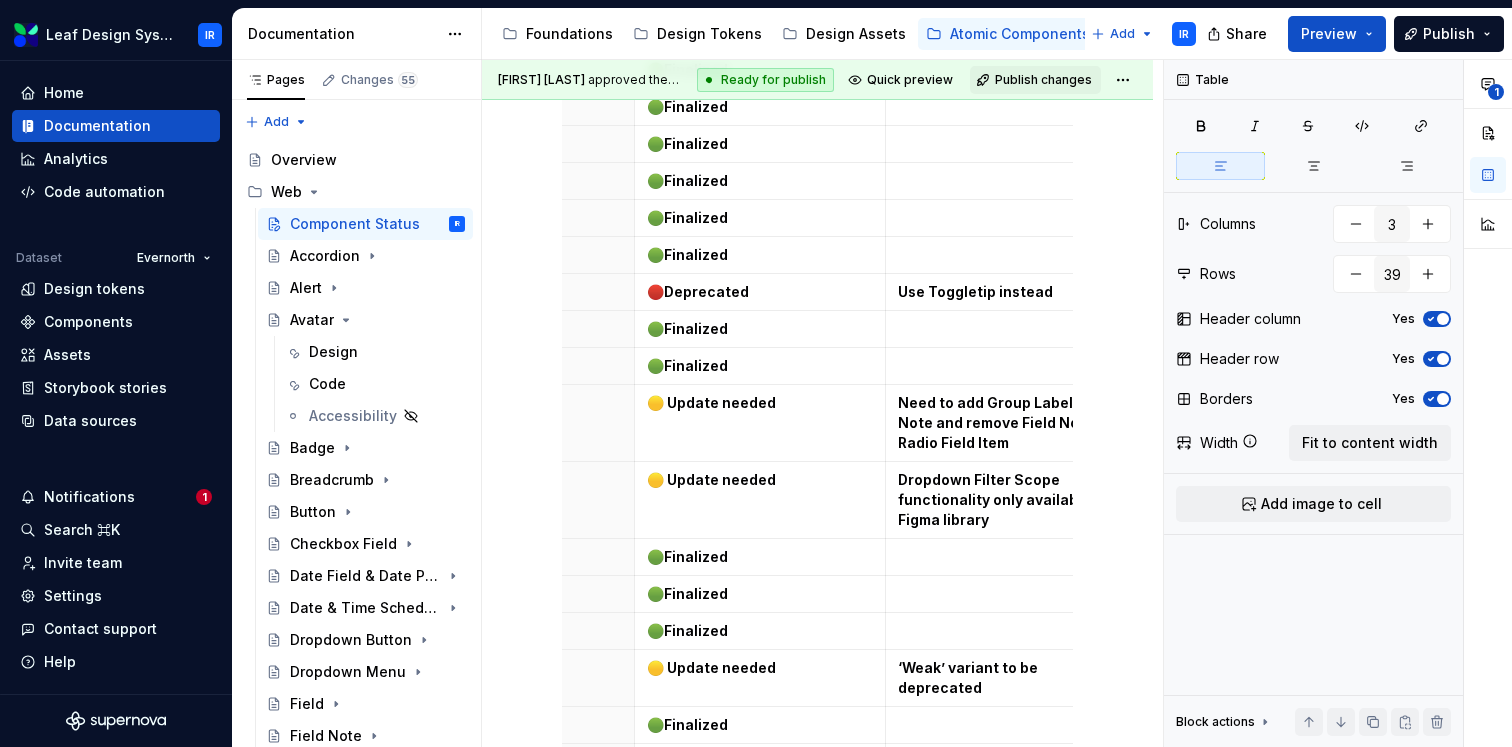 type on "*" 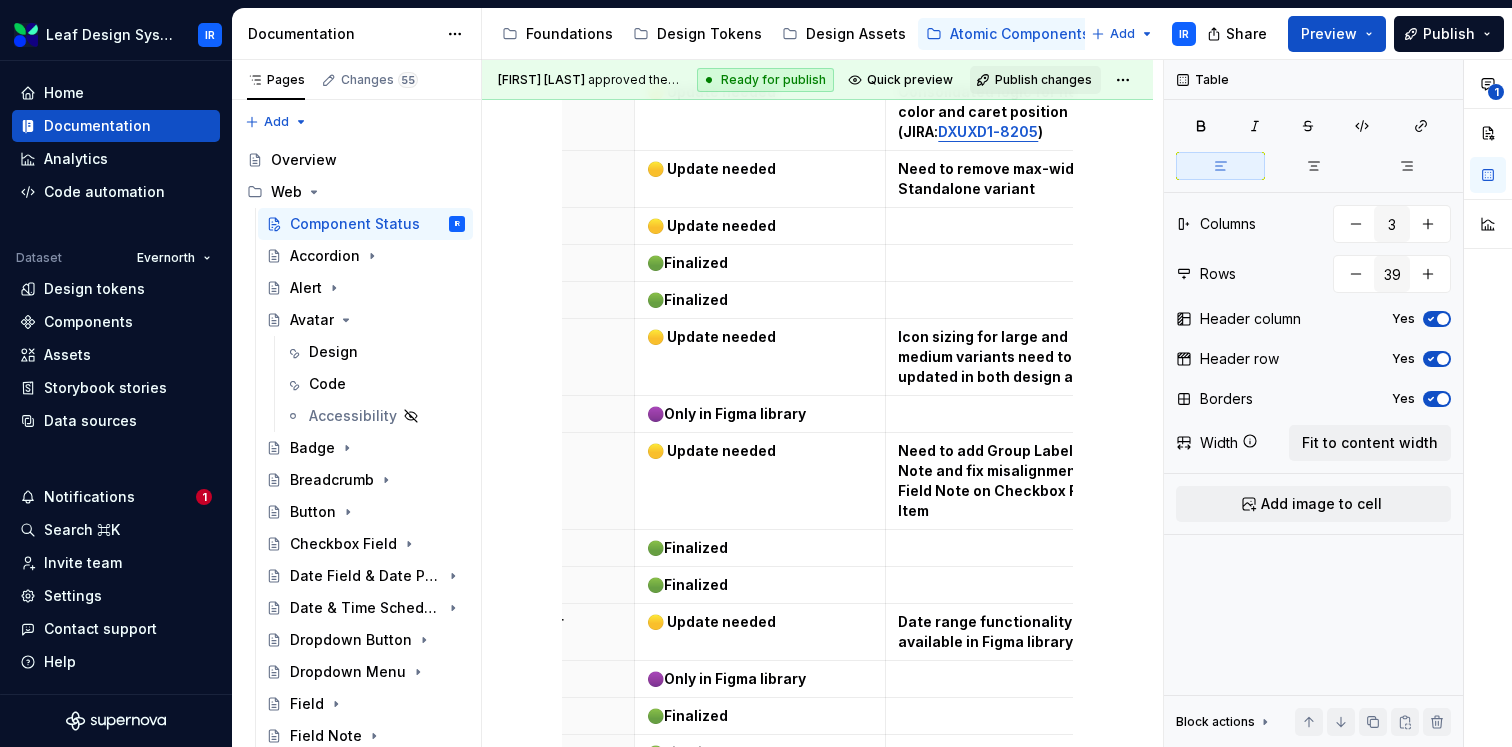 scroll, scrollTop: 986, scrollLeft: 0, axis: vertical 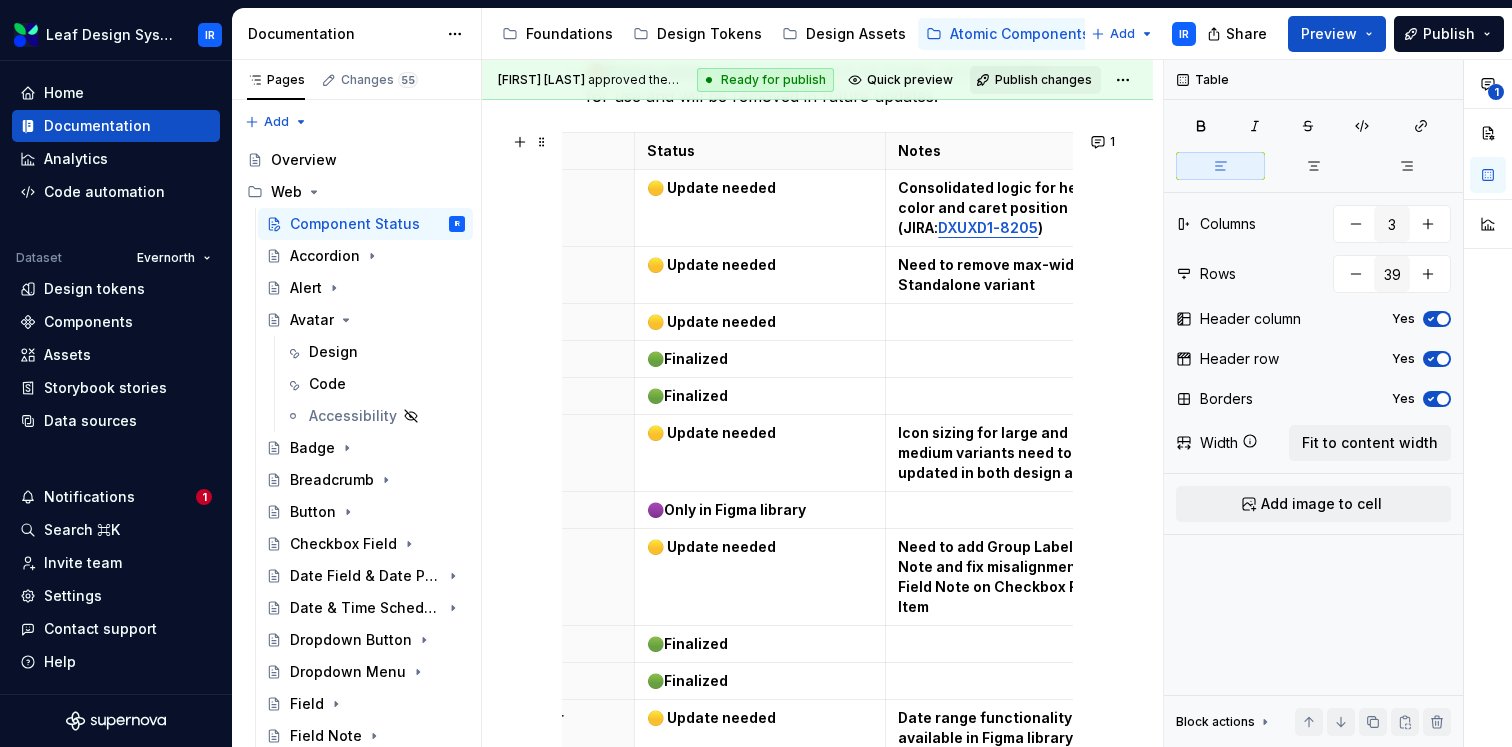 type 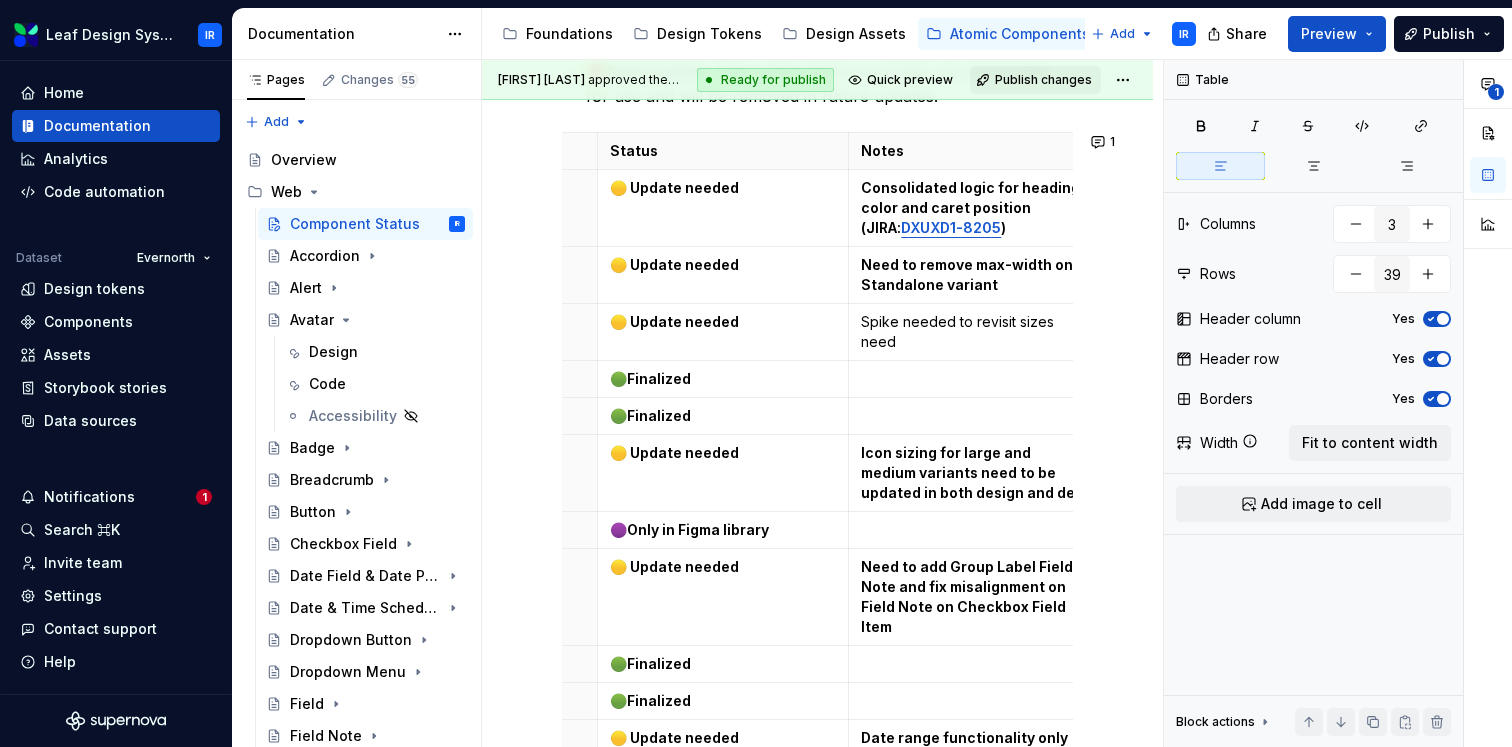 scroll, scrollTop: 0, scrollLeft: 226, axis: horizontal 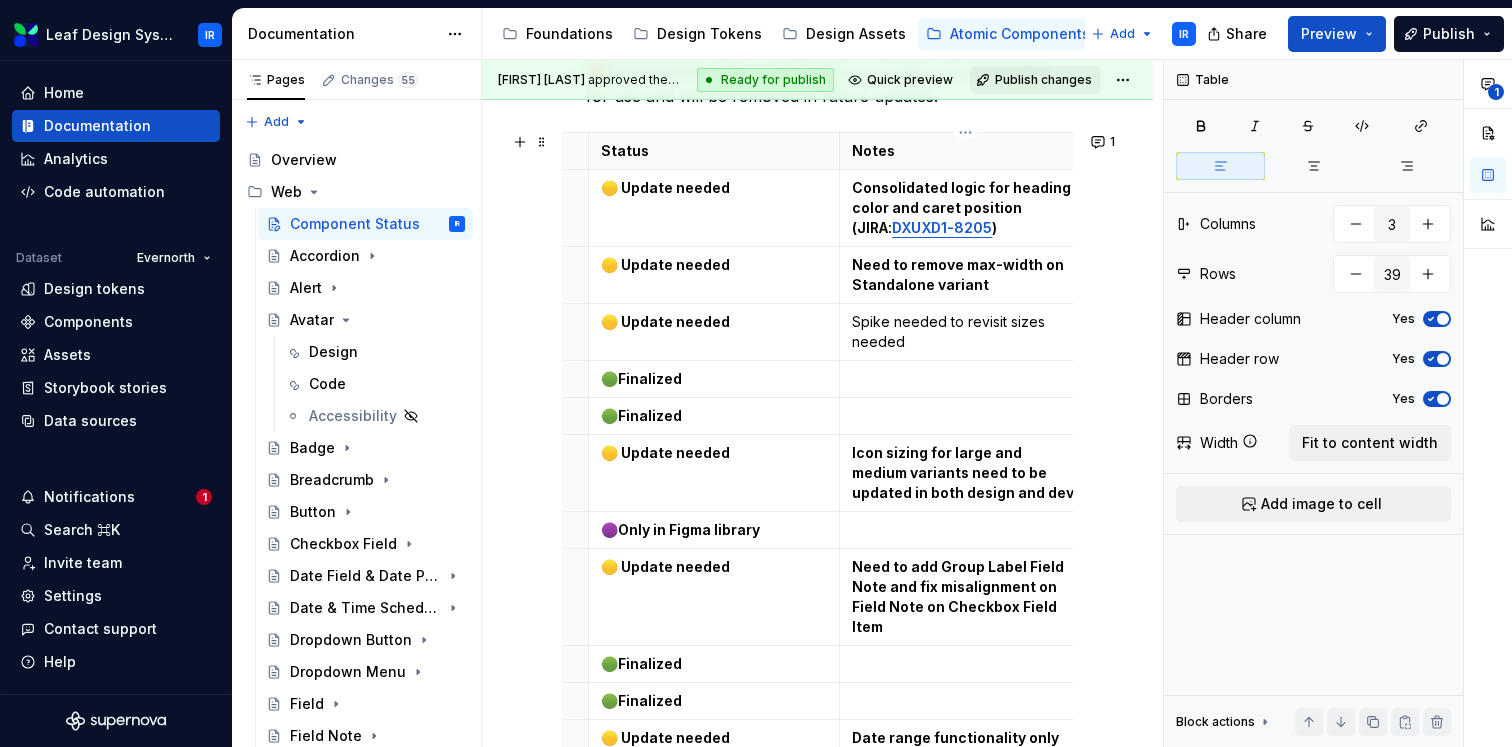 click on "Spike needed to revisit sizes needed" at bounding box center (965, 332) 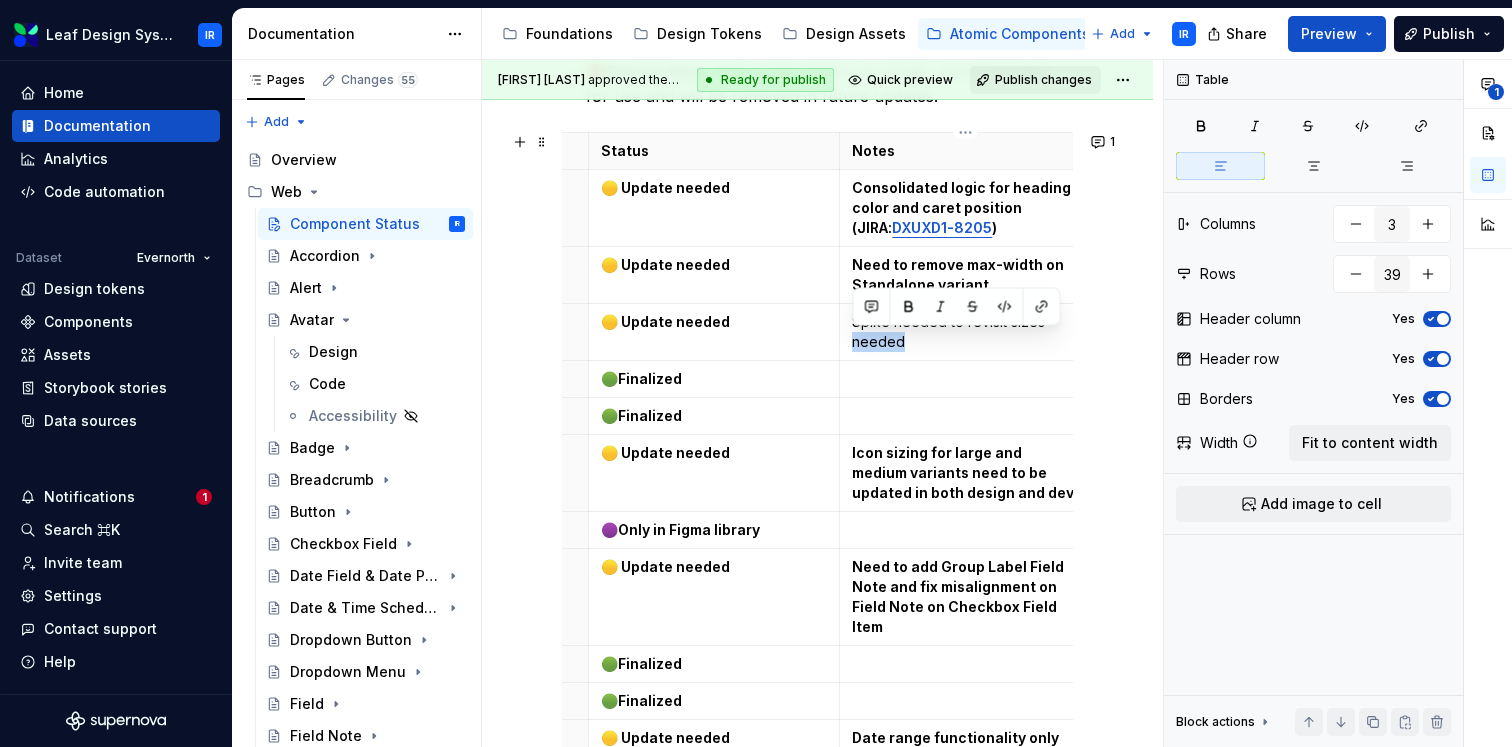 drag, startPoint x: 910, startPoint y: 343, endPoint x: 850, endPoint y: 342, distance: 60.00833 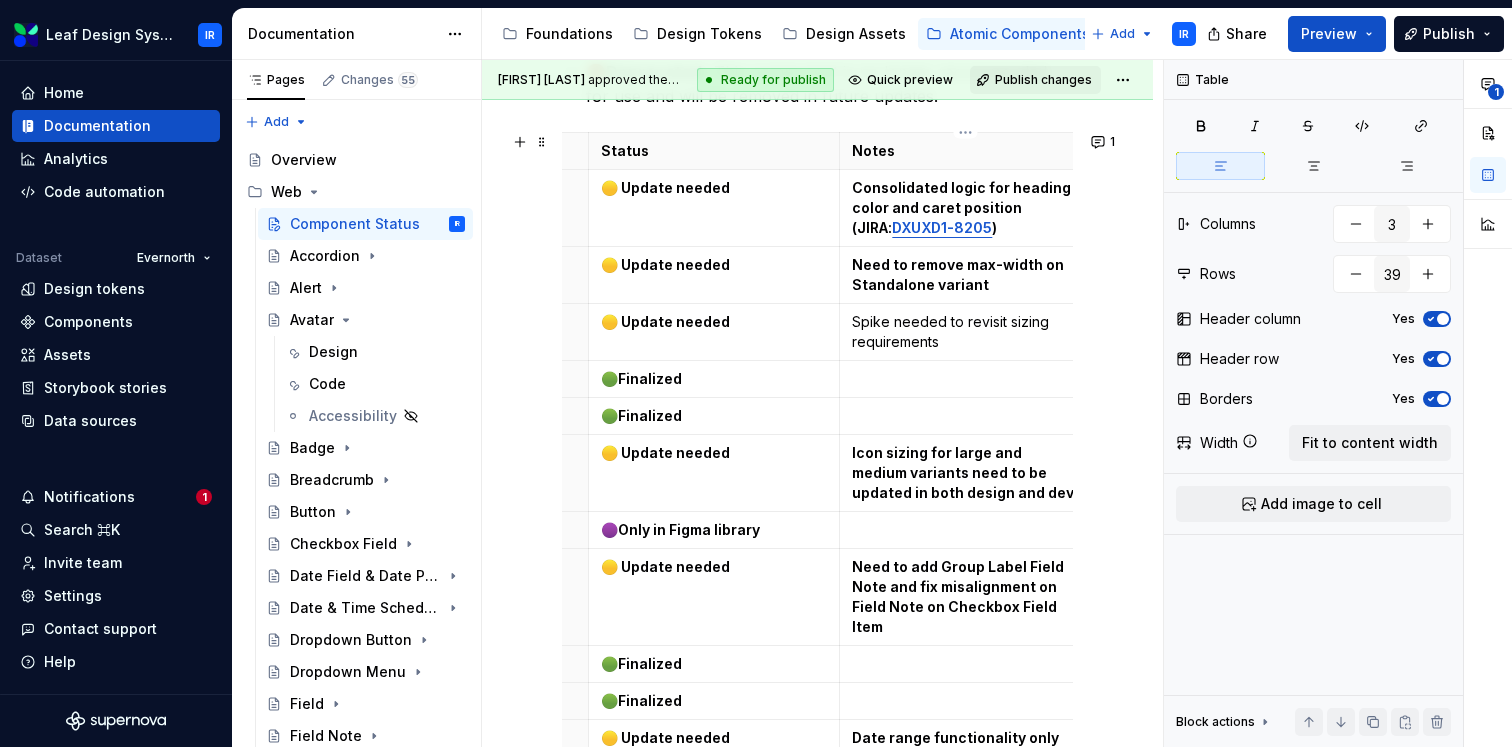 click on "Spike needed to revisit sizing requirements" at bounding box center [965, 332] 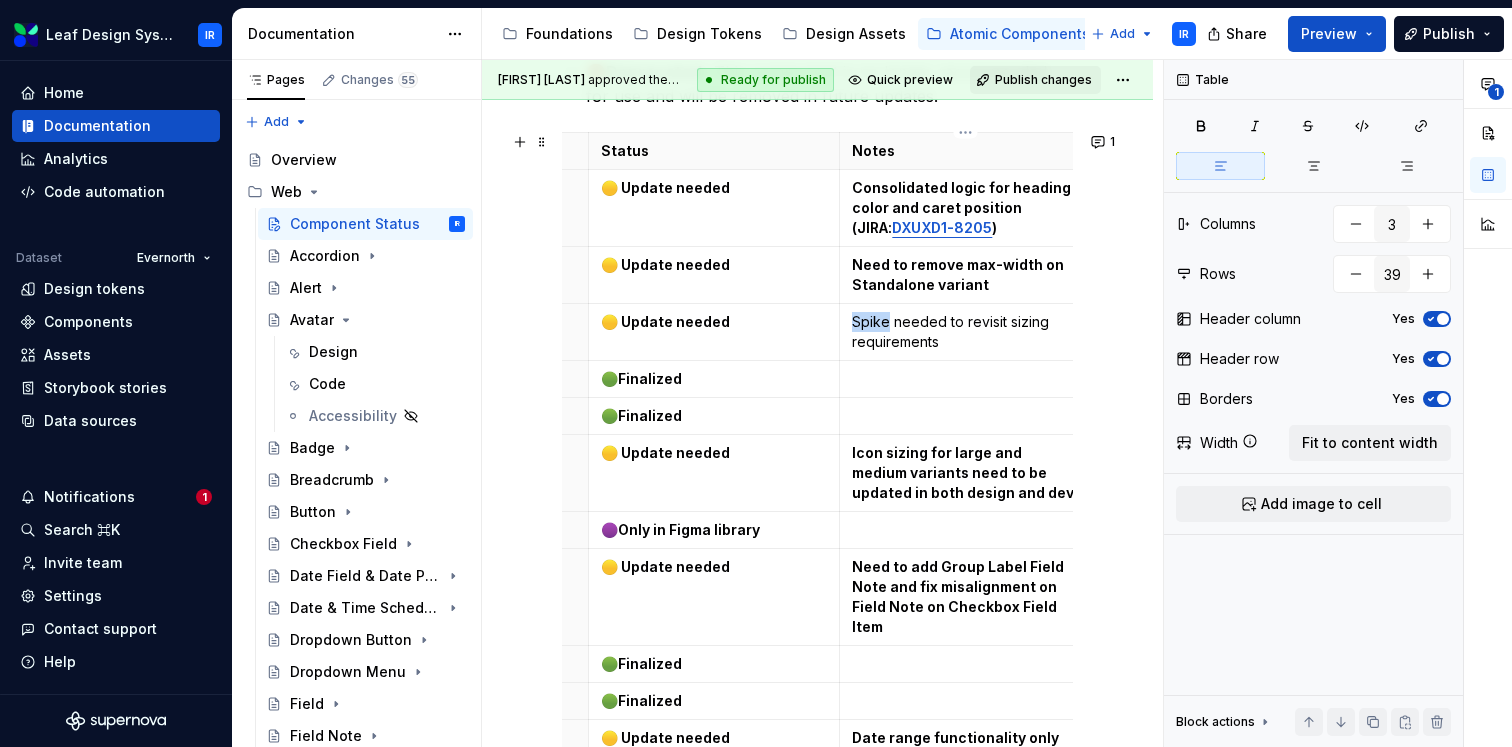 click on "Spike needed to revisit sizing requirements" at bounding box center (965, 332) 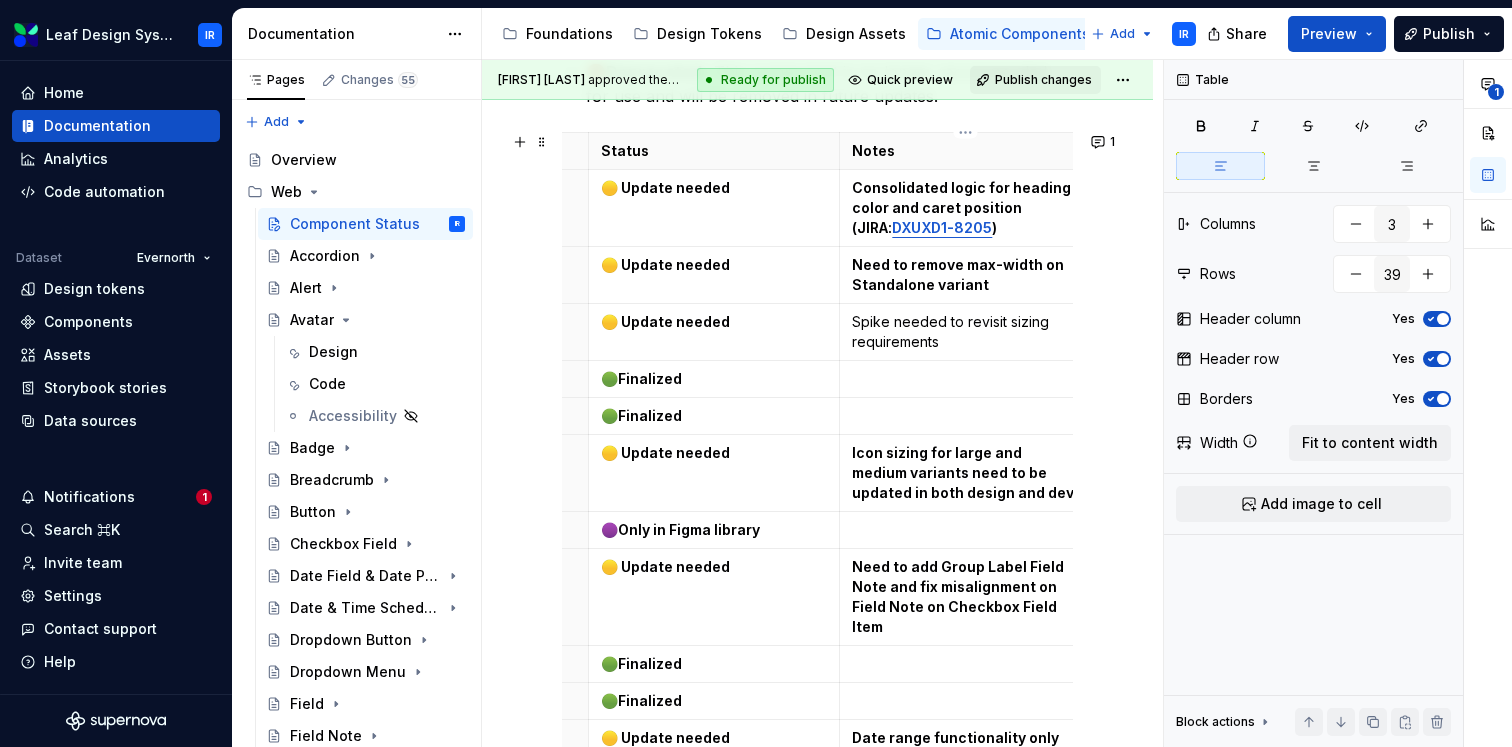 click on "Spike needed to revisit sizing requirements" at bounding box center [965, 332] 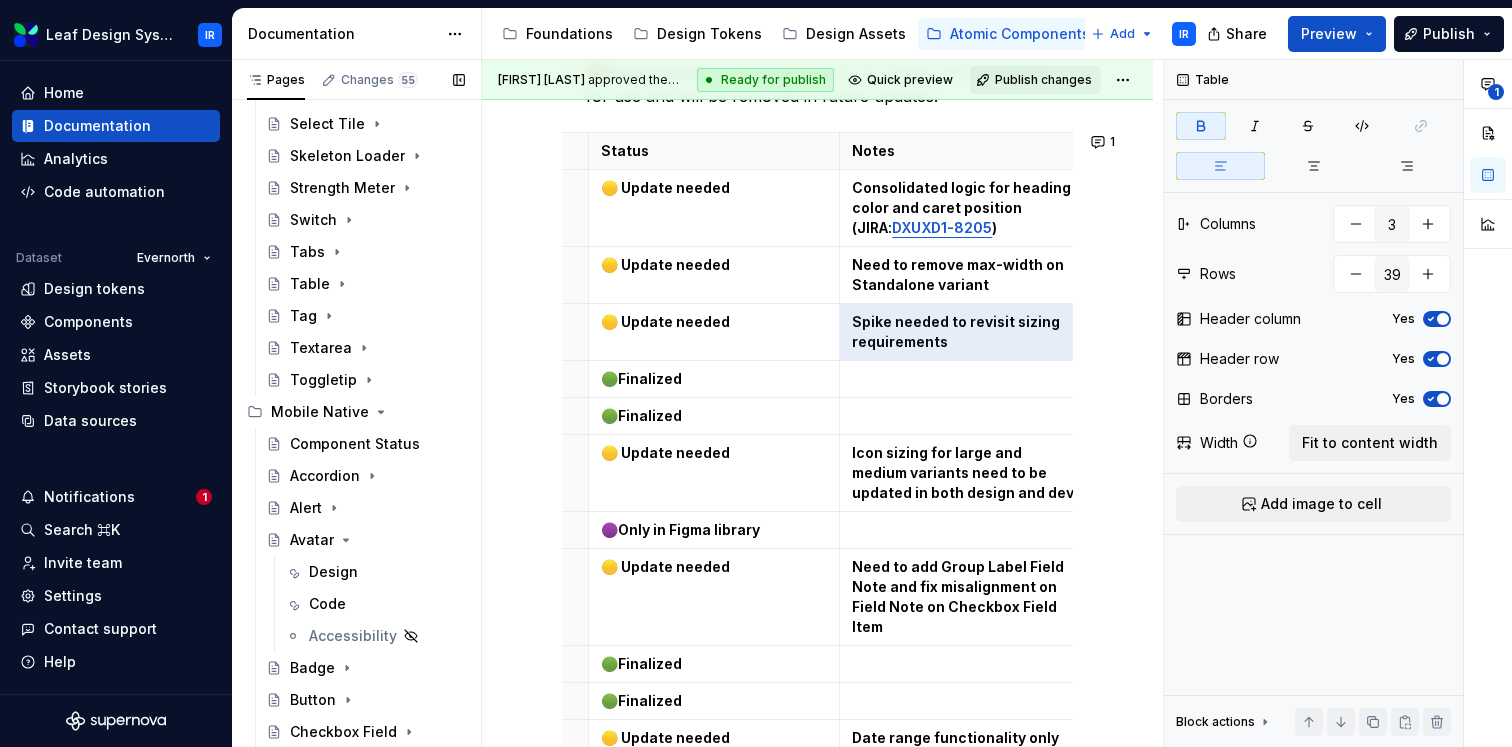 scroll, scrollTop: 1033, scrollLeft: 0, axis: vertical 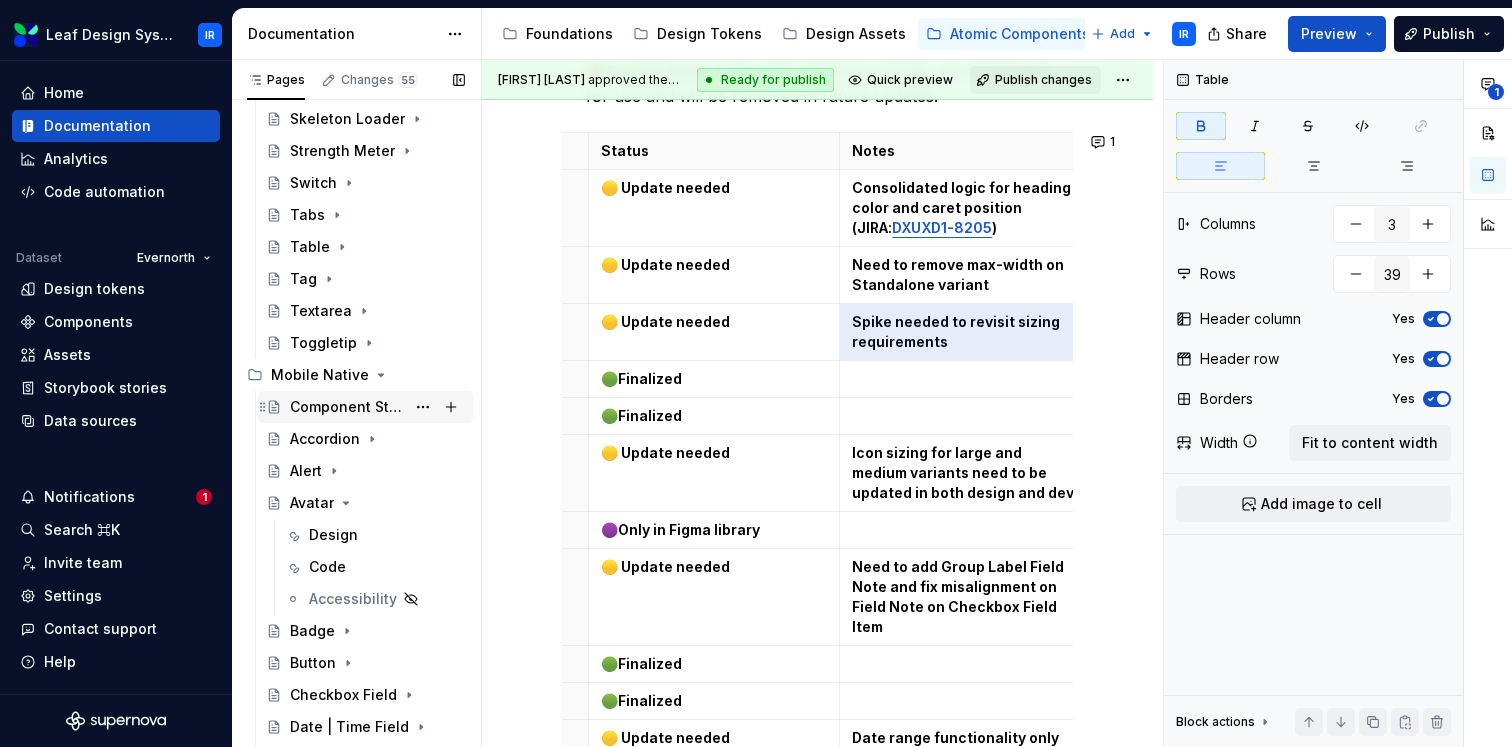 click on "Component Status" at bounding box center [347, 407] 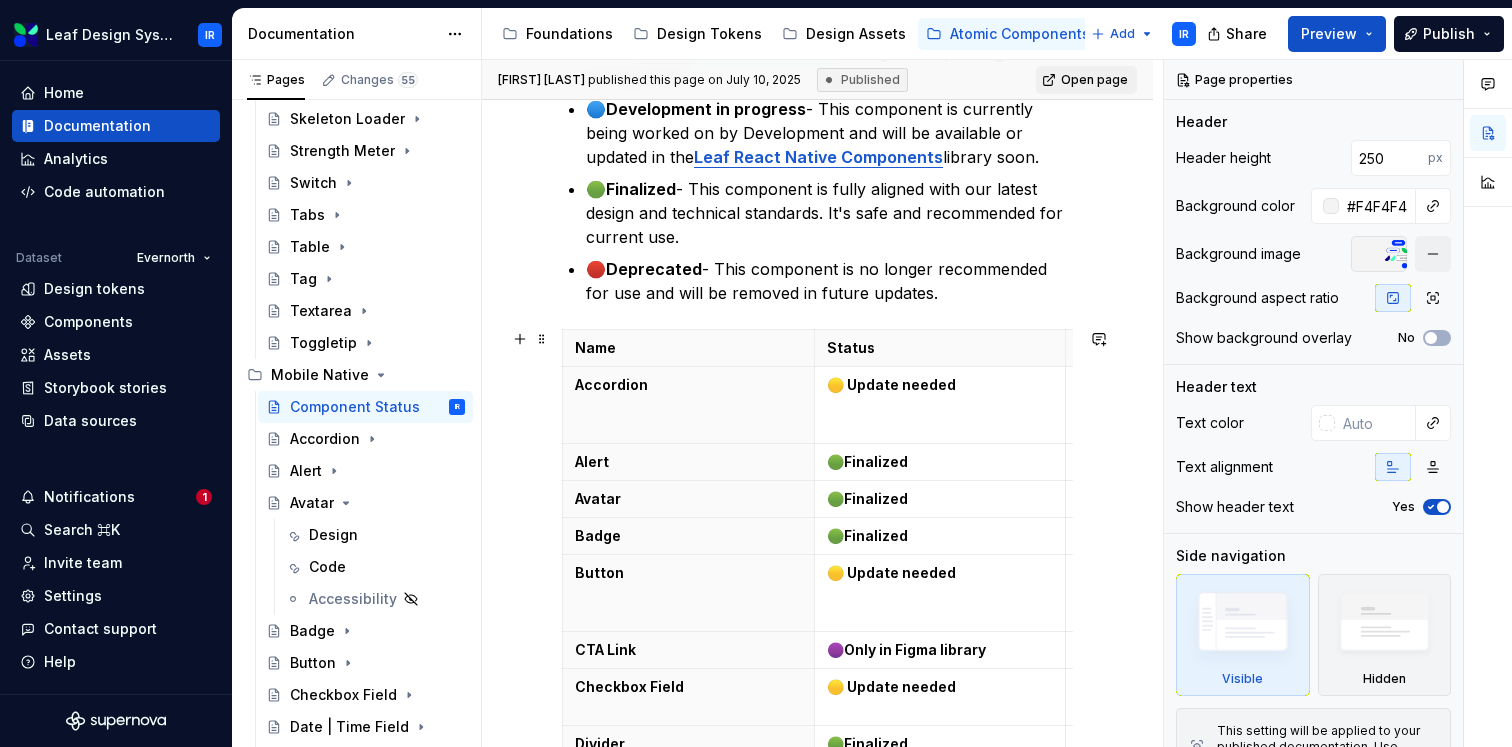 scroll, scrollTop: 790, scrollLeft: 0, axis: vertical 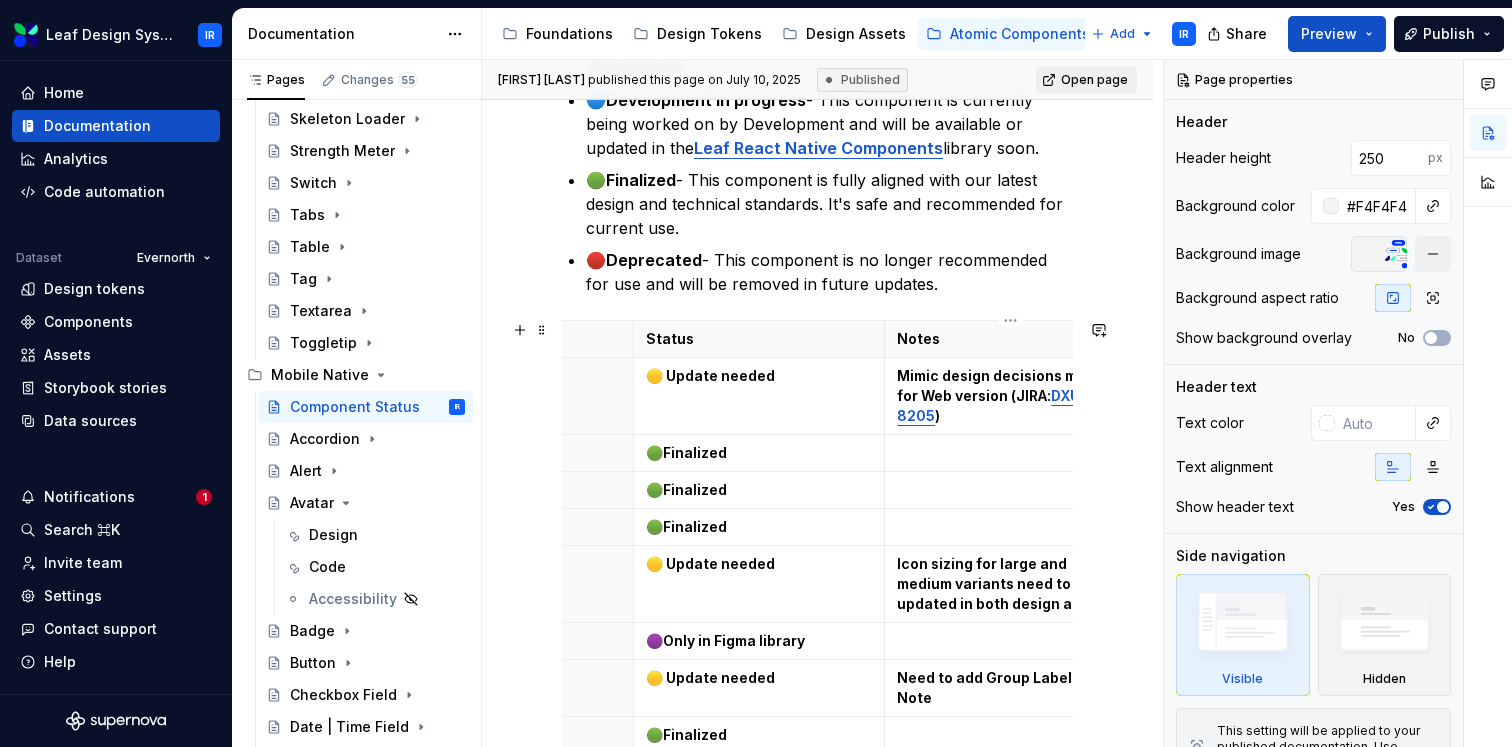 click at bounding box center [1010, 490] 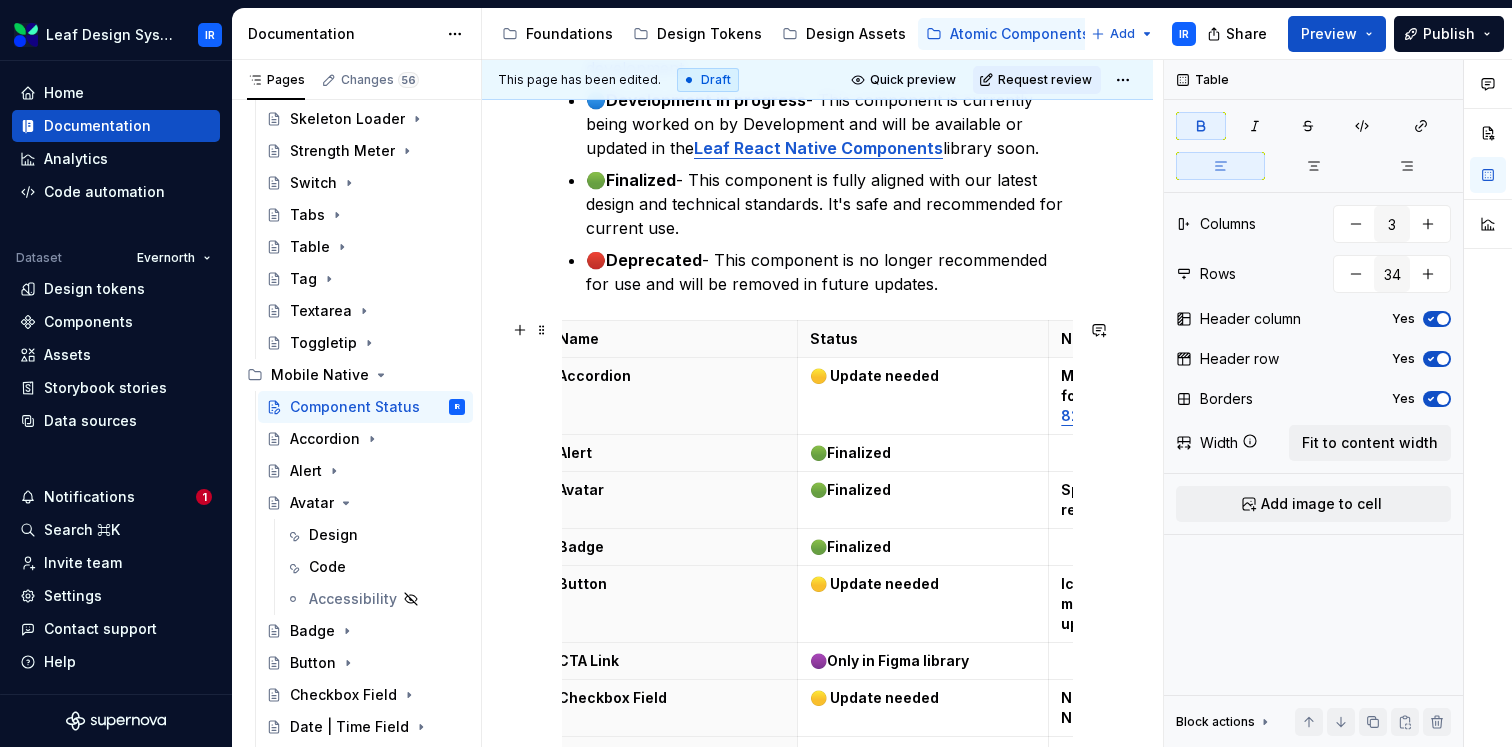 scroll, scrollTop: 0, scrollLeft: 0, axis: both 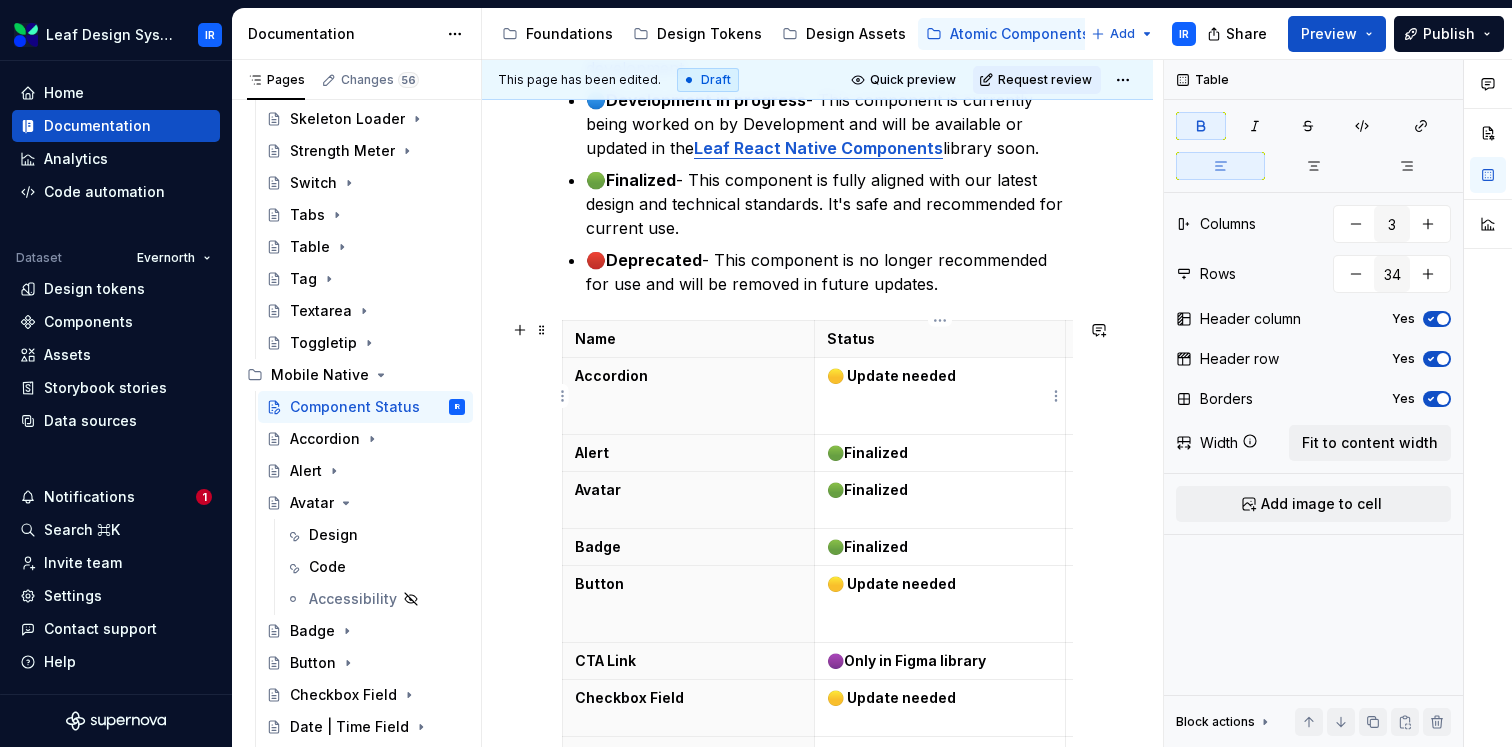 click on "🟡 Update needed" at bounding box center [940, 376] 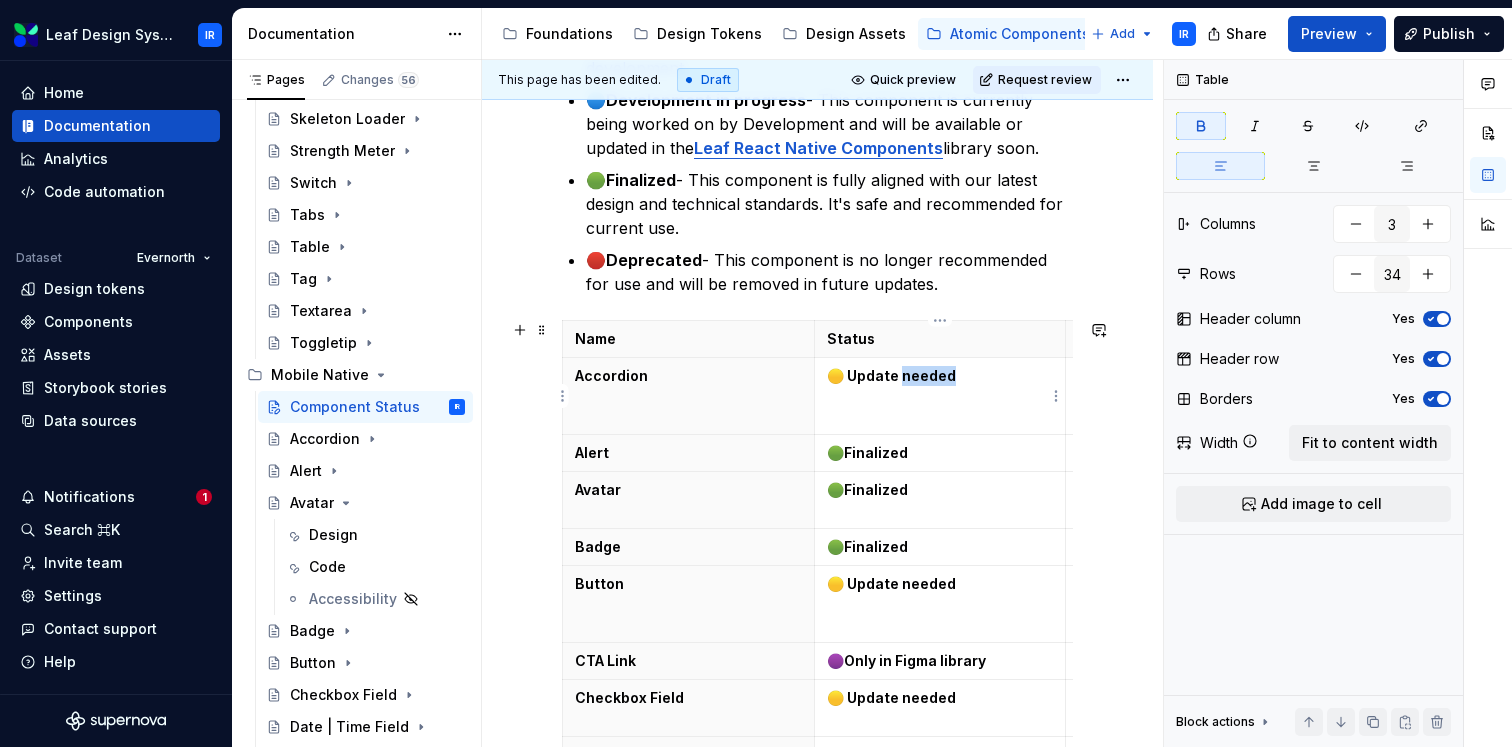 click on "🟡 Update needed" at bounding box center [940, 376] 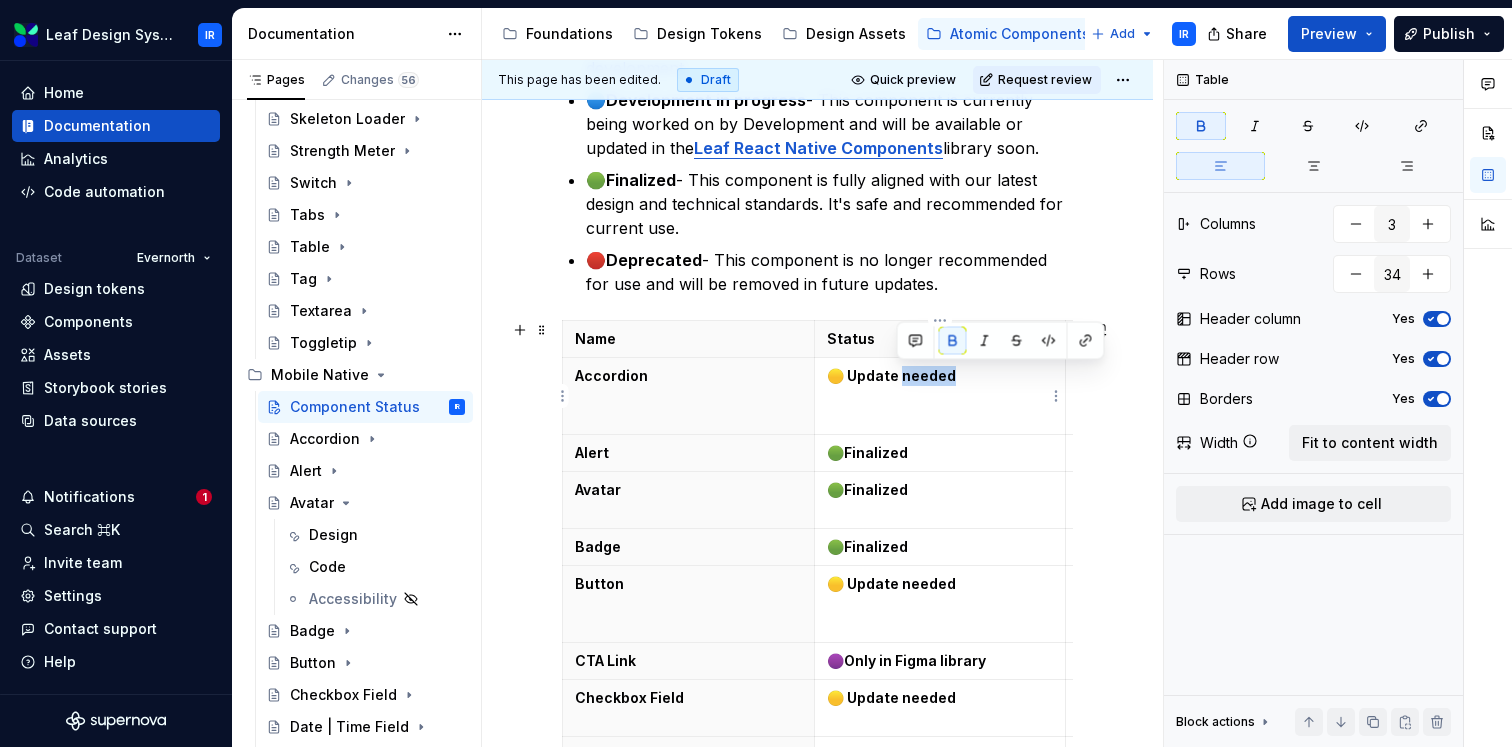 click on "🟡 Update needed" at bounding box center [940, 376] 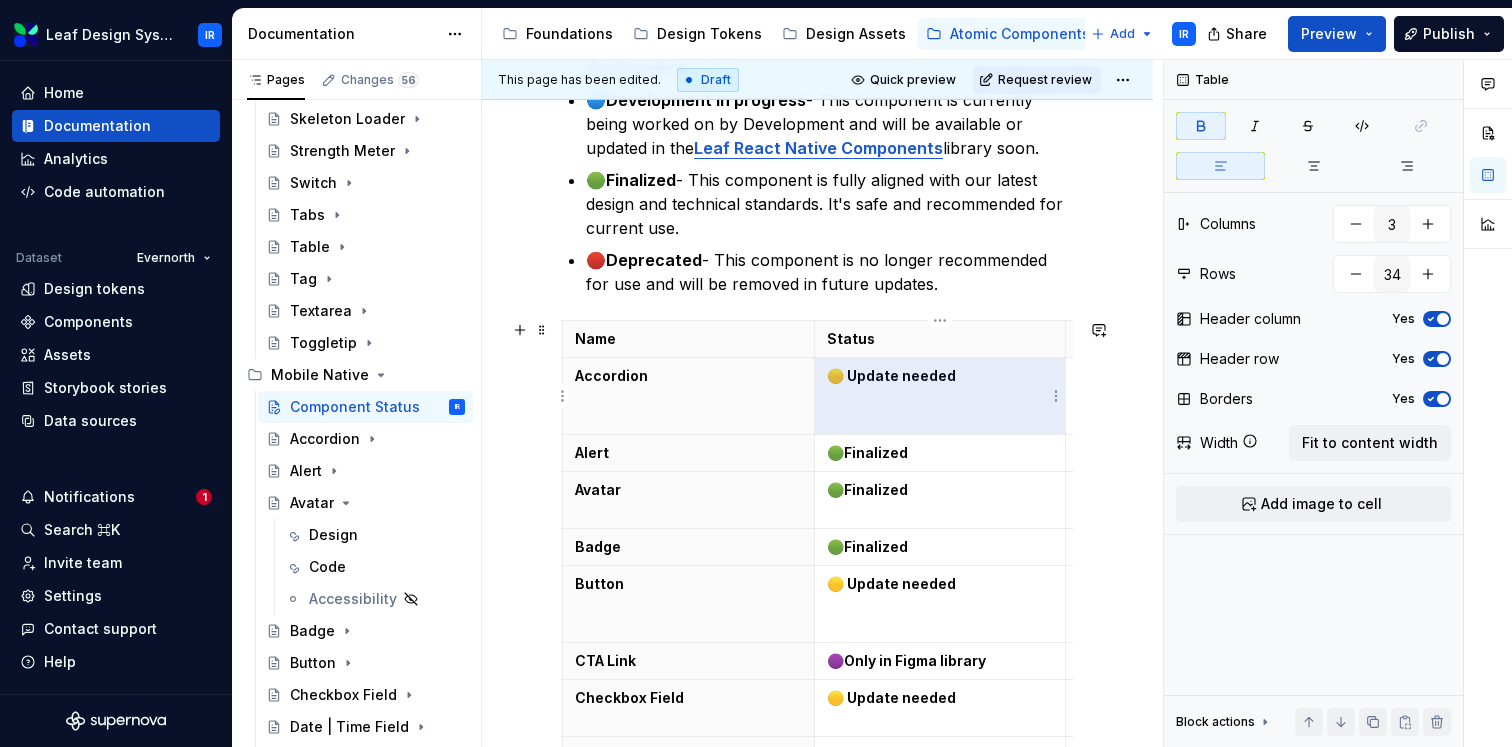 click on "🟡 Update needed" at bounding box center [940, 376] 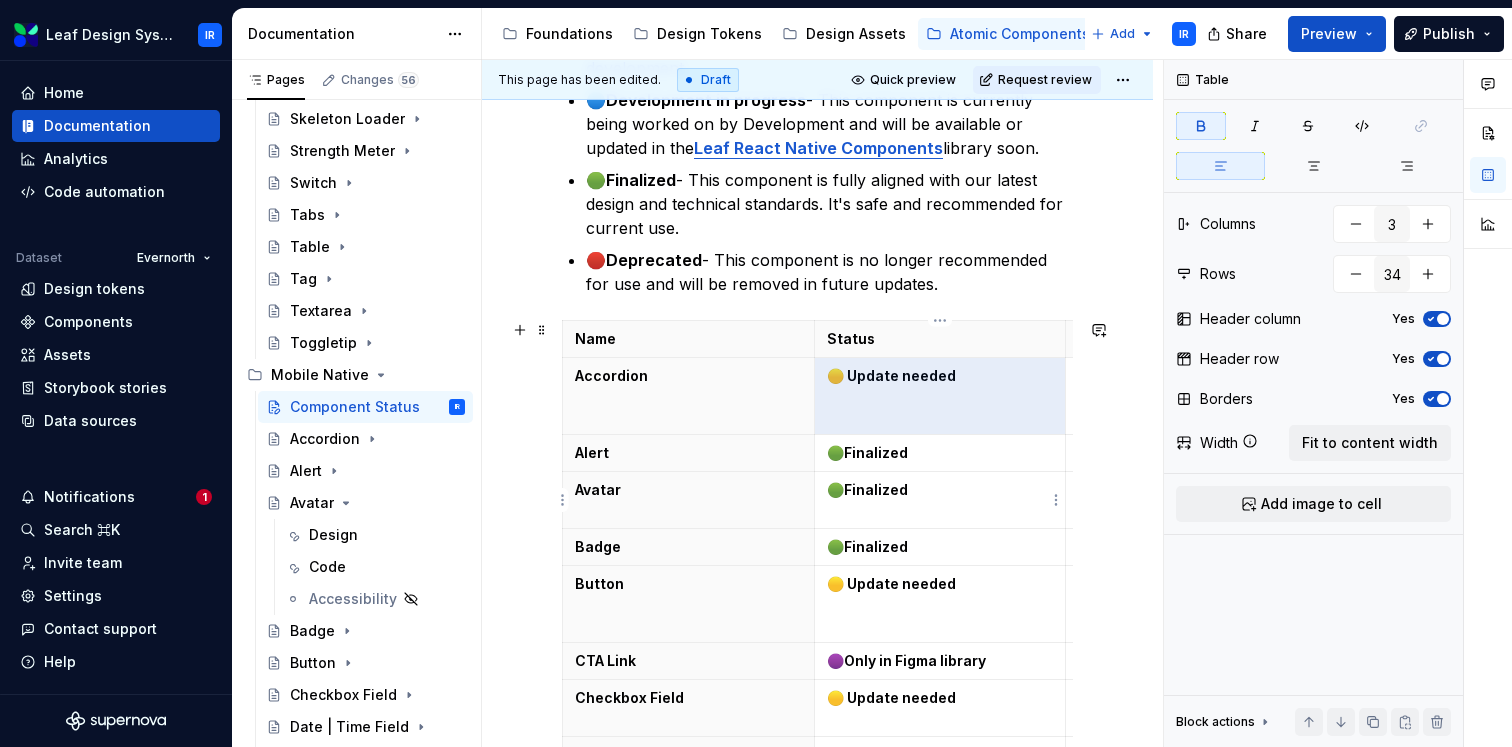 click on "Finalized" at bounding box center (876, 489) 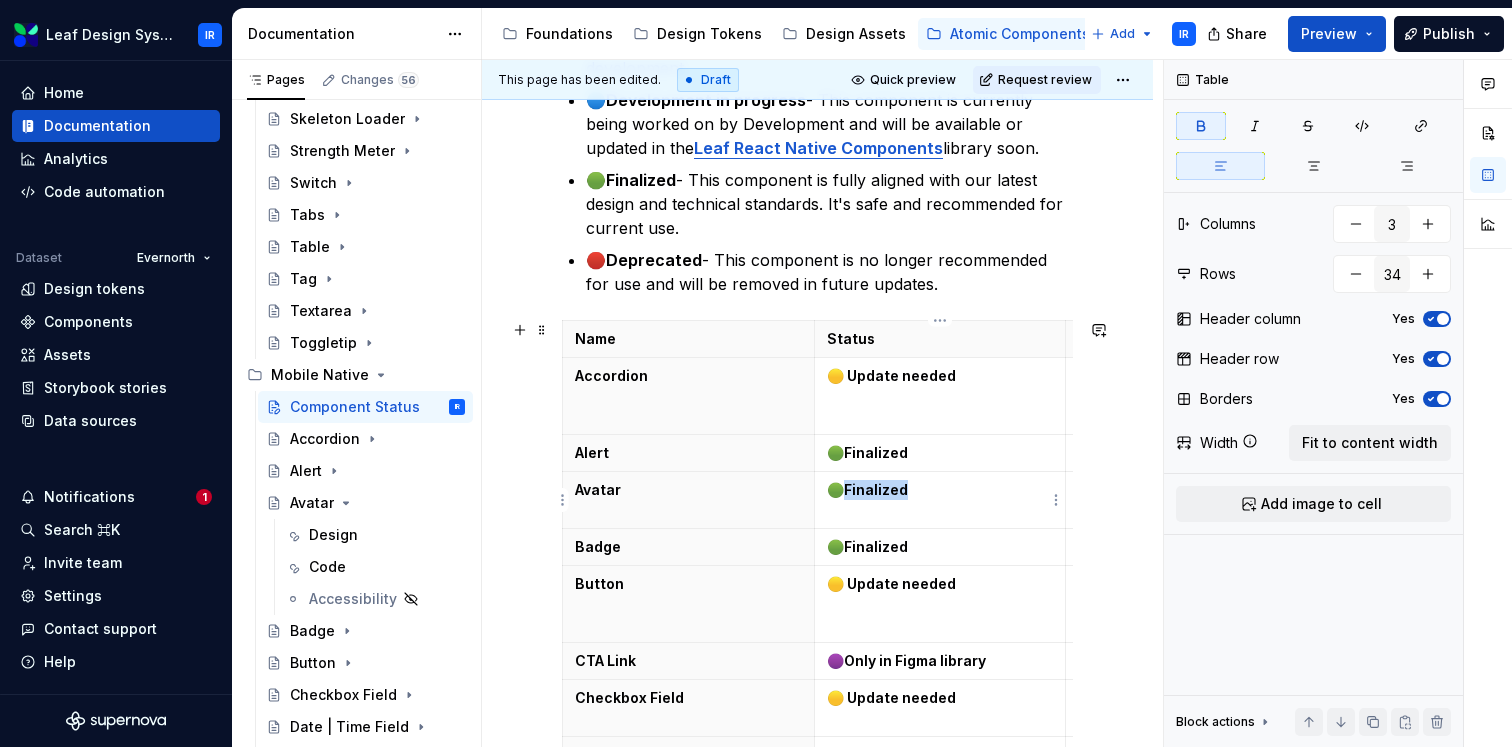 click on "Finalized" at bounding box center (876, 489) 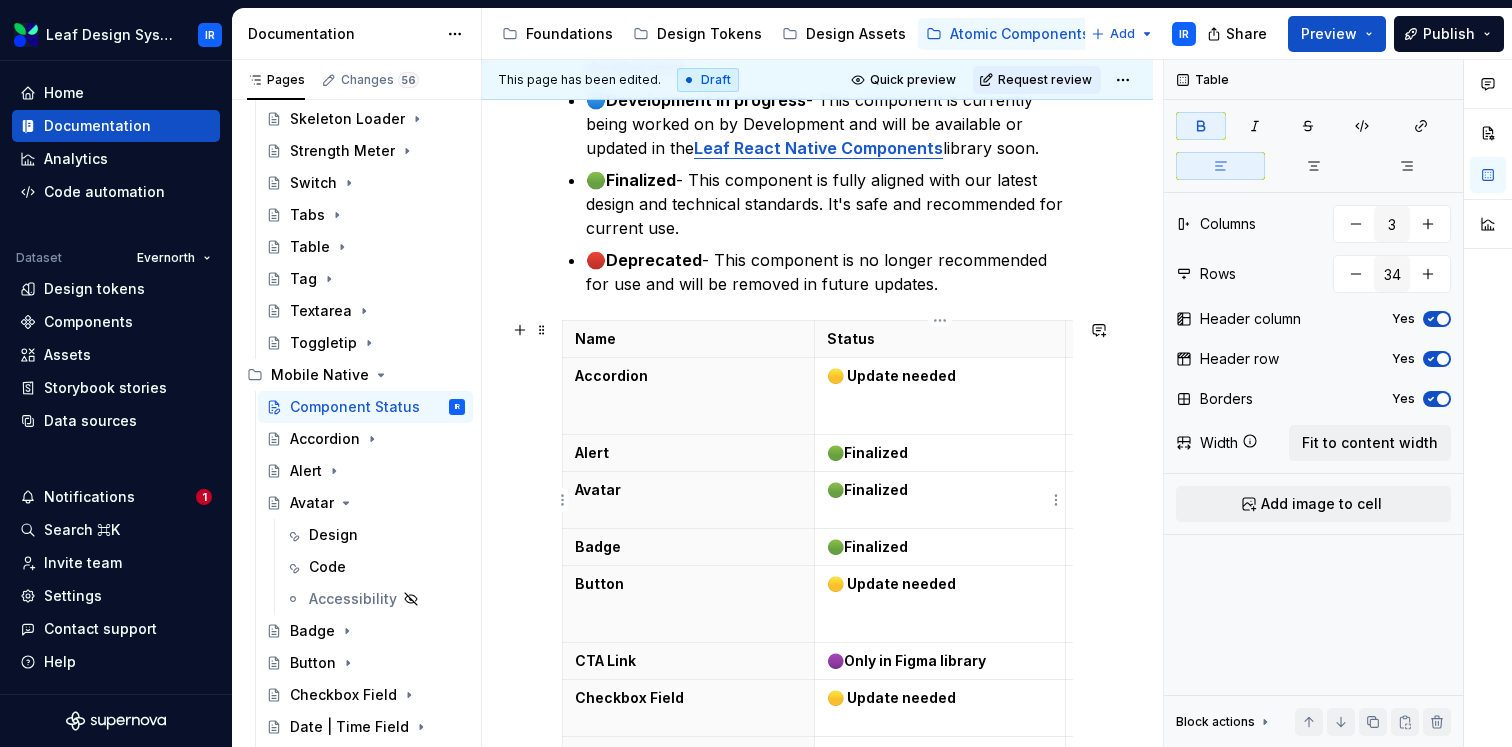 click on "Finalized" at bounding box center (876, 489) 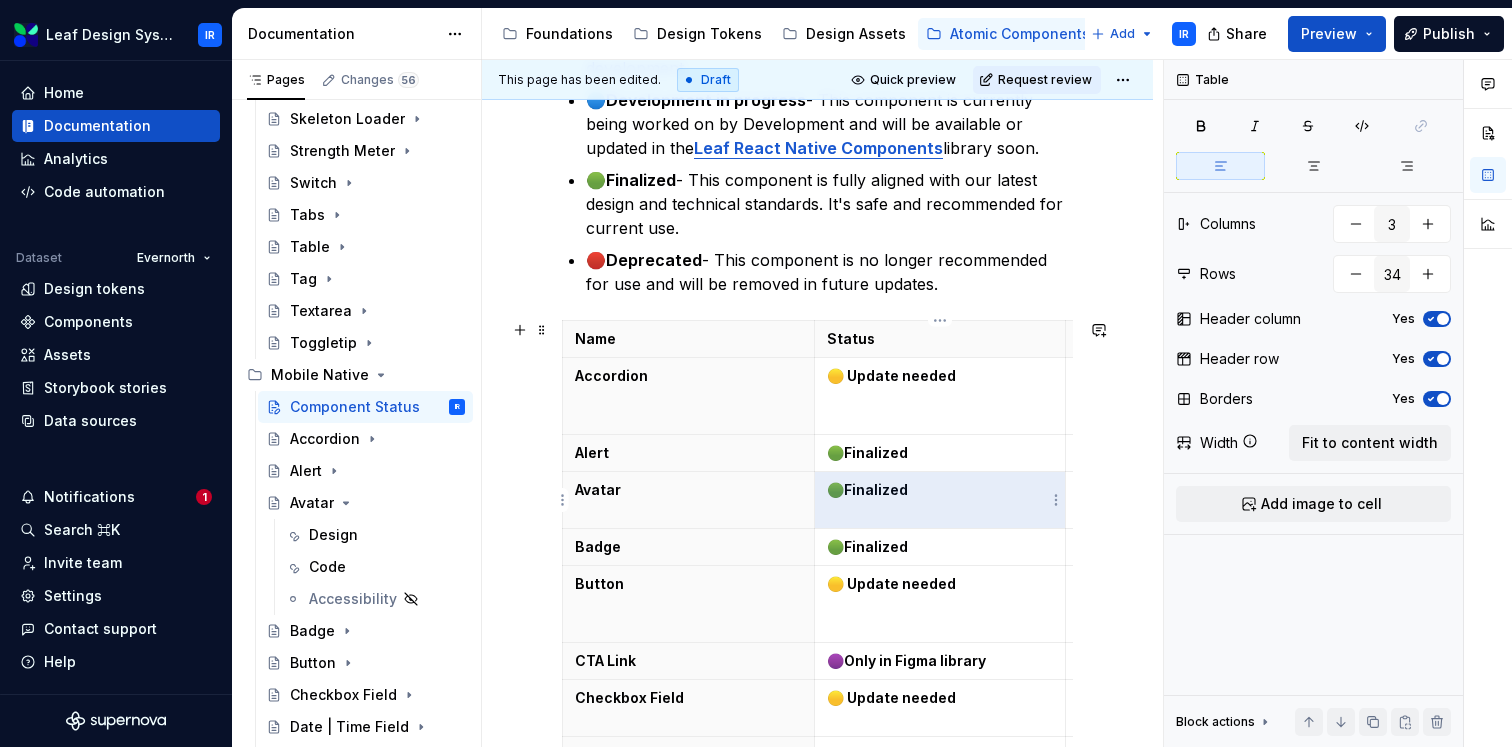 paste 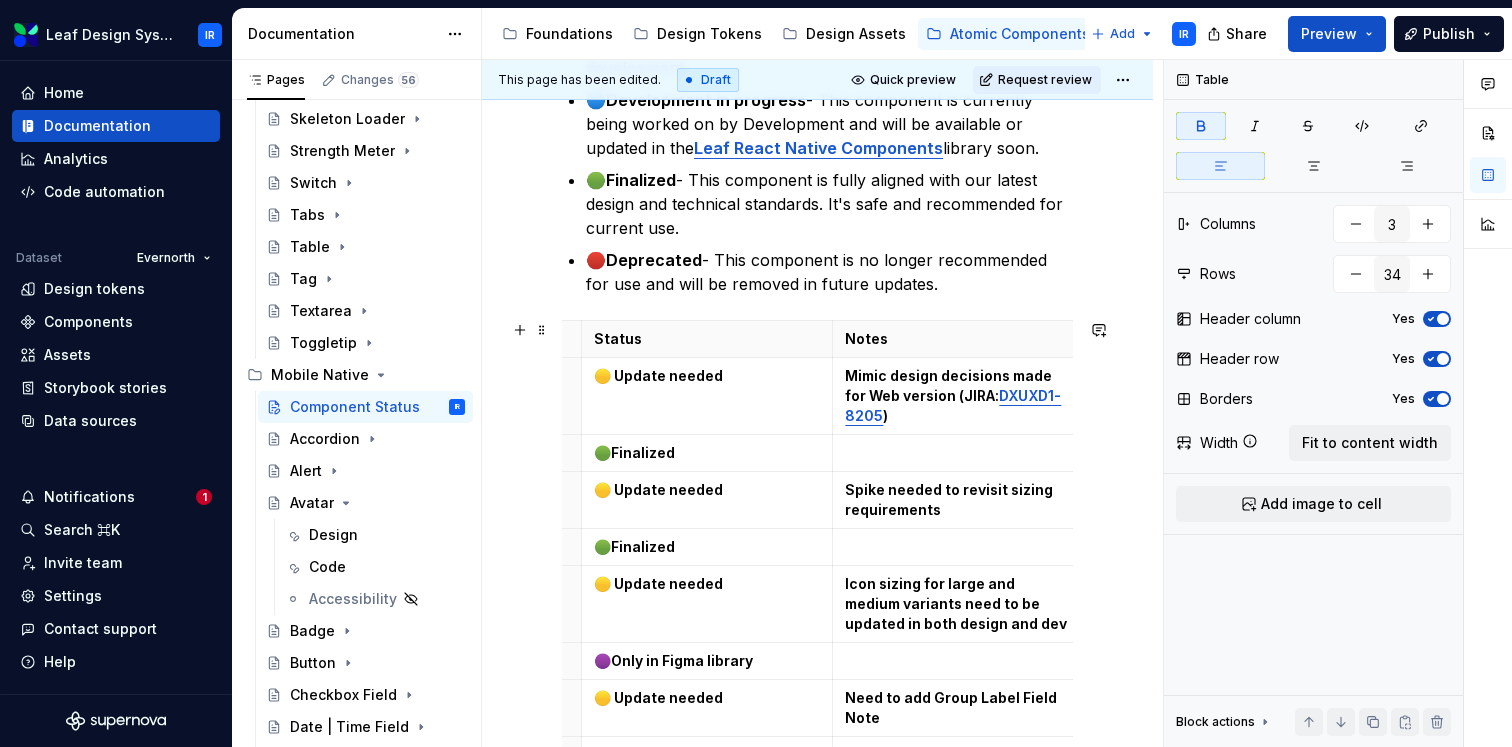 scroll, scrollTop: 0, scrollLeft: 235, axis: horizontal 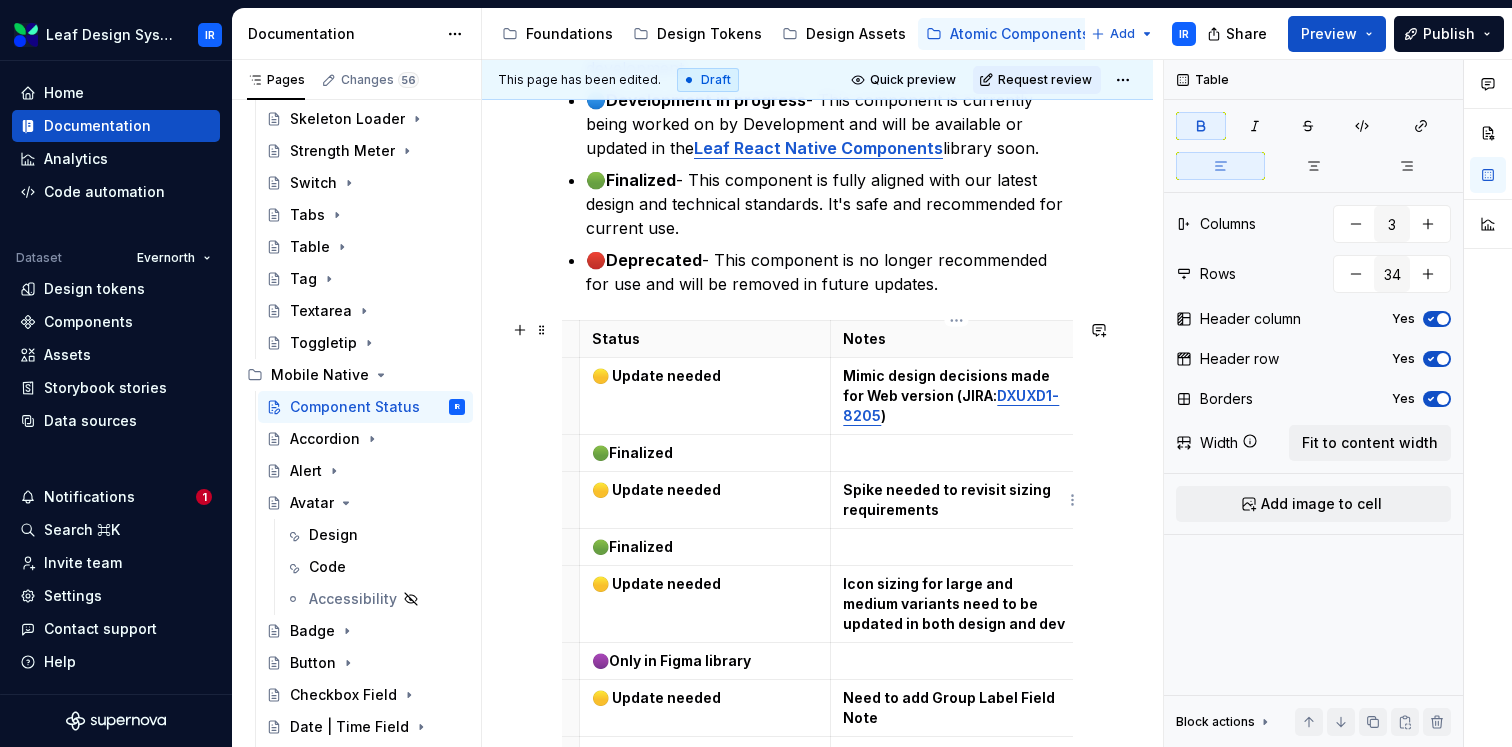 click on "Spike needed to revisit sizing requirements" at bounding box center [956, 500] 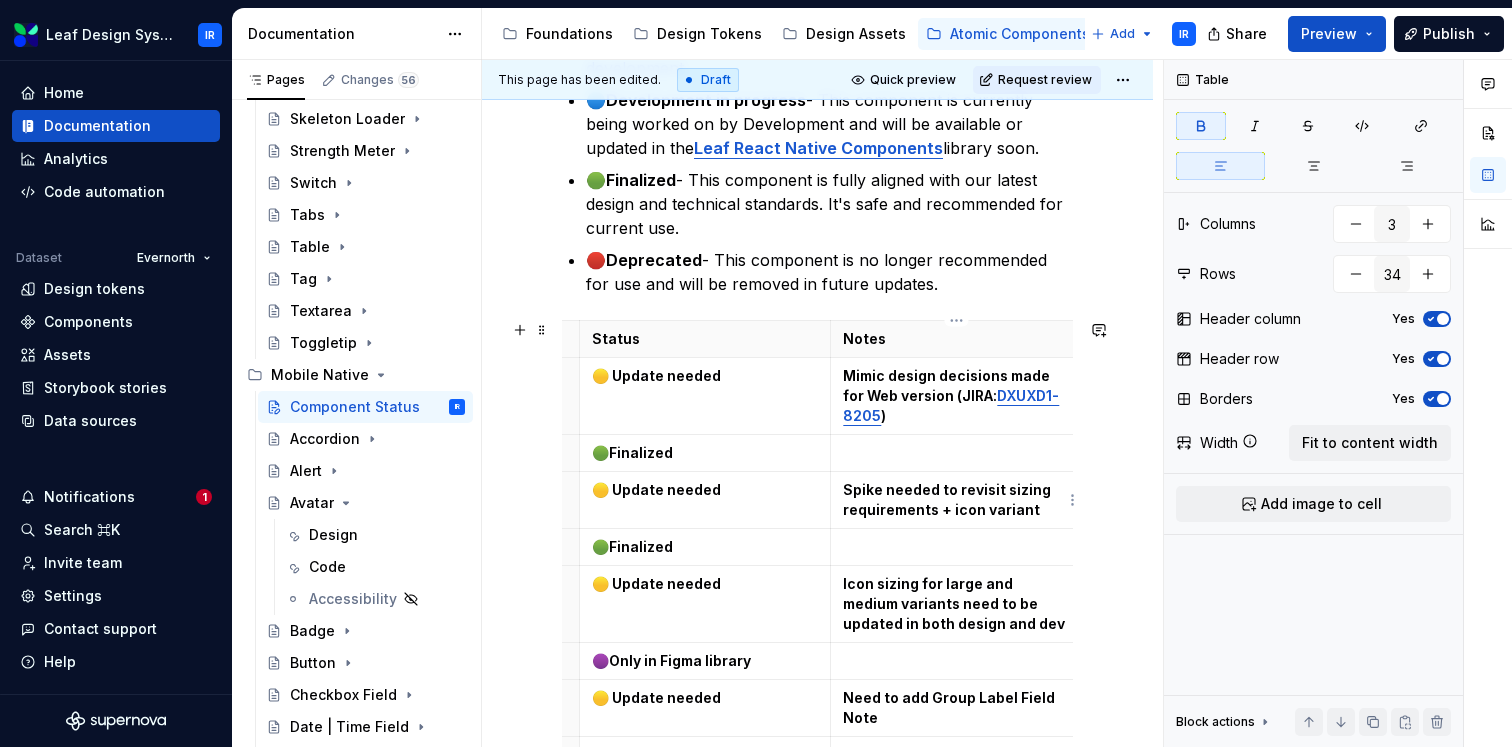 click on "Spike needed to revisit sizing requirements + icon variant" at bounding box center (948, 499) 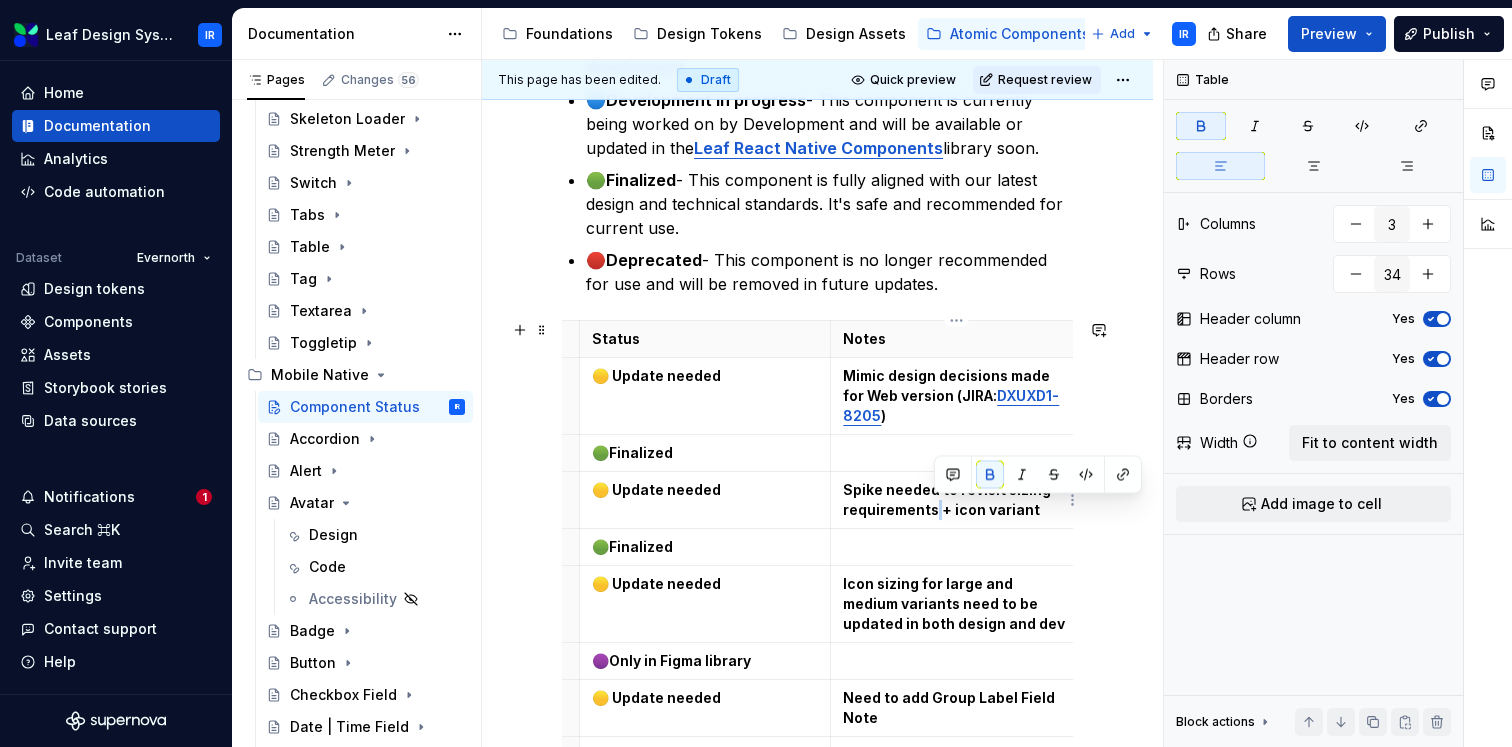 click on "Spike needed to revisit sizing requirements + icon variant" at bounding box center (948, 499) 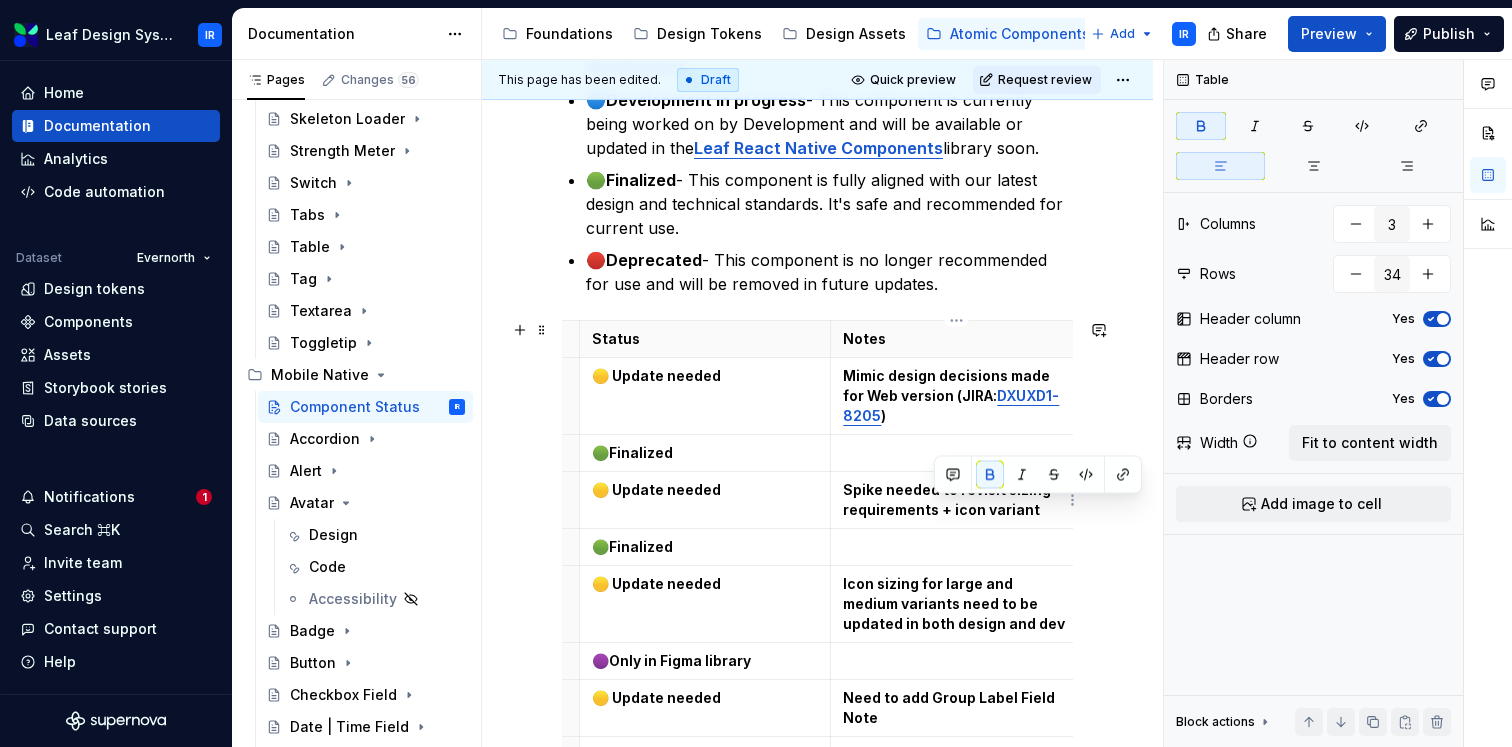 click on "Spike needed to revisit sizing requirements + icon variant" at bounding box center [948, 499] 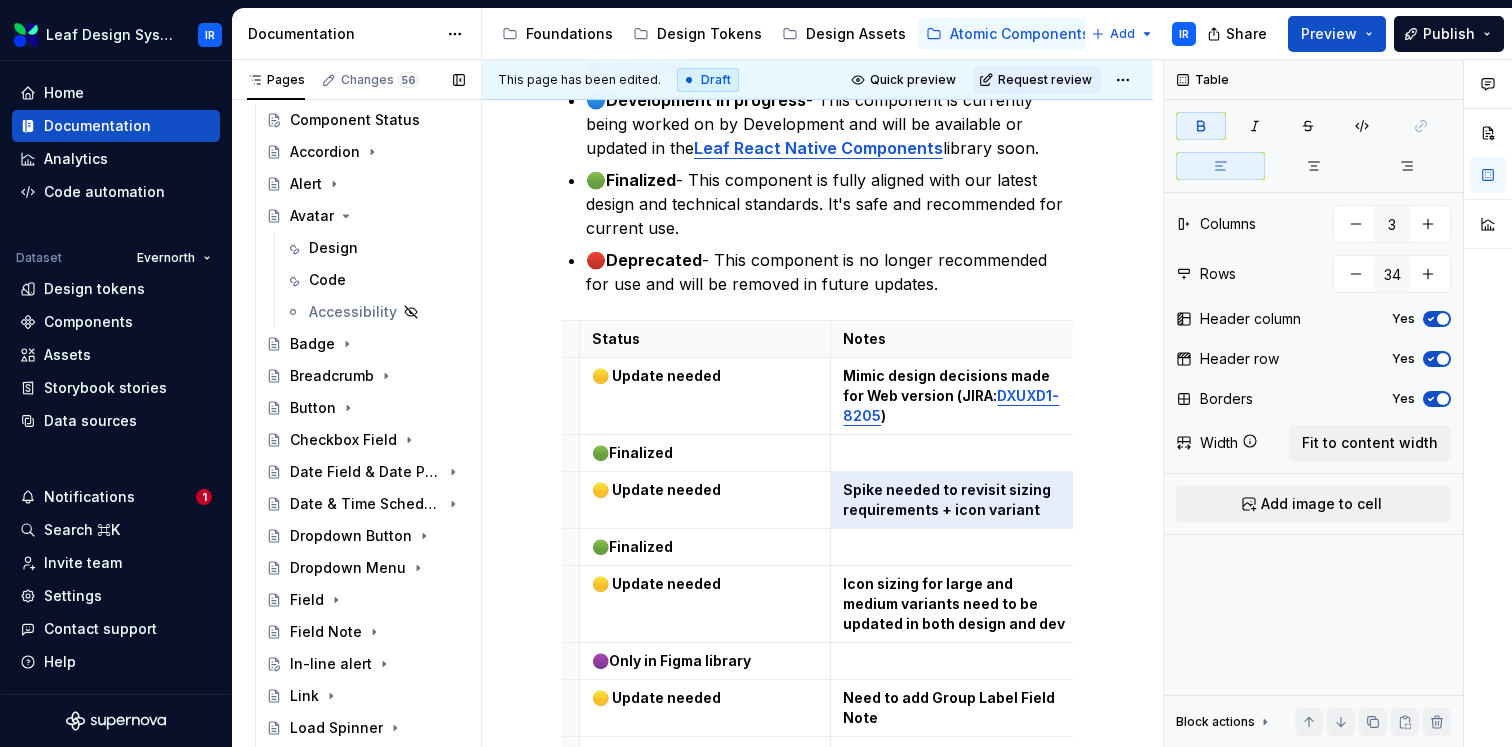 scroll, scrollTop: 0, scrollLeft: 0, axis: both 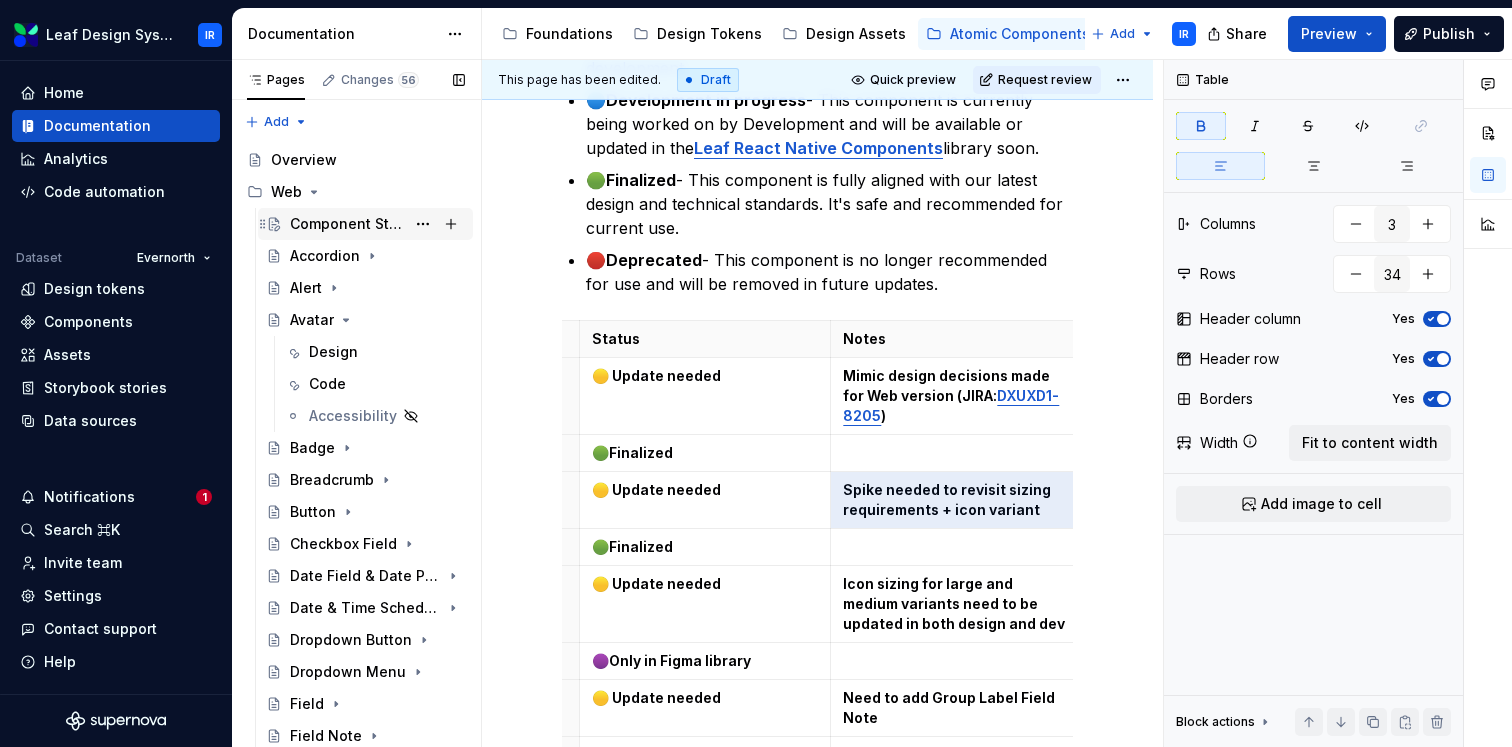 click on "Component Status" at bounding box center [347, 224] 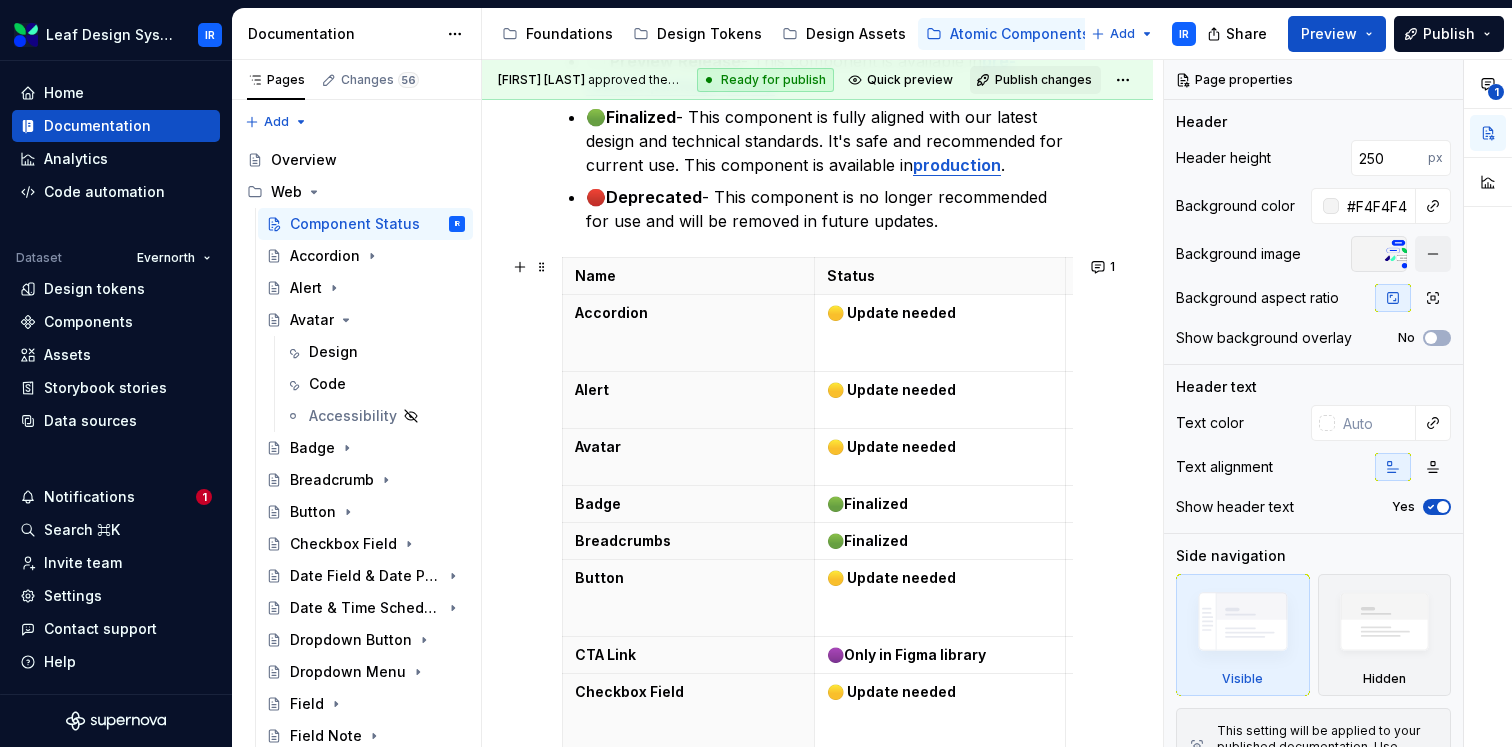 scroll, scrollTop: 868, scrollLeft: 0, axis: vertical 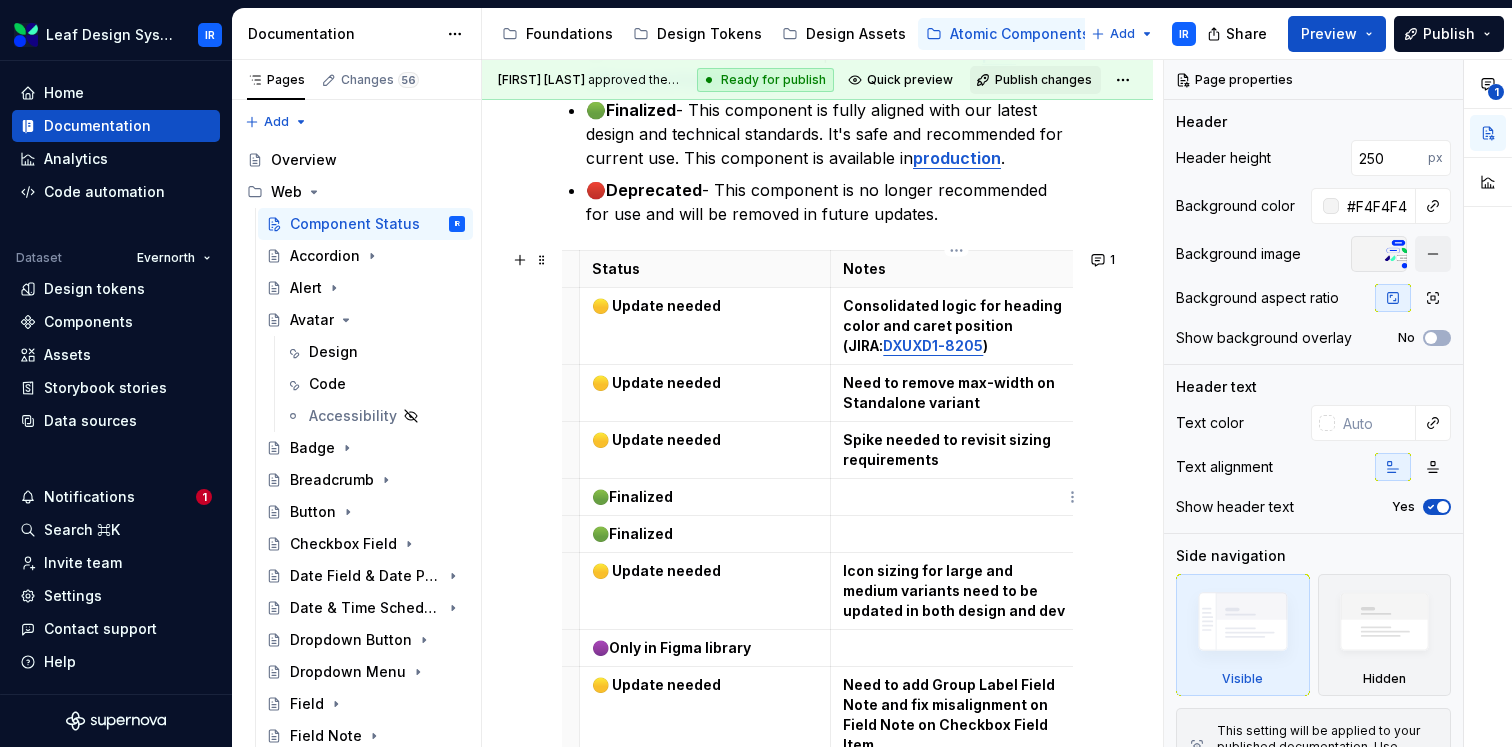 click on "Spike needed to revisit sizing requirements" at bounding box center [948, 449] 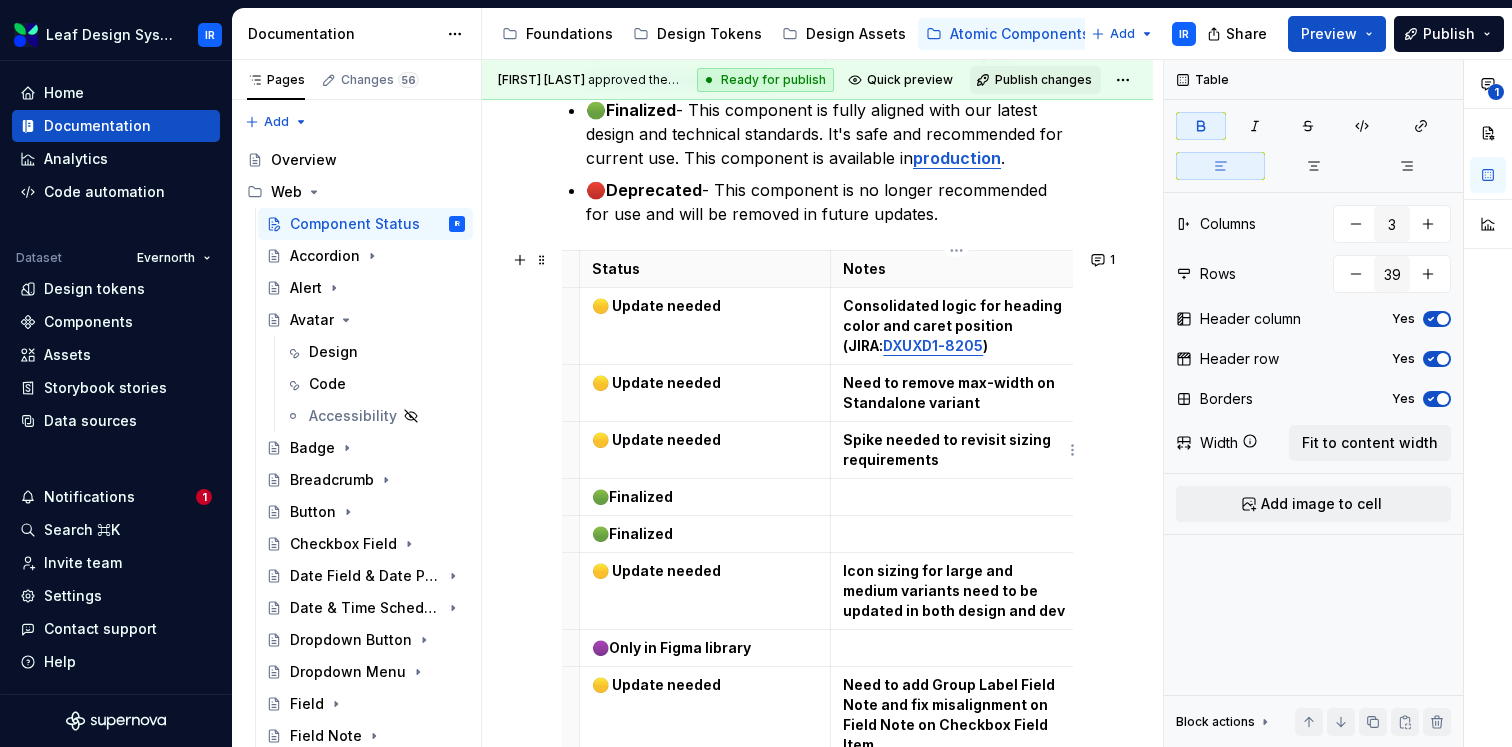 click on "Spike needed to revisit sizing requirements" at bounding box center [948, 449] 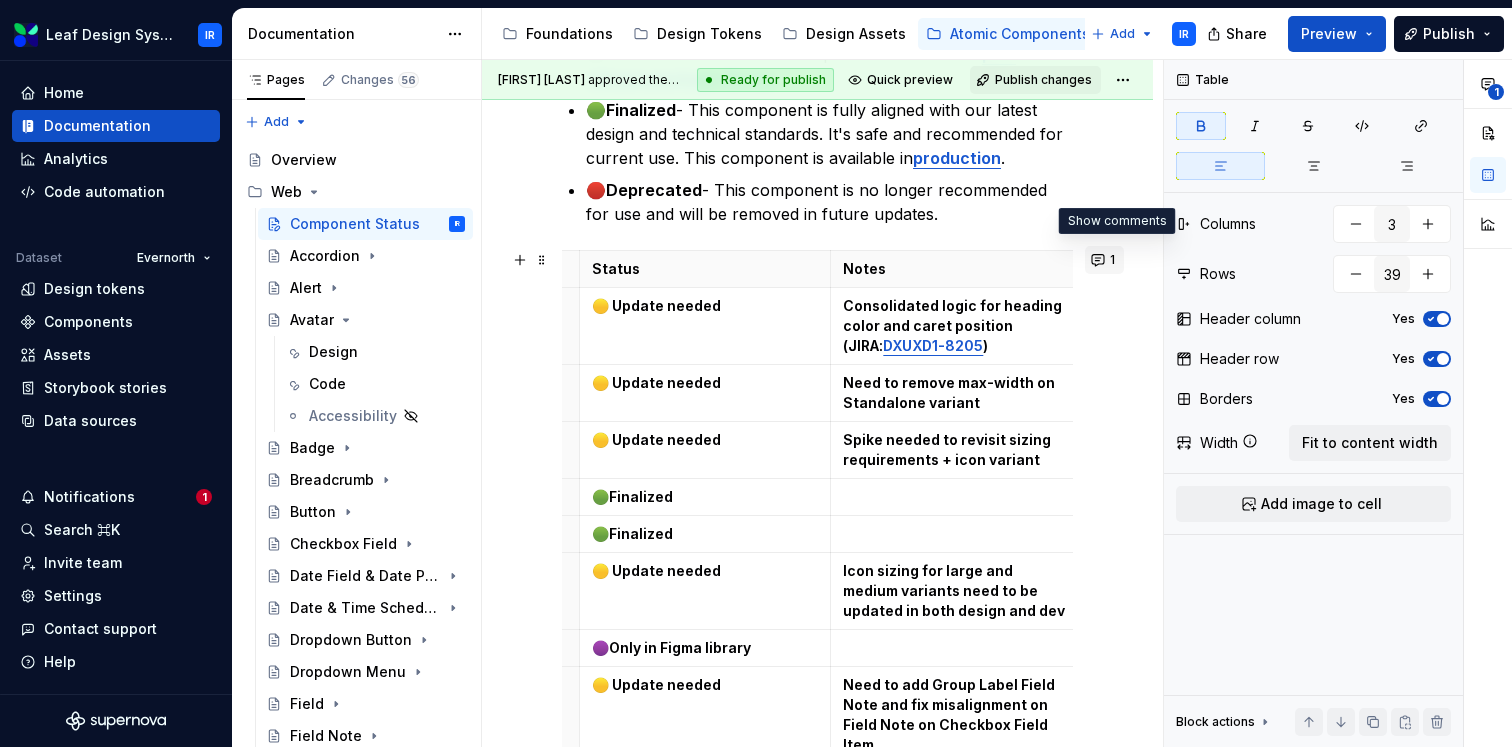 click on "1" at bounding box center (1104, 260) 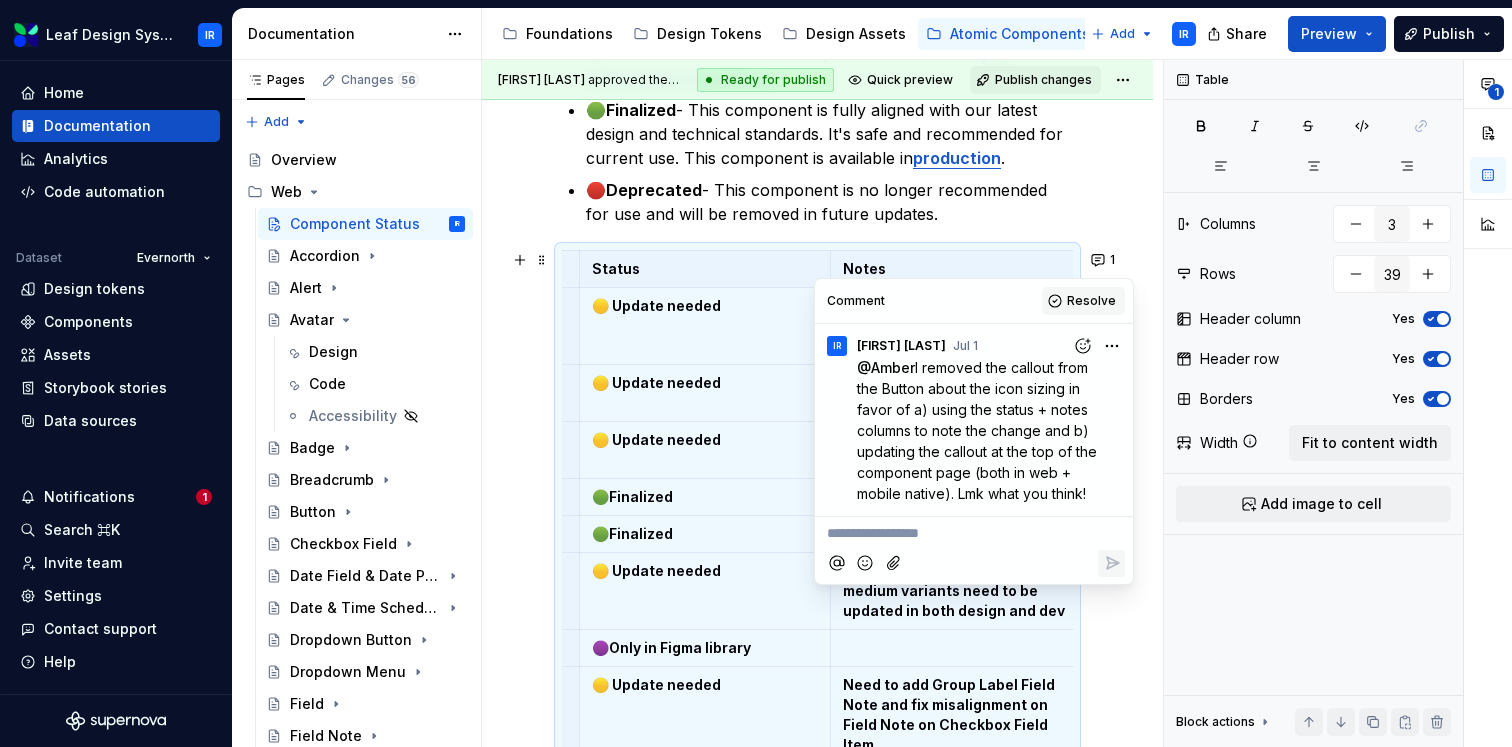 click on "Resolve" at bounding box center [1083, 301] 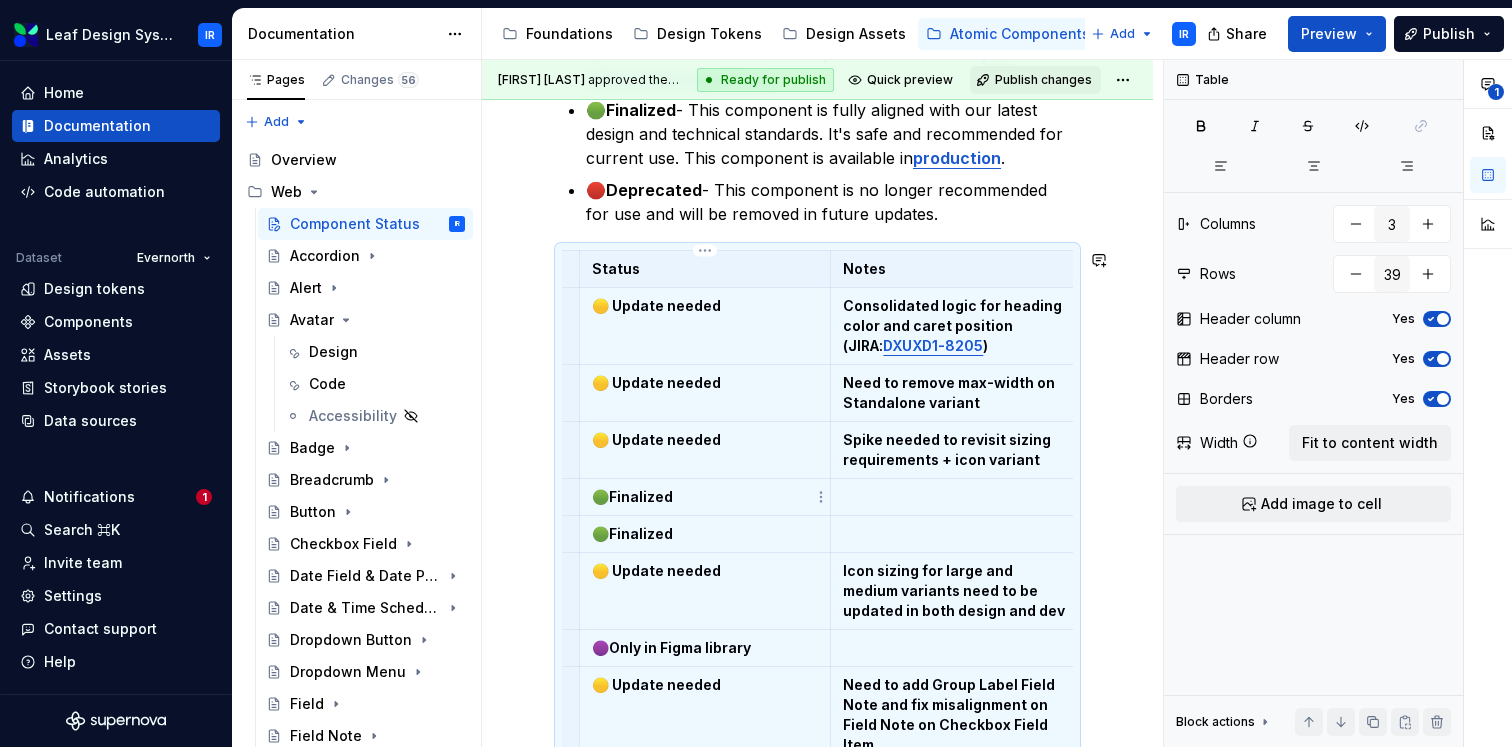 click on "🟢  Finalized" at bounding box center [705, 497] 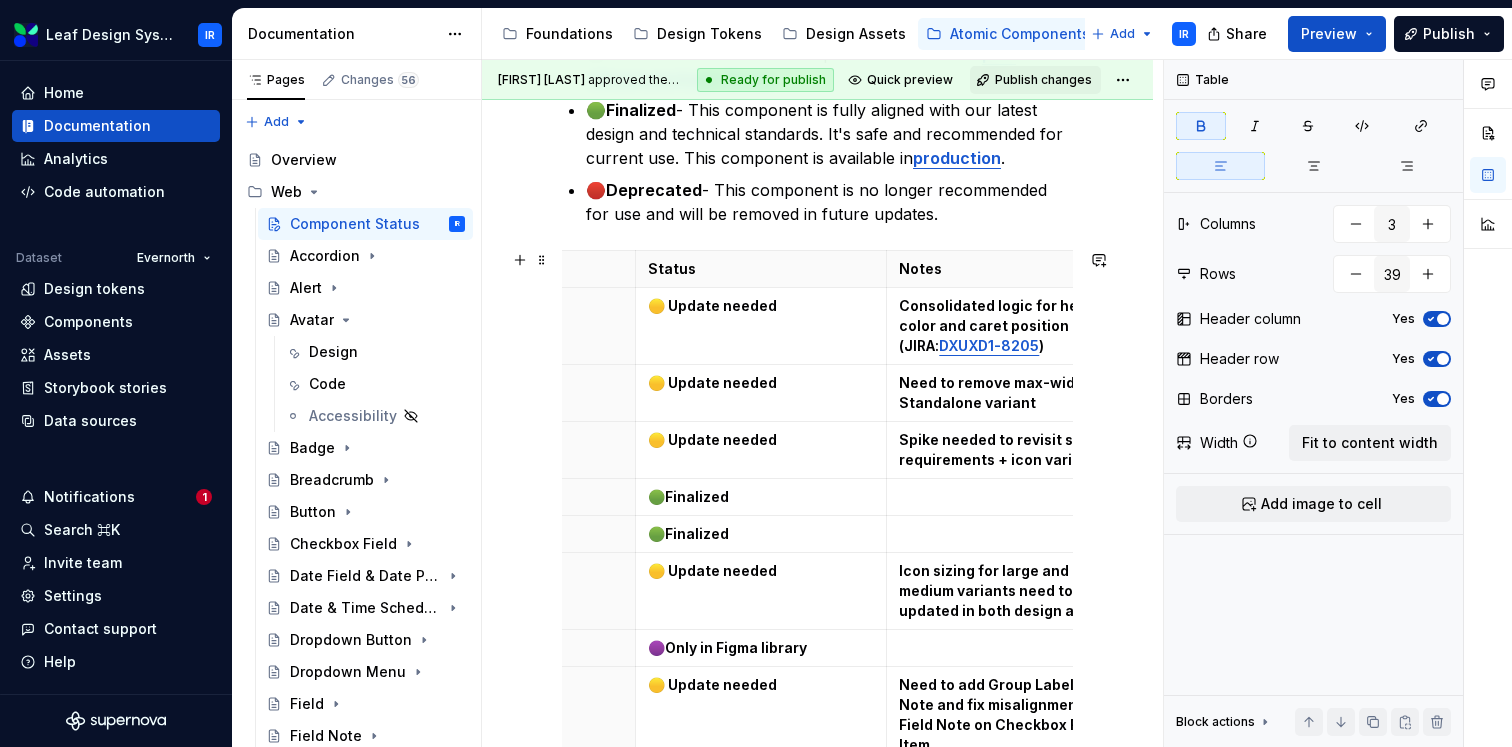 scroll, scrollTop: 0, scrollLeft: 0, axis: both 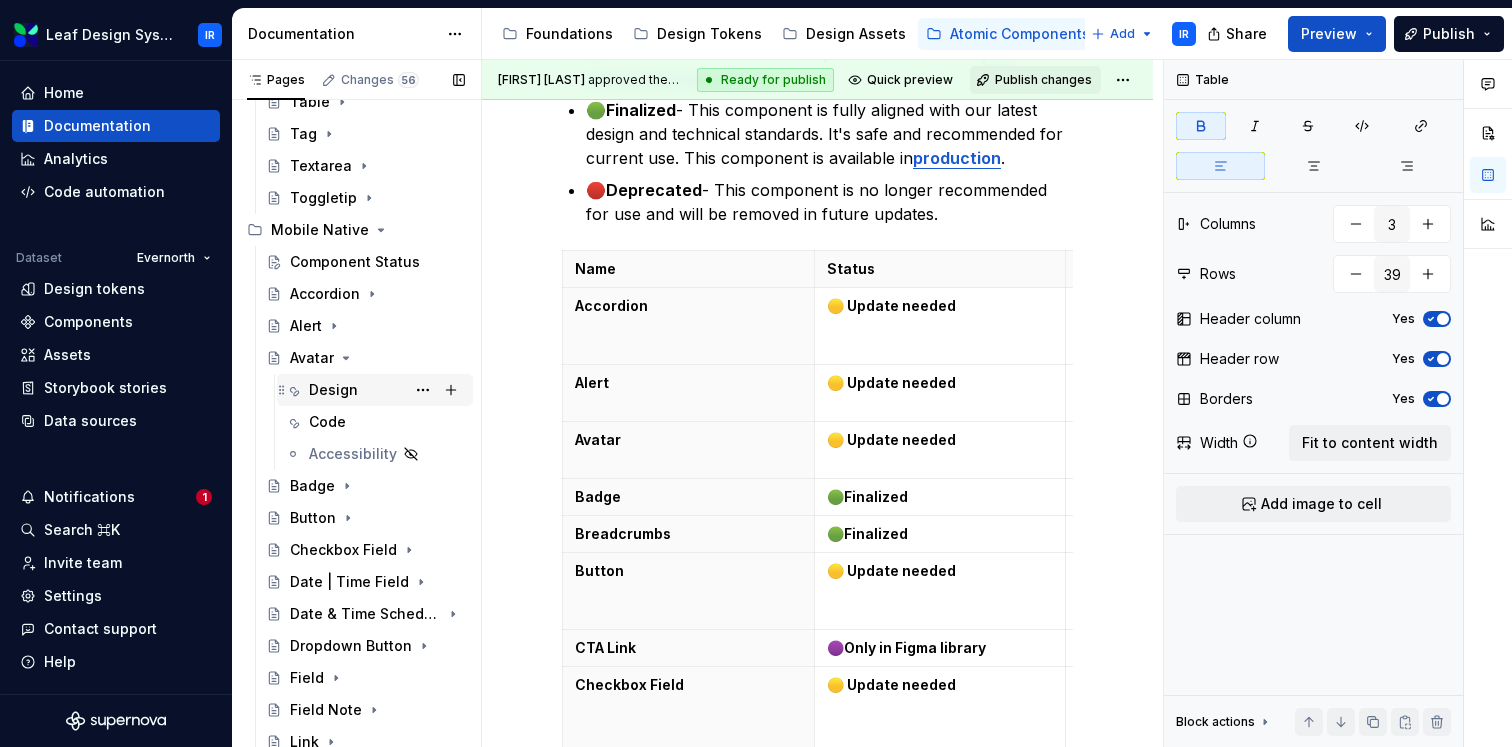 click on "Design" at bounding box center [333, 390] 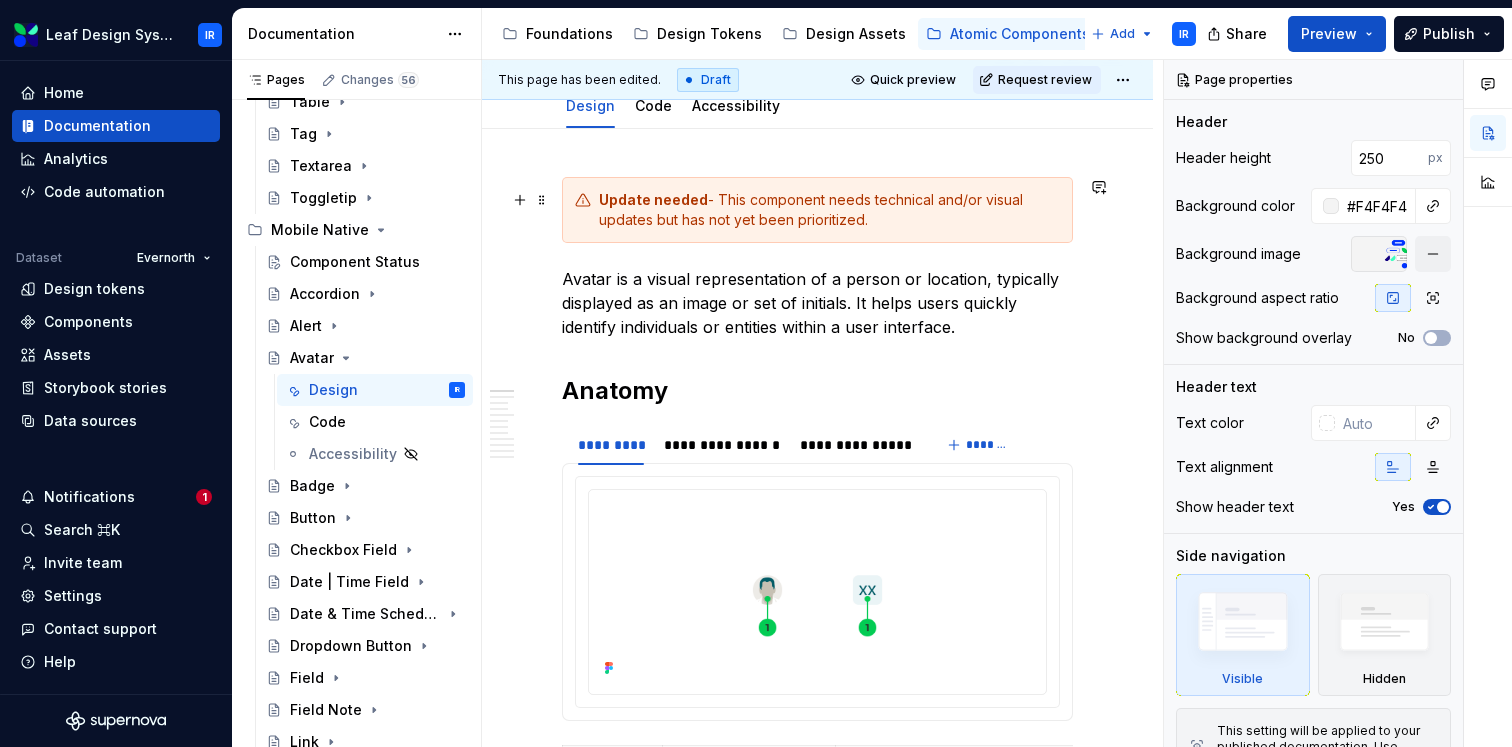 scroll, scrollTop: 401, scrollLeft: 0, axis: vertical 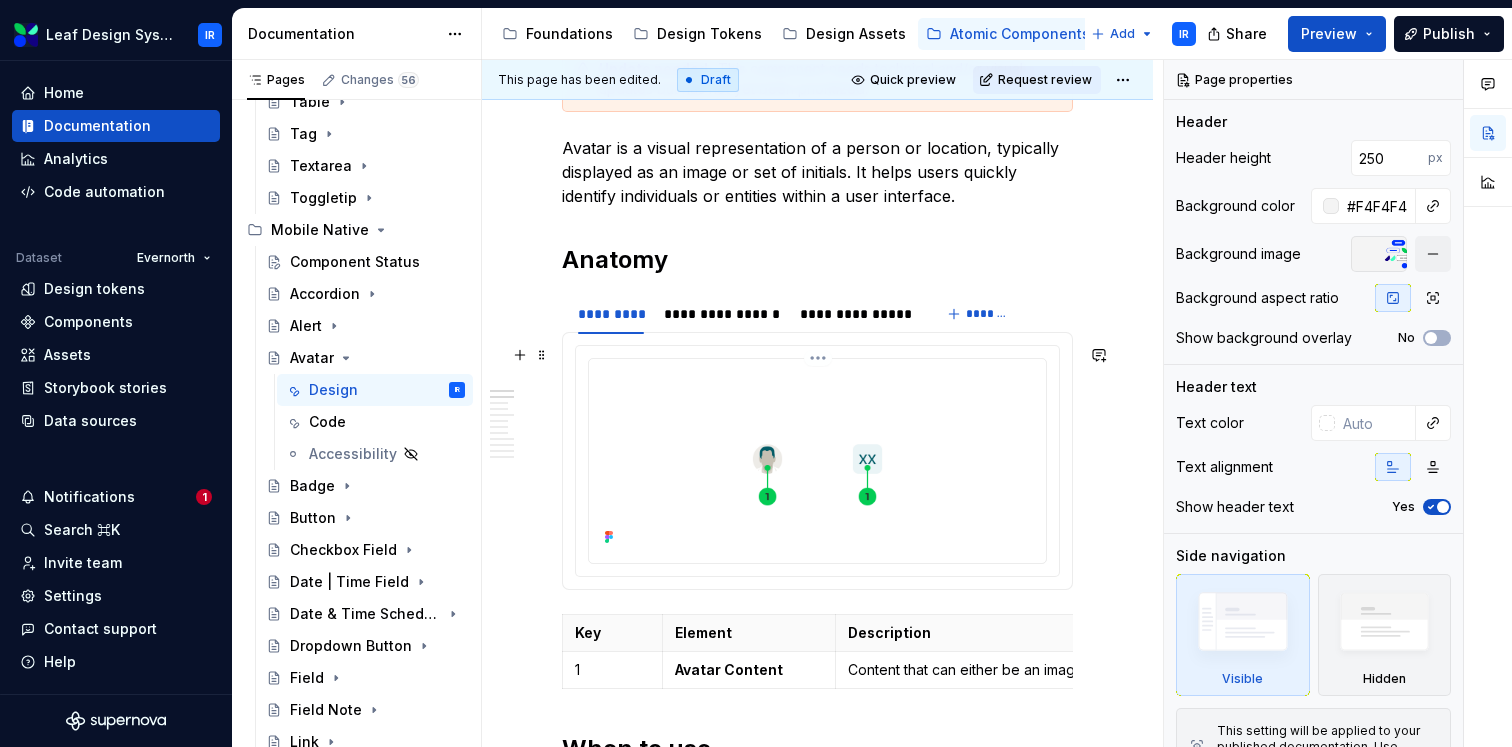 click at bounding box center (817, 459) 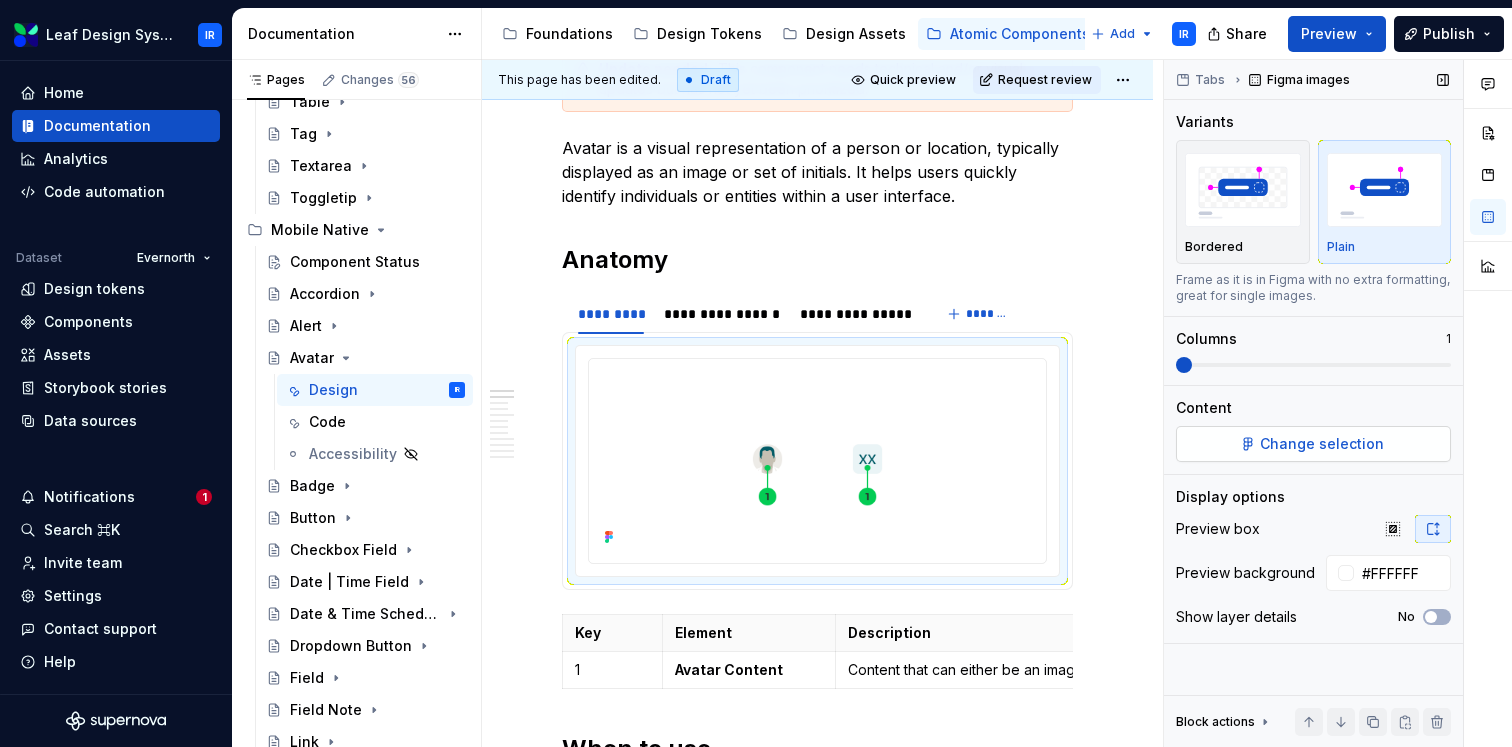 click on "Change selection" at bounding box center (1322, 444) 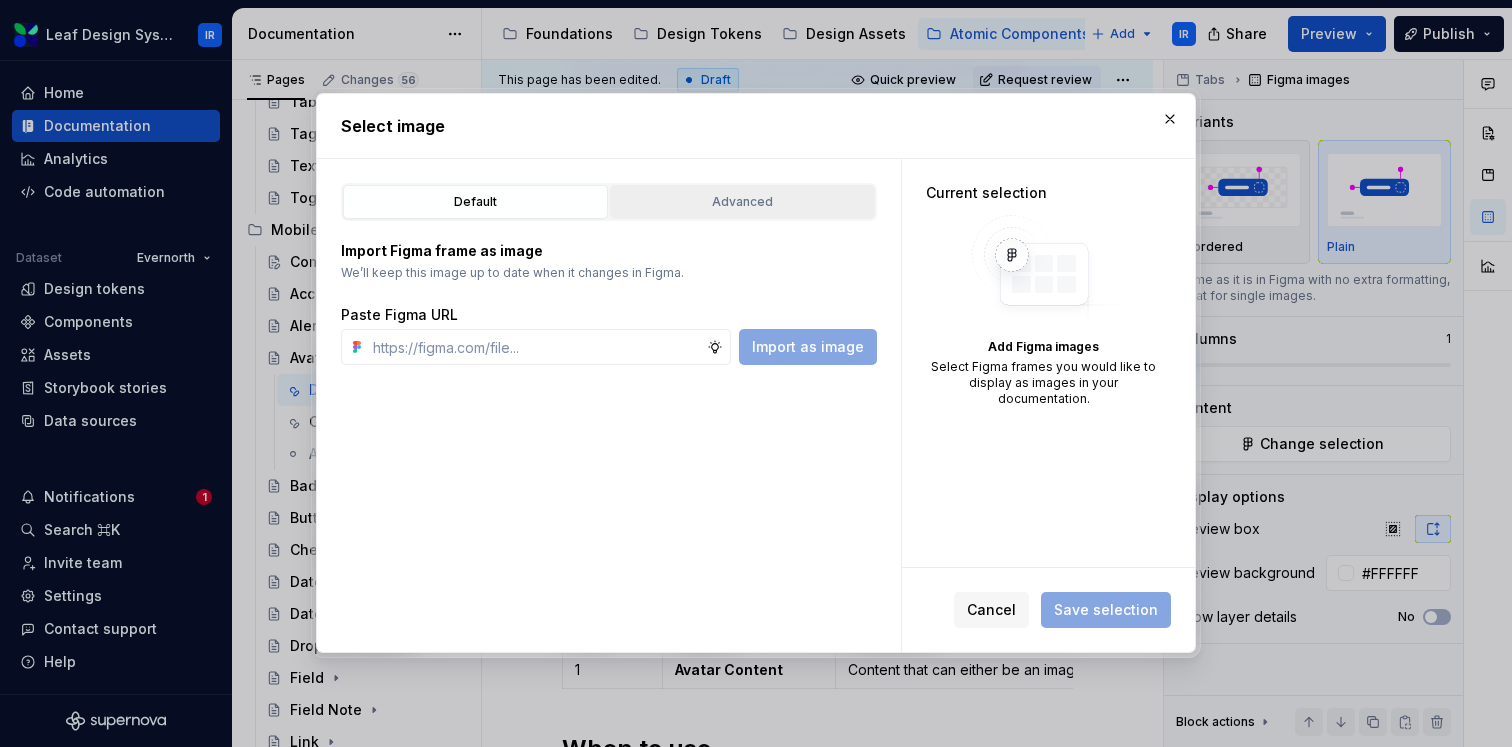 click on "Advanced" at bounding box center (742, 202) 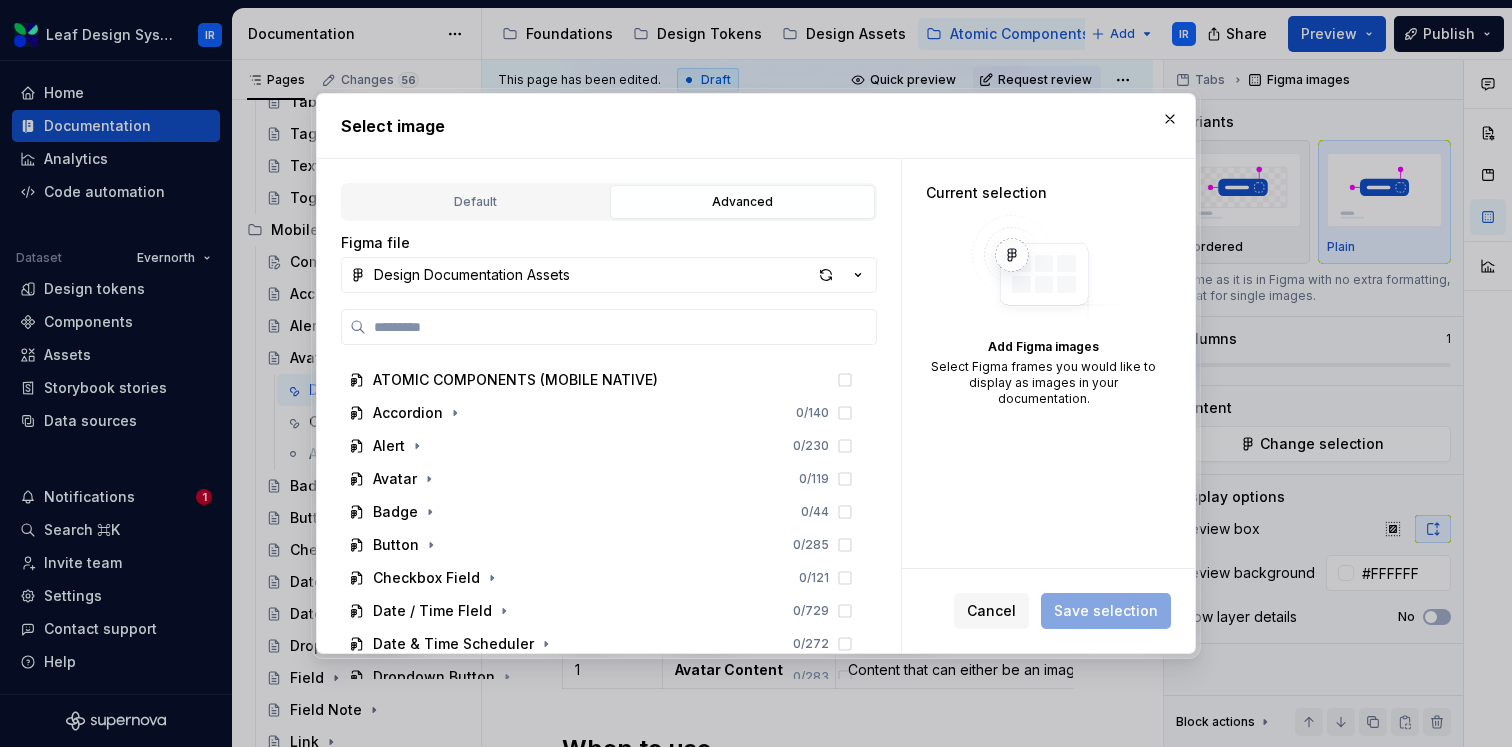 scroll, scrollTop: 1277, scrollLeft: 0, axis: vertical 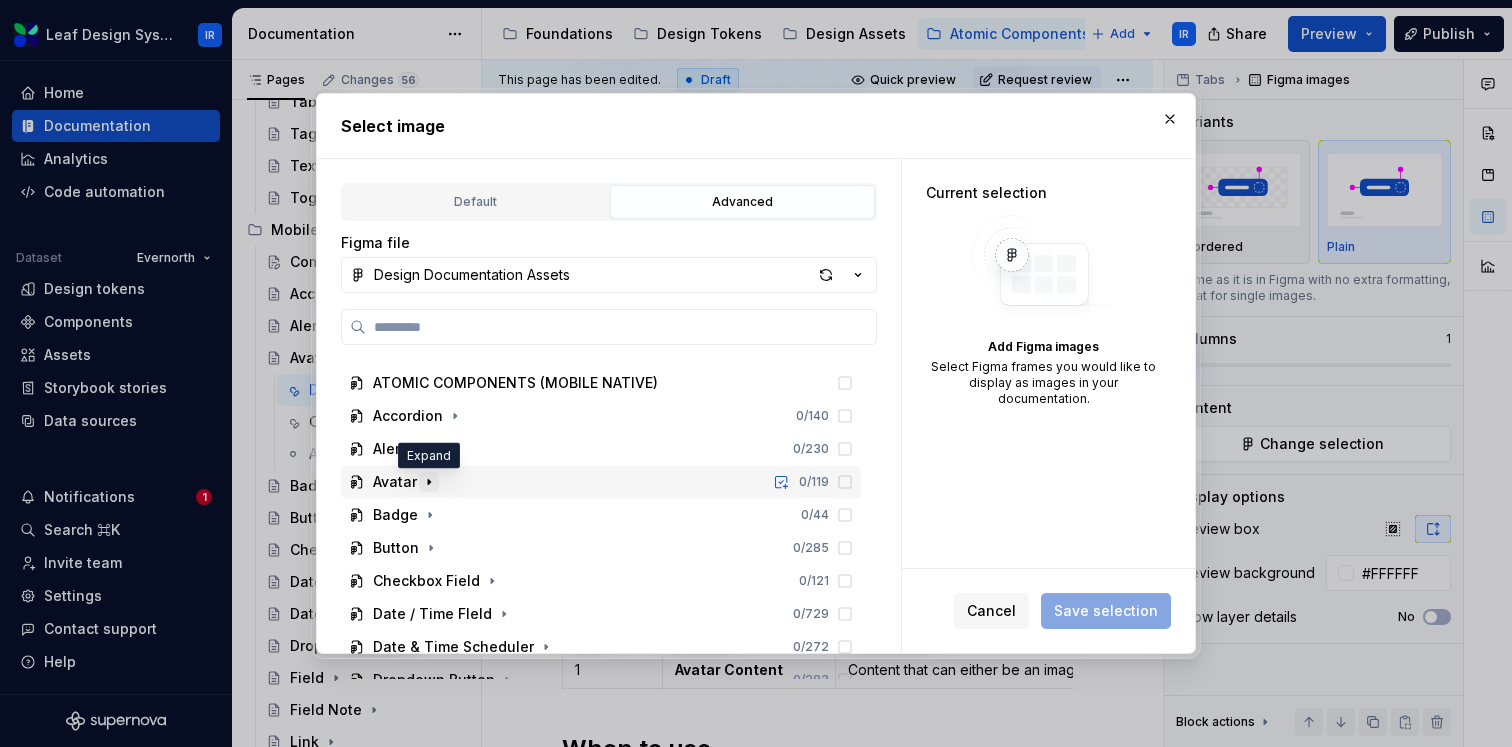 click at bounding box center [429, 482] 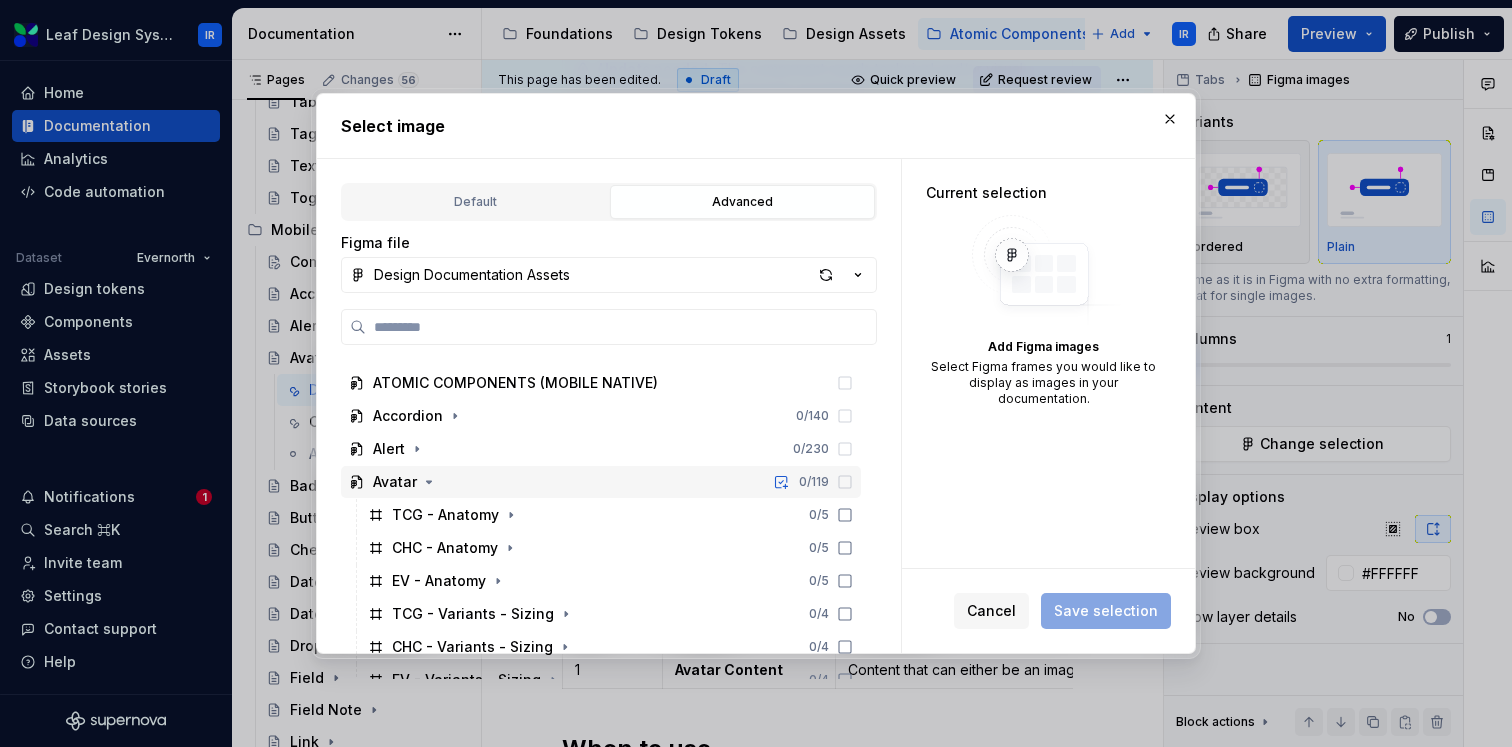 scroll, scrollTop: 1335, scrollLeft: 0, axis: vertical 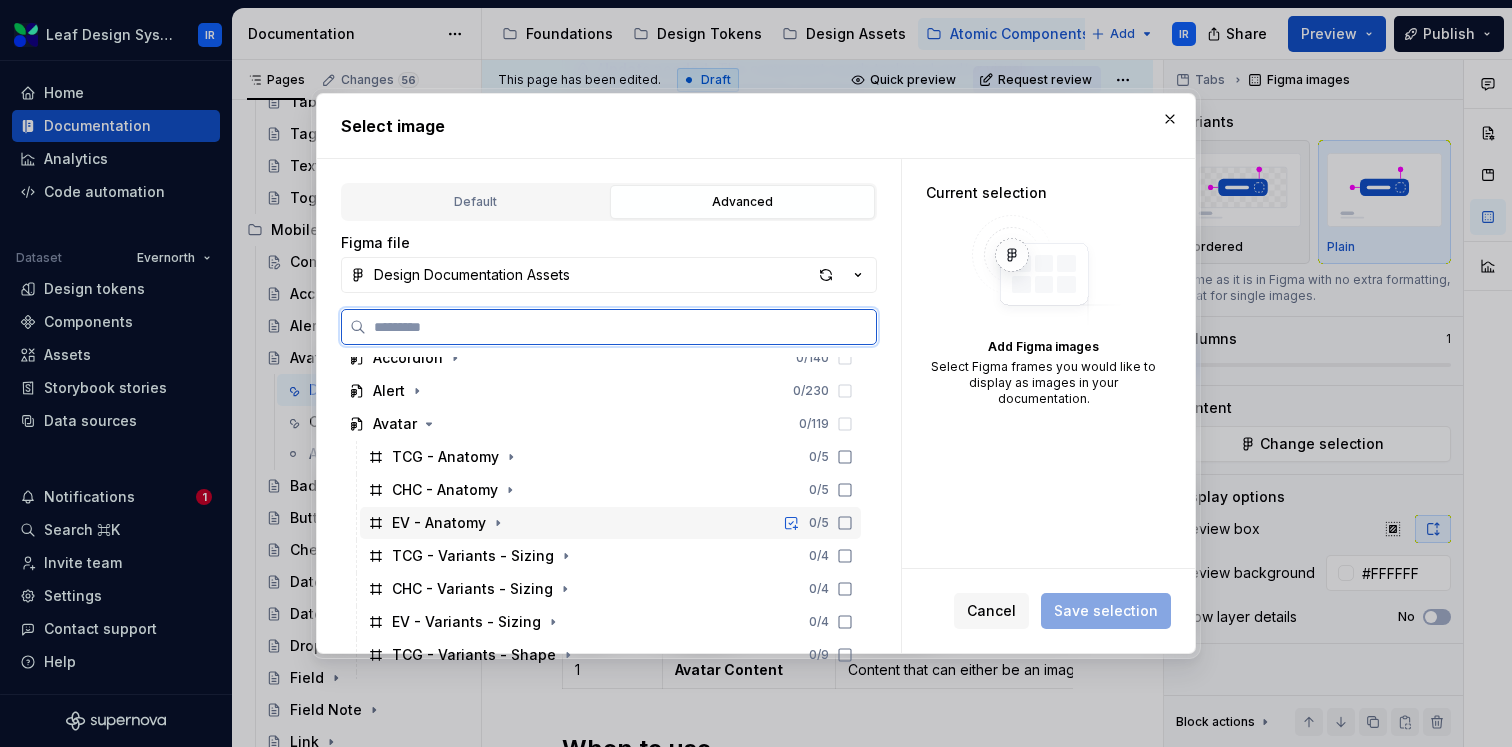 click on "EV - Anatomy" at bounding box center [439, 523] 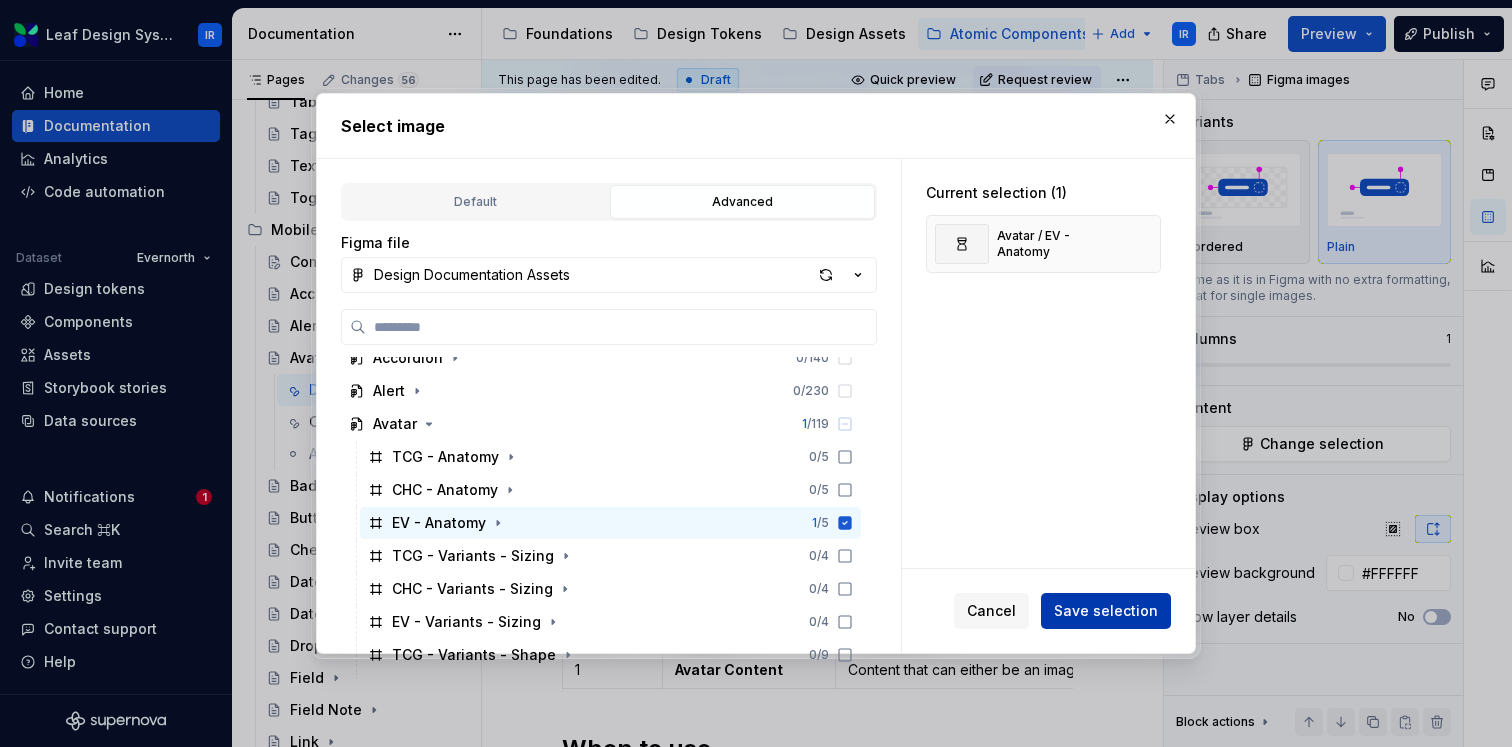 click on "Save selection" at bounding box center [1106, 611] 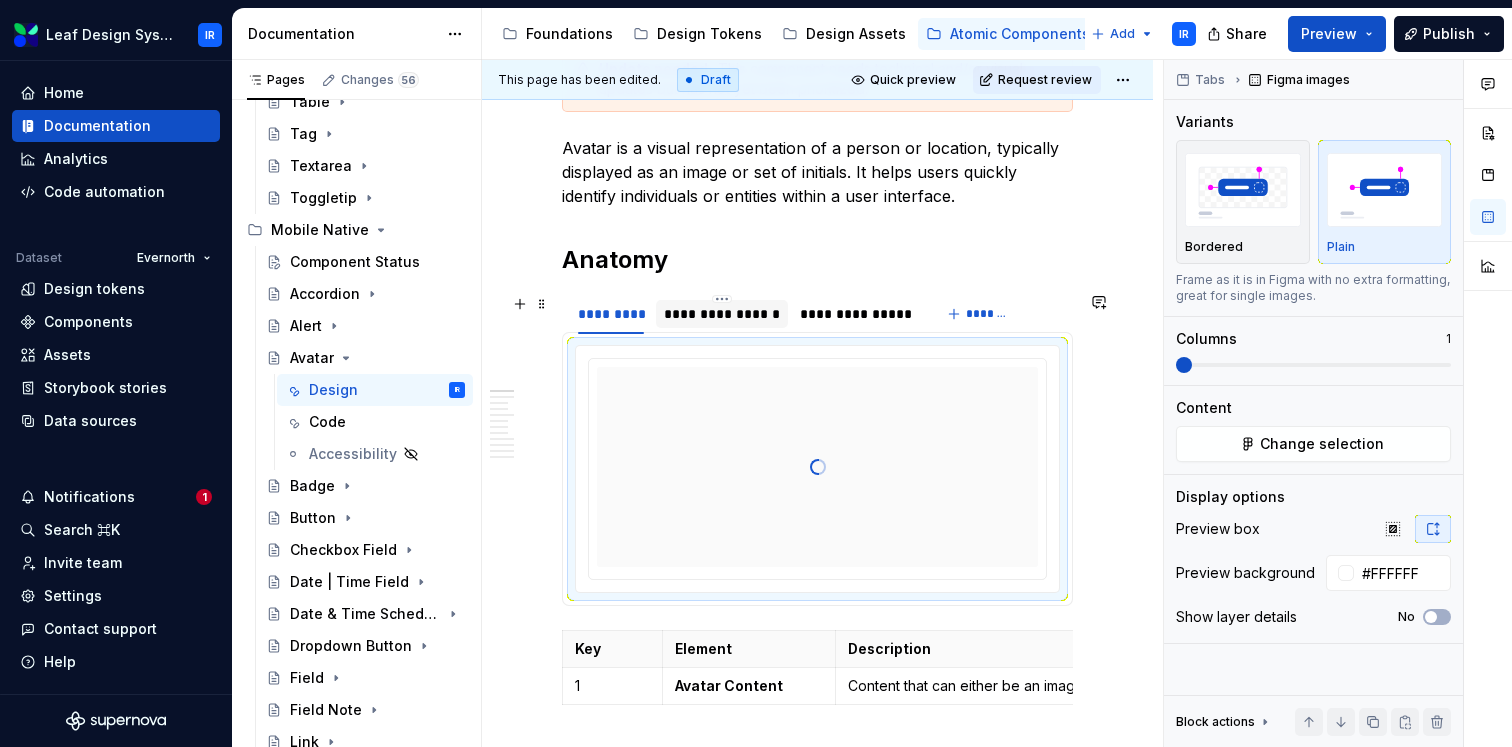 click on "**********" at bounding box center (722, 314) 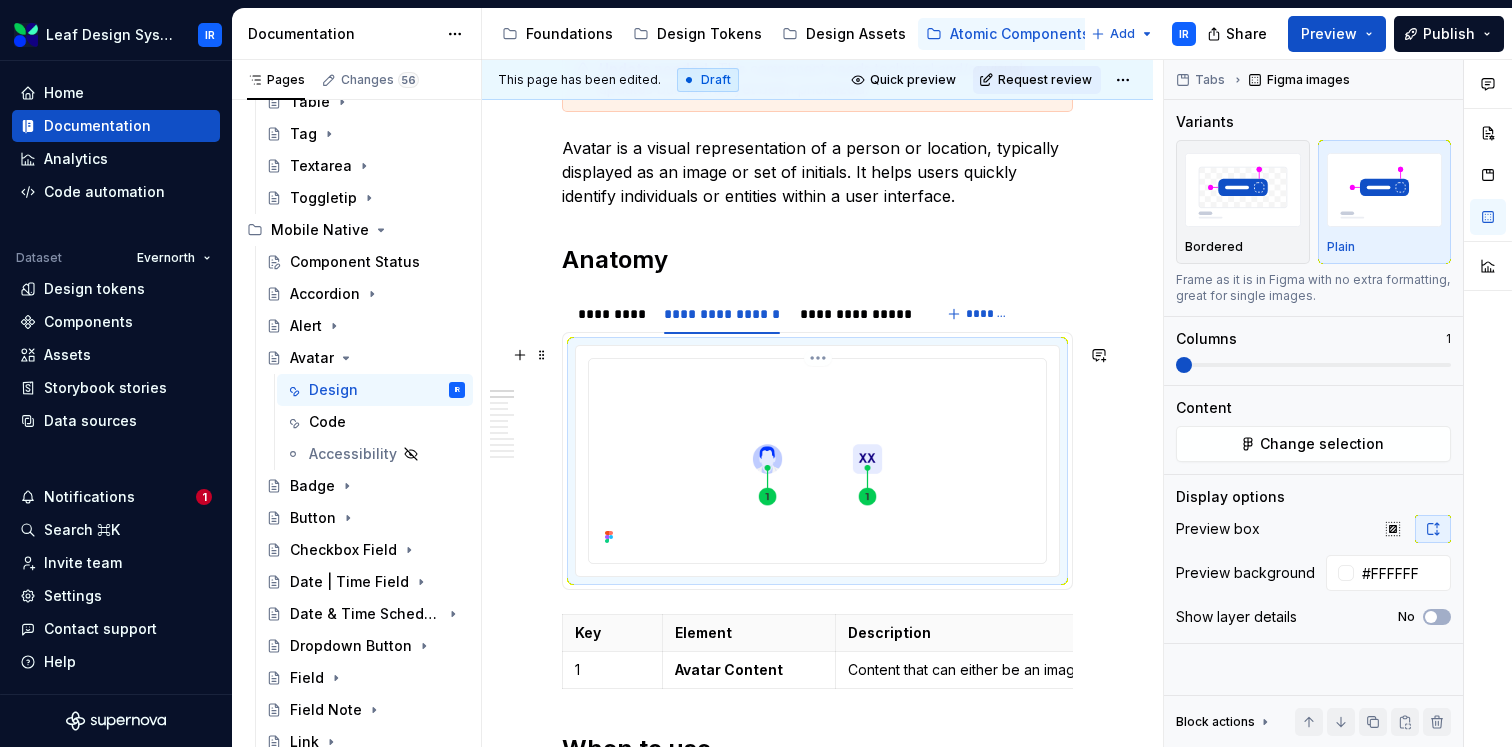 click at bounding box center (817, 459) 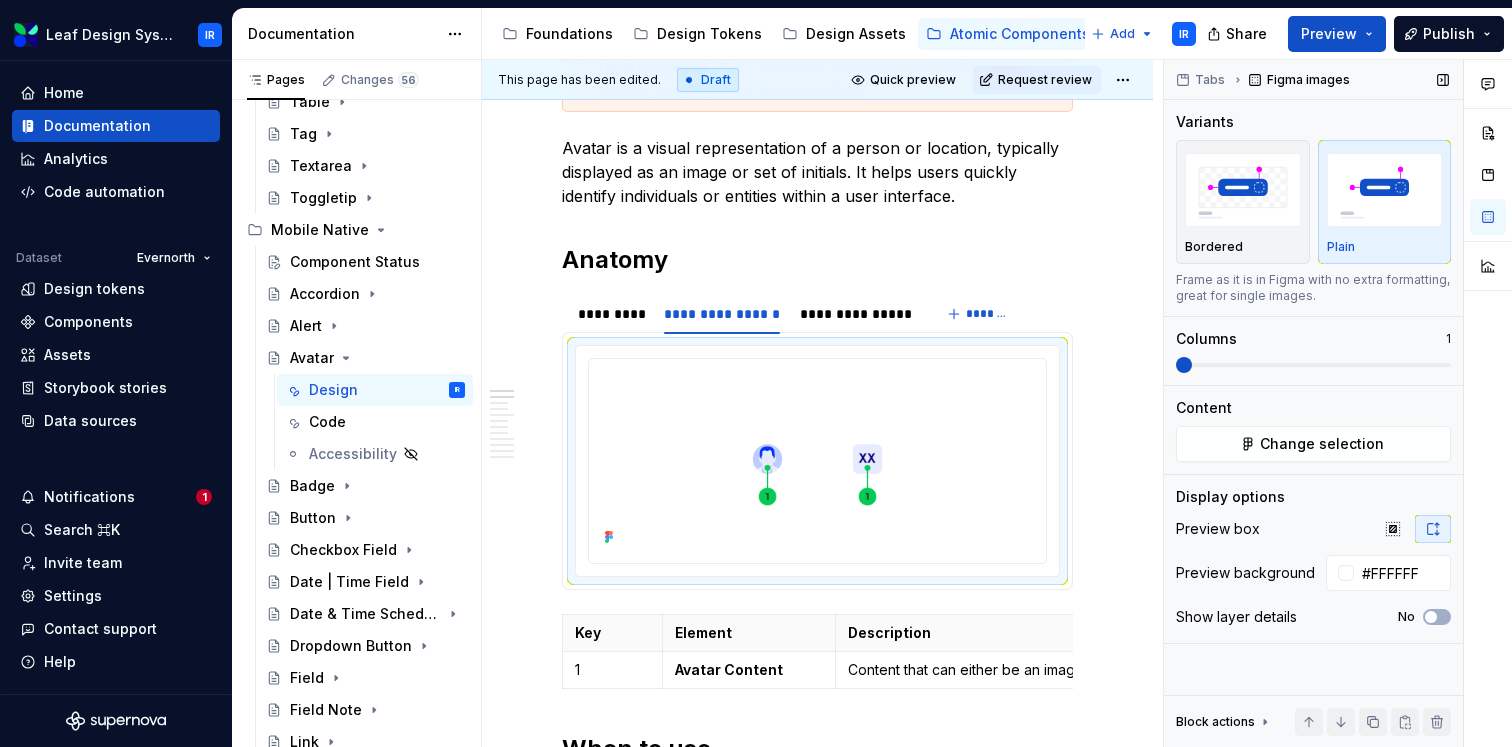 click on "Content Change selection" at bounding box center [1313, 430] 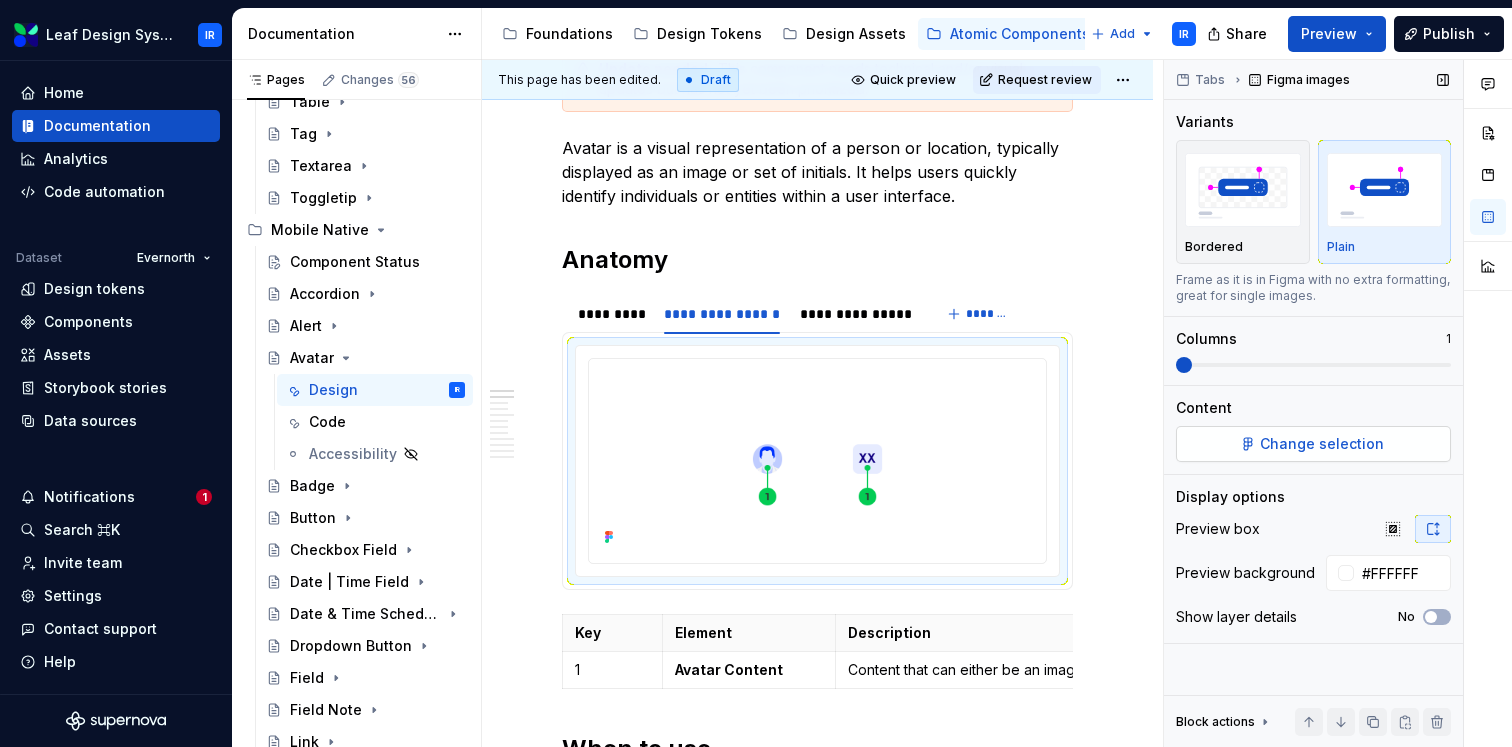 click on "Change selection" at bounding box center (1322, 444) 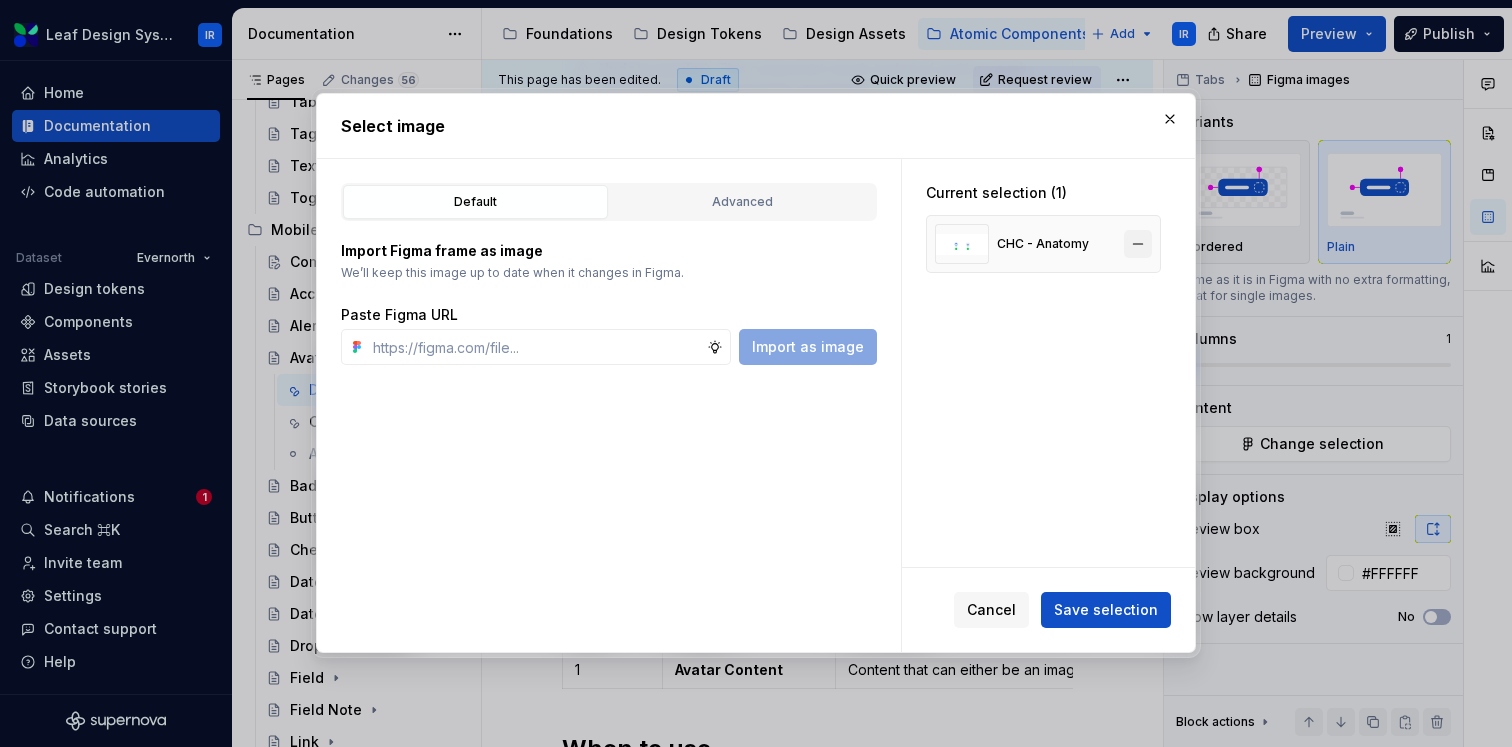 click at bounding box center (1138, 244) 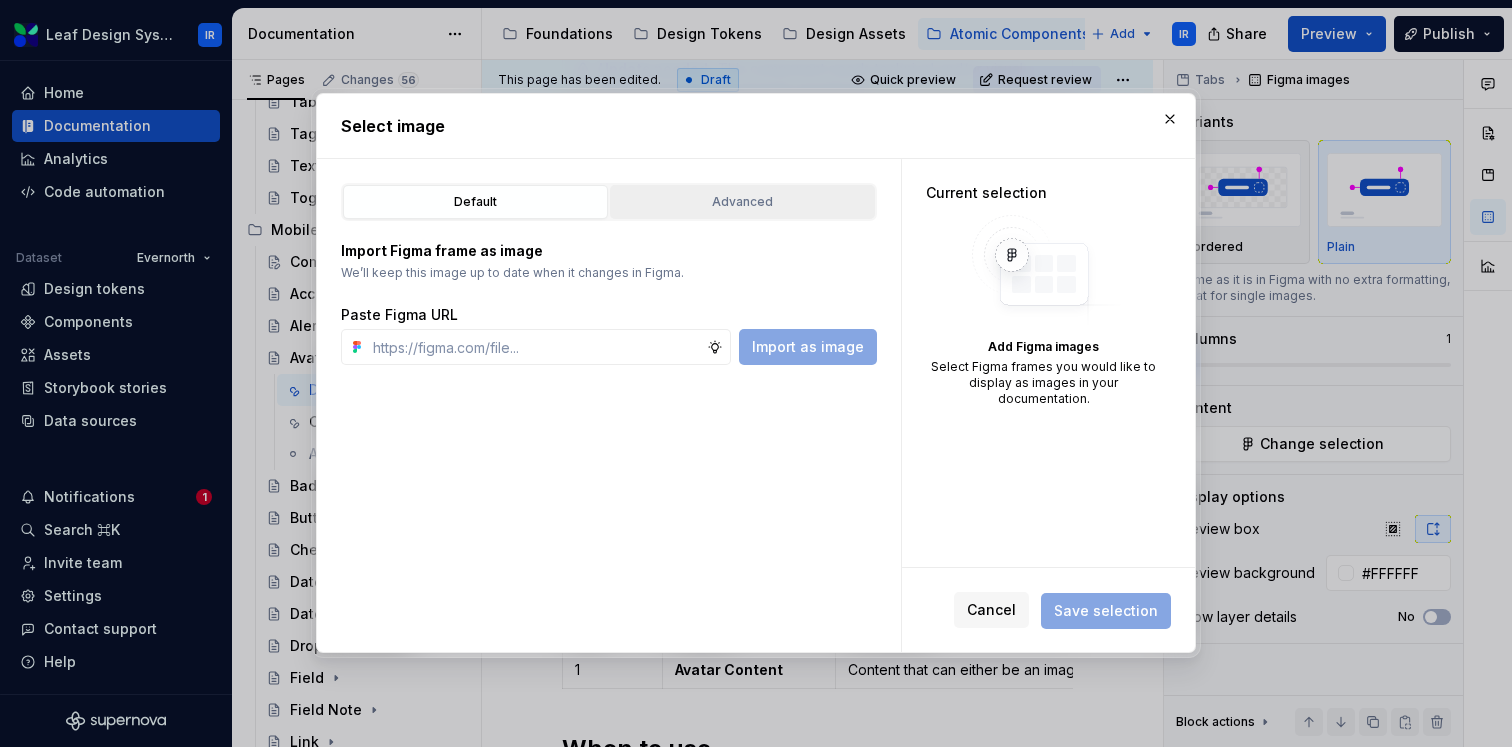 click on "Advanced" at bounding box center (742, 202) 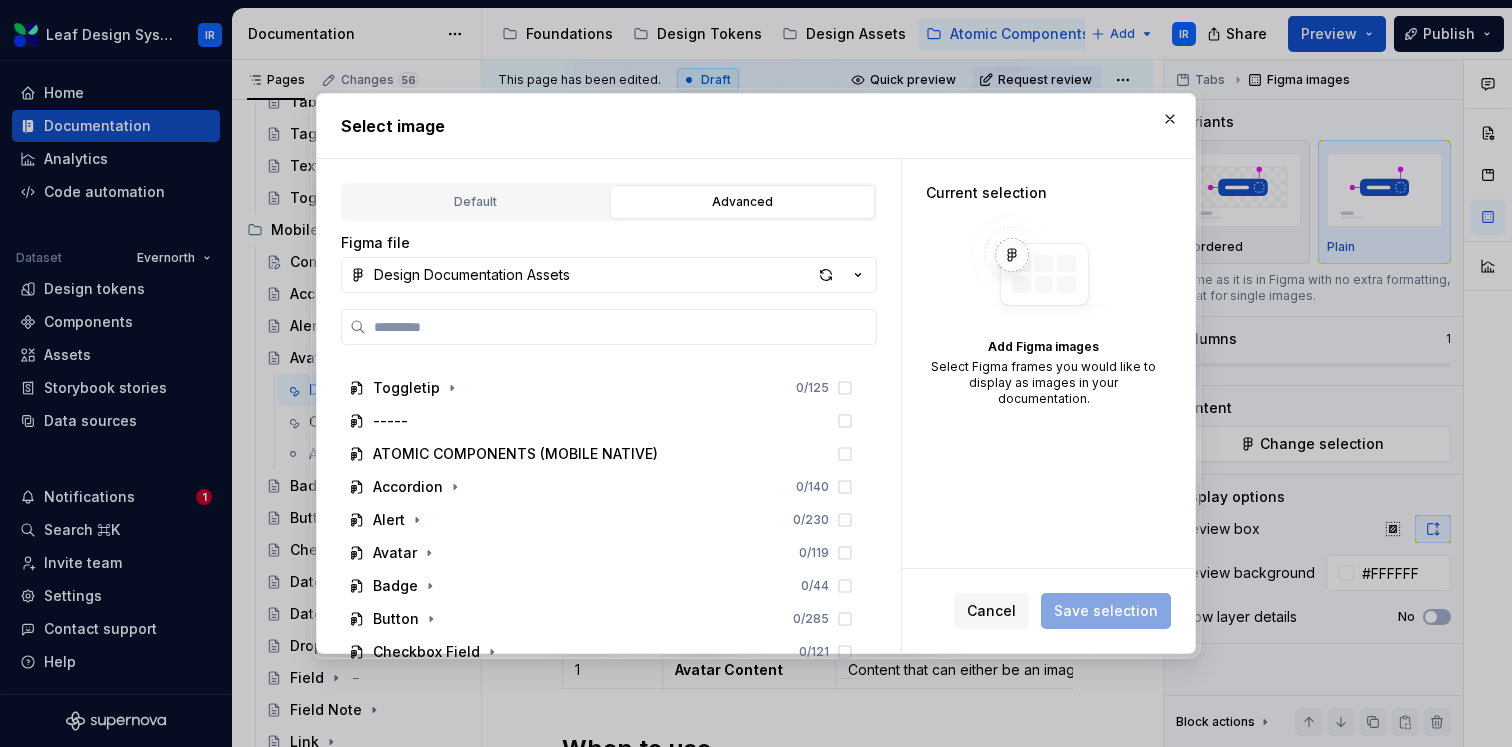 scroll, scrollTop: 1205, scrollLeft: 0, axis: vertical 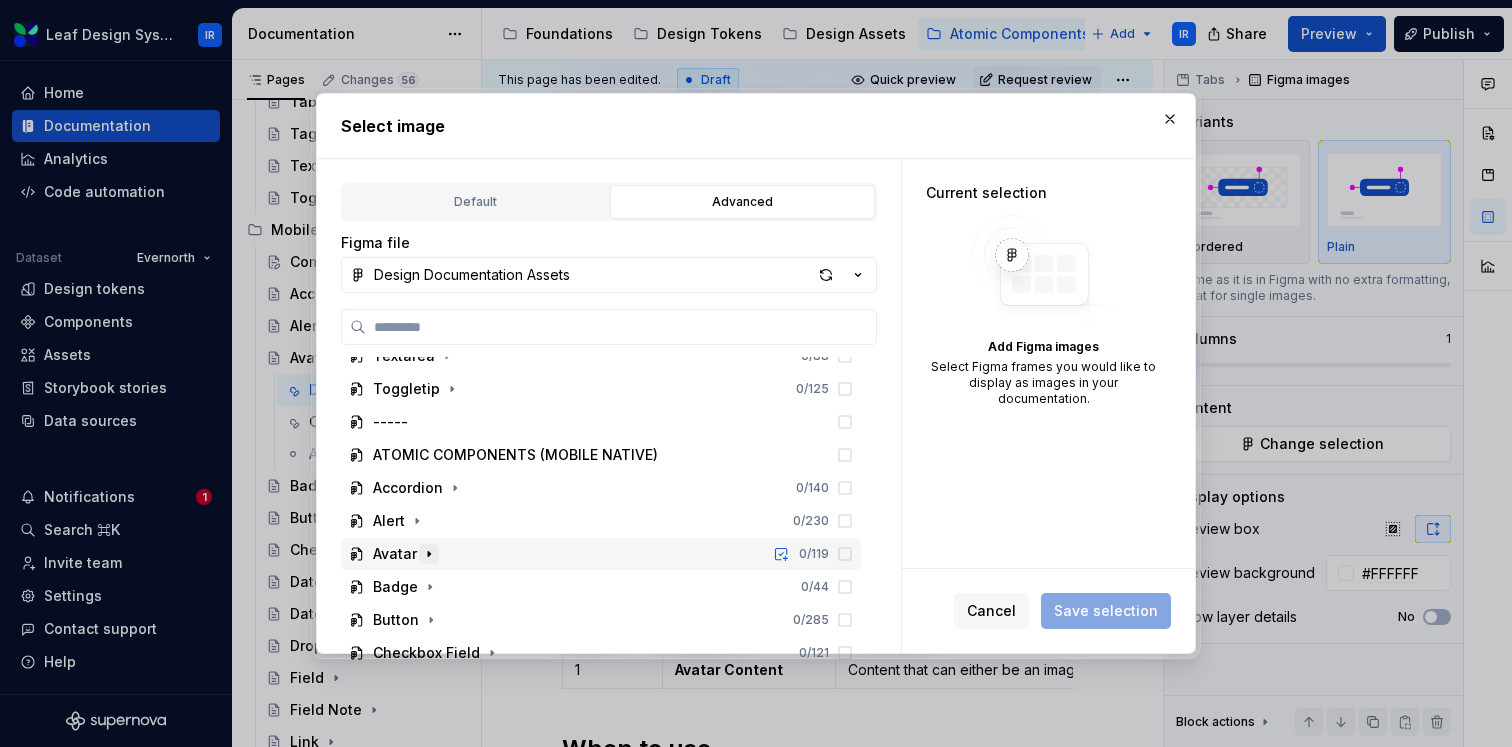 click 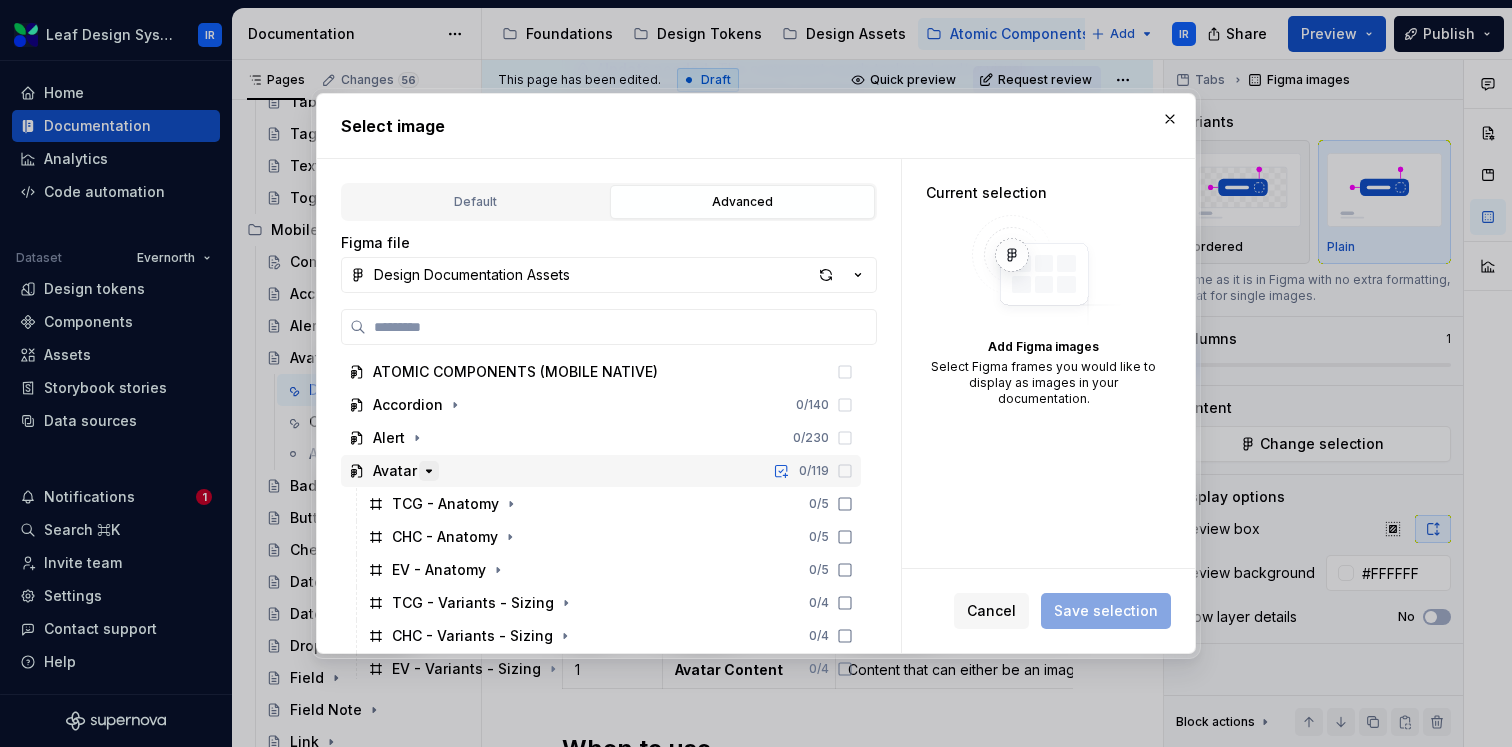 scroll, scrollTop: 1303, scrollLeft: 0, axis: vertical 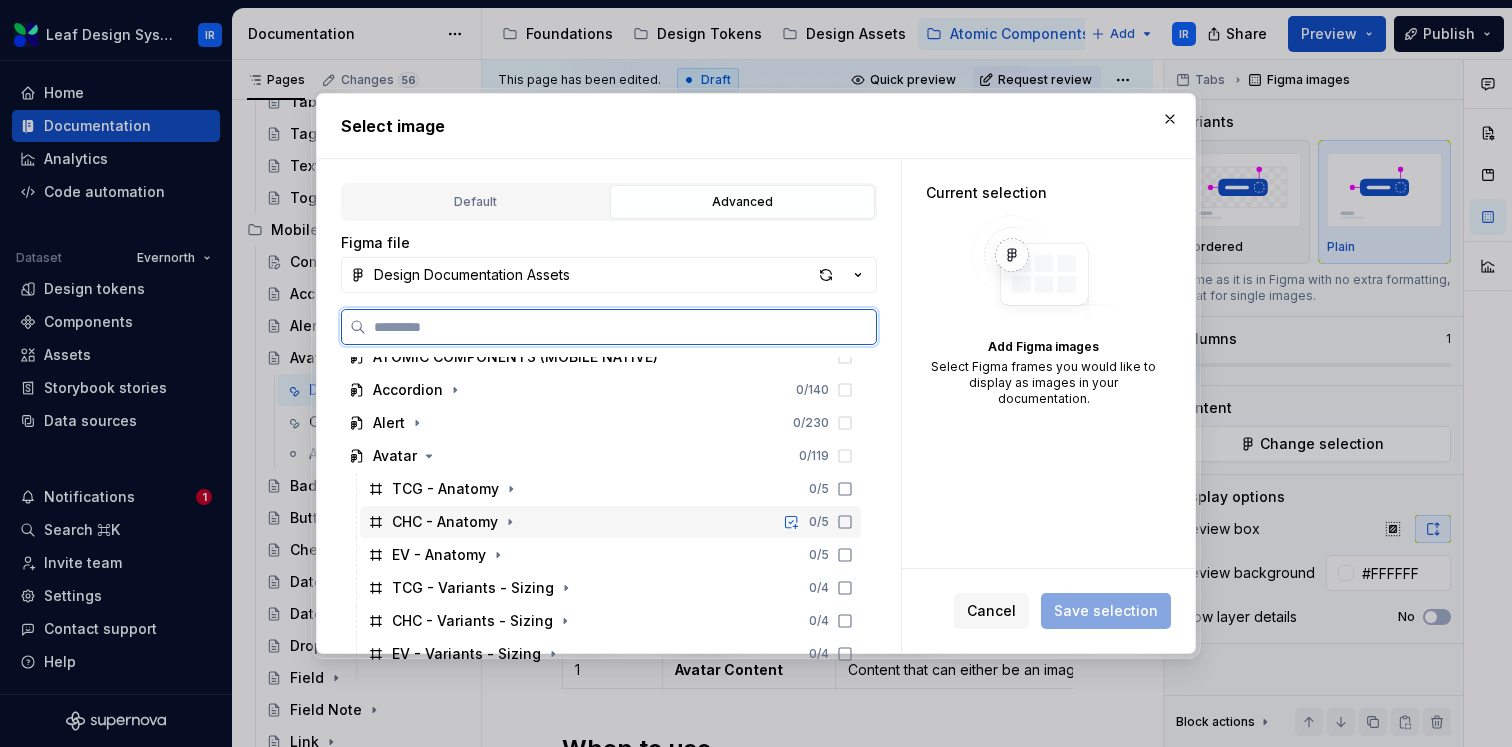 click on "CHC - Anatomy" at bounding box center [445, 522] 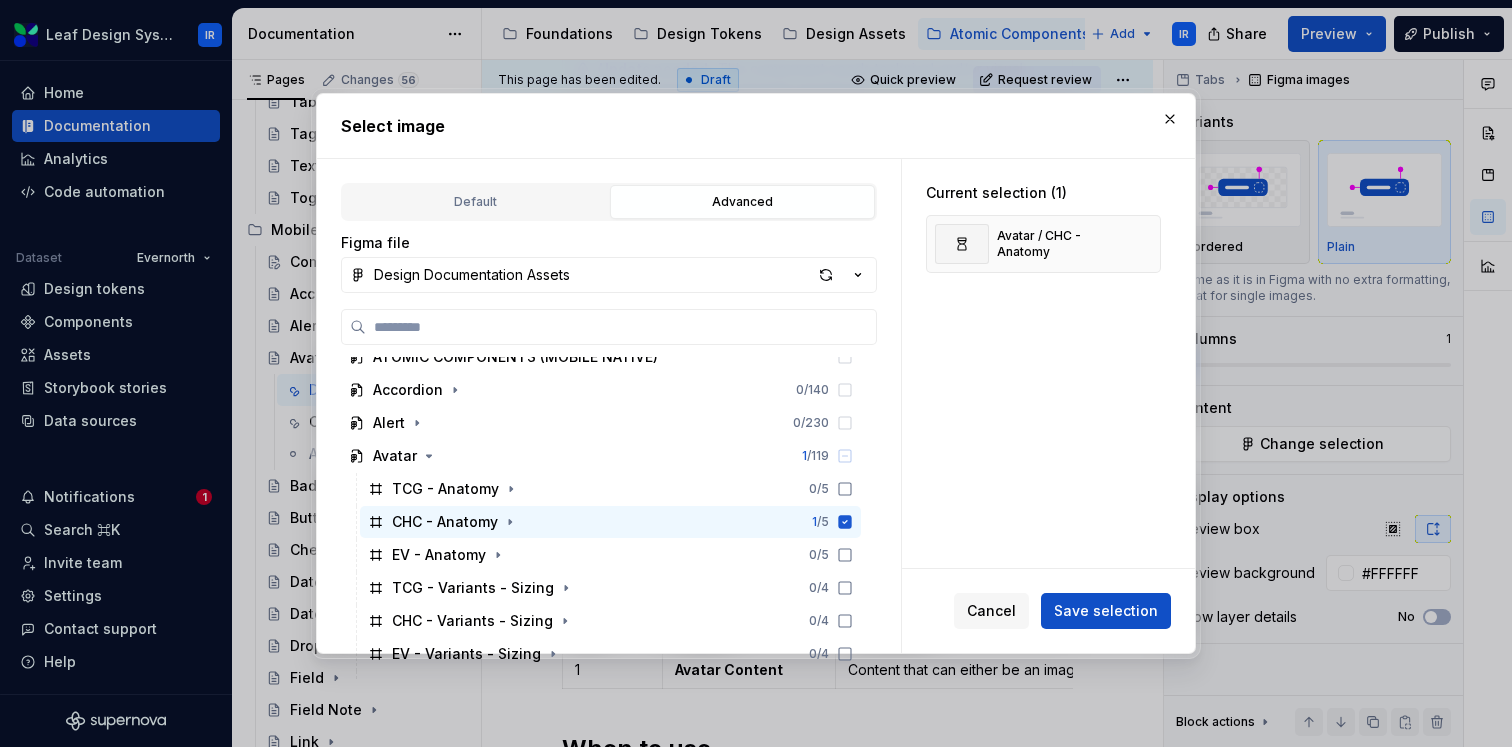 click on "Save selection" at bounding box center (1106, 611) 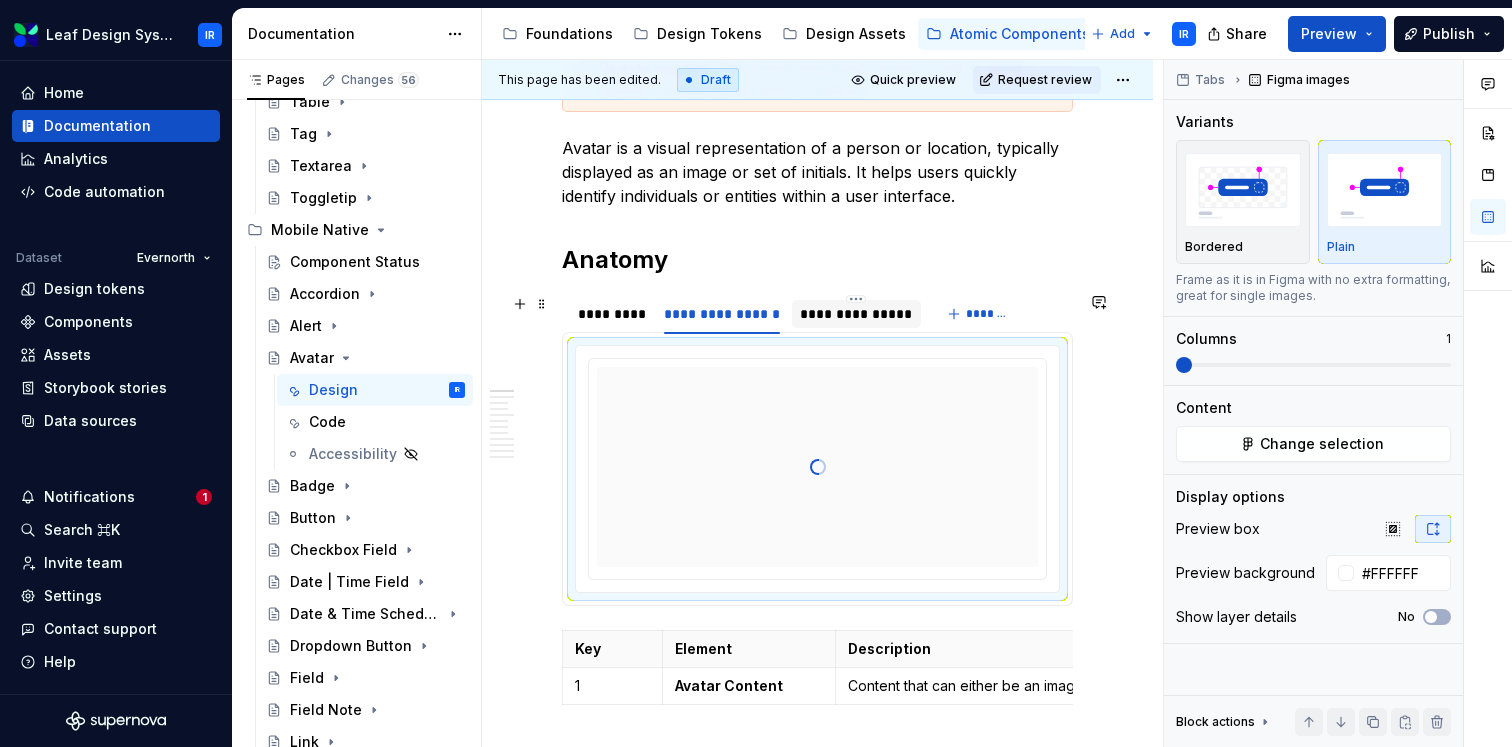 click on "**********" at bounding box center (856, 314) 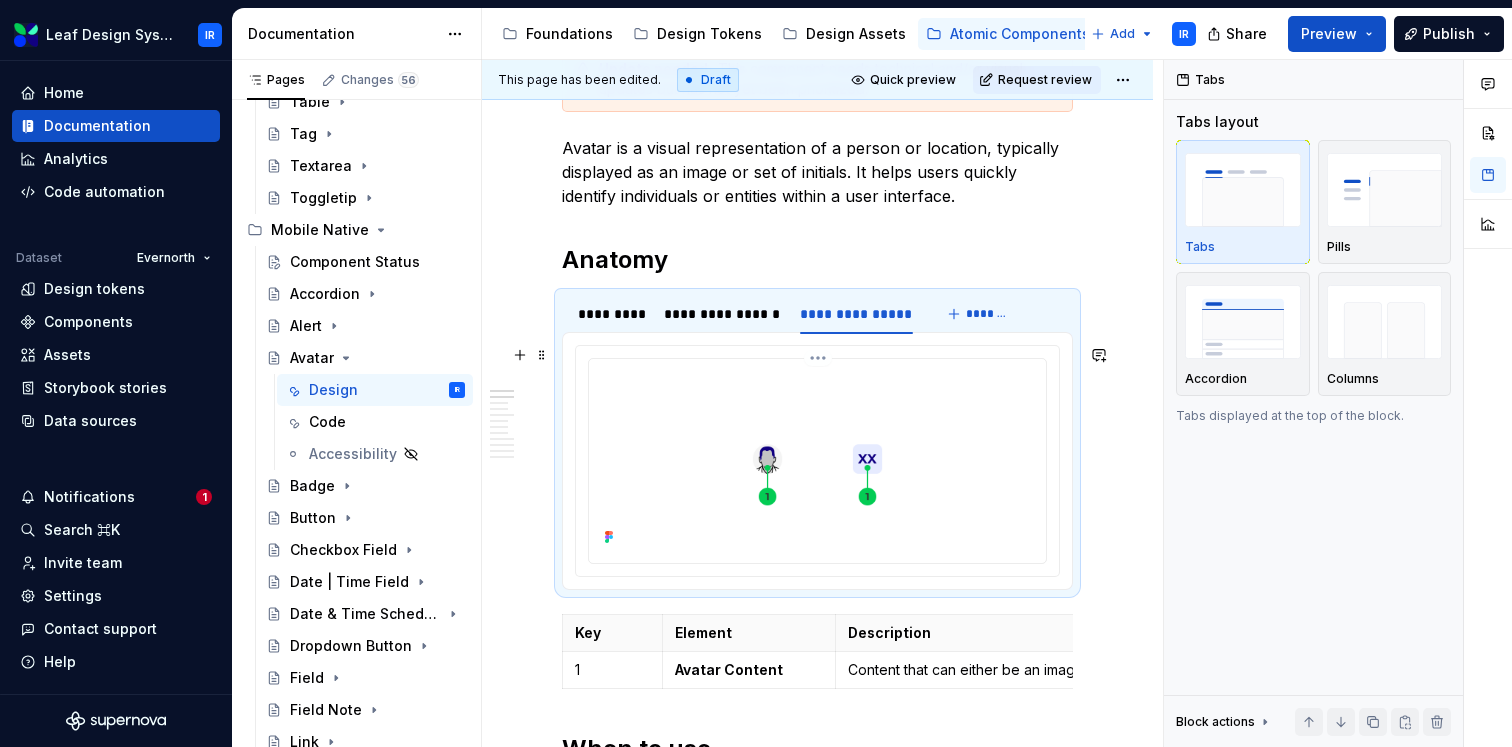 click at bounding box center [817, 459] 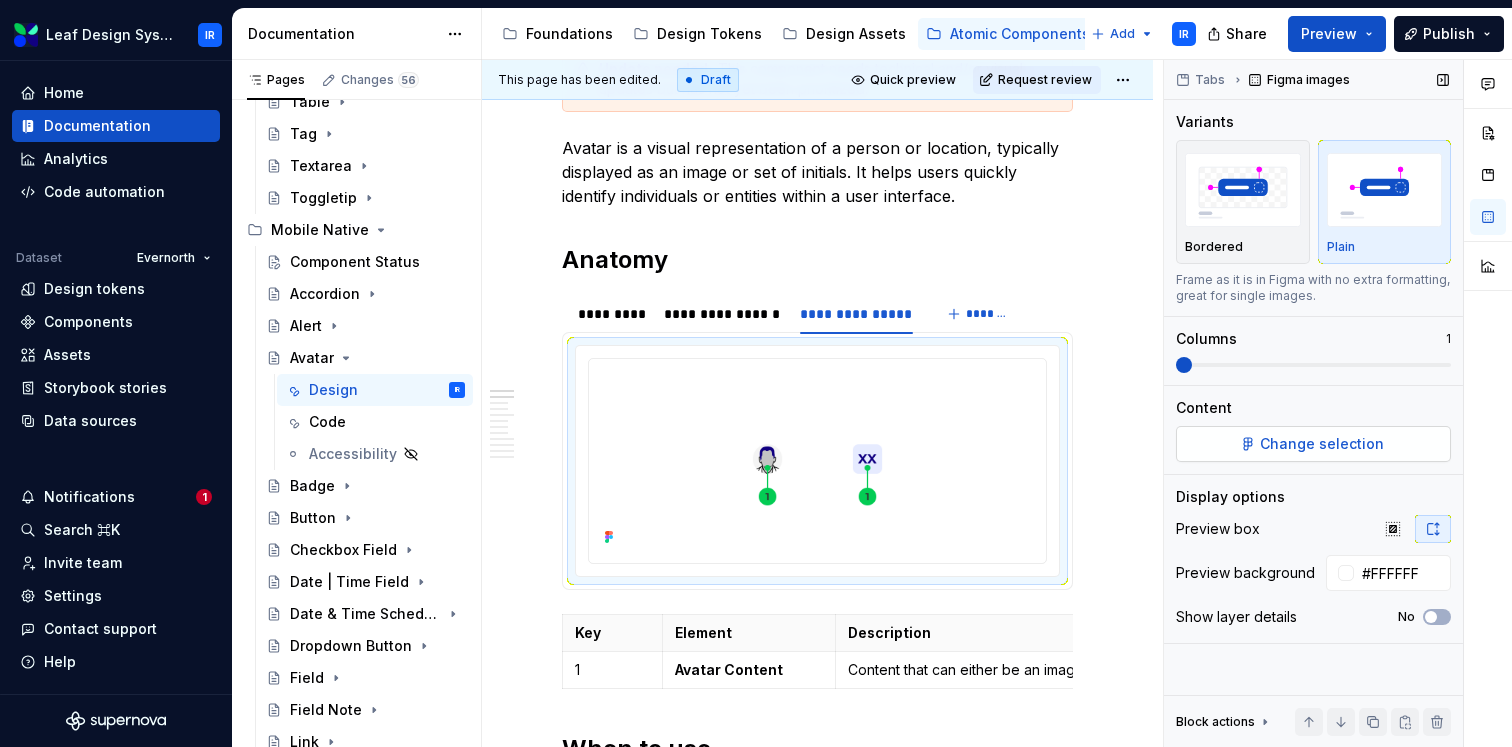 click on "Change selection" at bounding box center [1313, 444] 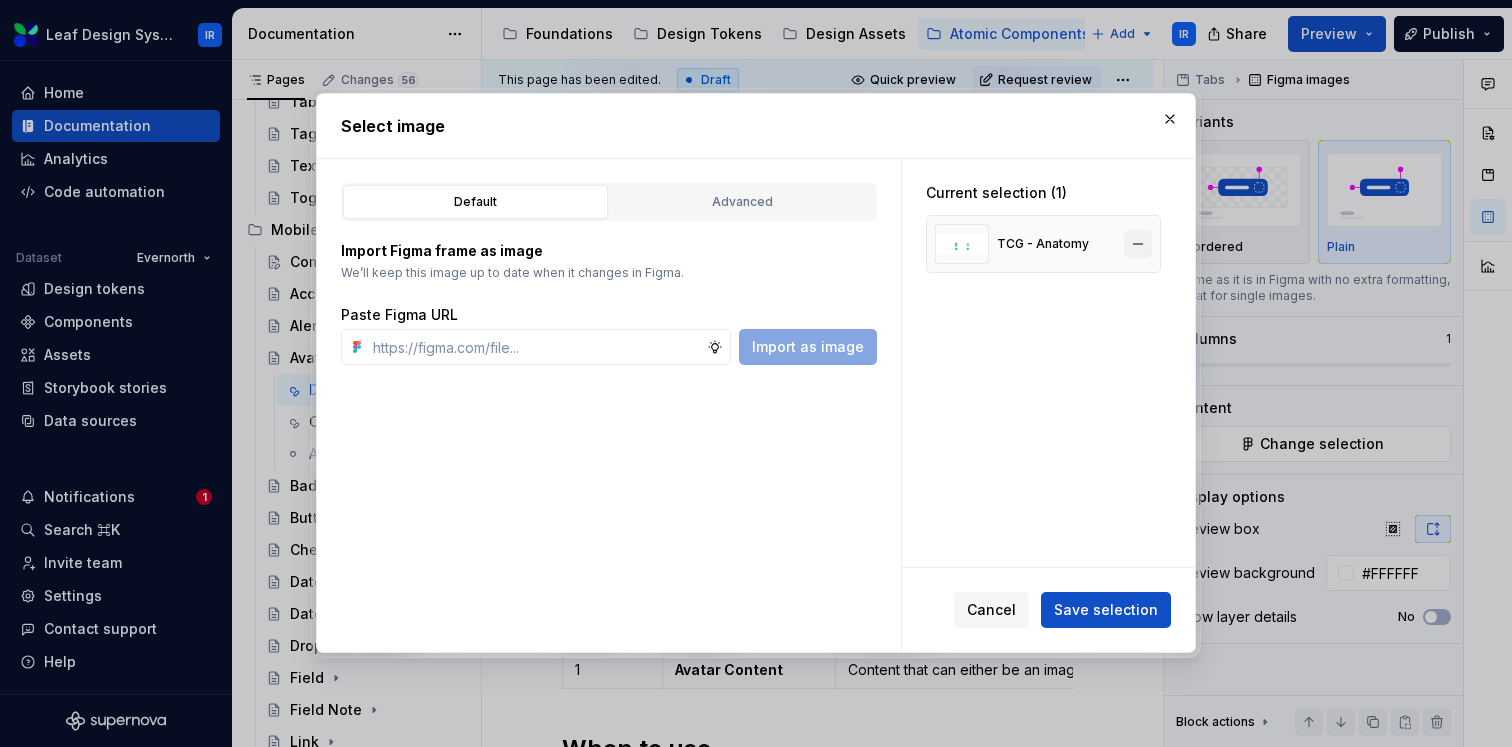 click at bounding box center (1138, 244) 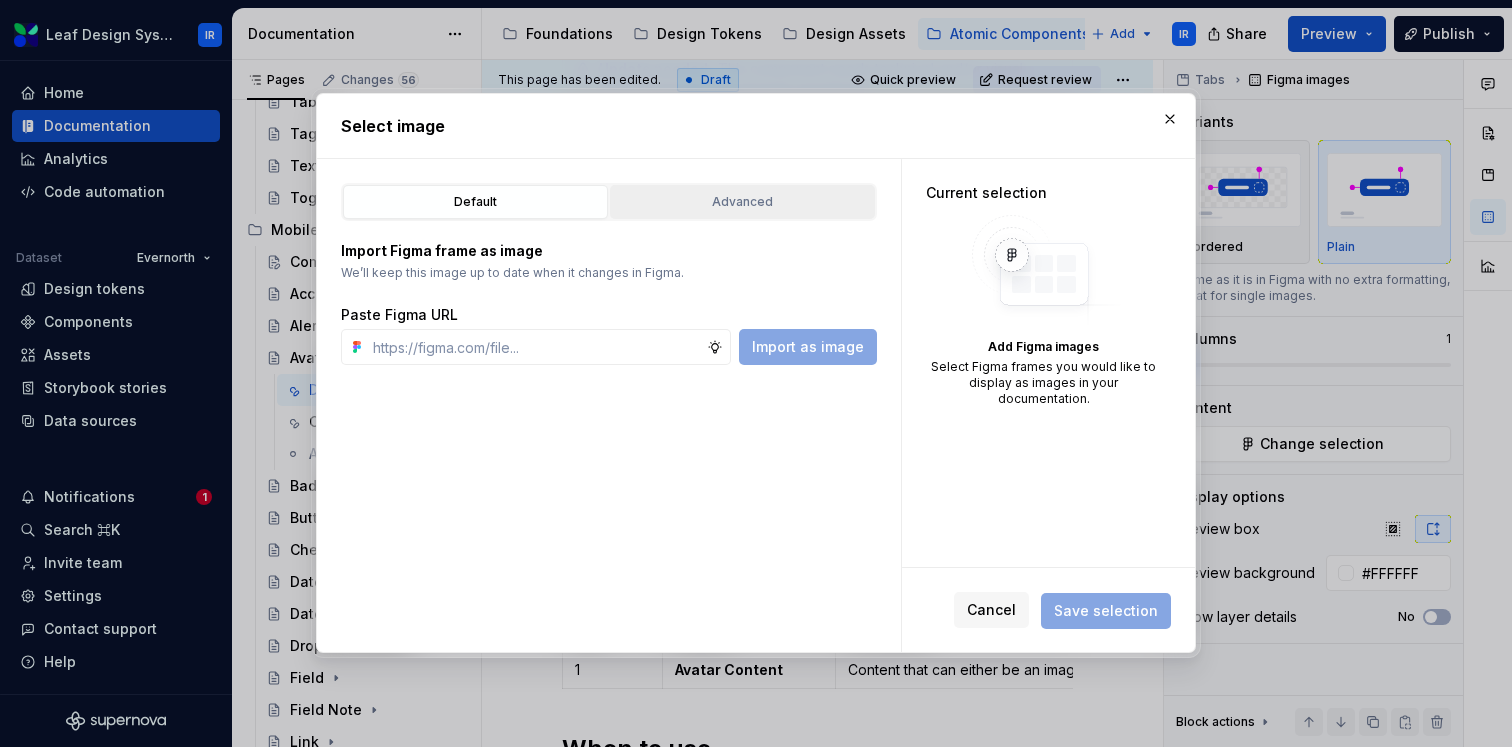 click on "Advanced" at bounding box center [742, 202] 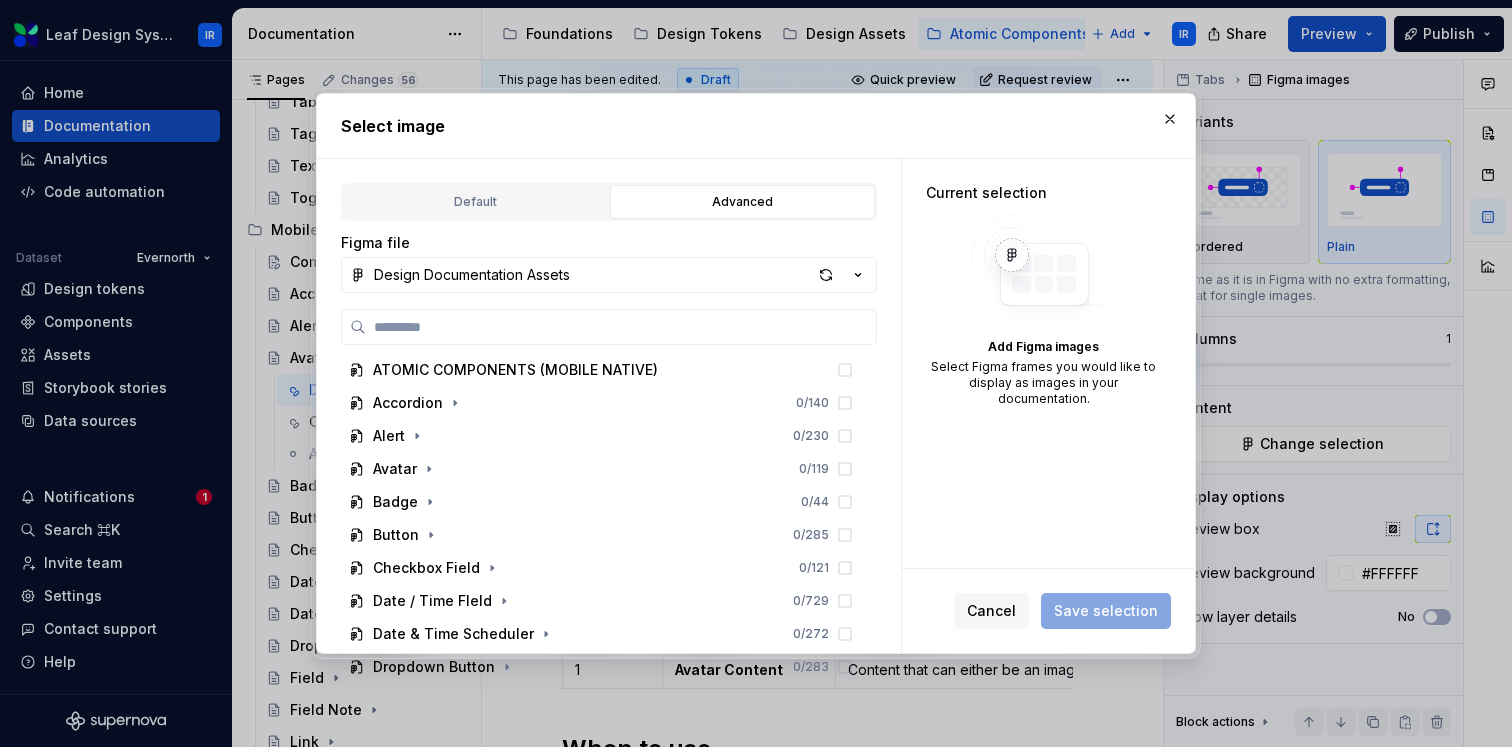 scroll, scrollTop: 1304, scrollLeft: 0, axis: vertical 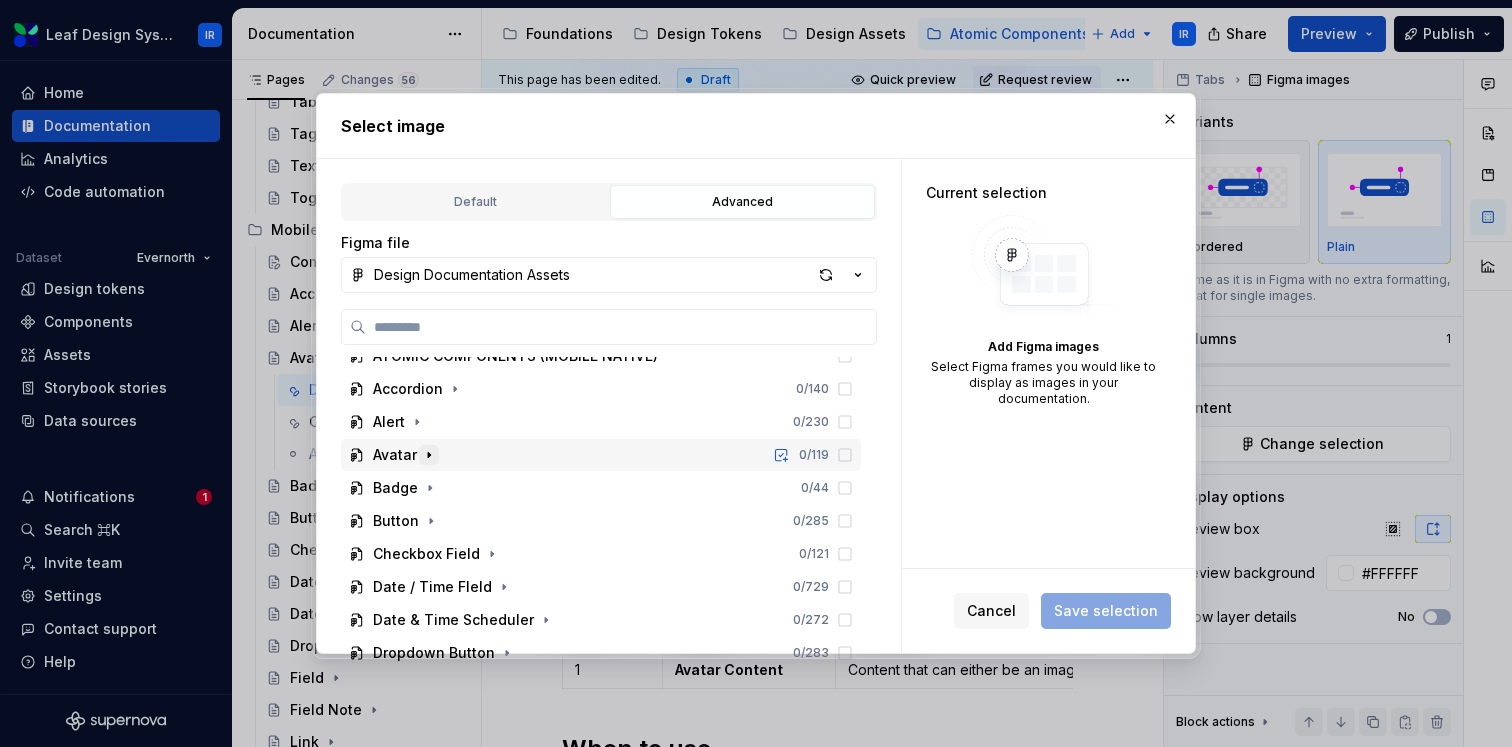 click 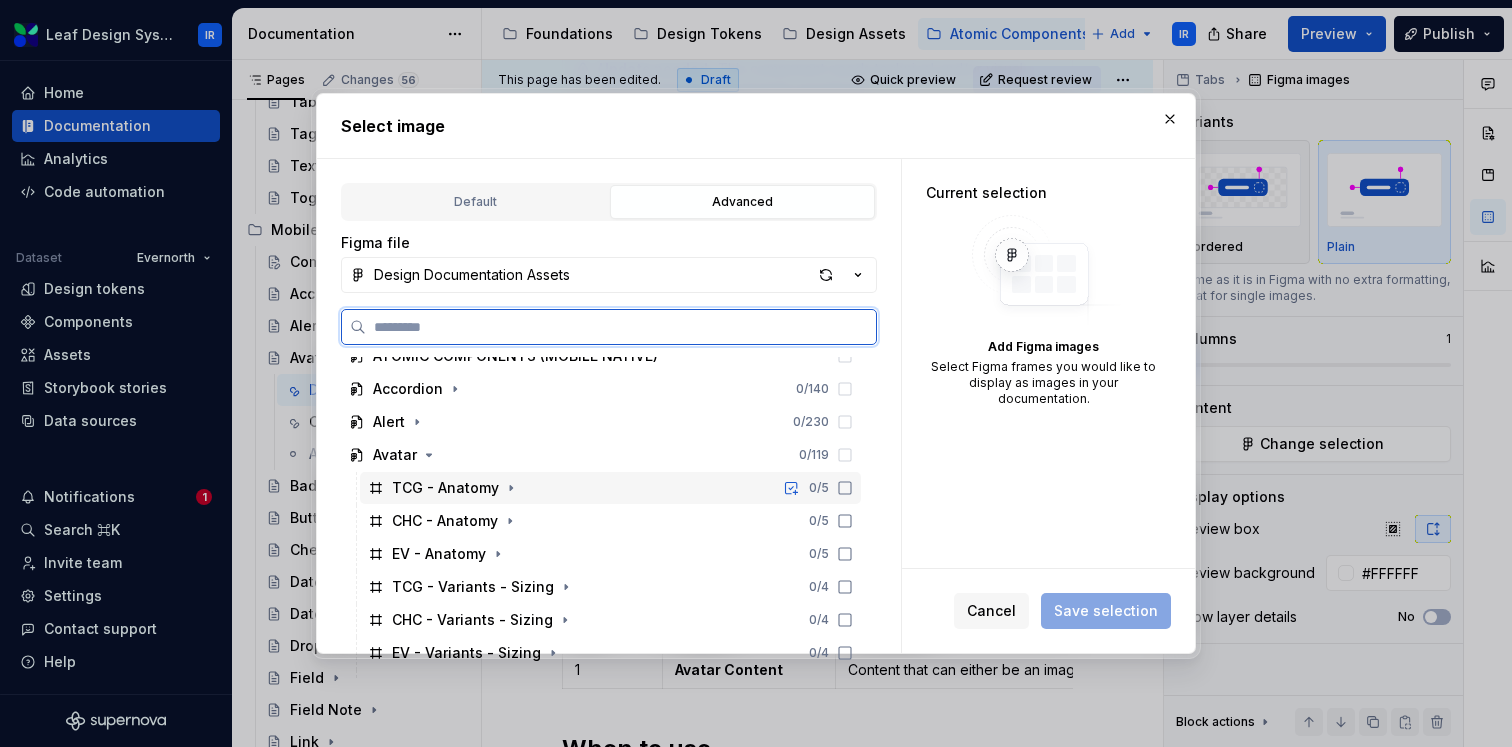 click on "TCG - Anatomy" at bounding box center (445, 488) 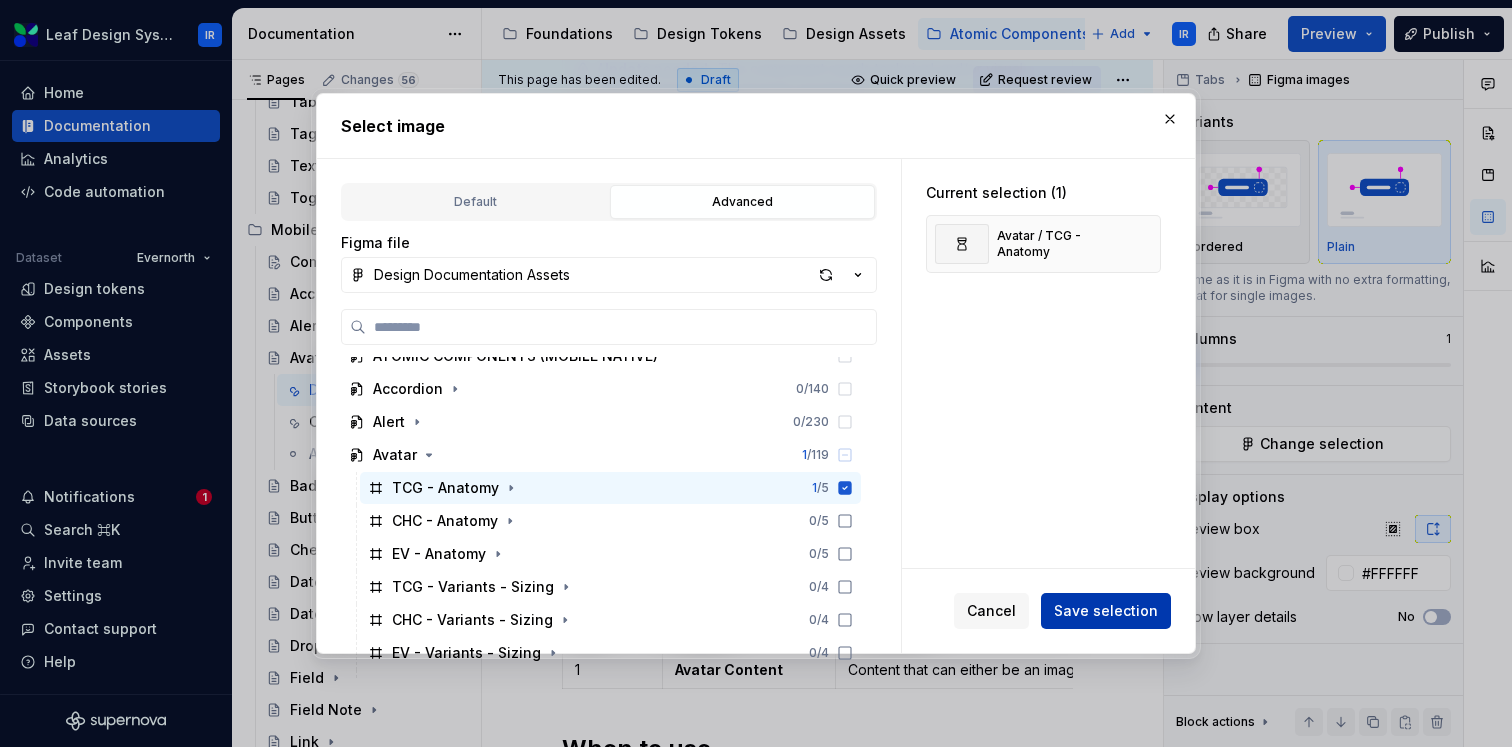 click on "Save selection" at bounding box center (1106, 611) 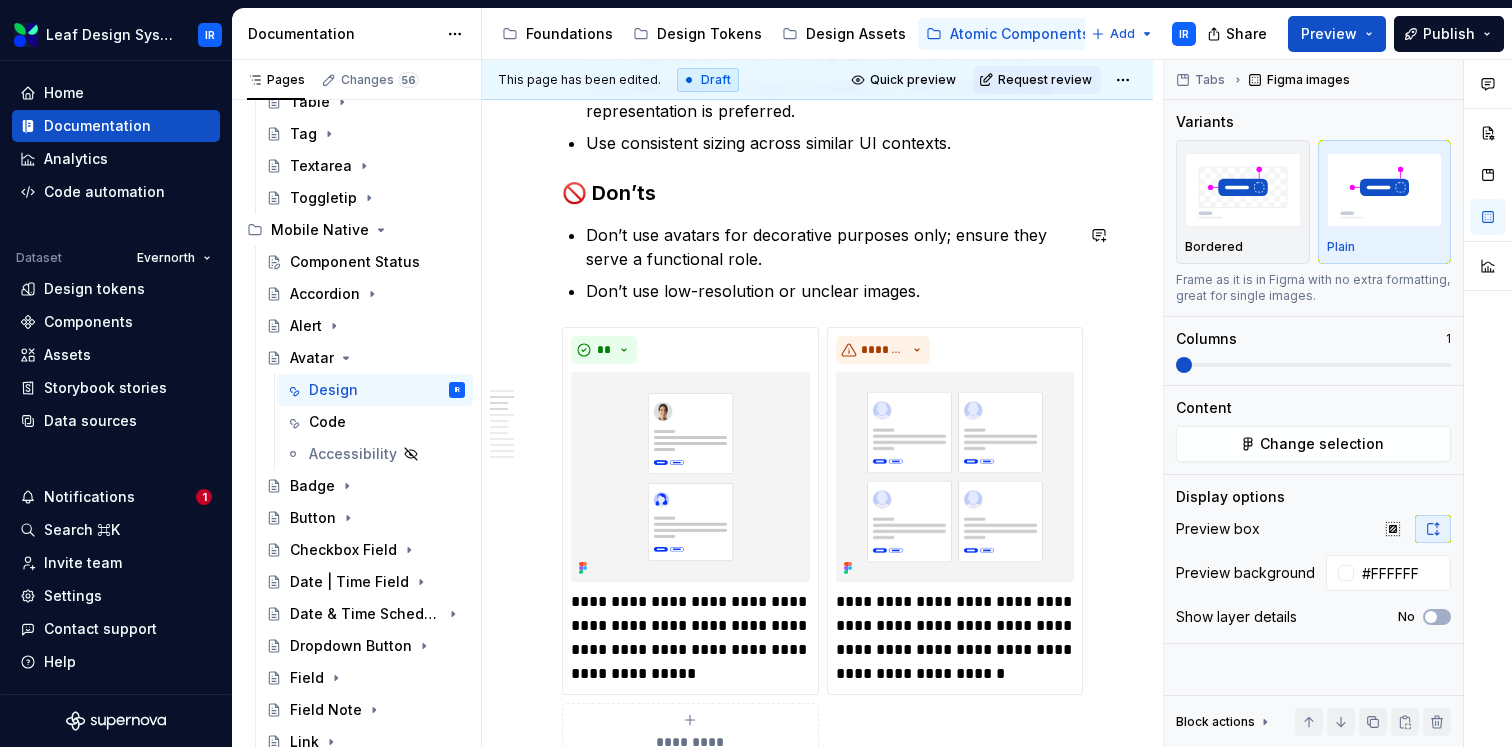 scroll, scrollTop: 1349, scrollLeft: 0, axis: vertical 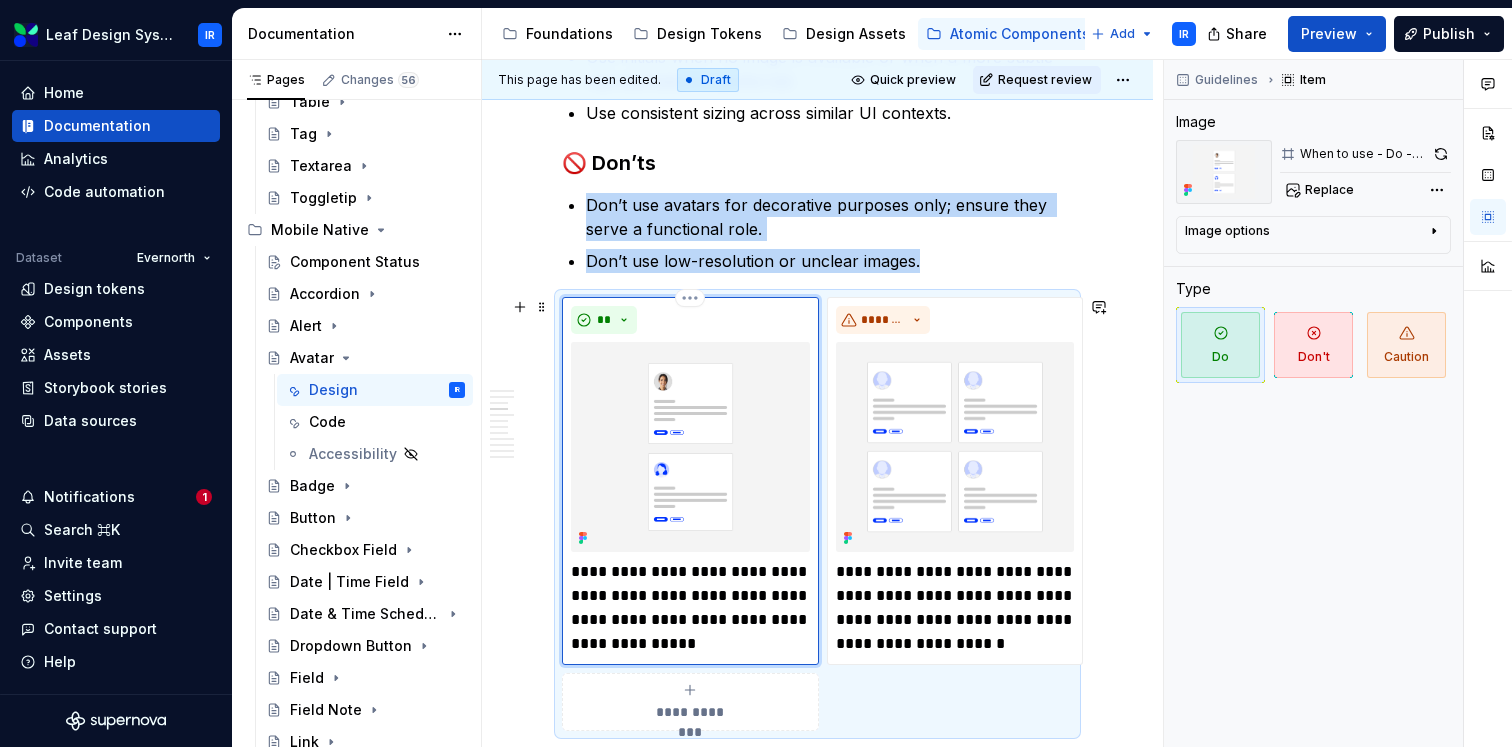 click at bounding box center [690, 447] 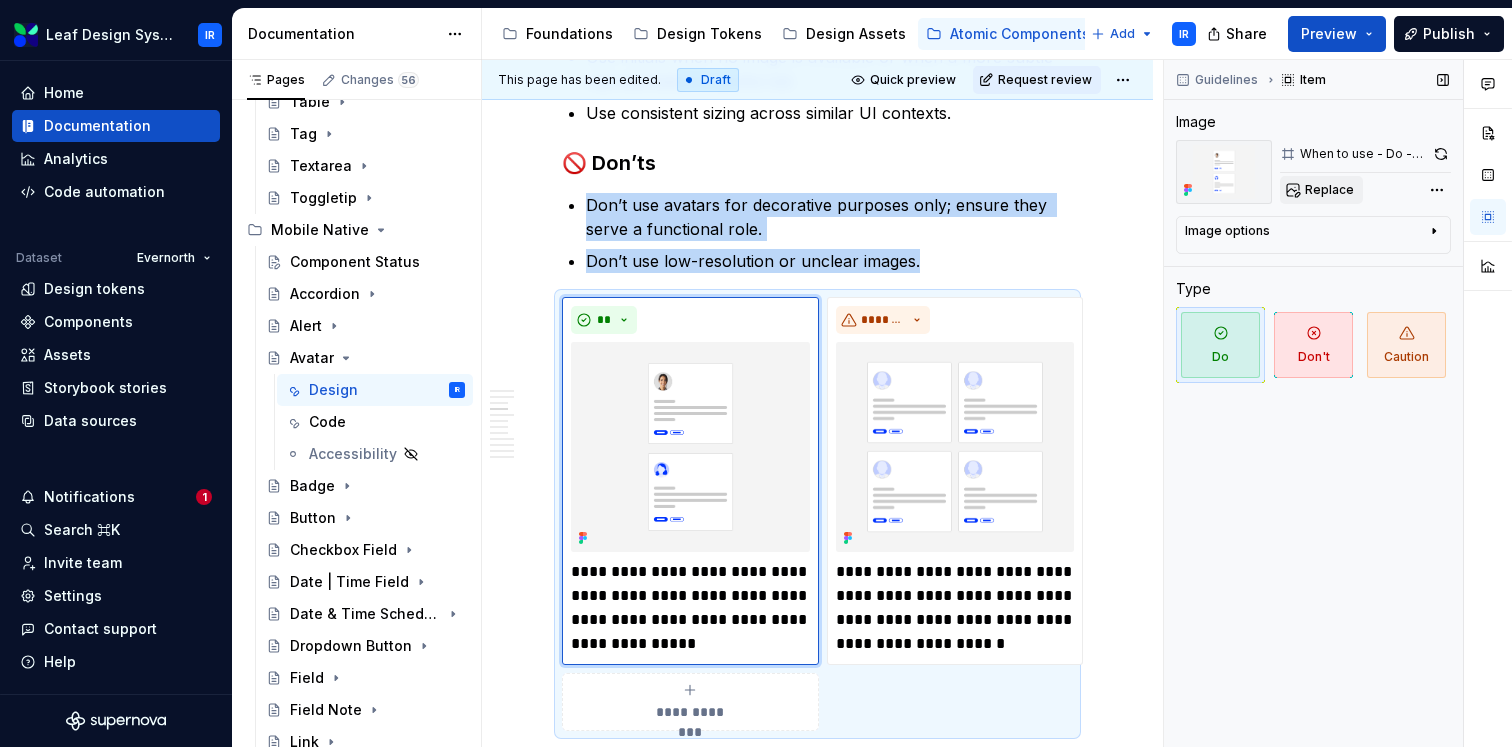 click on "Replace" at bounding box center [1329, 190] 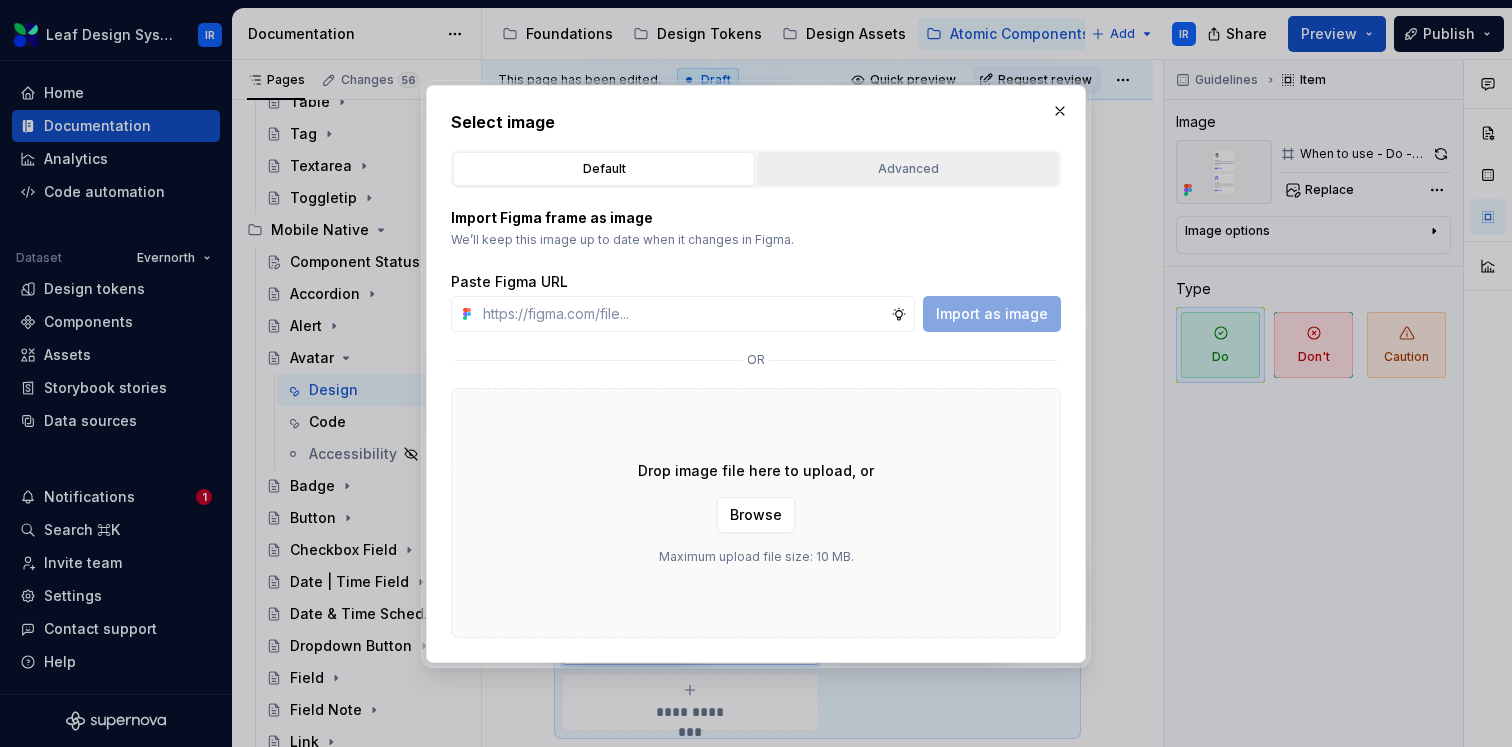 click on "Advanced" at bounding box center [908, 169] 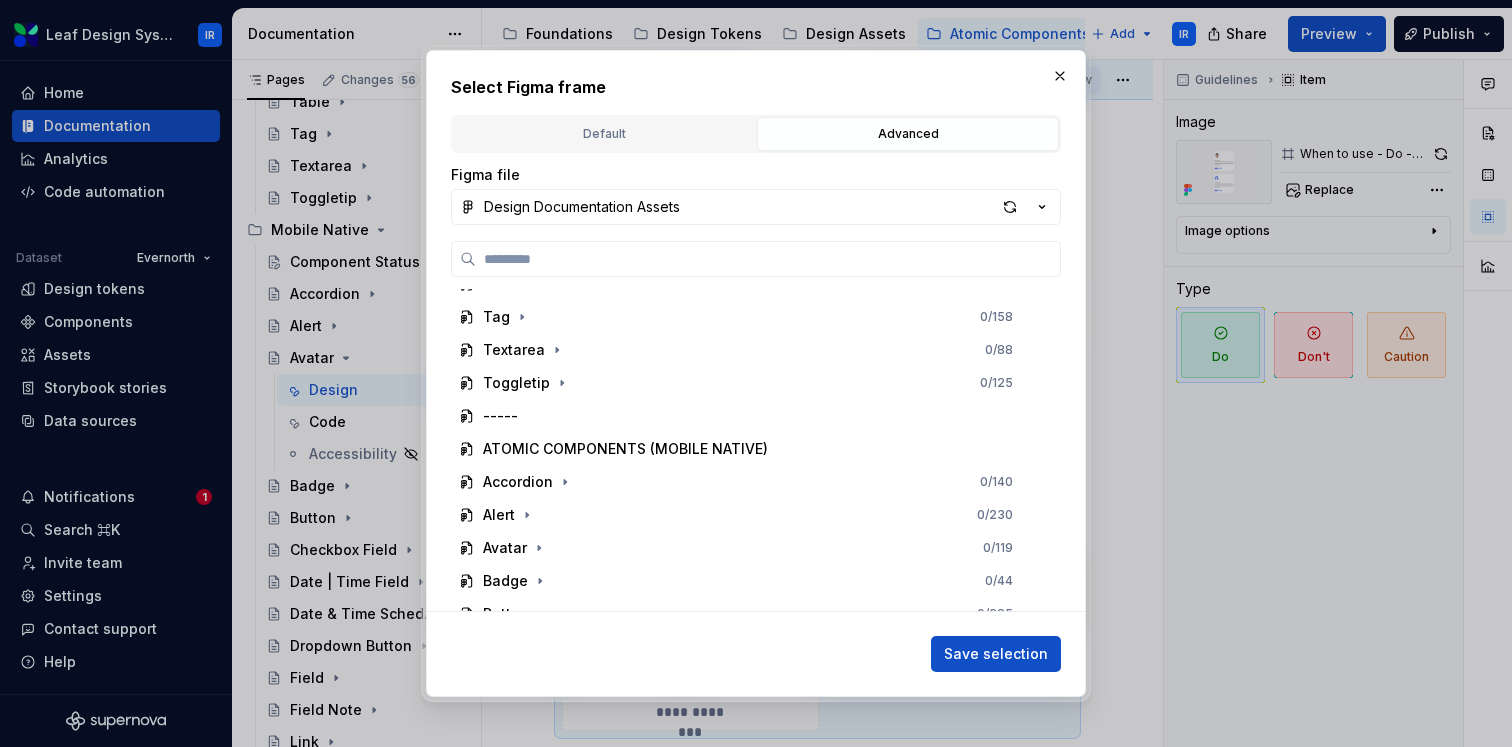 scroll, scrollTop: 1171, scrollLeft: 0, axis: vertical 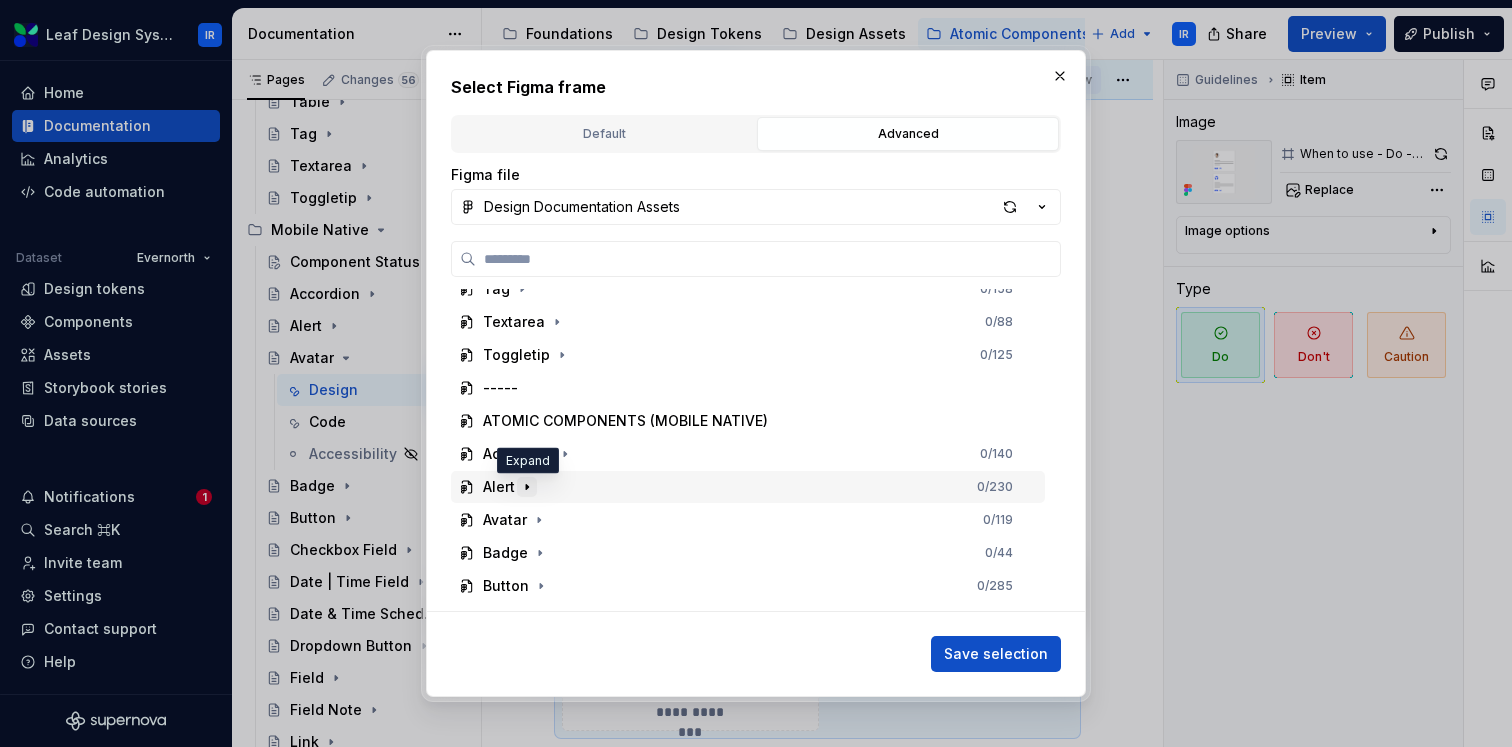 click 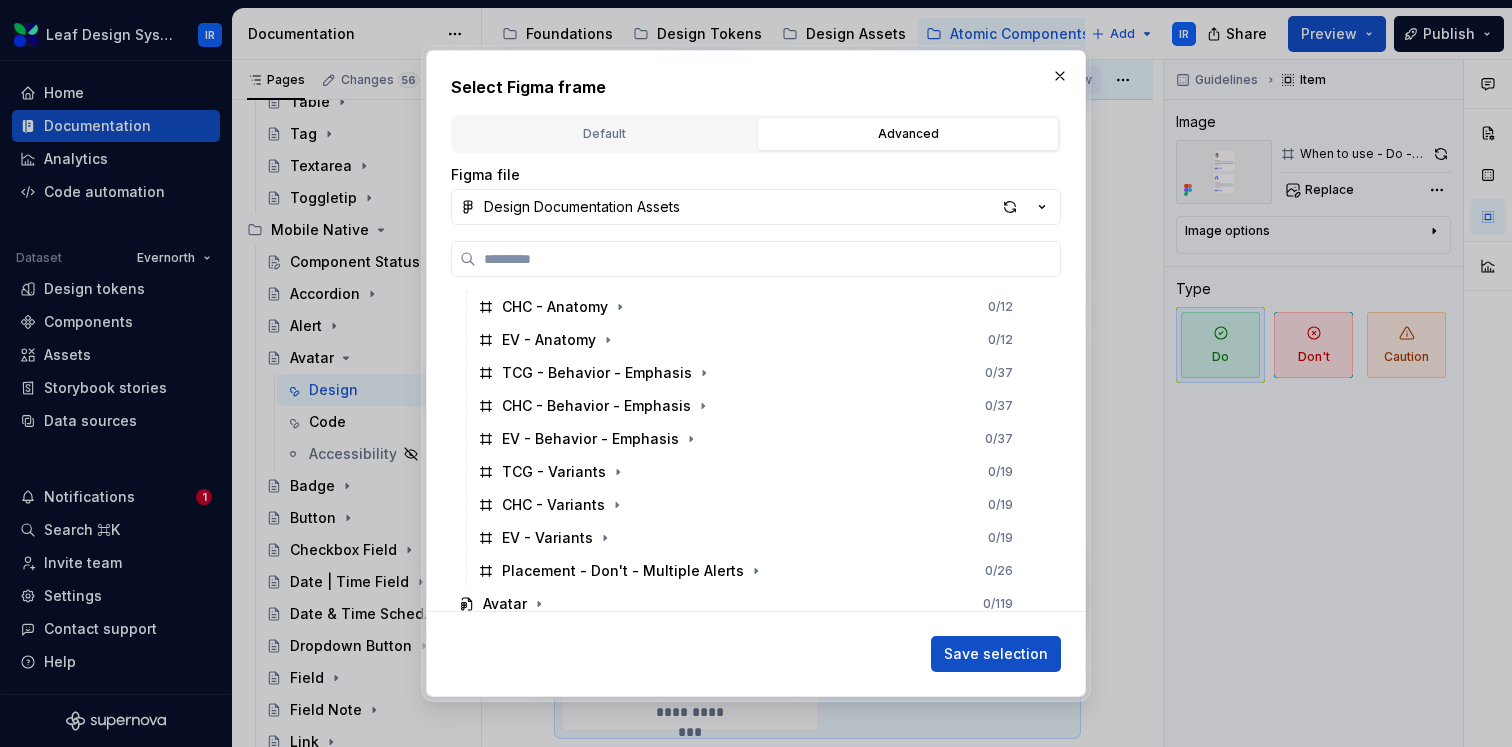 scroll, scrollTop: 1401, scrollLeft: 0, axis: vertical 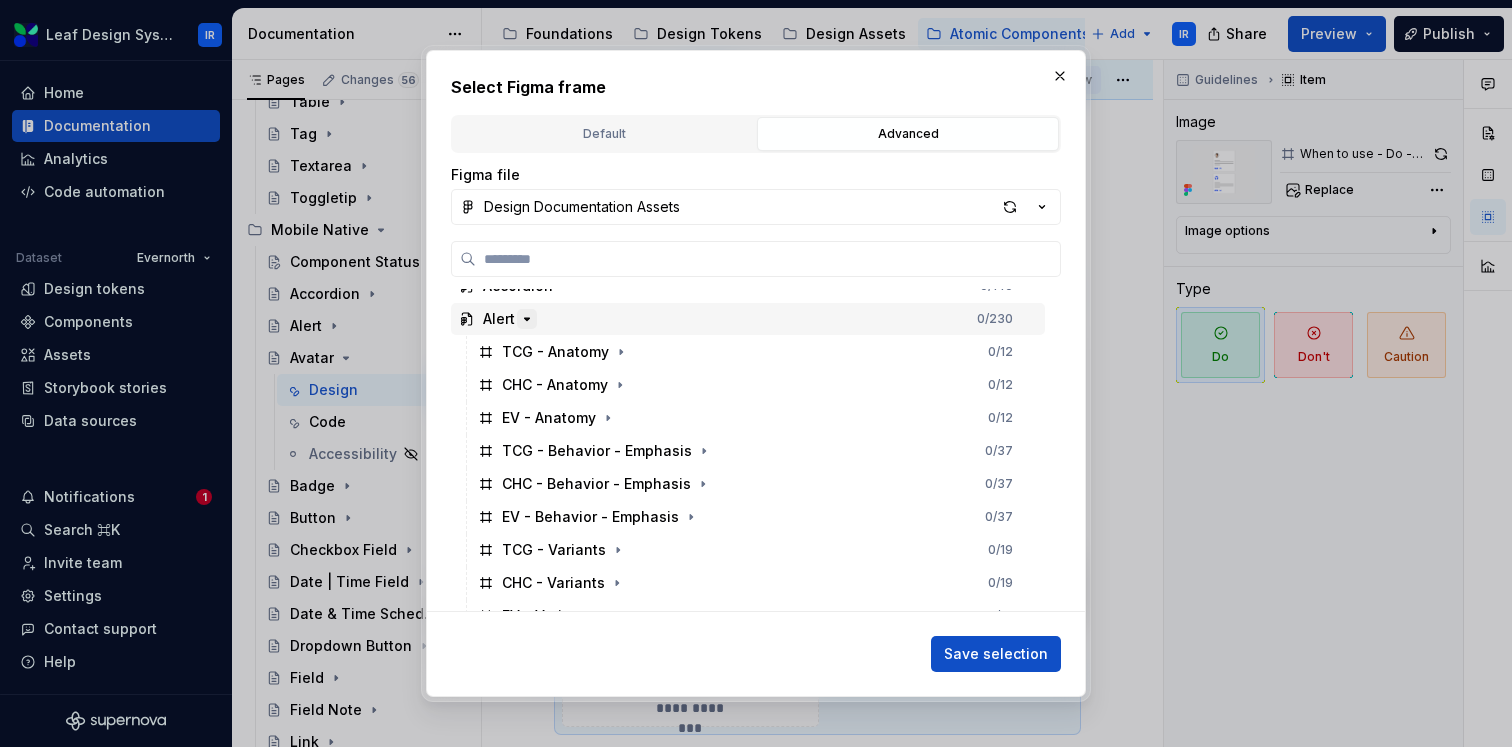 click 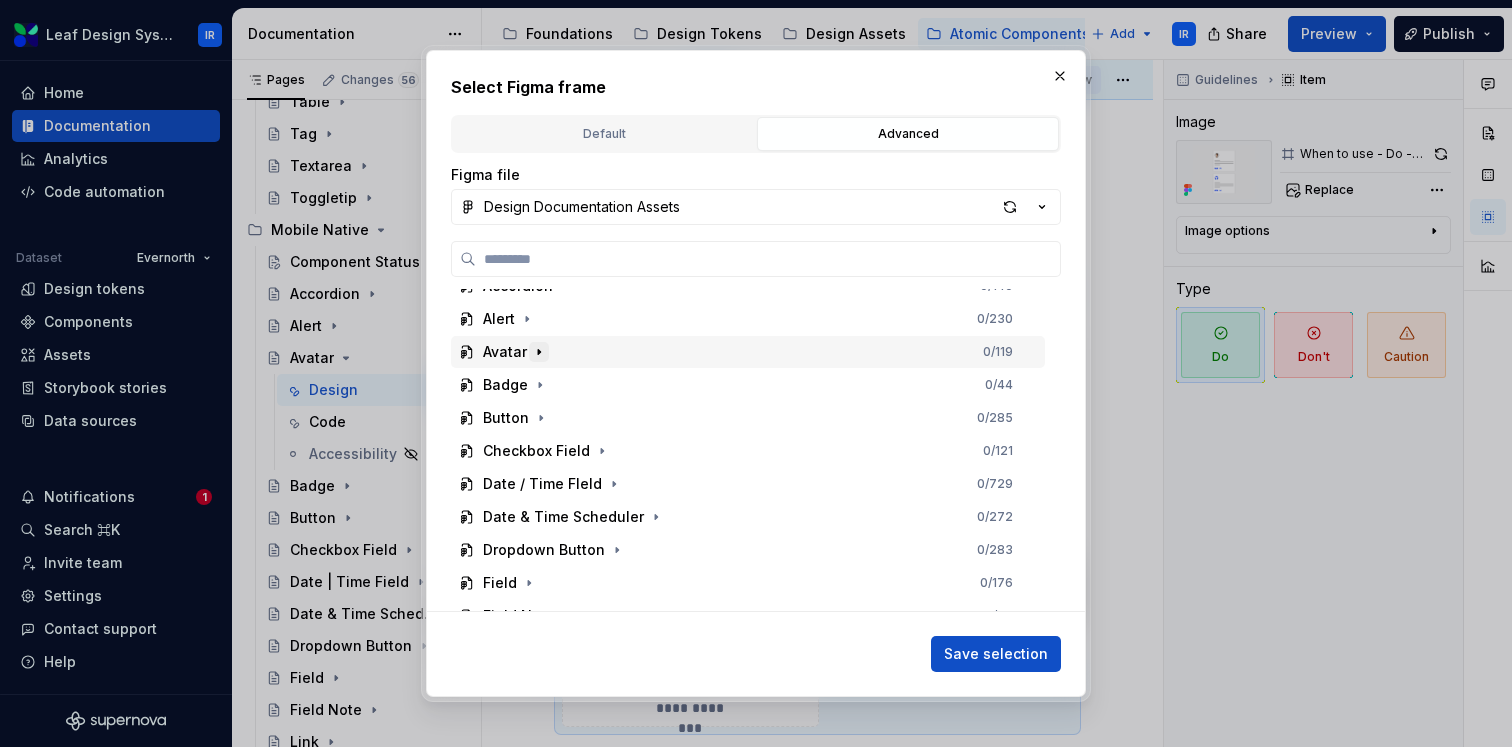 click 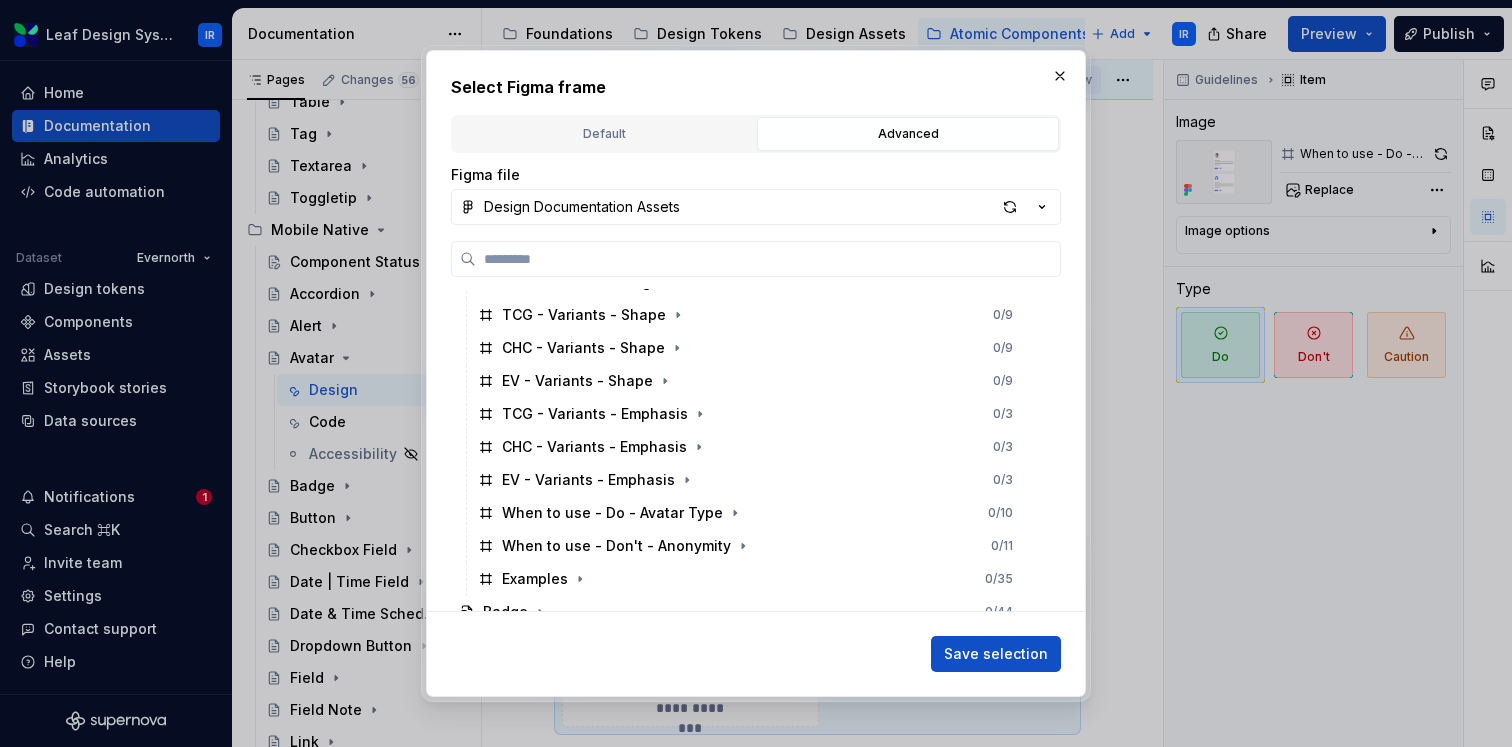 scroll, scrollTop: 1620, scrollLeft: 0, axis: vertical 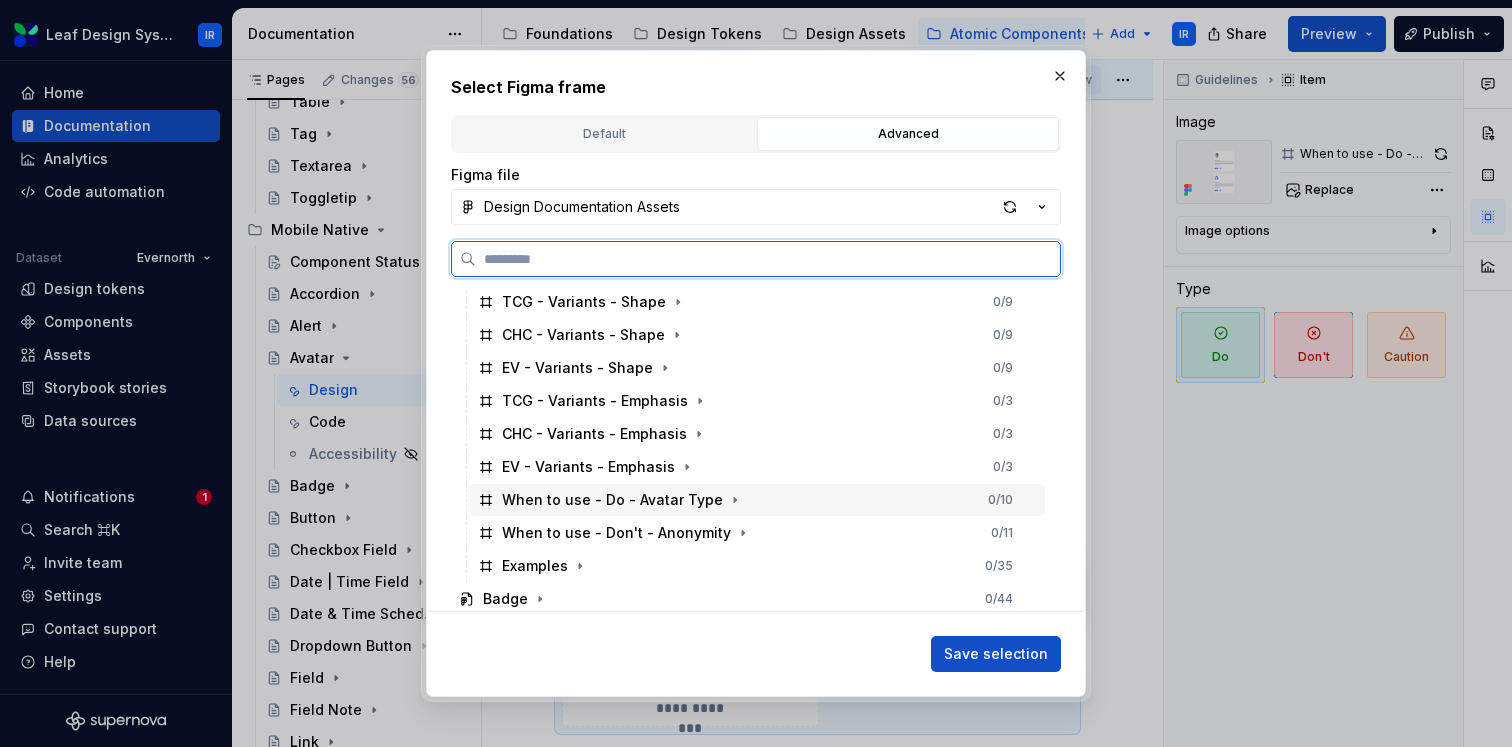 click on "When to use - Do - Avatar Type 0 / 10" at bounding box center [757, 500] 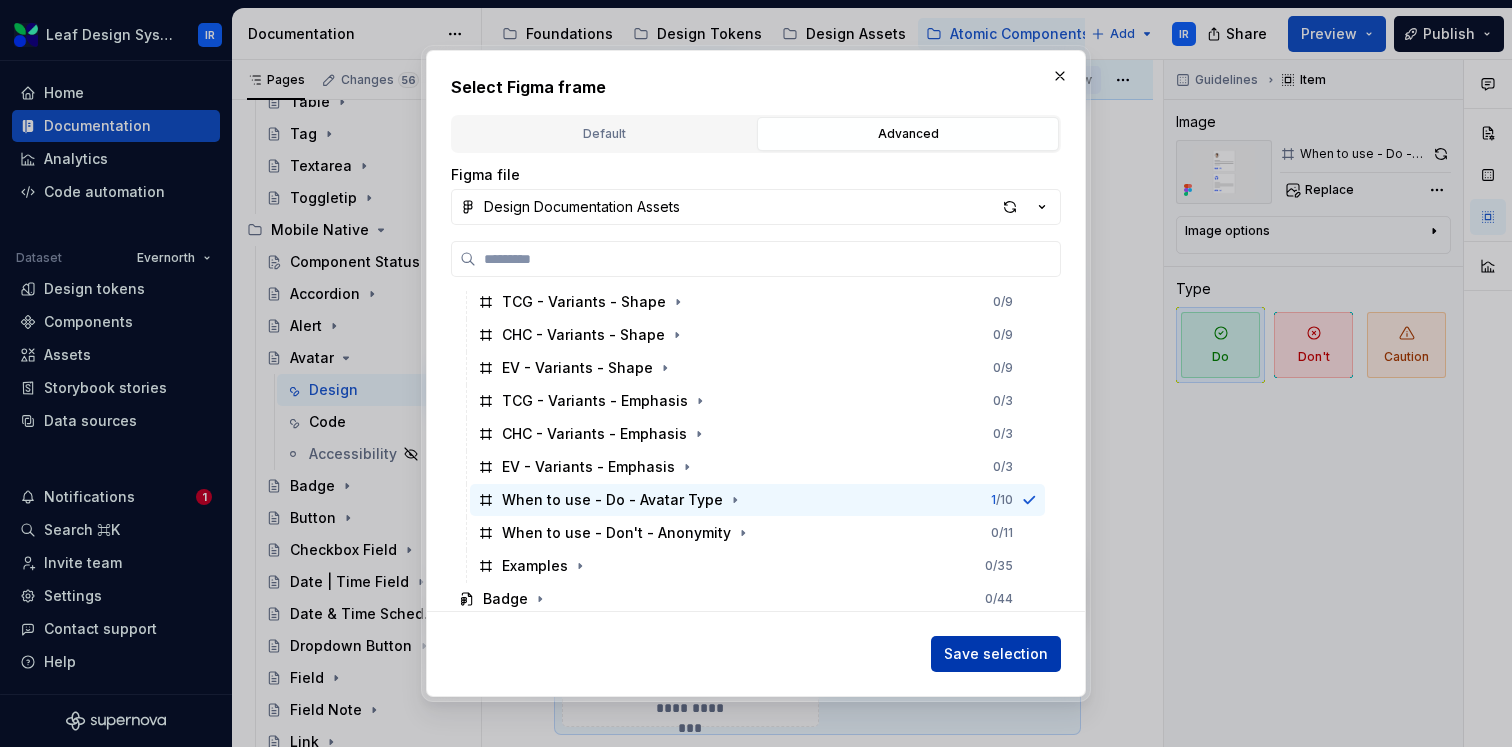 click on "Save selection" at bounding box center (996, 654) 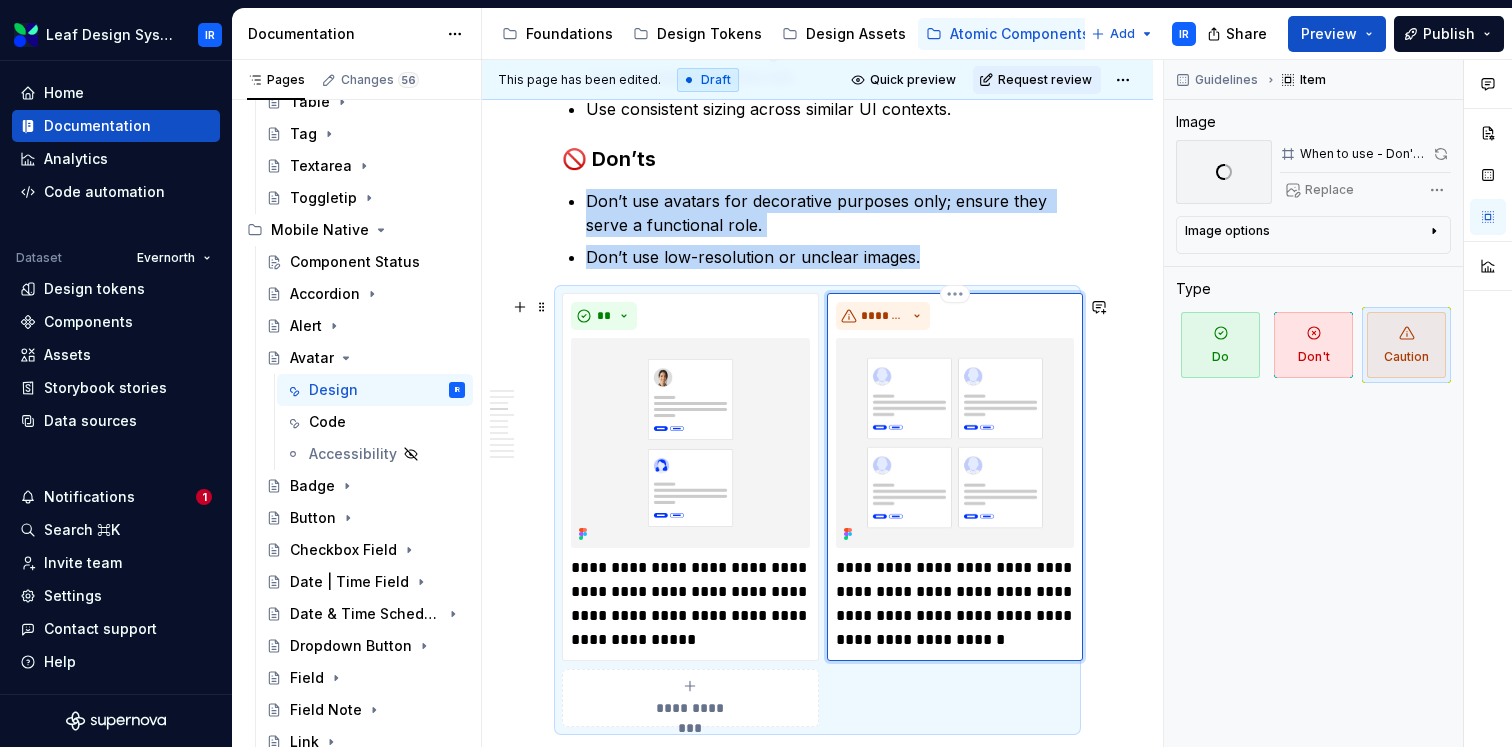 click at bounding box center [955, 443] 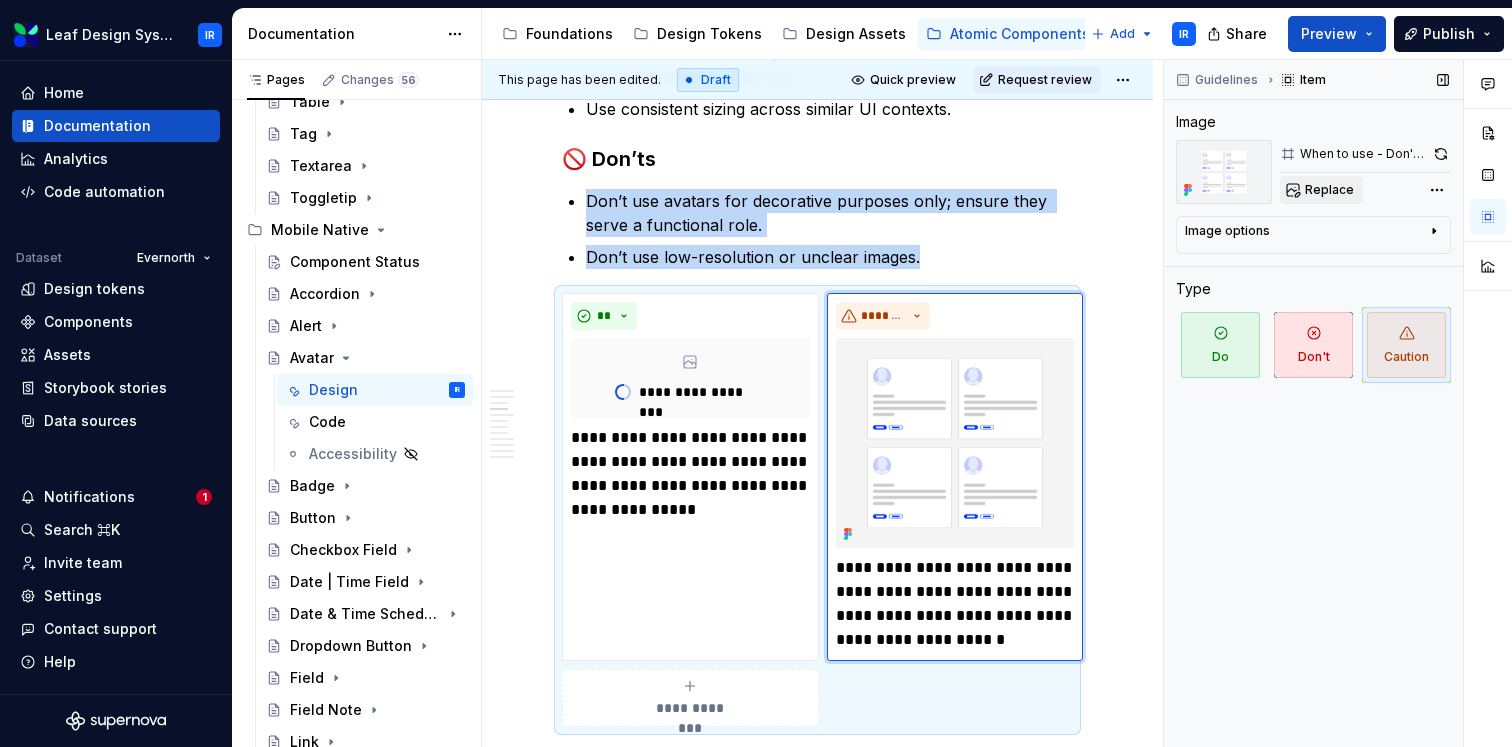 click on "Replace" at bounding box center [1329, 190] 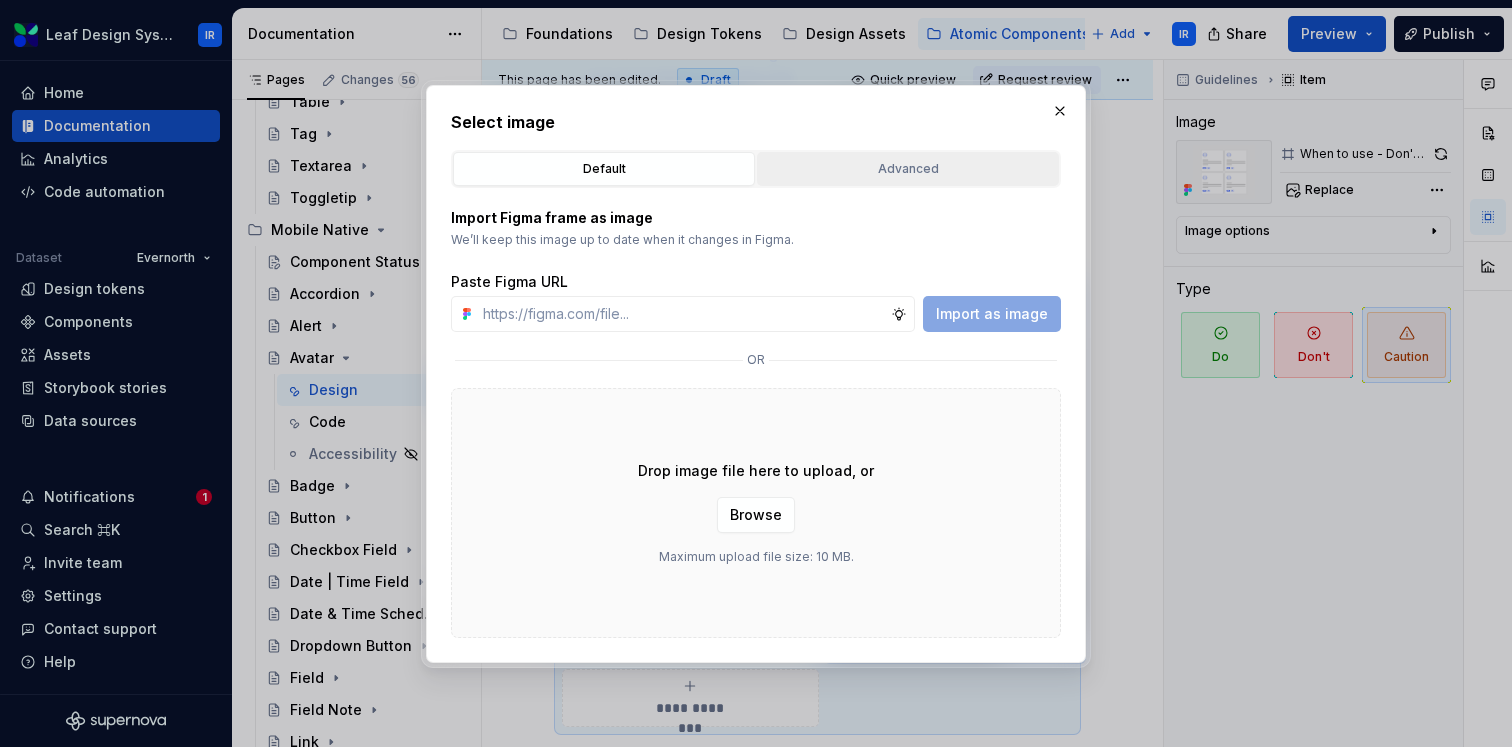 click on "Advanced" at bounding box center (908, 169) 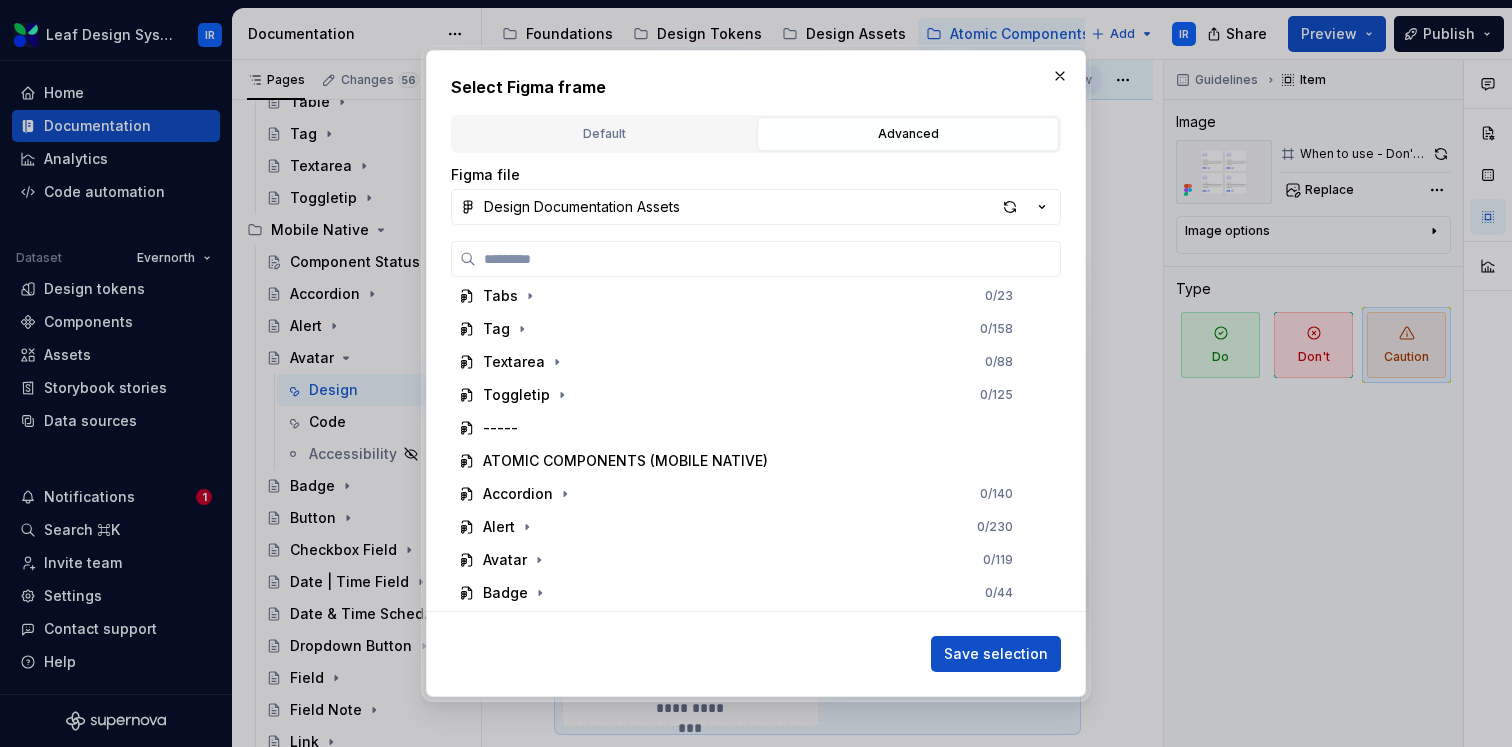 scroll, scrollTop: 1287, scrollLeft: 0, axis: vertical 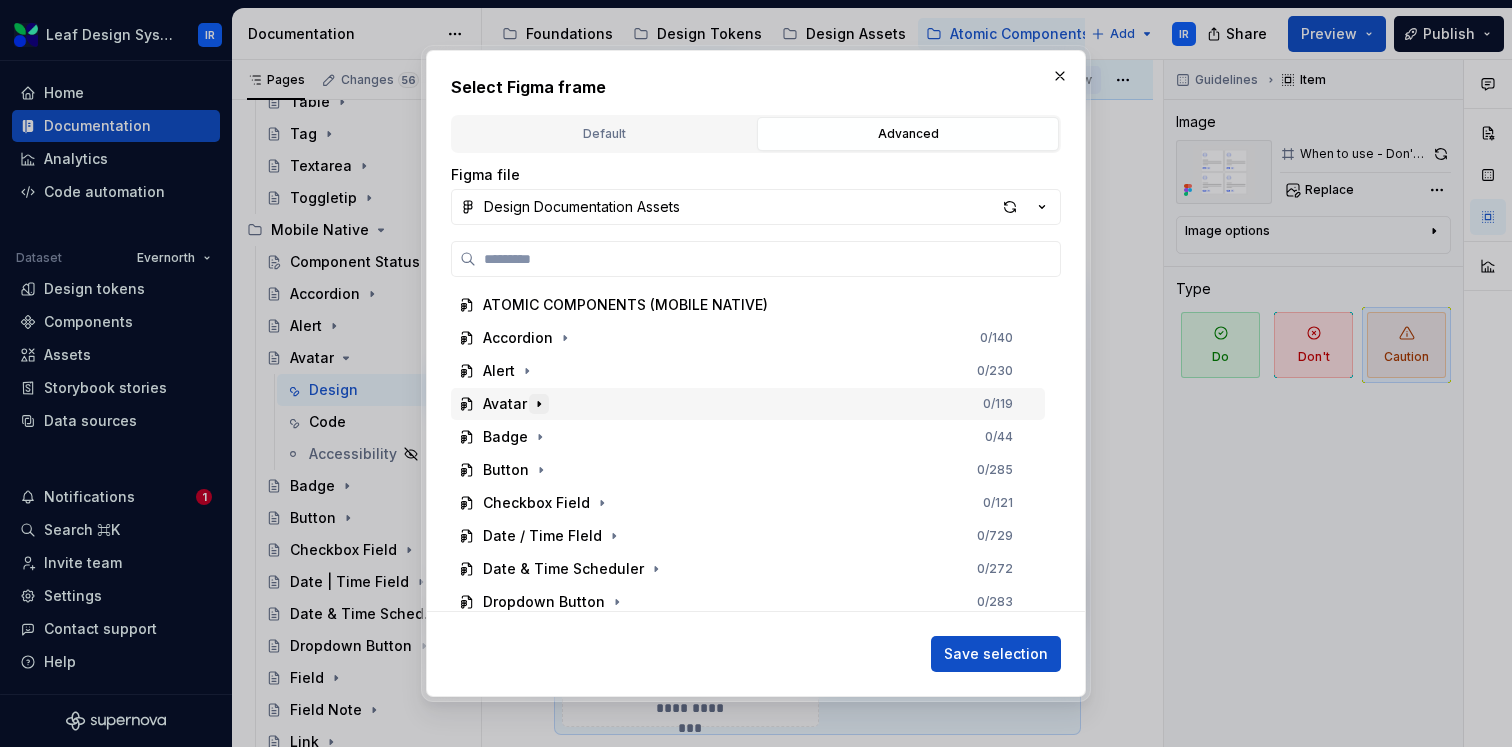 click 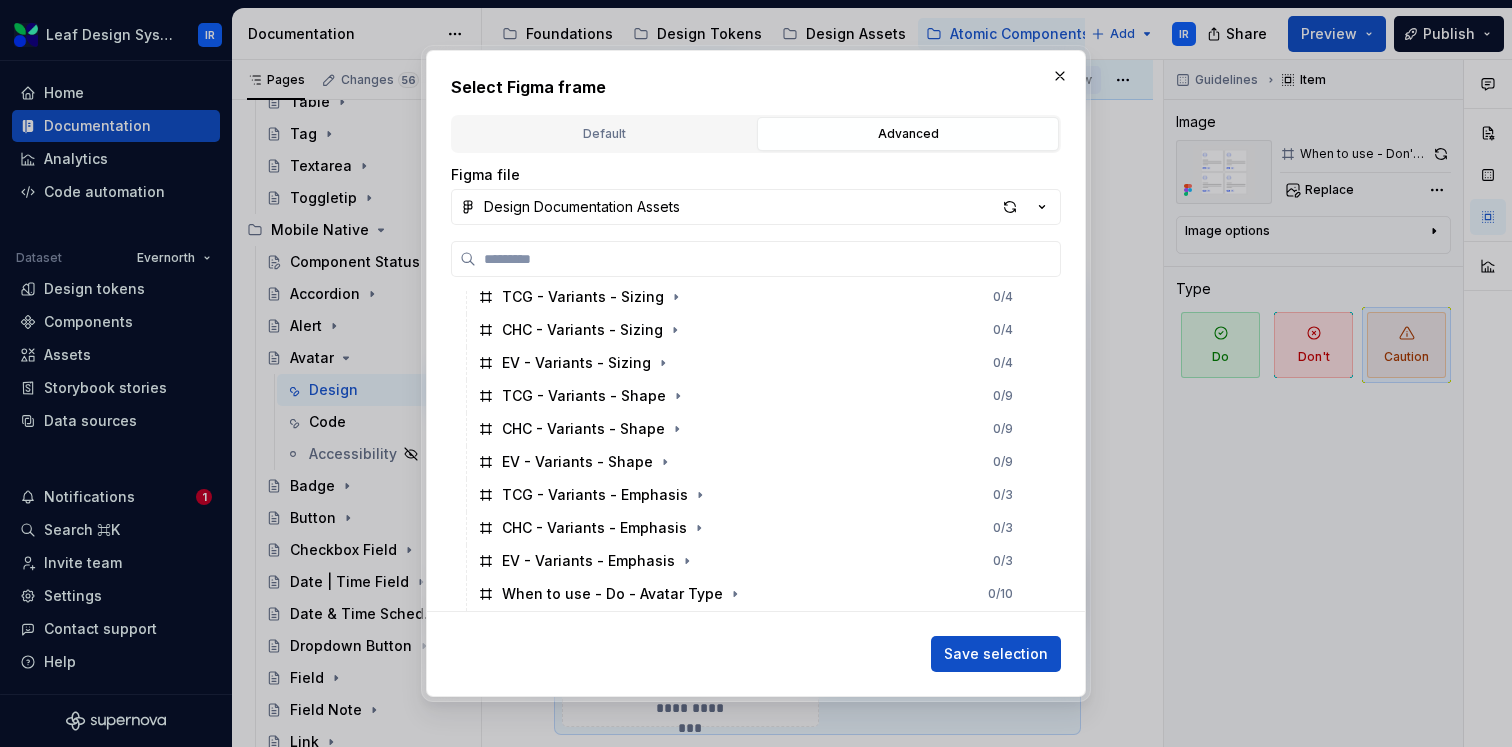 scroll, scrollTop: 1579, scrollLeft: 0, axis: vertical 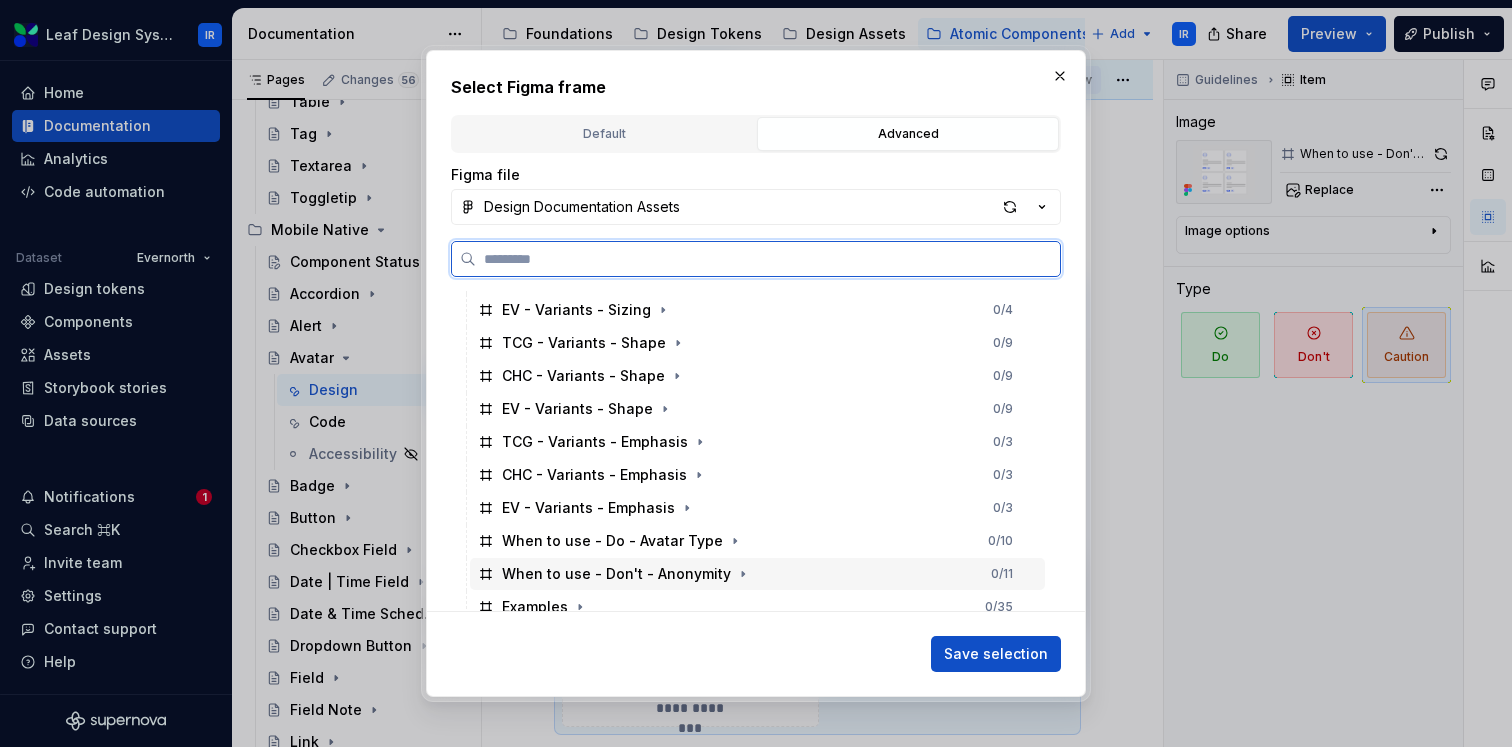 click on "When to use - Don't - Anonymity" at bounding box center (616, 574) 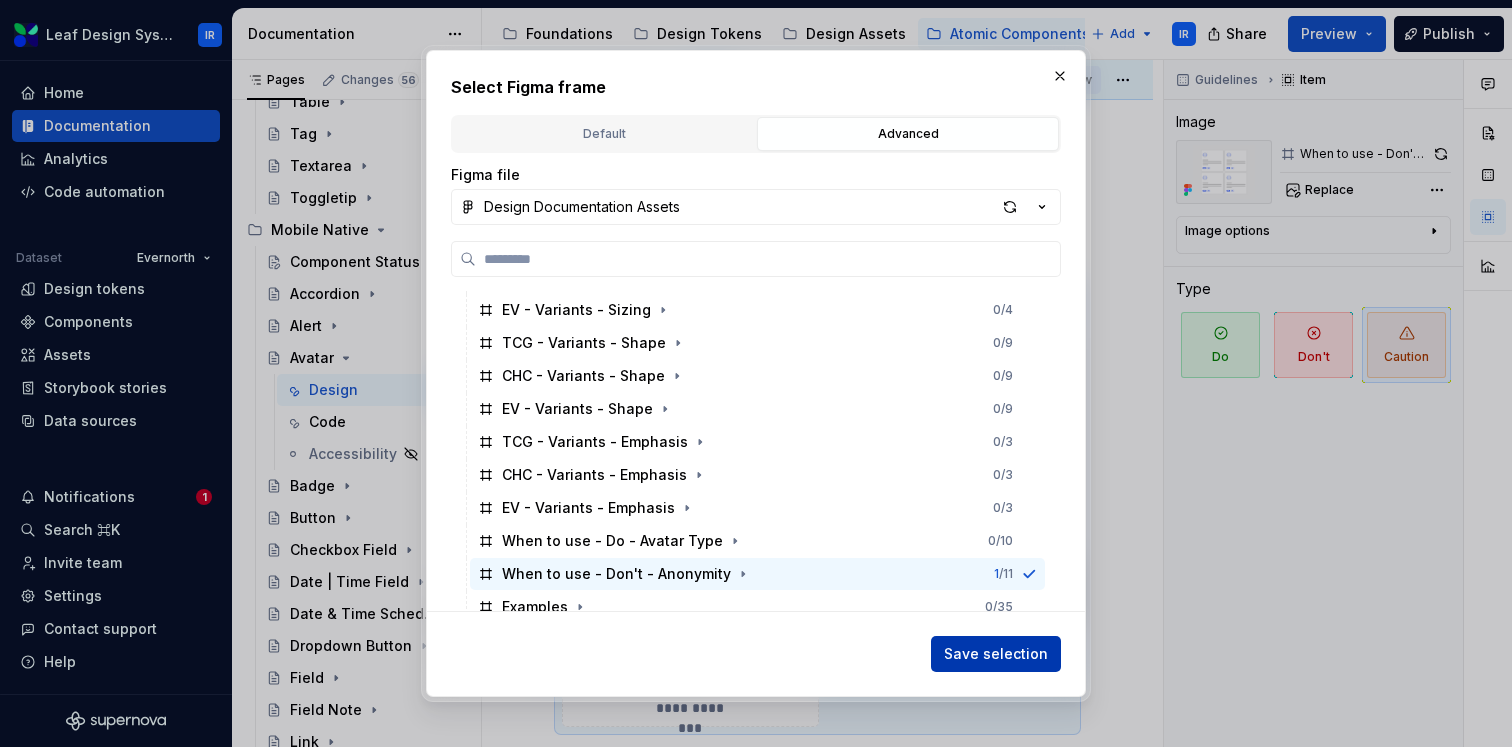 click on "Save selection" at bounding box center (996, 654) 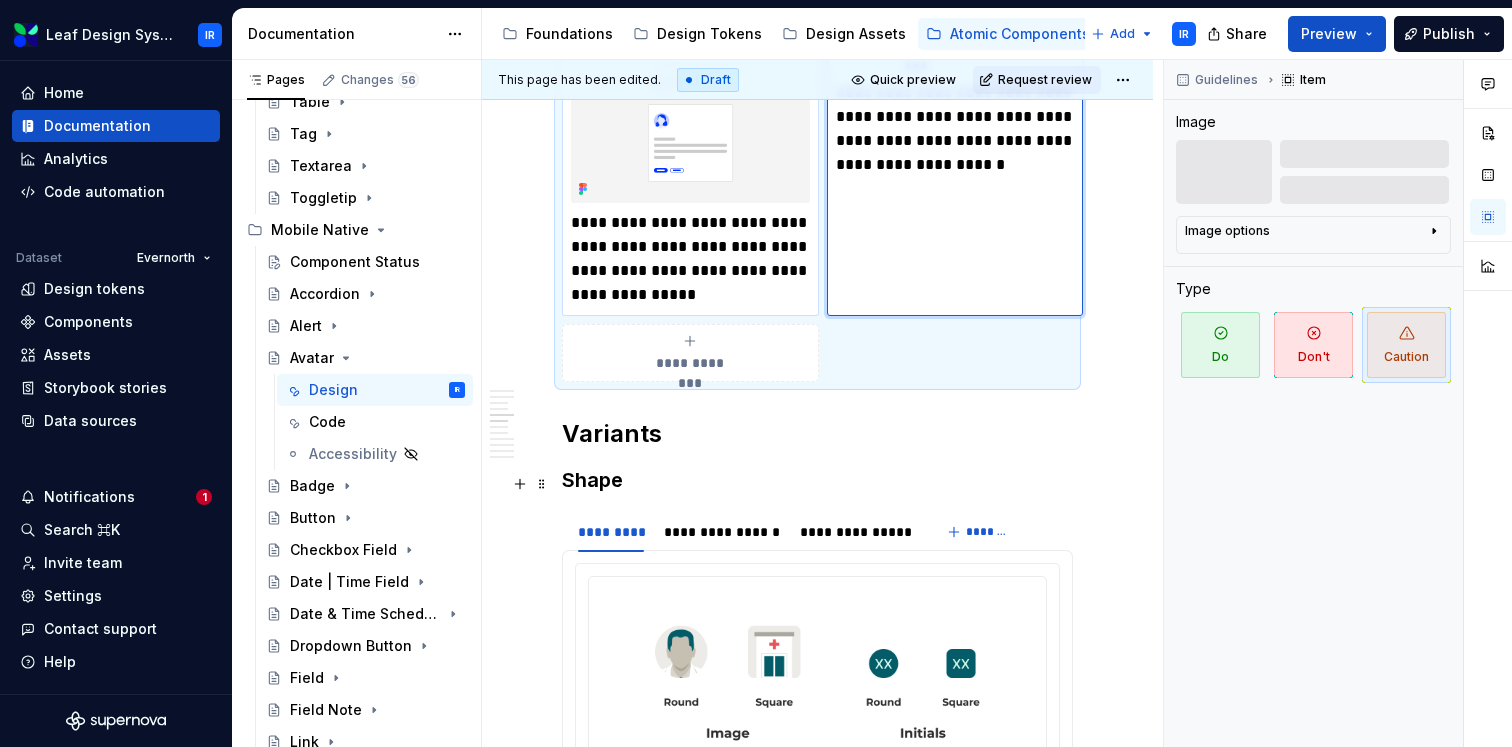 scroll, scrollTop: 1692, scrollLeft: 0, axis: vertical 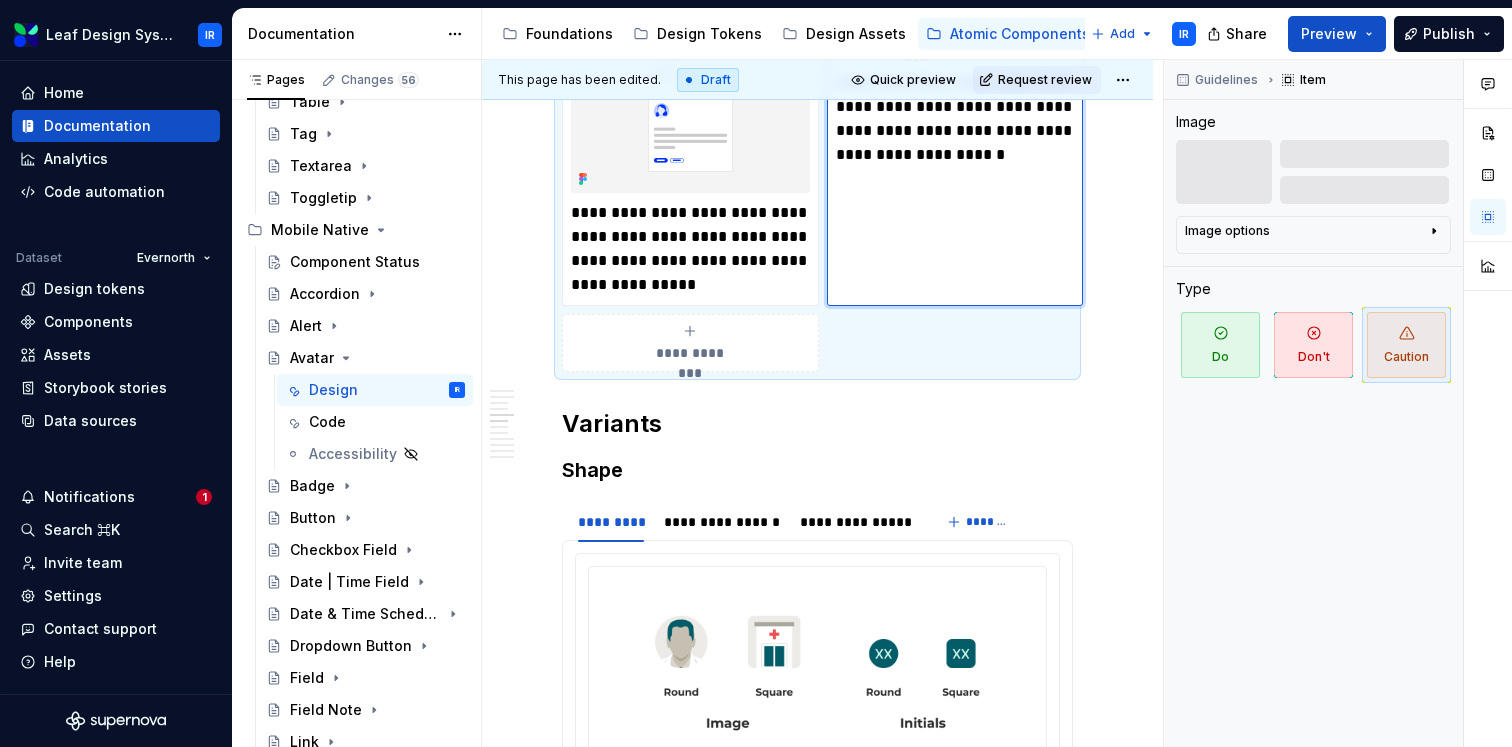 click on "**********" at bounding box center (817, 155) 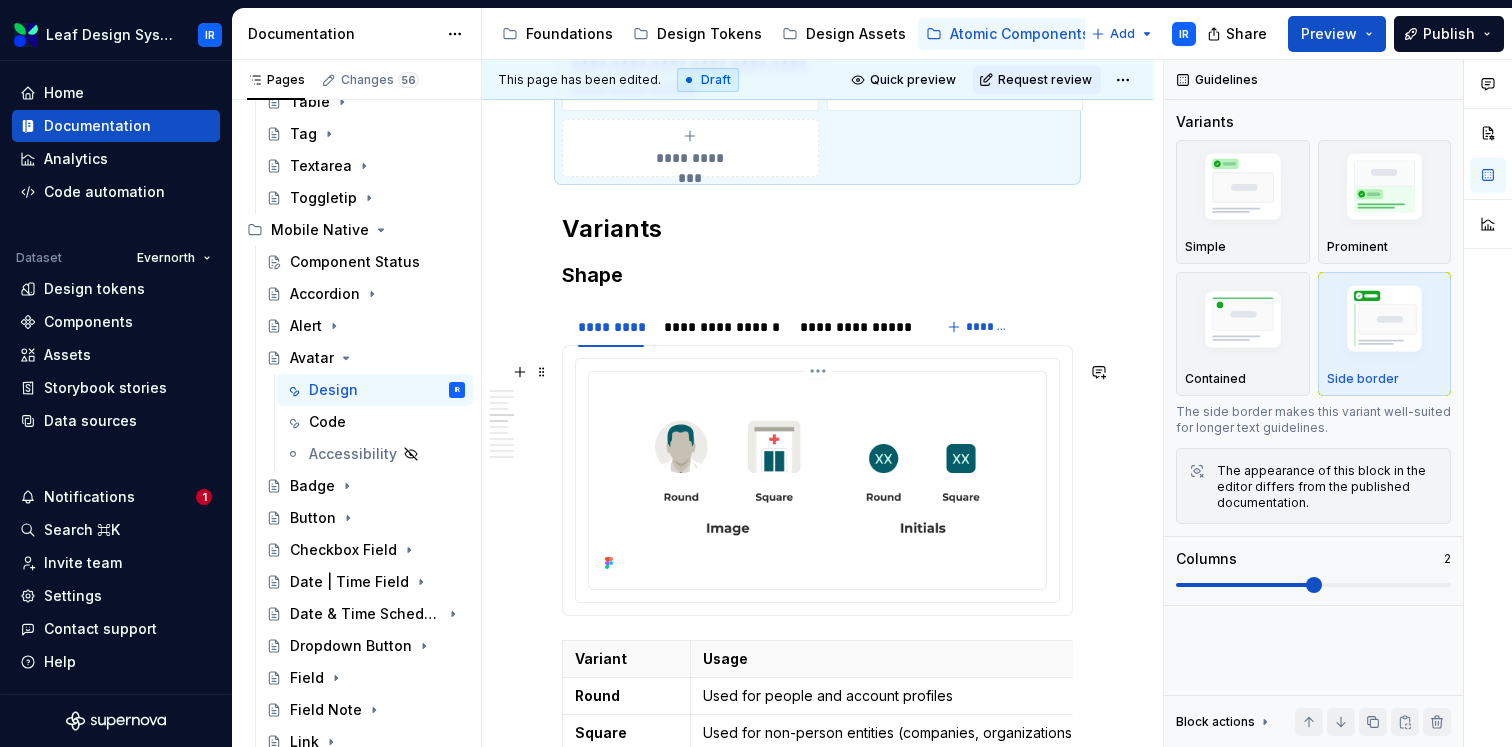 scroll, scrollTop: 1903, scrollLeft: 0, axis: vertical 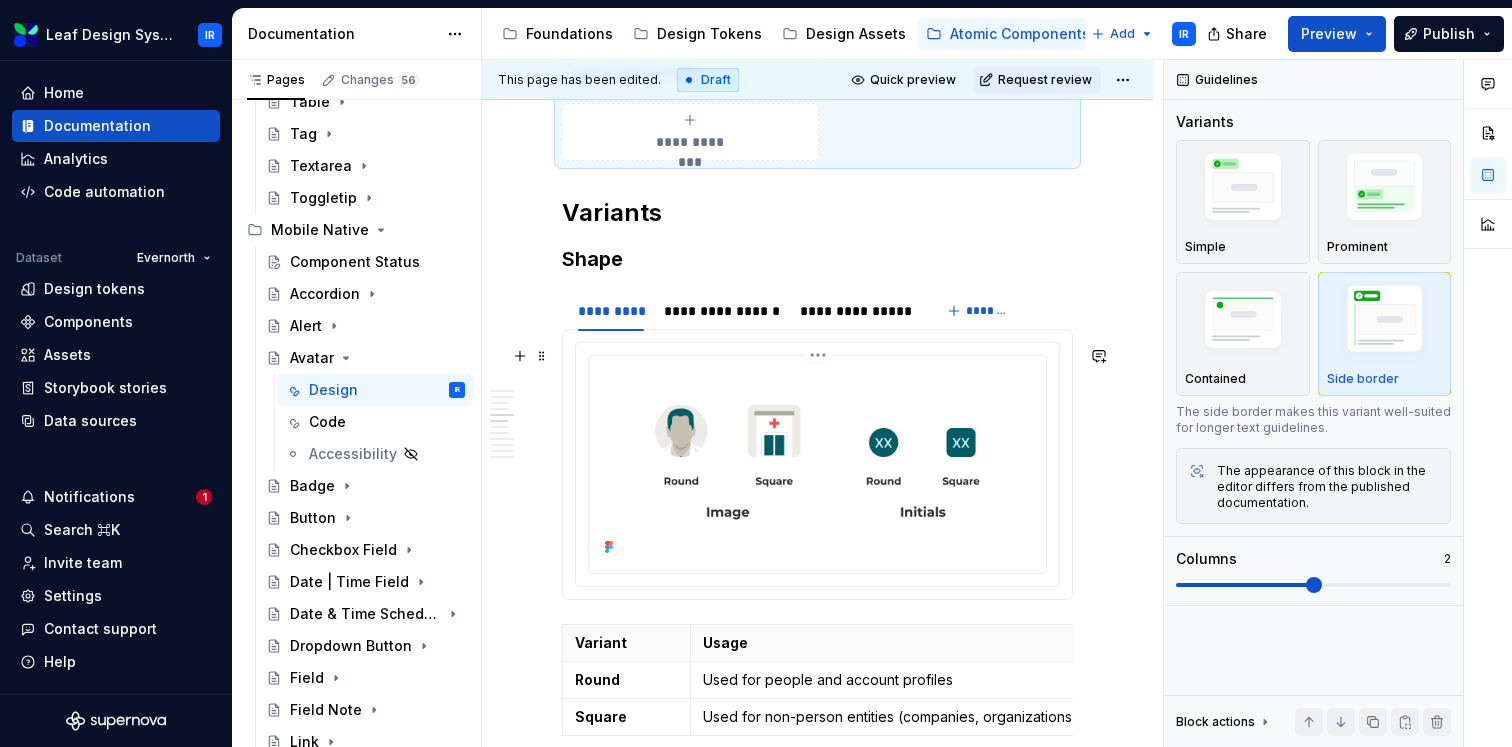 click at bounding box center [817, 462] 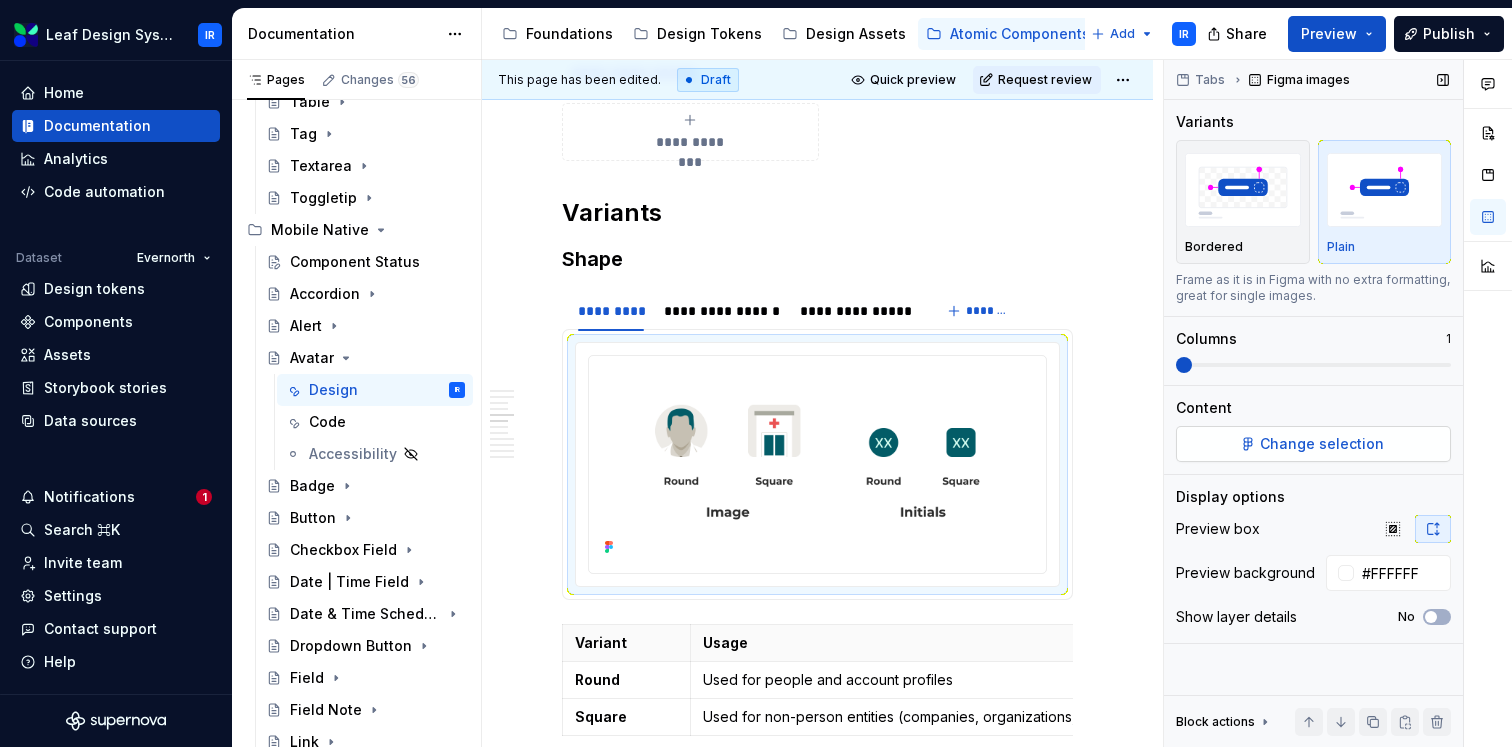click on "Change selection" at bounding box center [1313, 444] 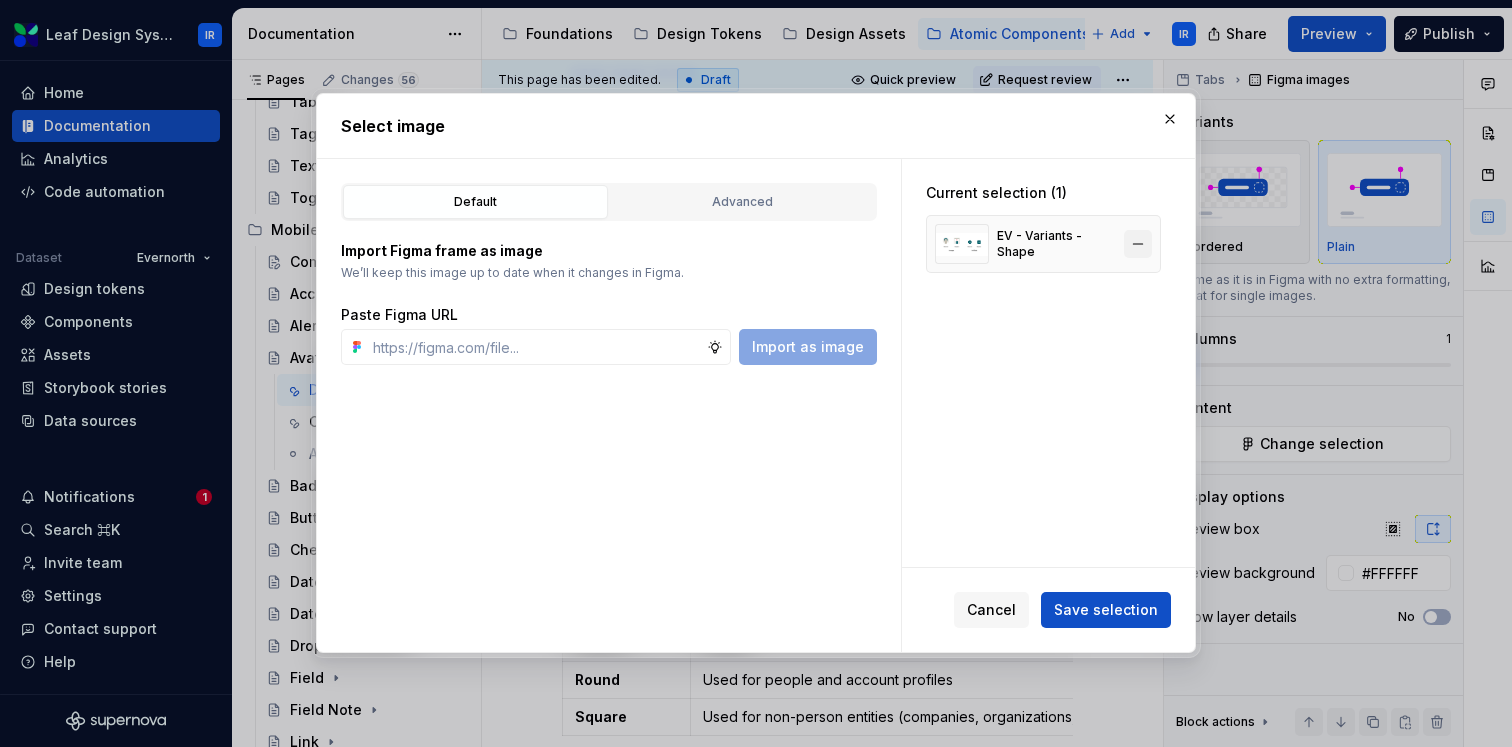 click at bounding box center (1138, 244) 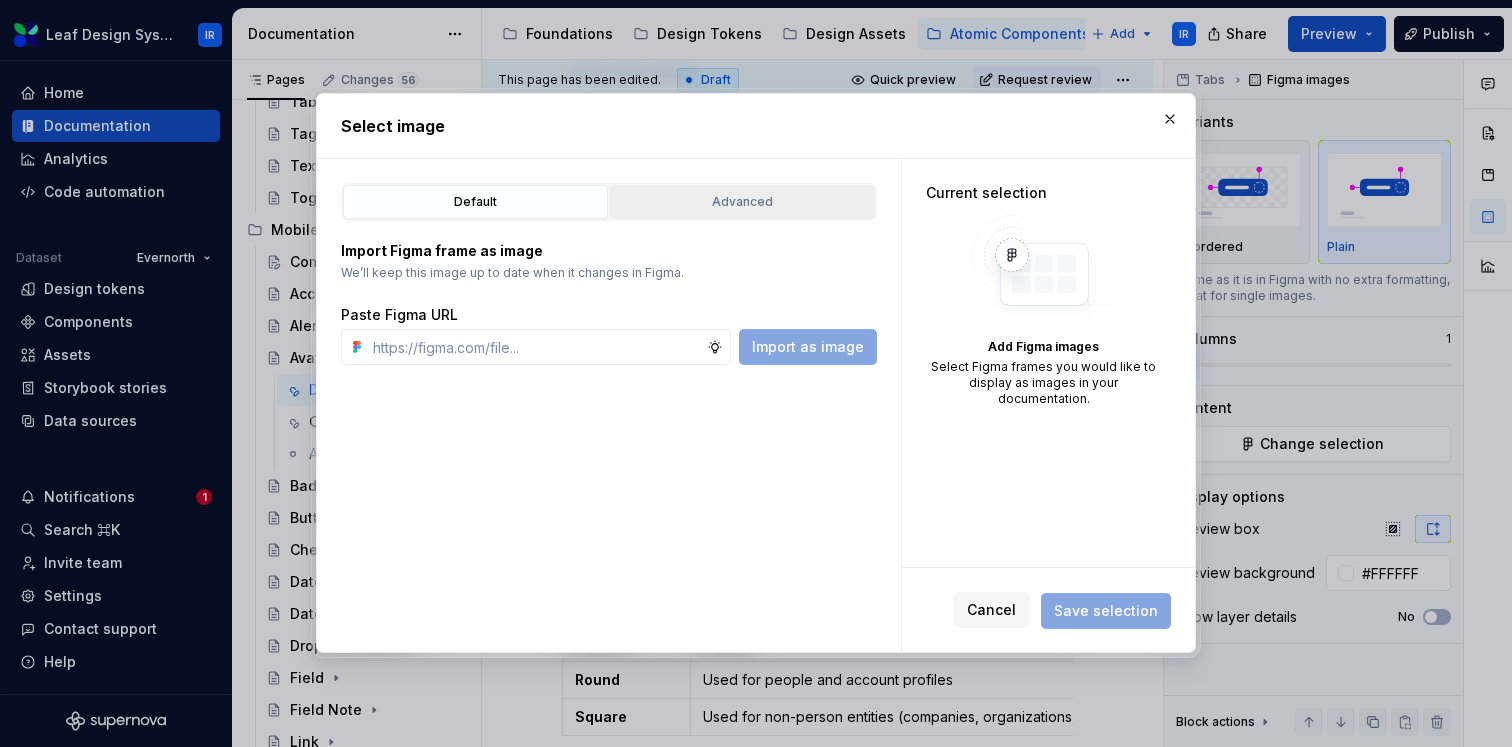 click on "Advanced" at bounding box center (742, 202) 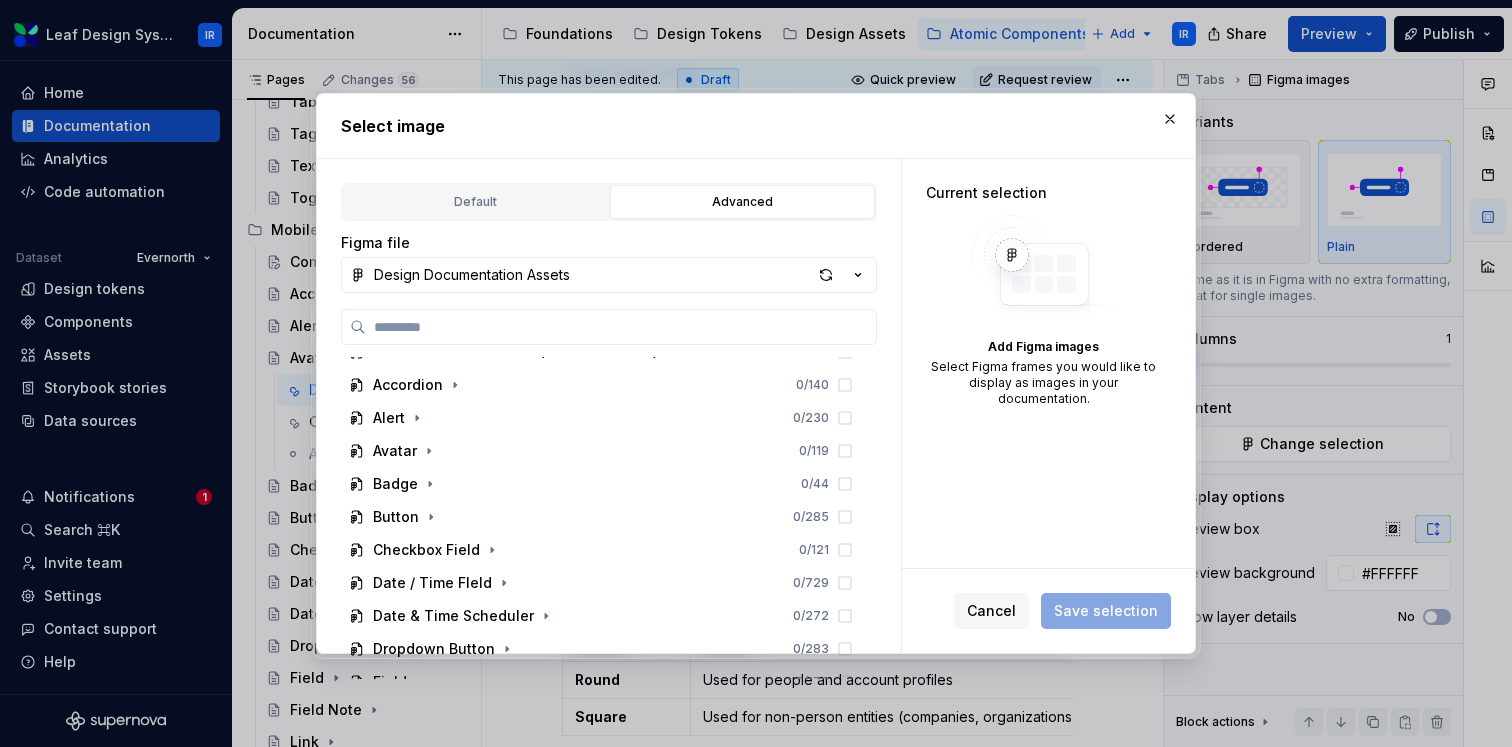 scroll, scrollTop: 1315, scrollLeft: 0, axis: vertical 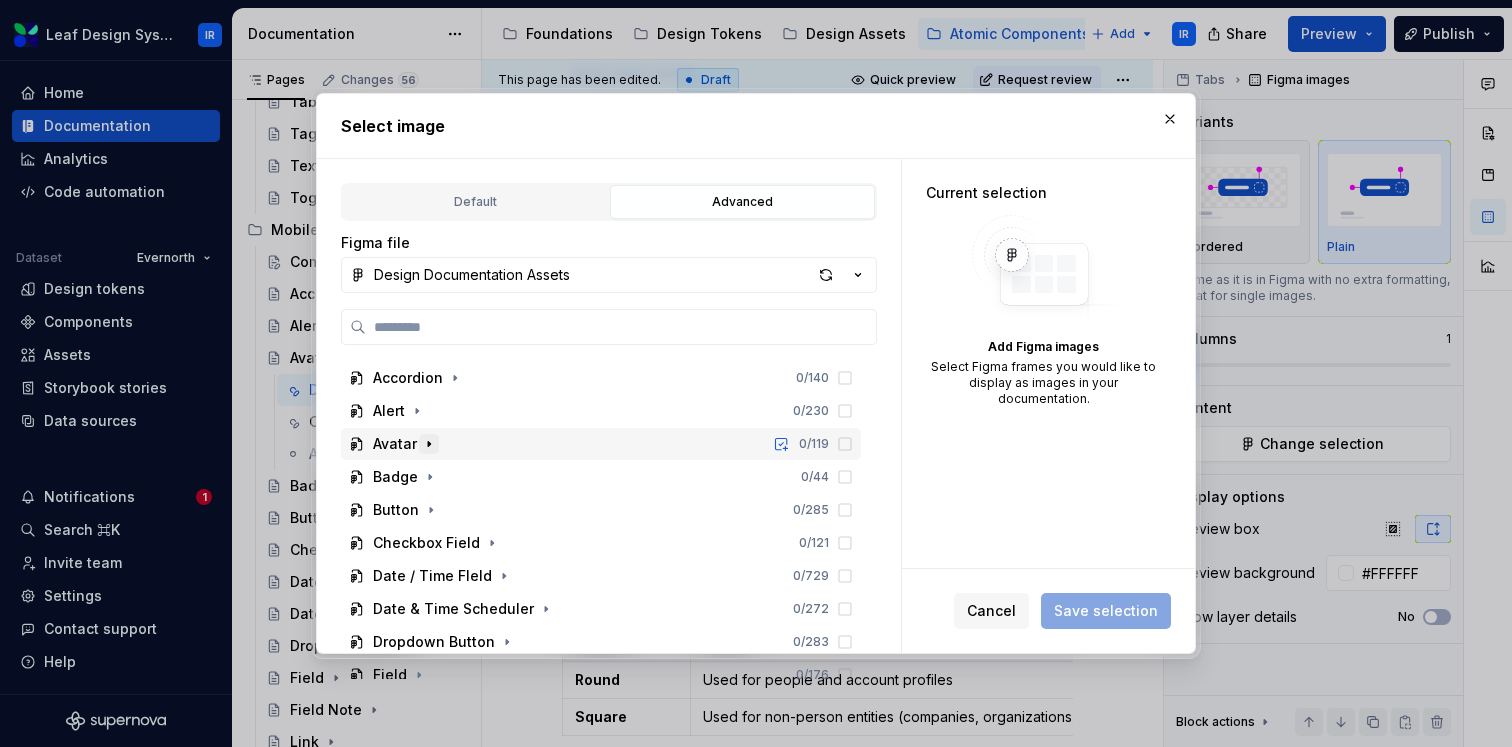click 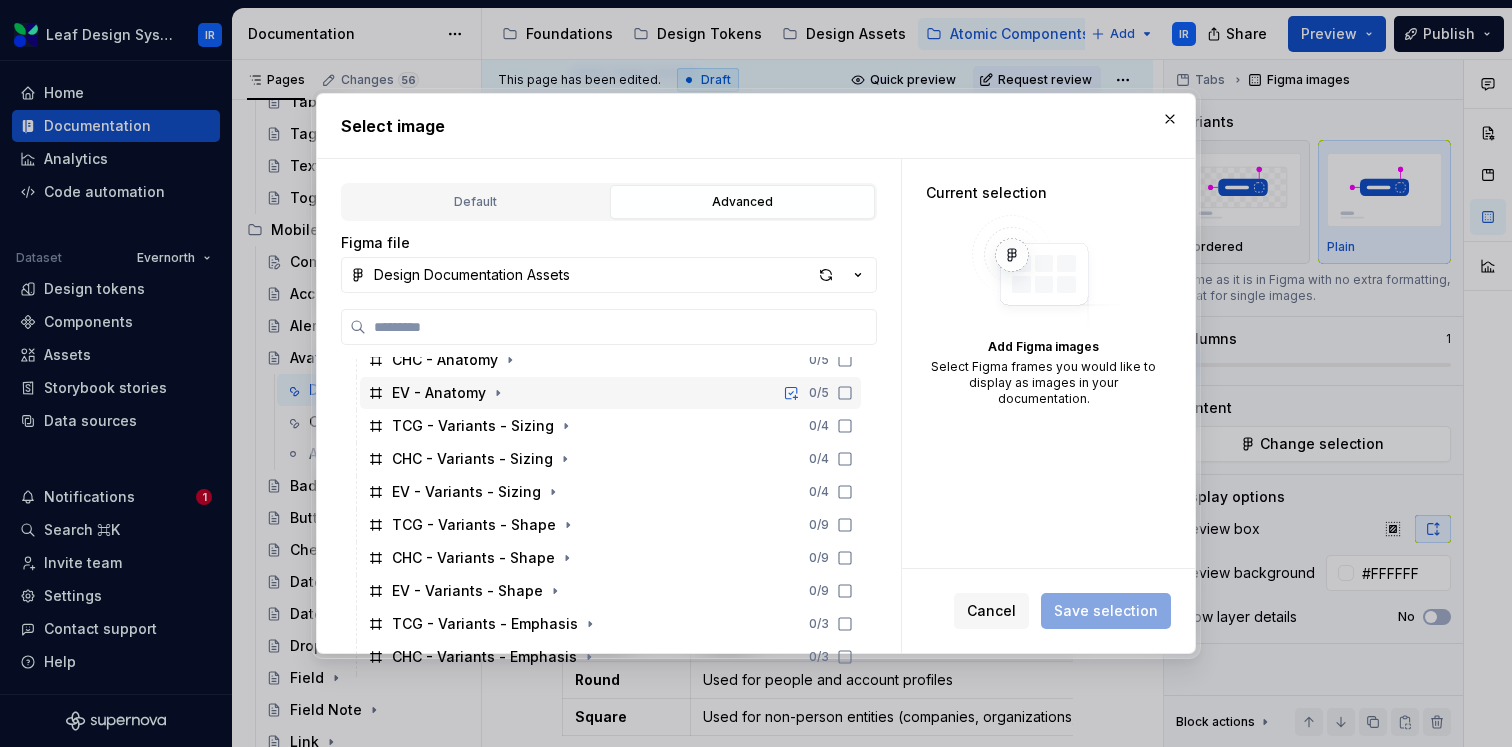 scroll, scrollTop: 1477, scrollLeft: 0, axis: vertical 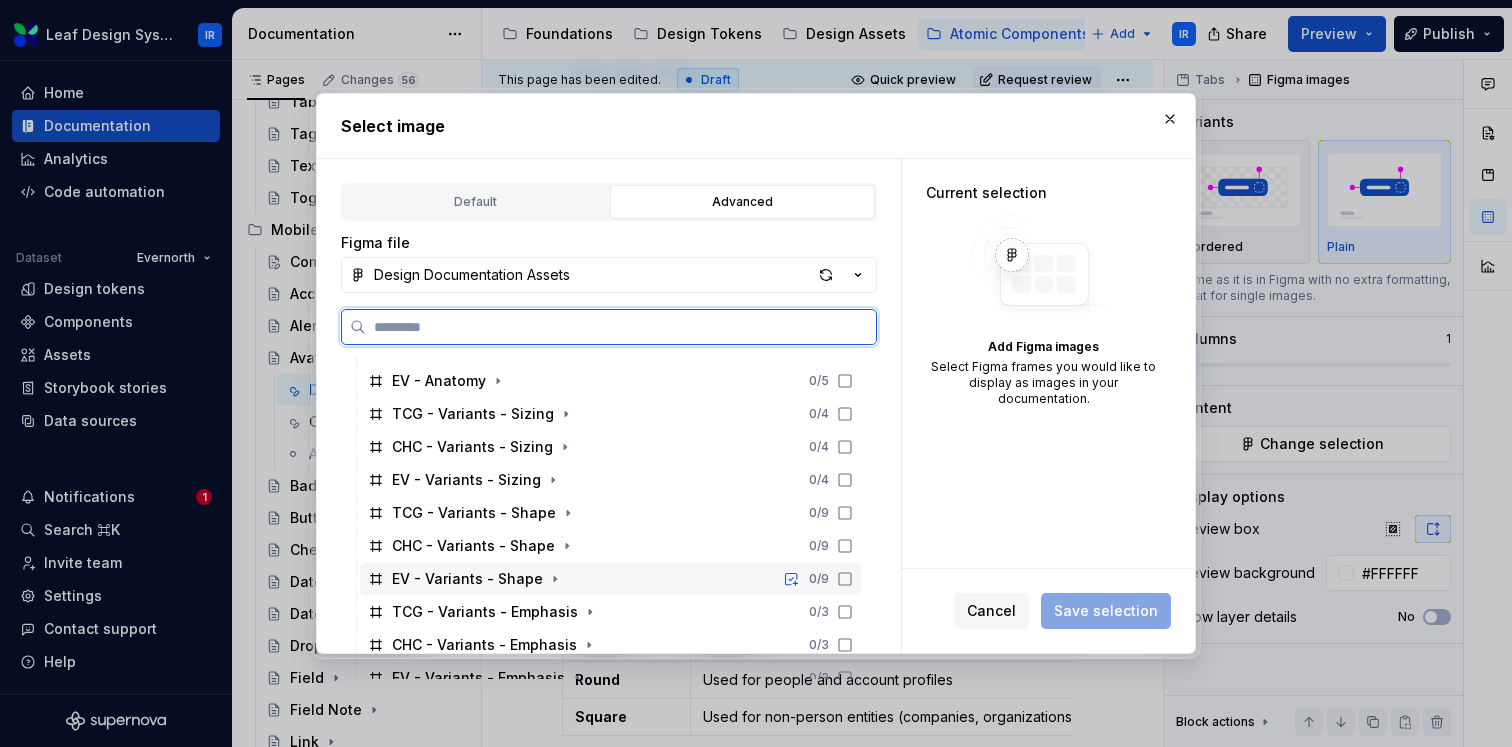 click on "EV - Variants - Shape" at bounding box center (467, 579) 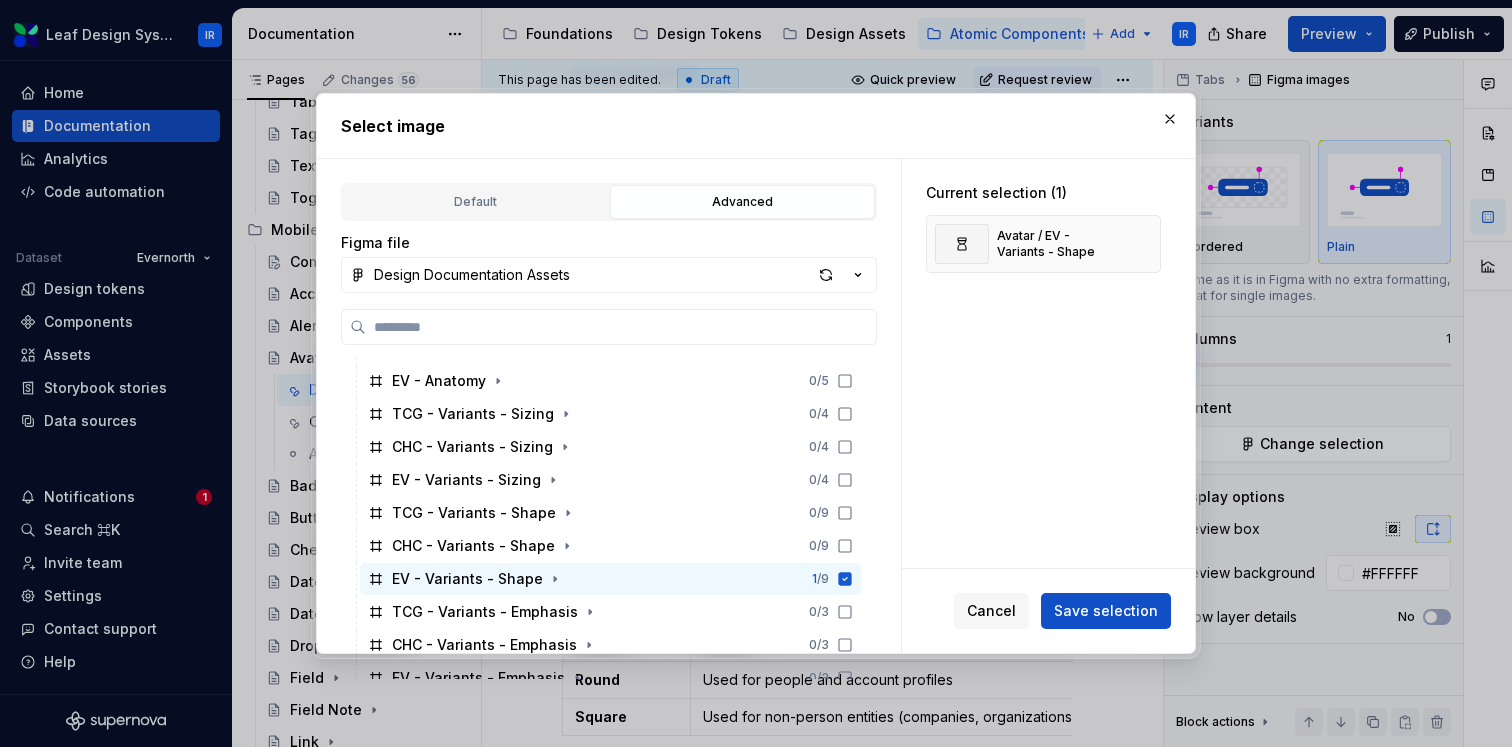 click on "Save selection" at bounding box center [1106, 611] 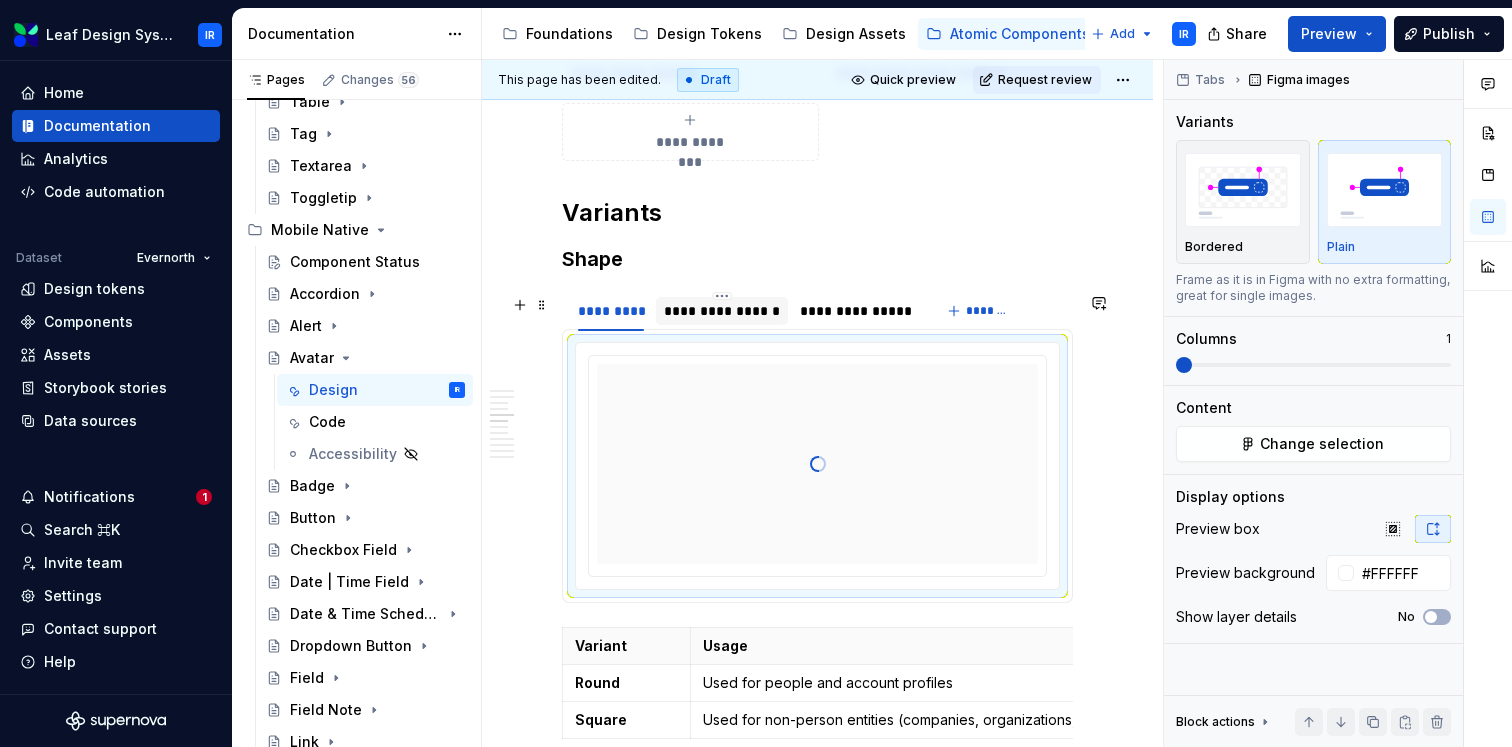click on "**********" at bounding box center (722, 311) 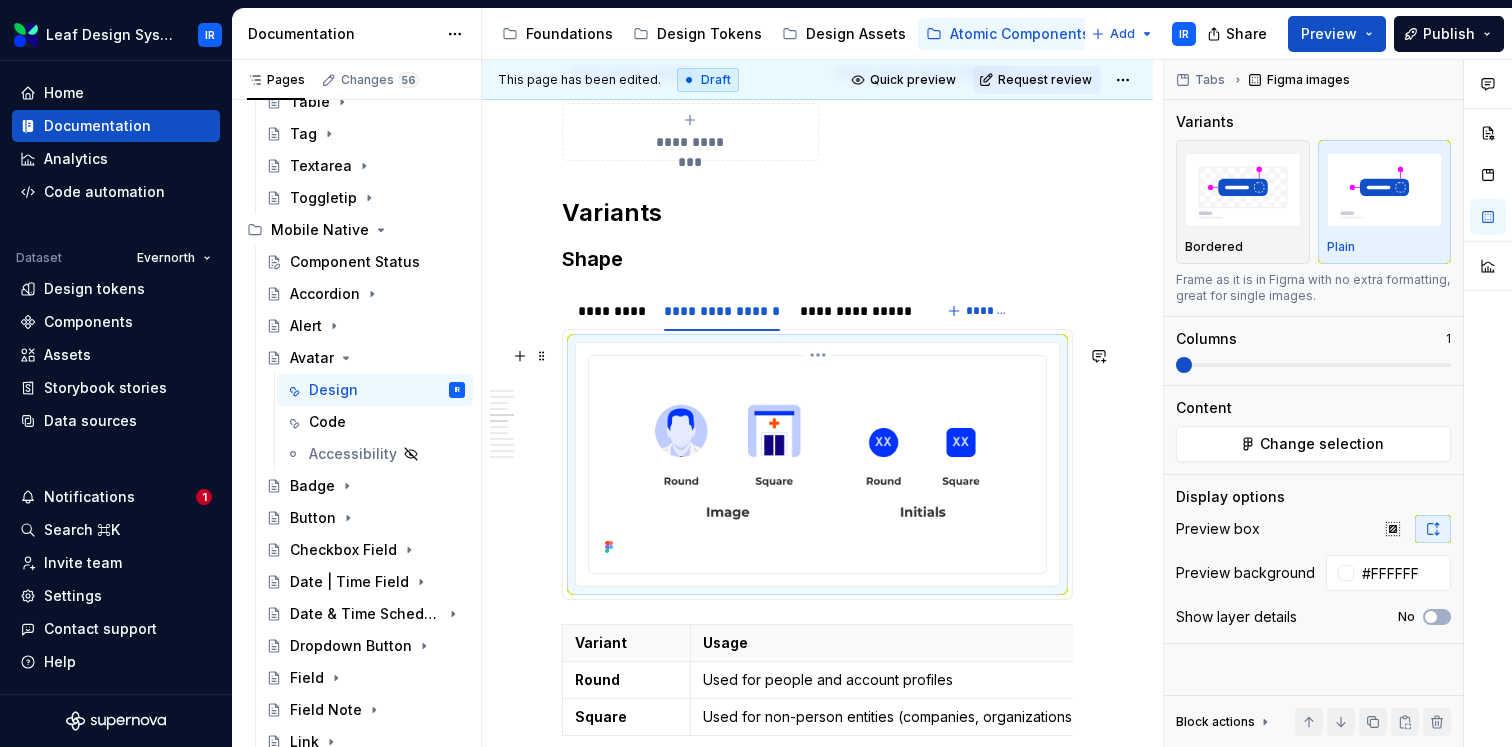 click at bounding box center [817, 462] 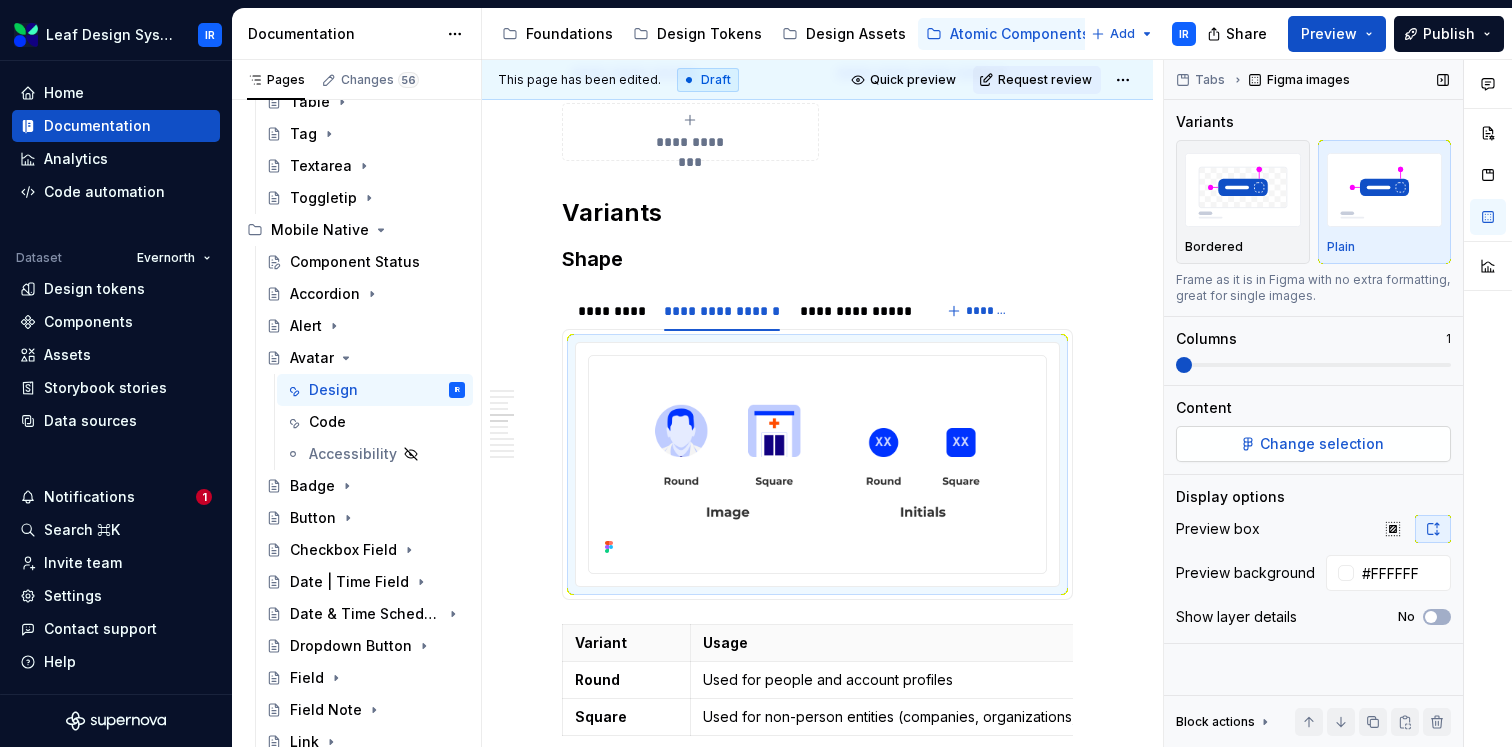 click on "Change selection" at bounding box center [1313, 444] 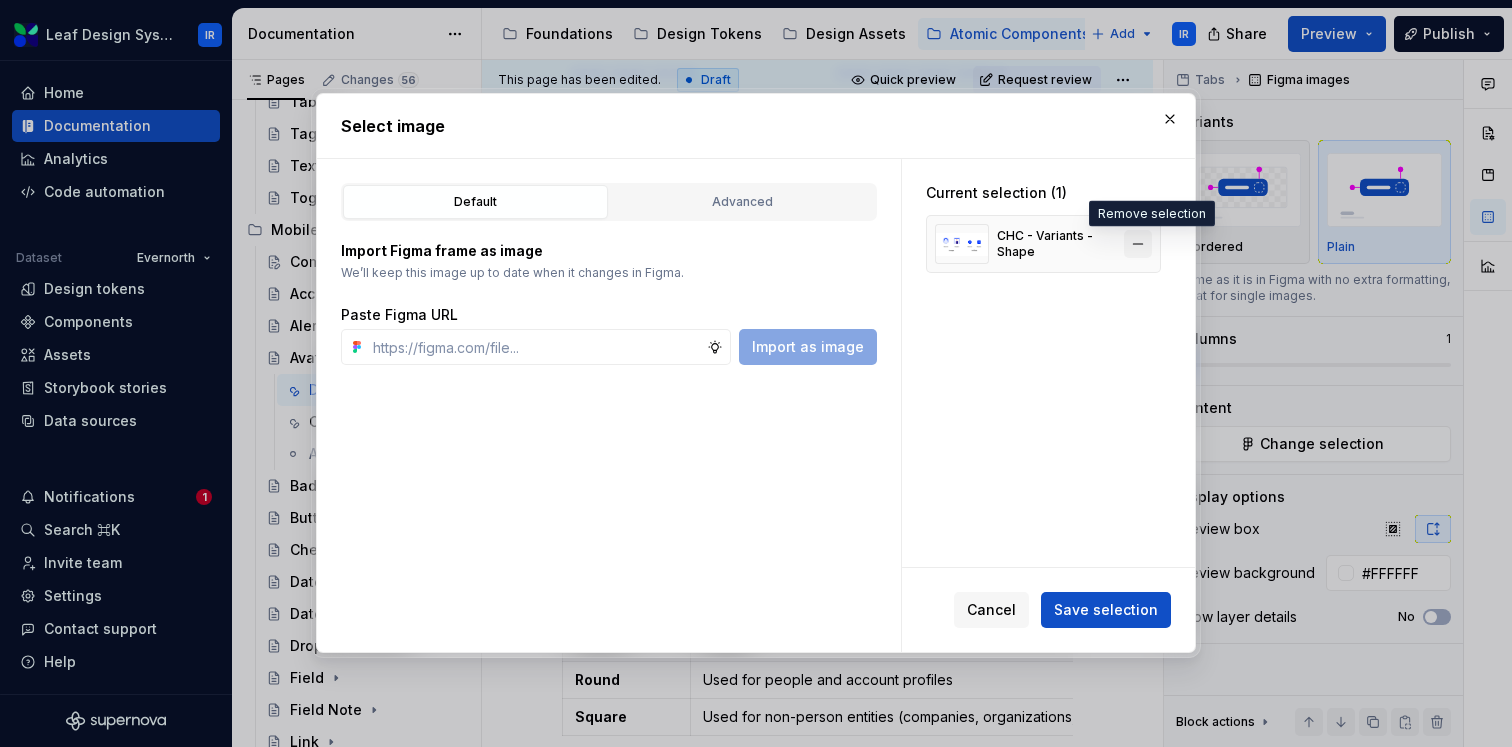 click at bounding box center [1138, 244] 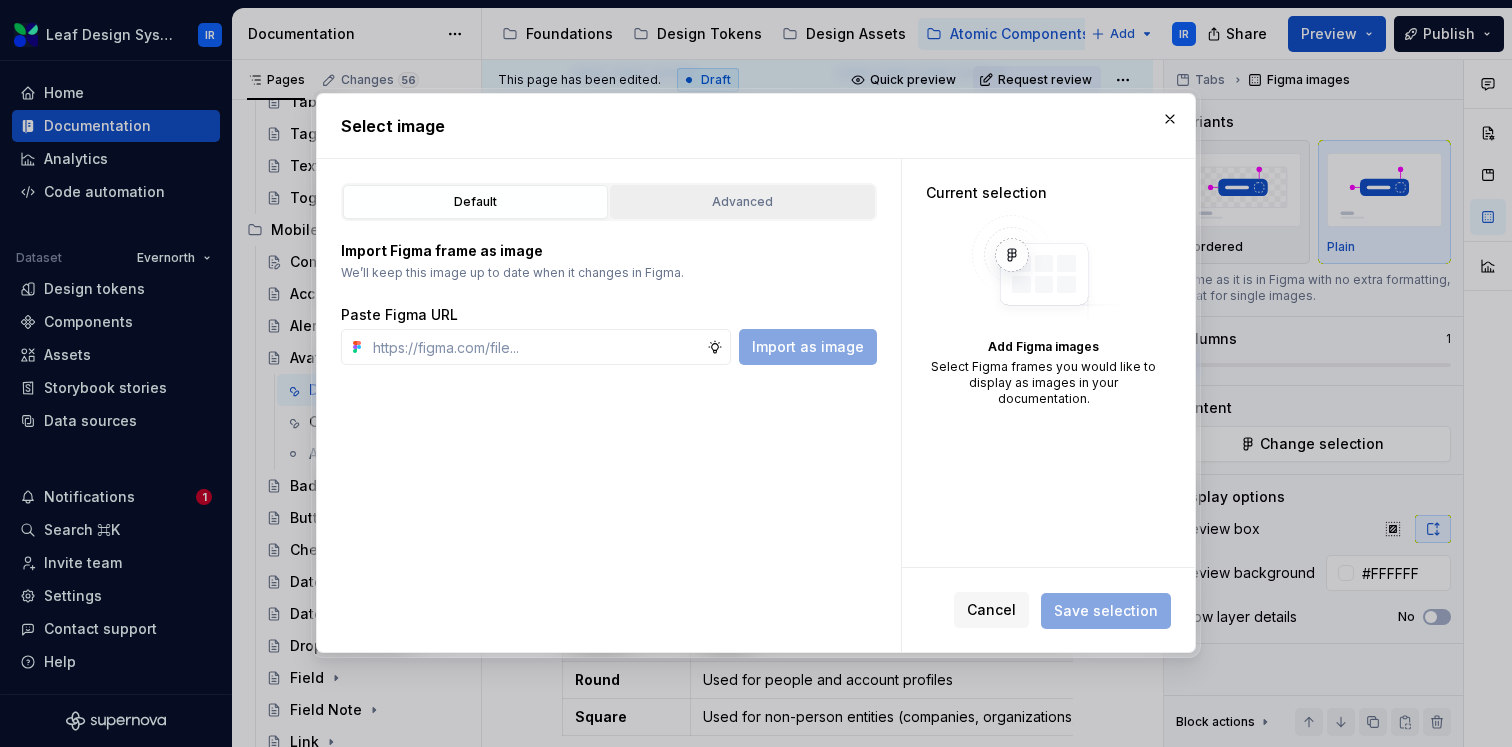 click on "Advanced" at bounding box center (742, 202) 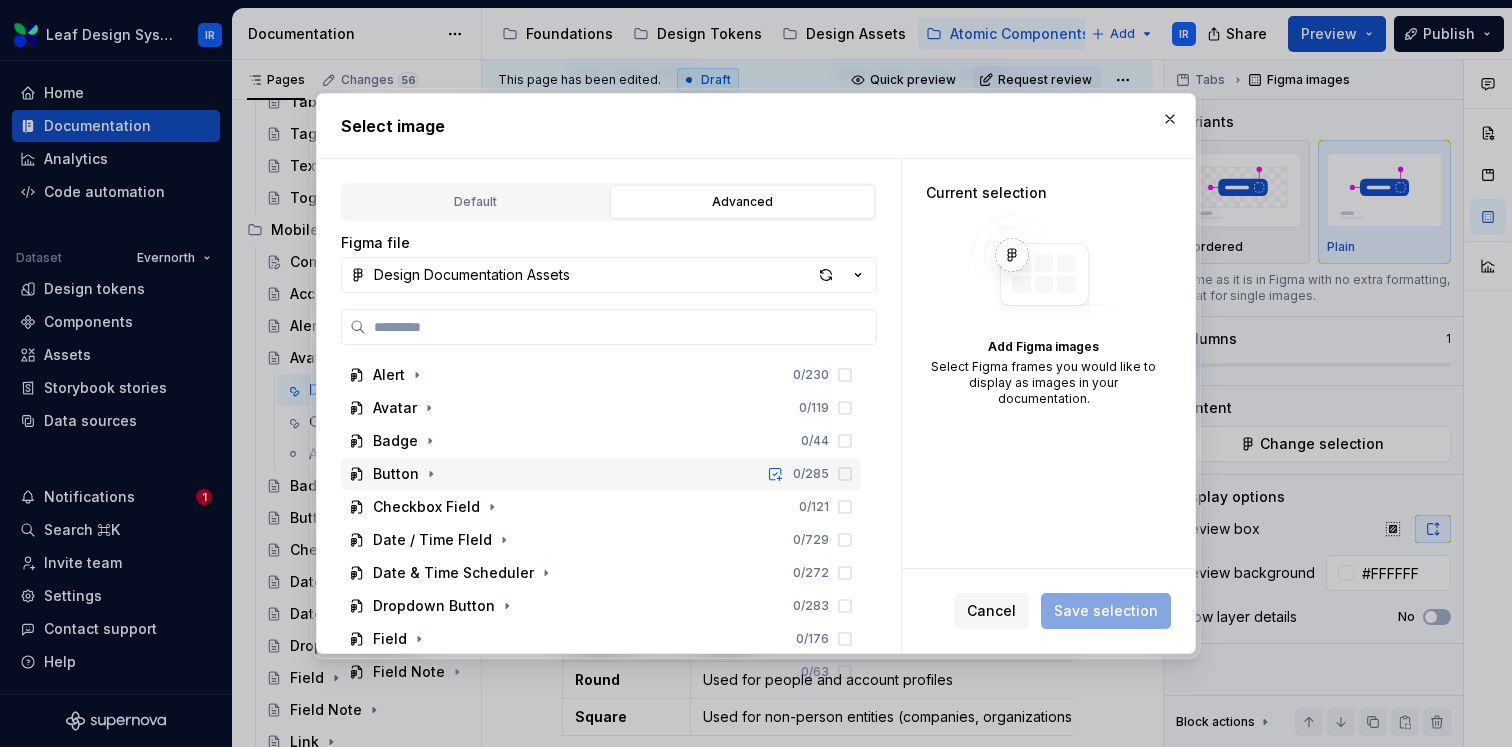 scroll, scrollTop: 1344, scrollLeft: 0, axis: vertical 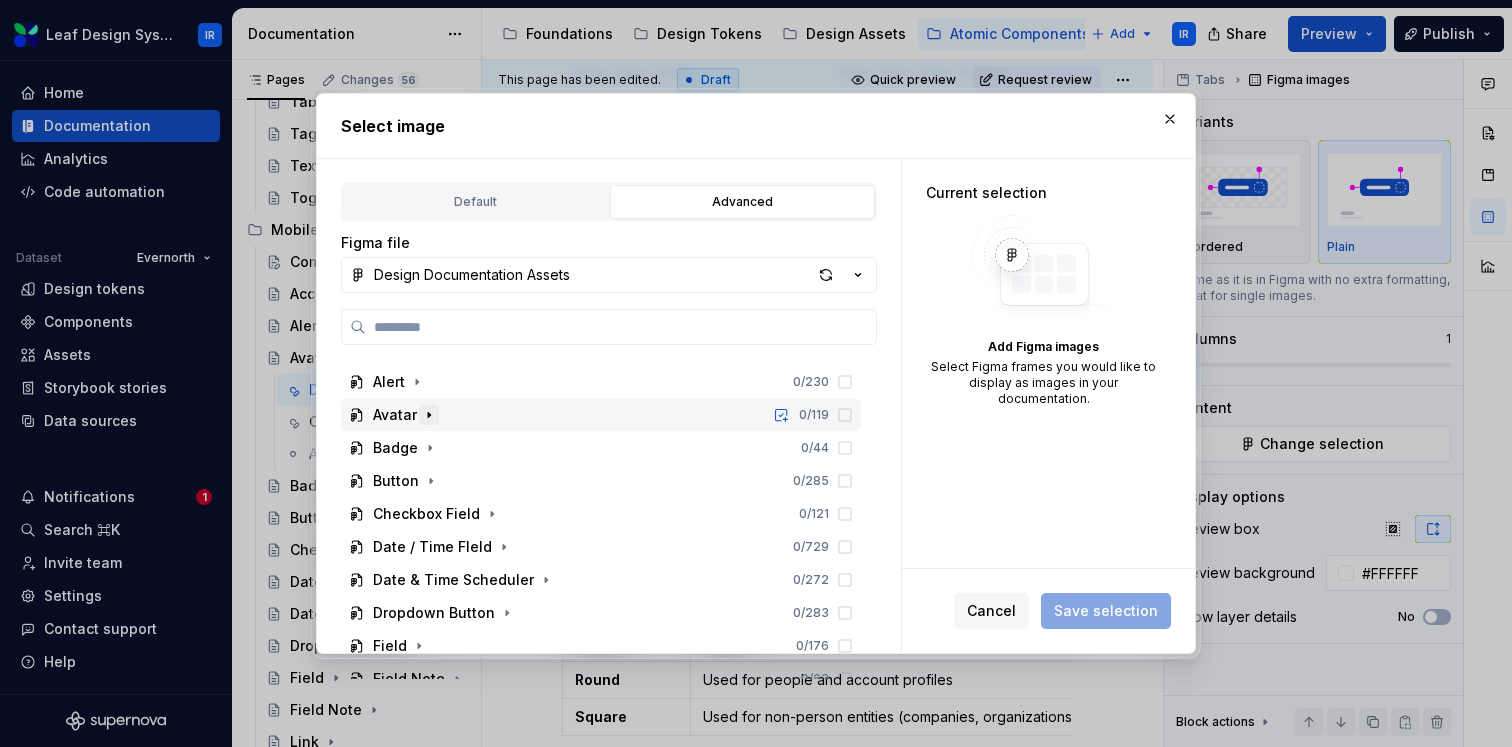 click 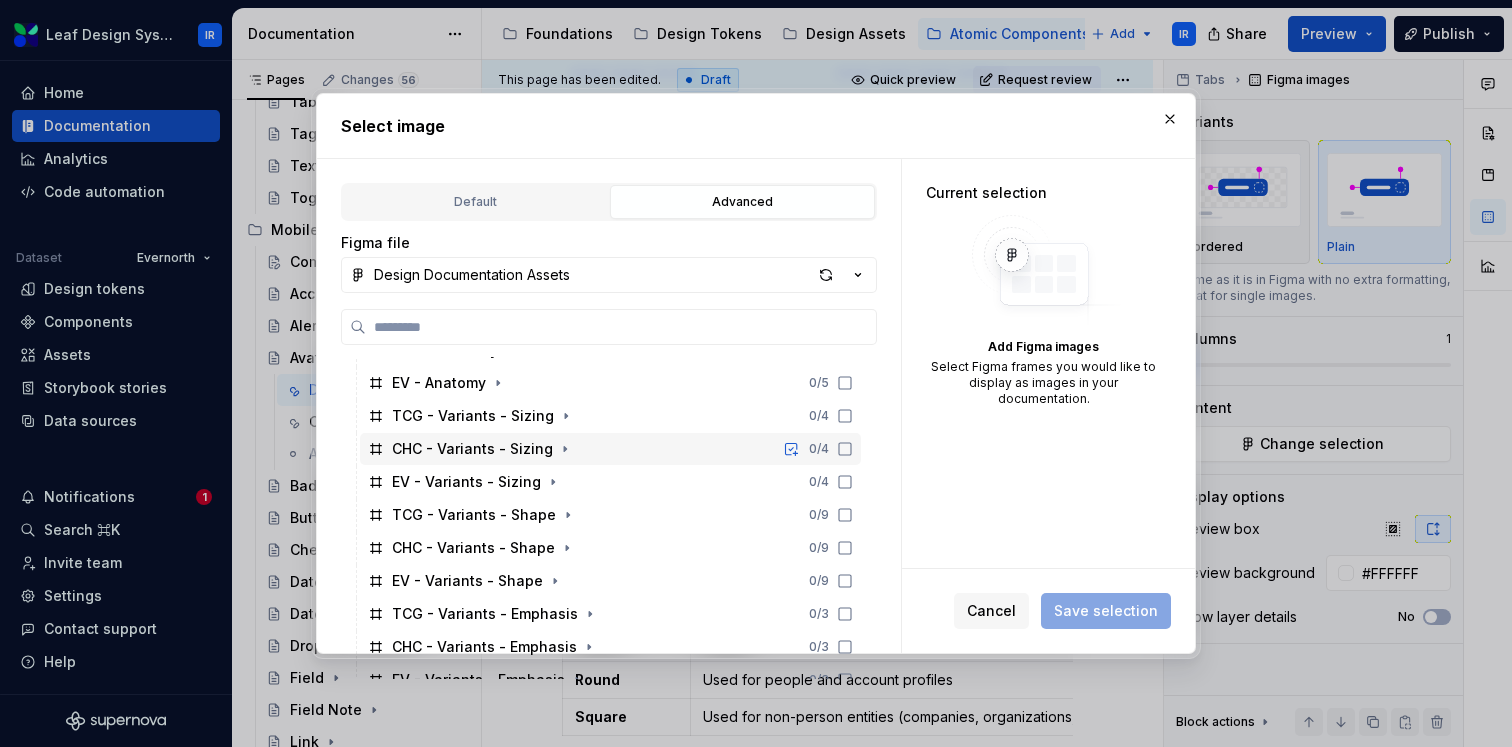 scroll, scrollTop: 1483, scrollLeft: 0, axis: vertical 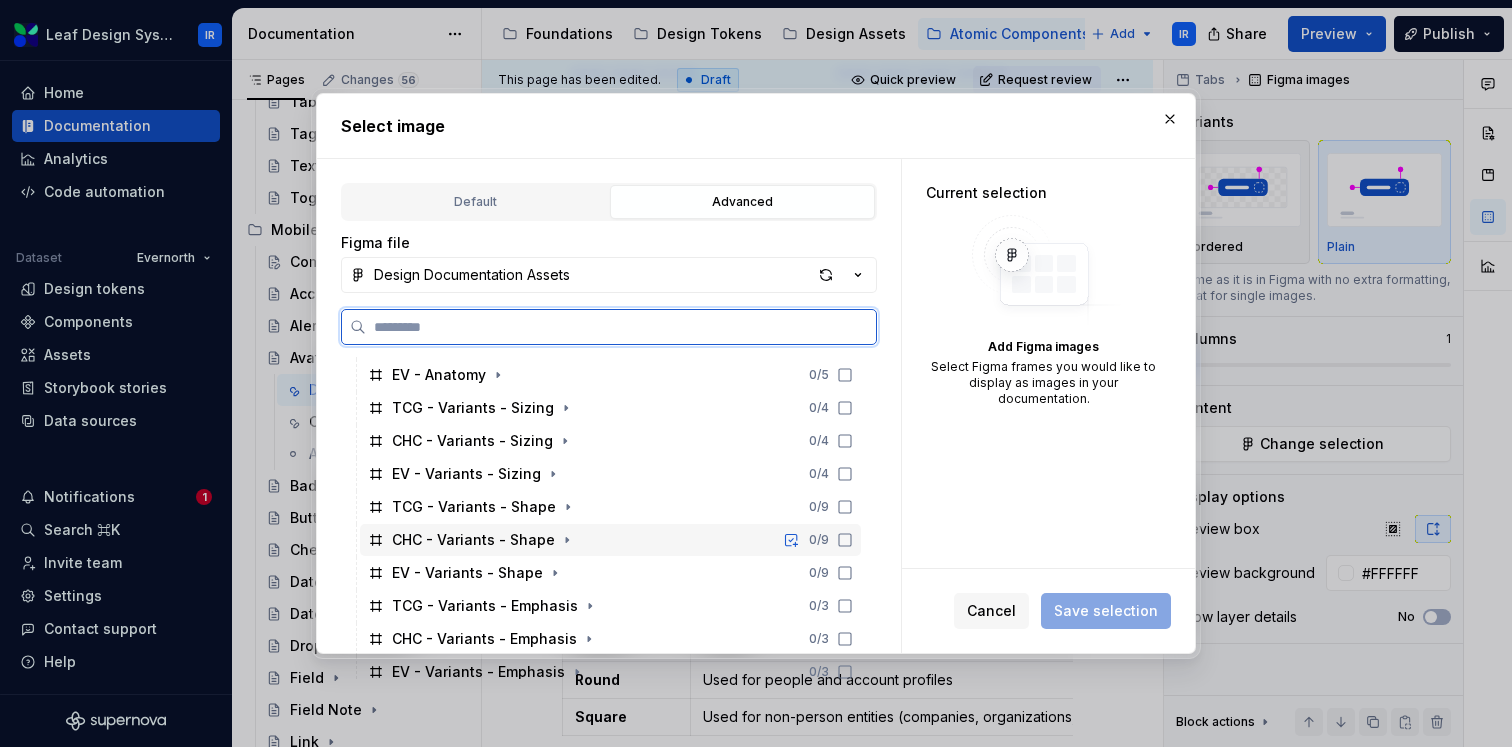 click on "CHC - Variants - Shape" at bounding box center [473, 540] 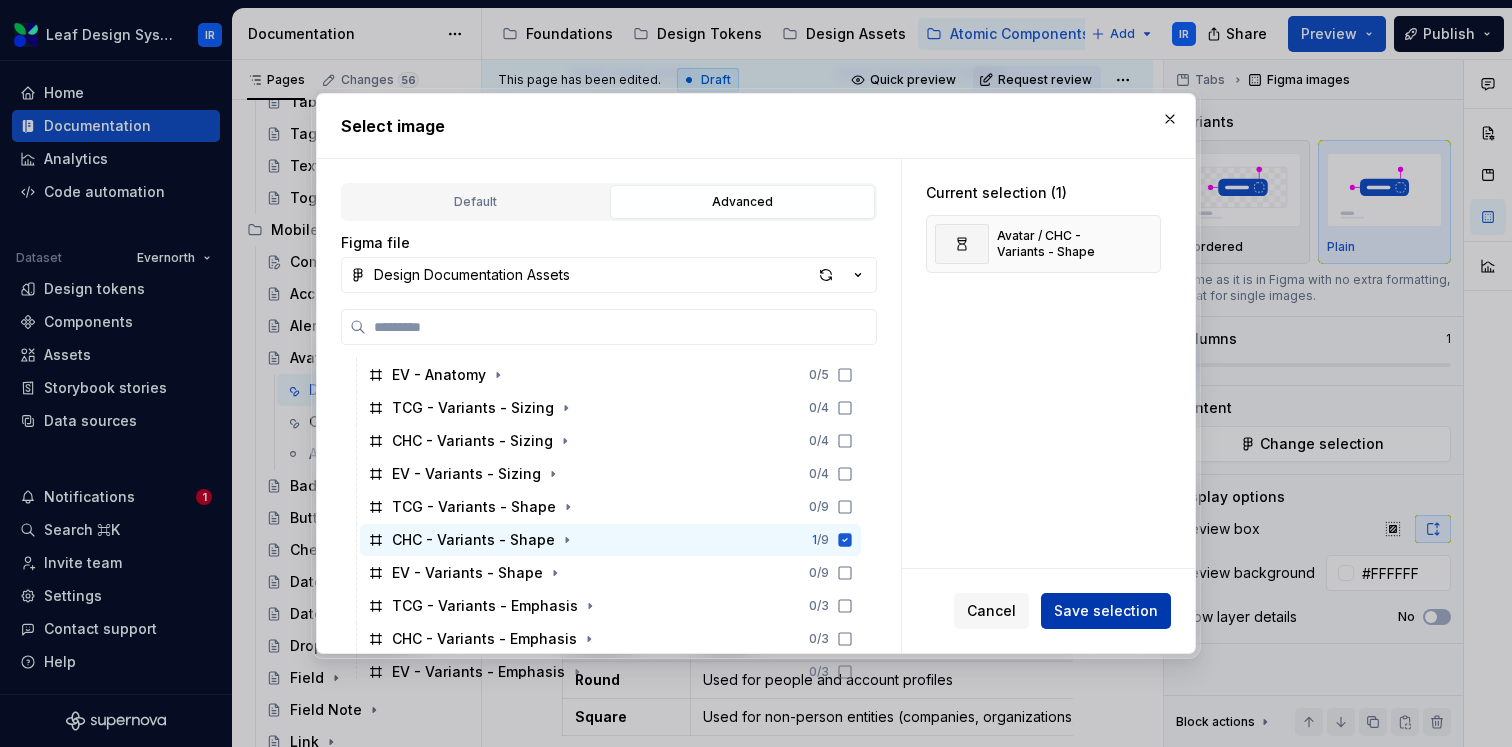 click on "Save selection" at bounding box center (1106, 611) 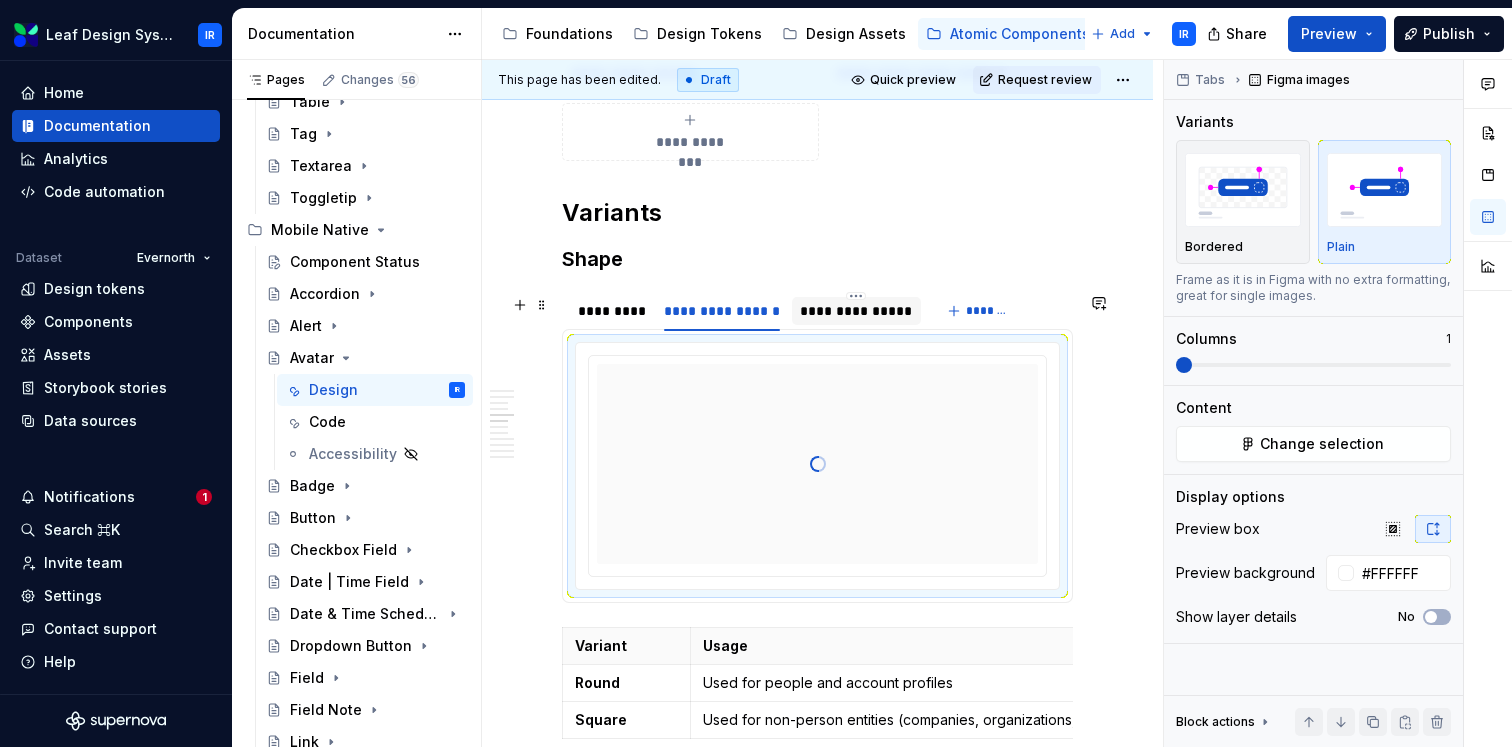click on "**********" at bounding box center [856, 311] 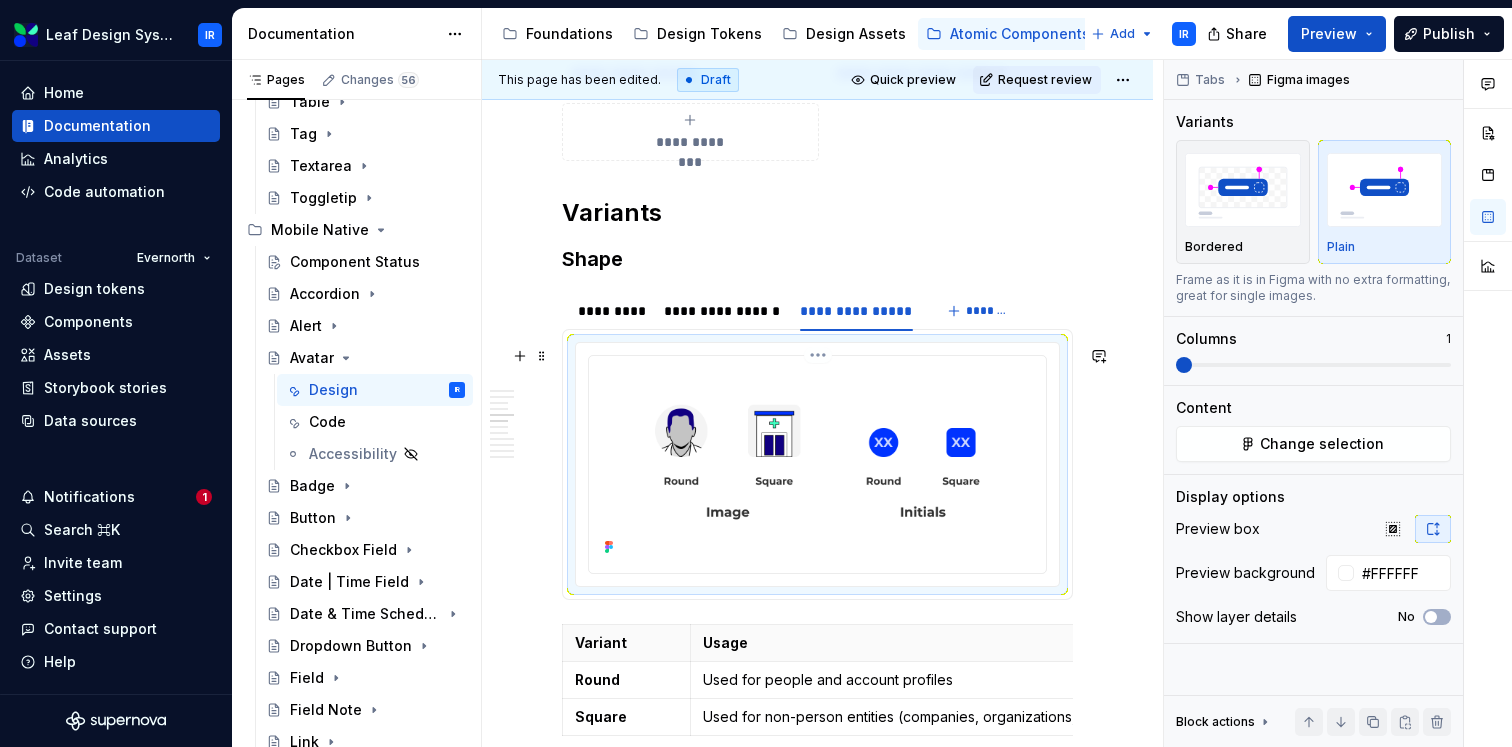 click at bounding box center (817, 462) 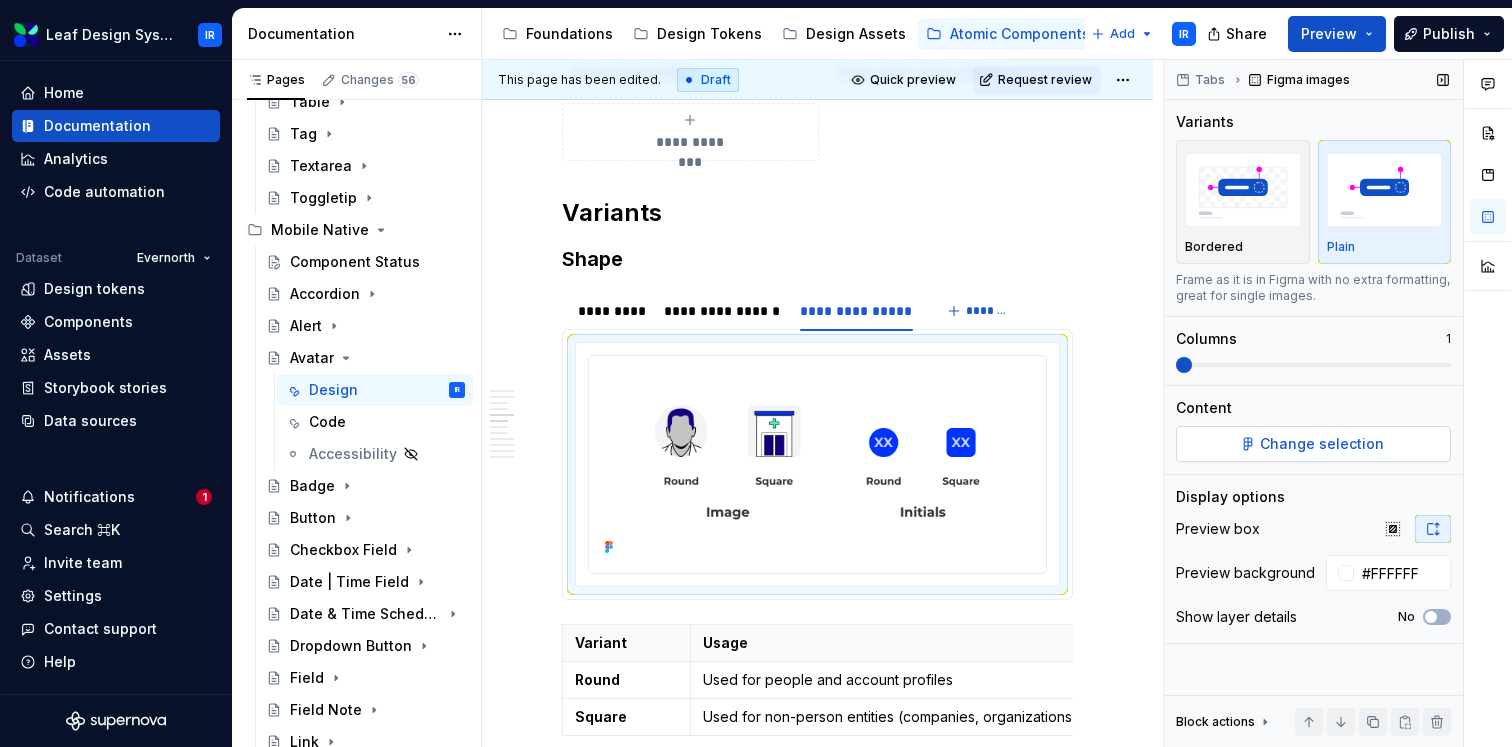 click on "Change selection" at bounding box center [1322, 444] 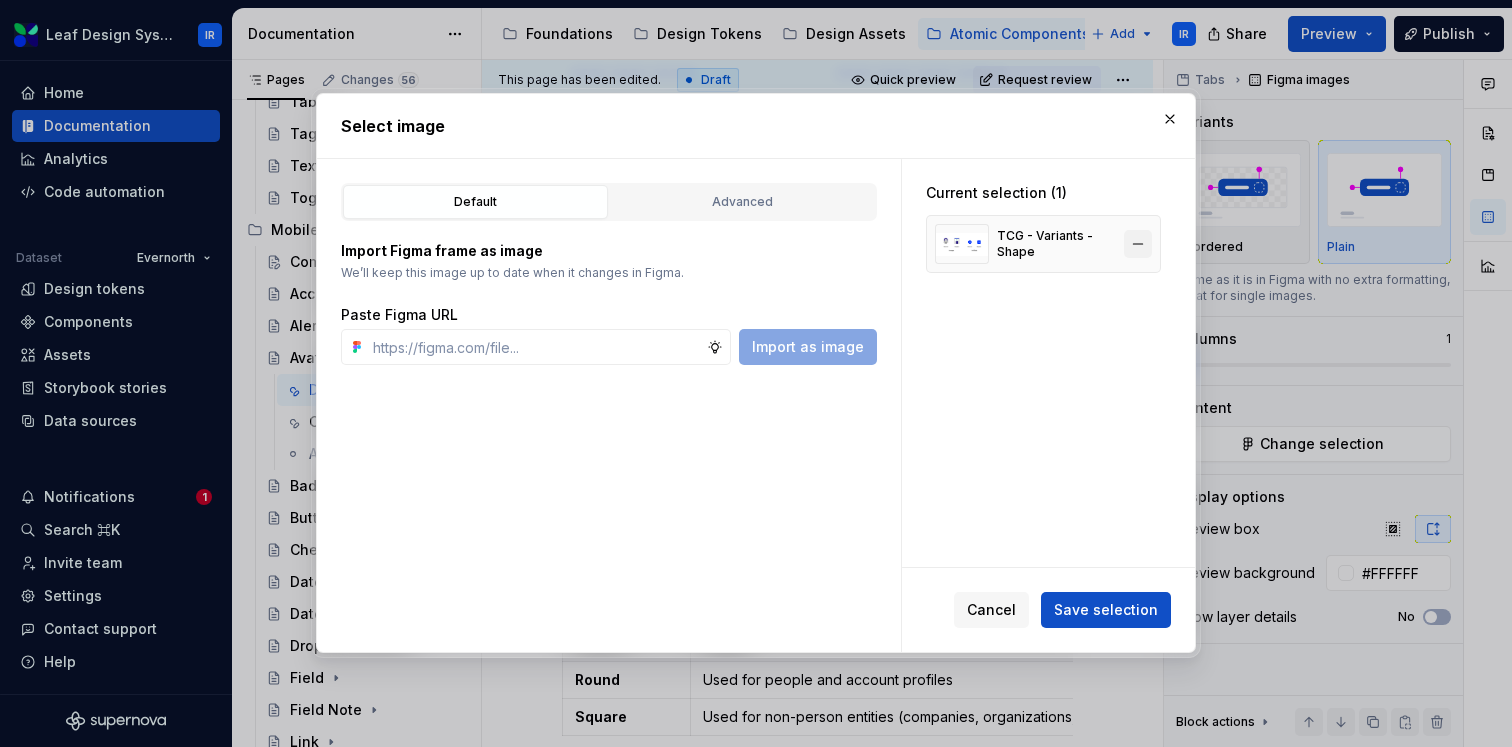 click at bounding box center (1138, 244) 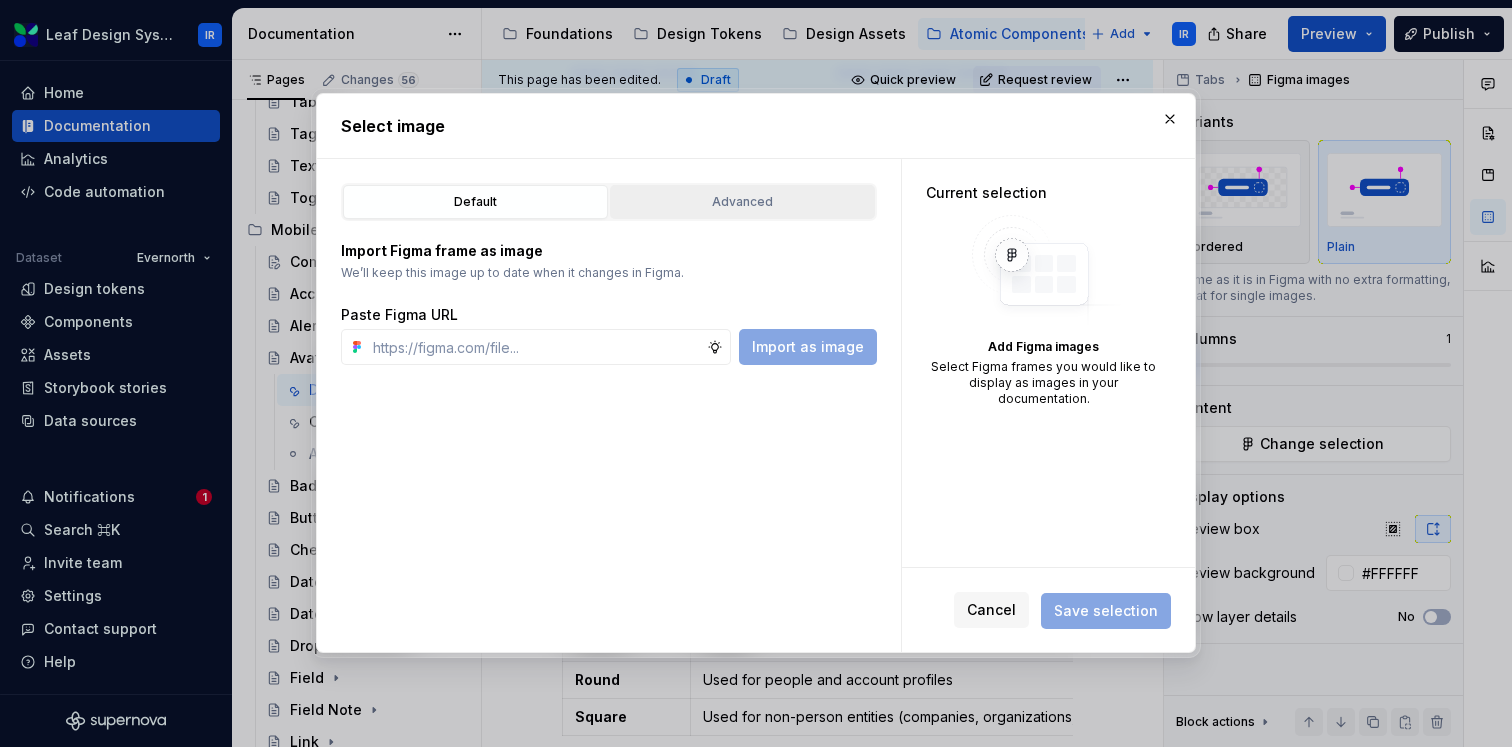 click on "Advanced" at bounding box center [742, 202] 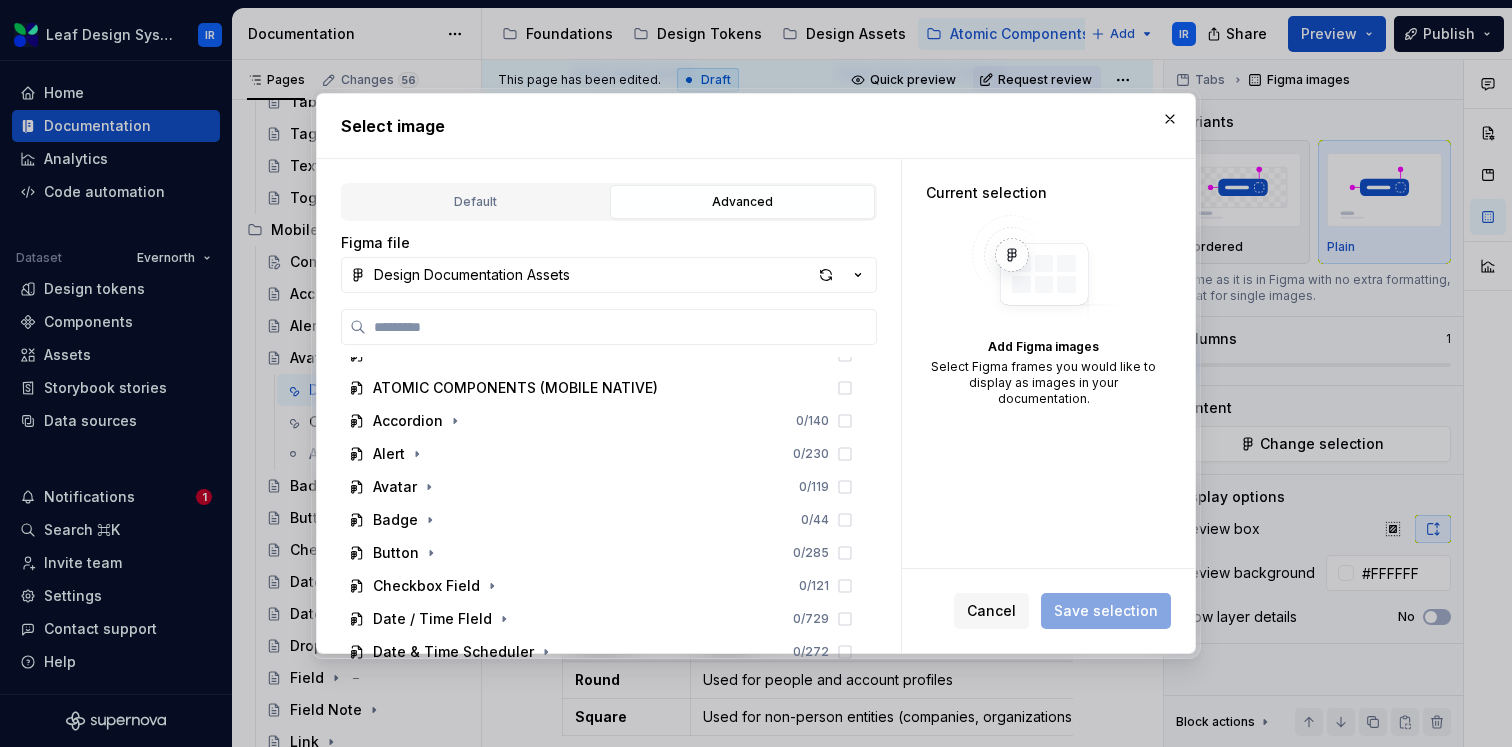 scroll, scrollTop: 1284, scrollLeft: 0, axis: vertical 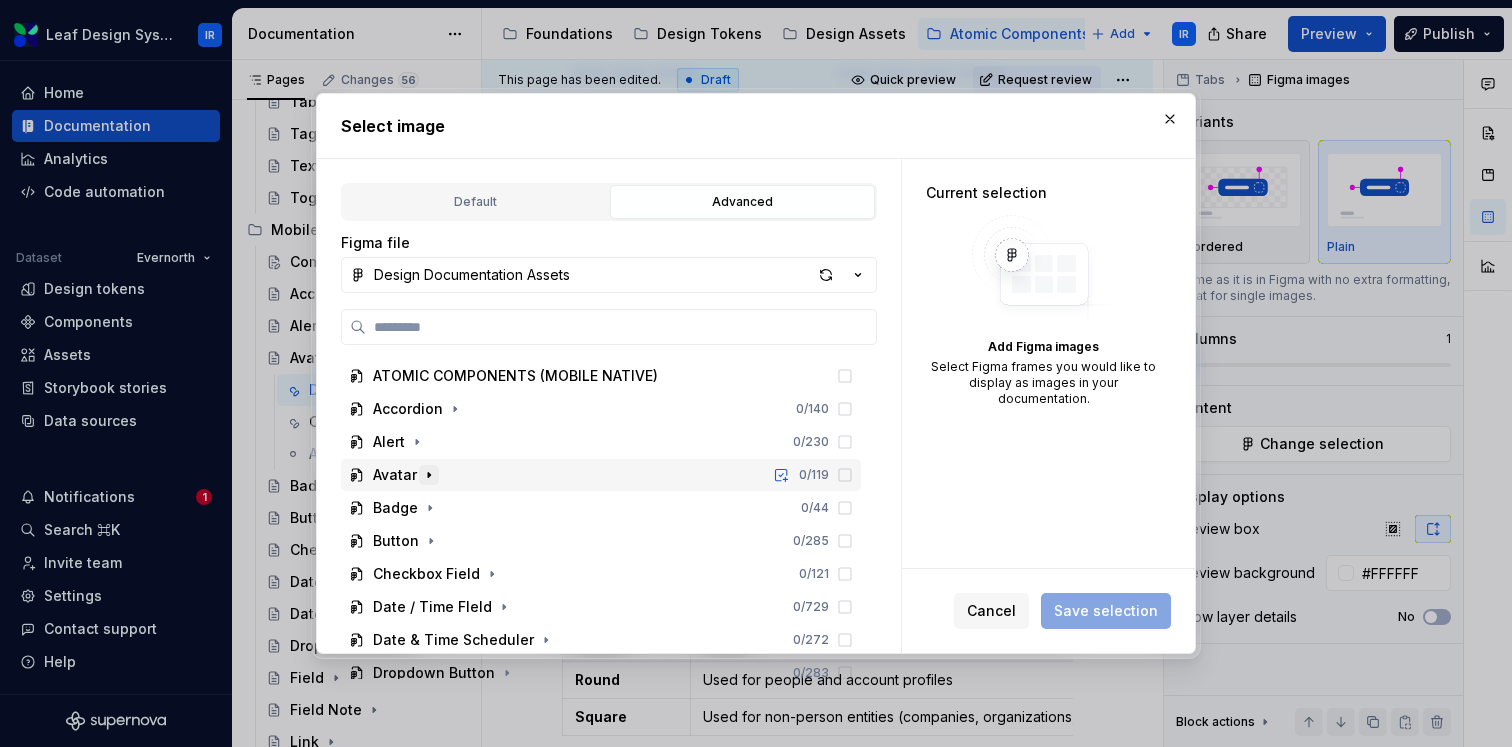 click 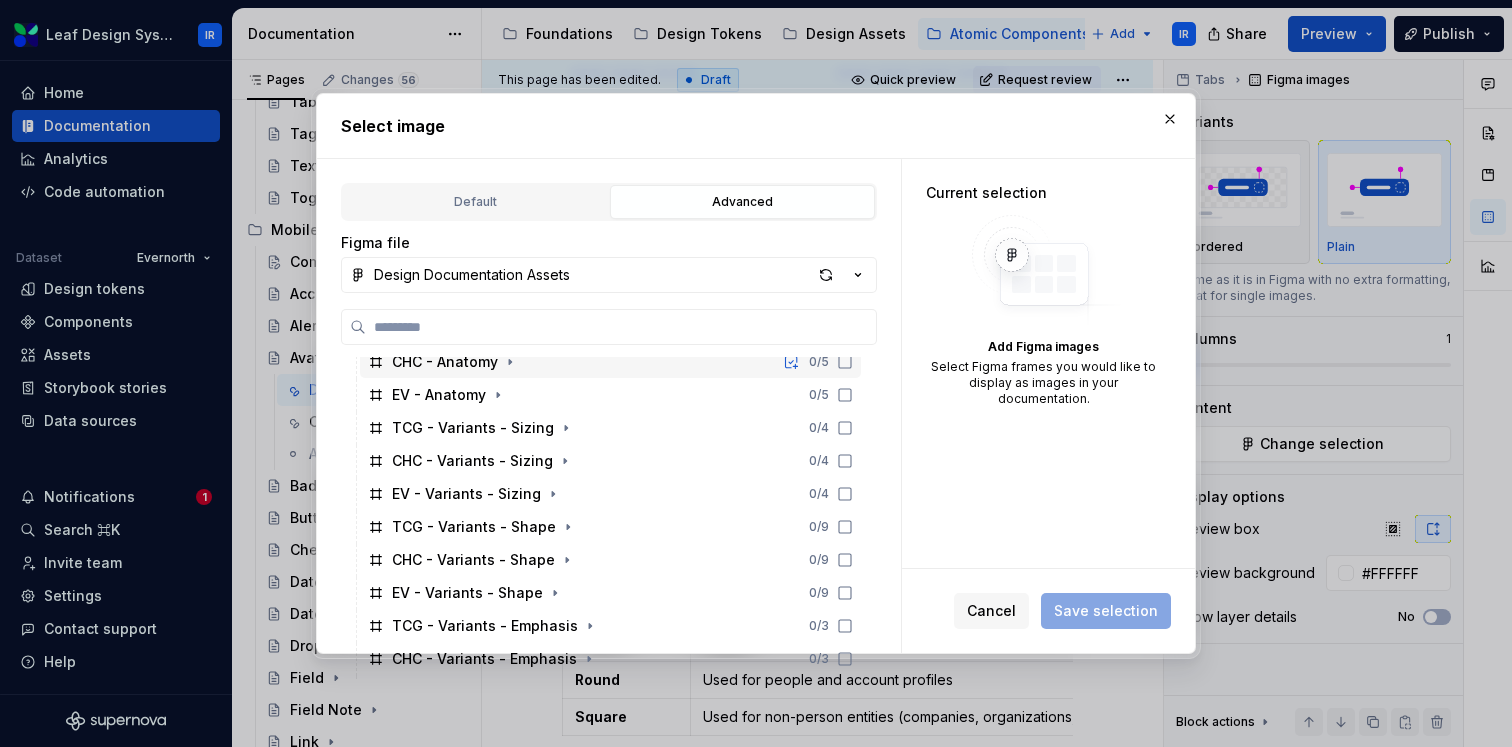 scroll, scrollTop: 1464, scrollLeft: 0, axis: vertical 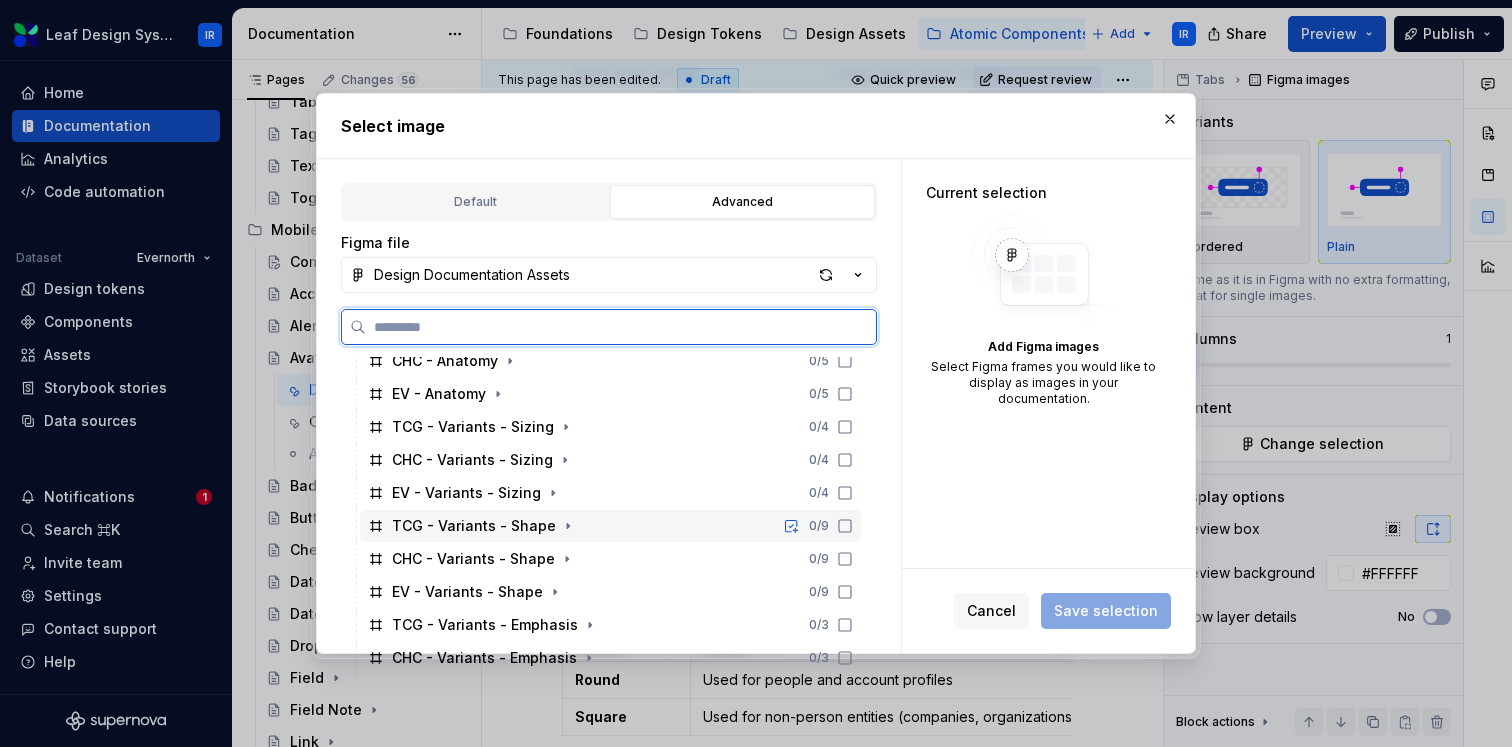 click on "TCG - Variants - Shape" at bounding box center (474, 526) 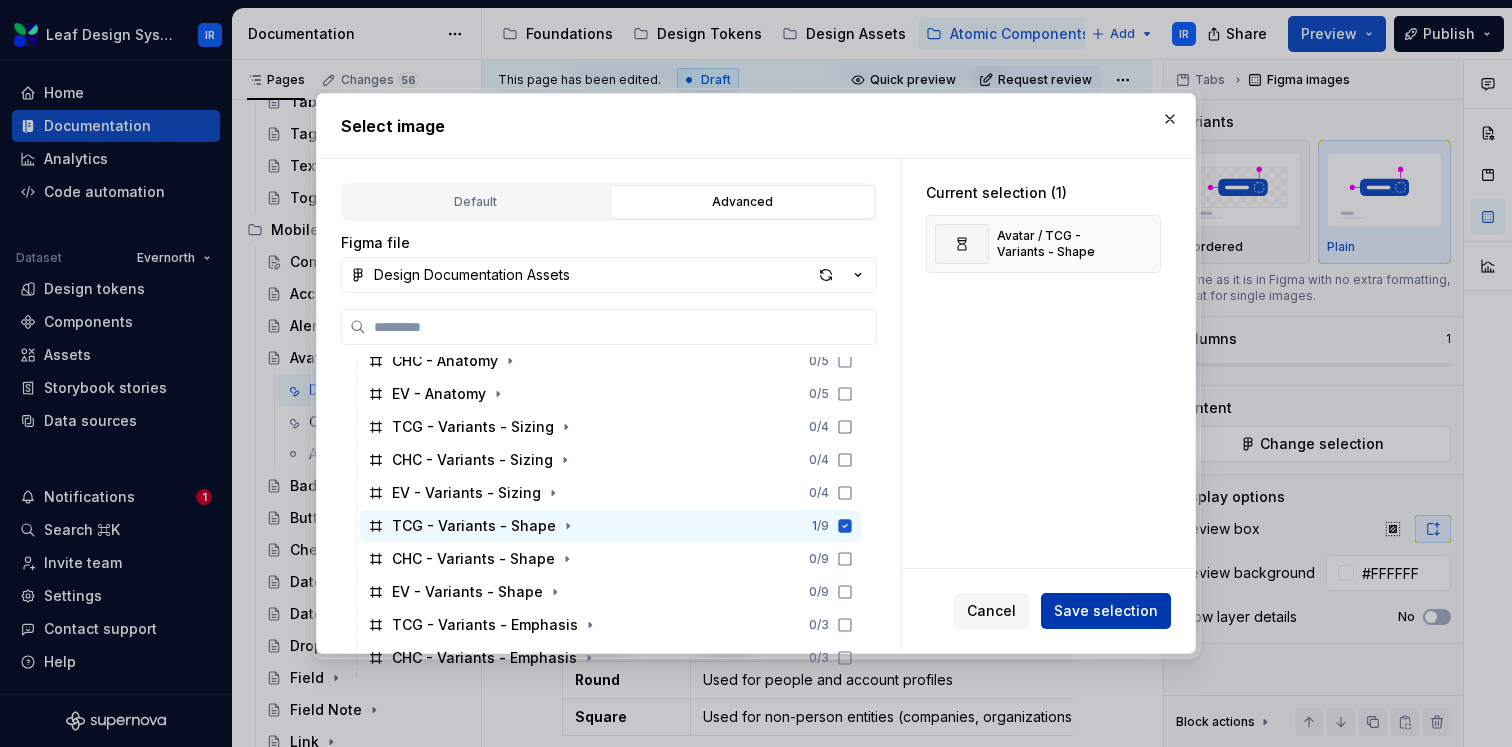 click on "Save selection" at bounding box center (1106, 611) 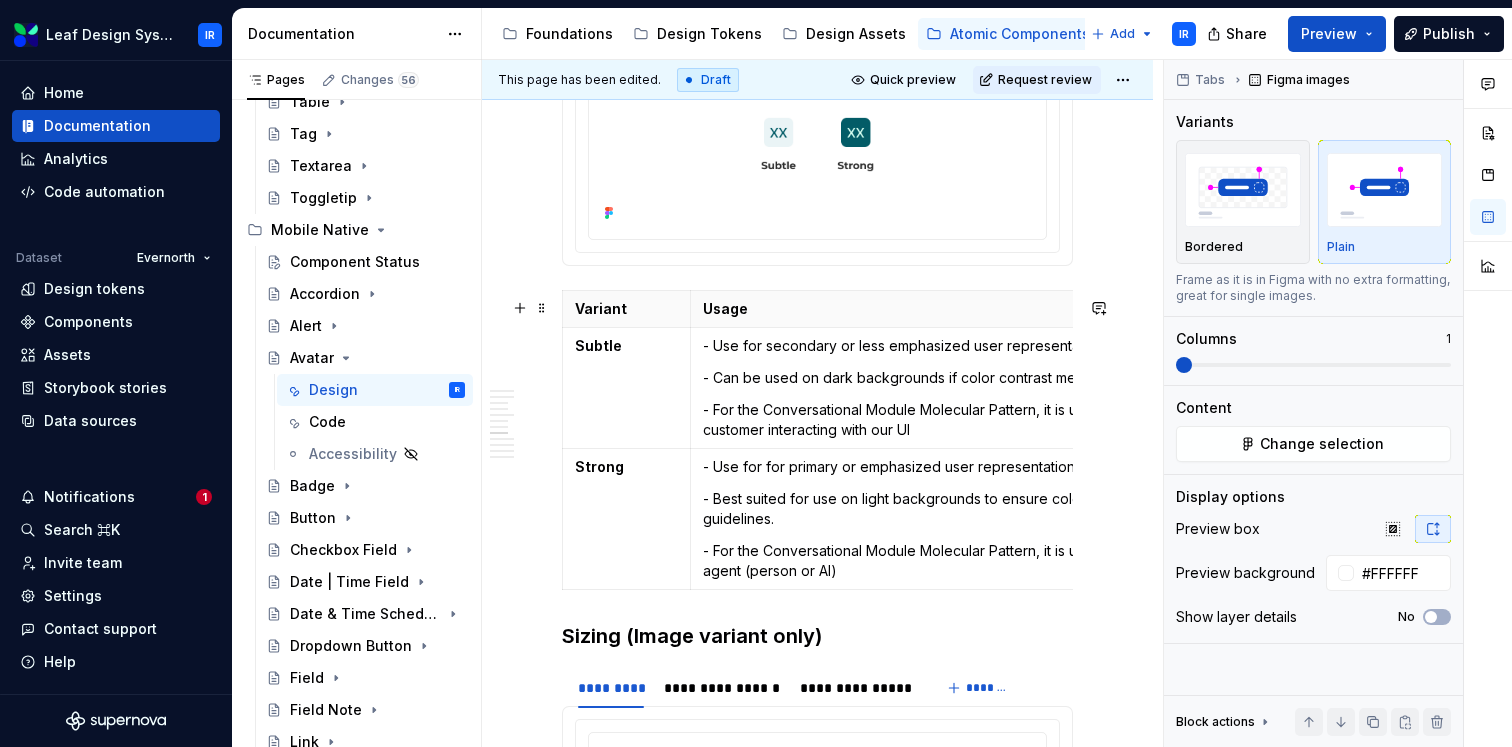 scroll, scrollTop: 2515, scrollLeft: 0, axis: vertical 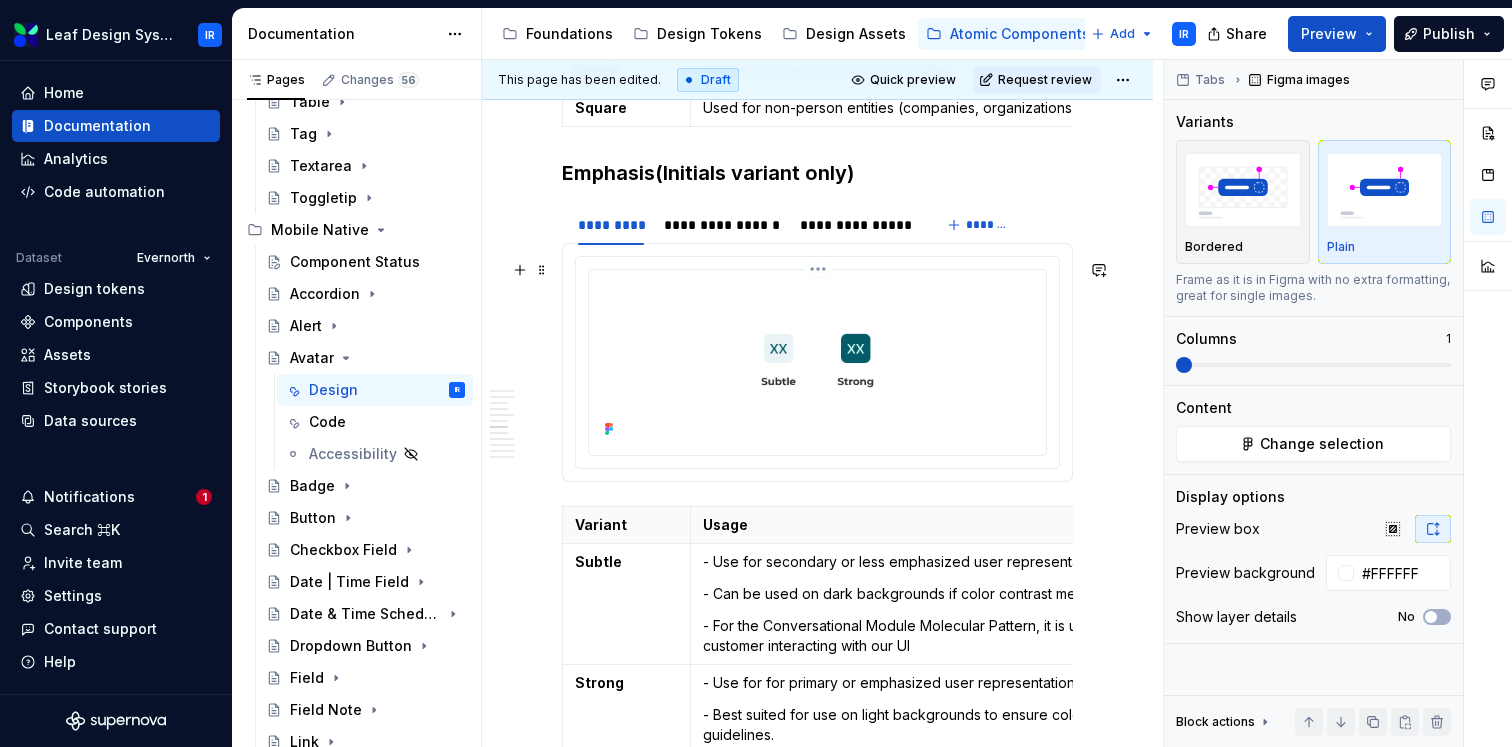 click at bounding box center [817, 360] 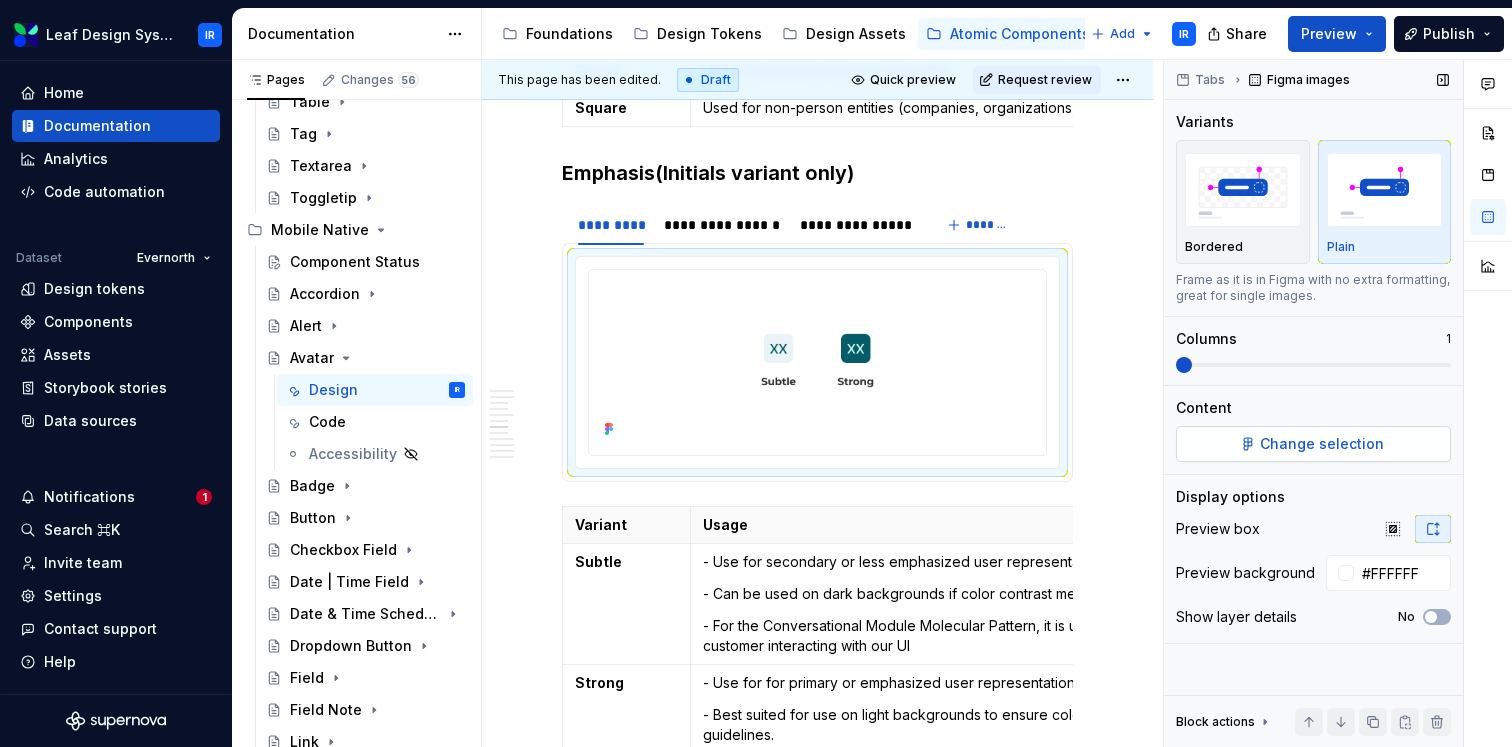 click on "Change selection" at bounding box center [1313, 444] 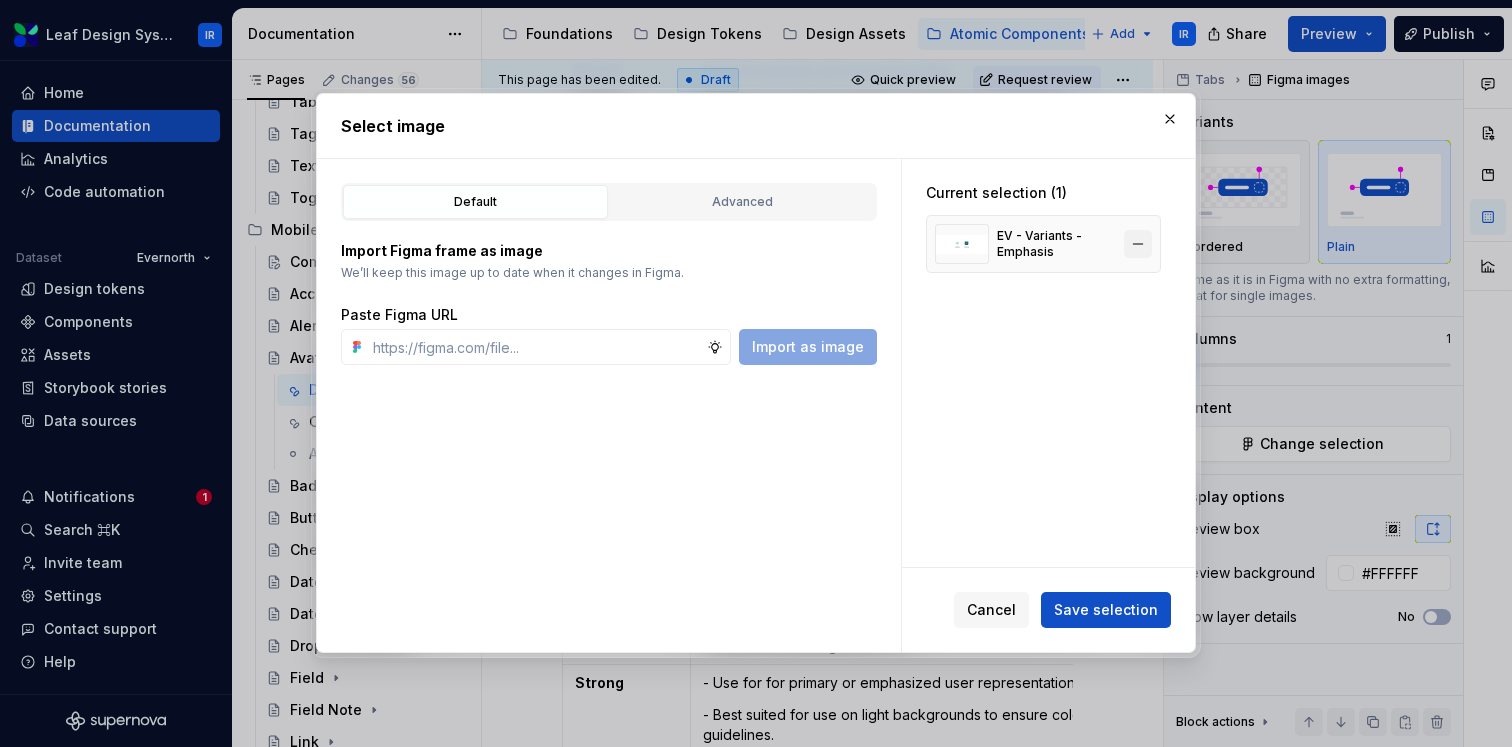 click at bounding box center (1138, 244) 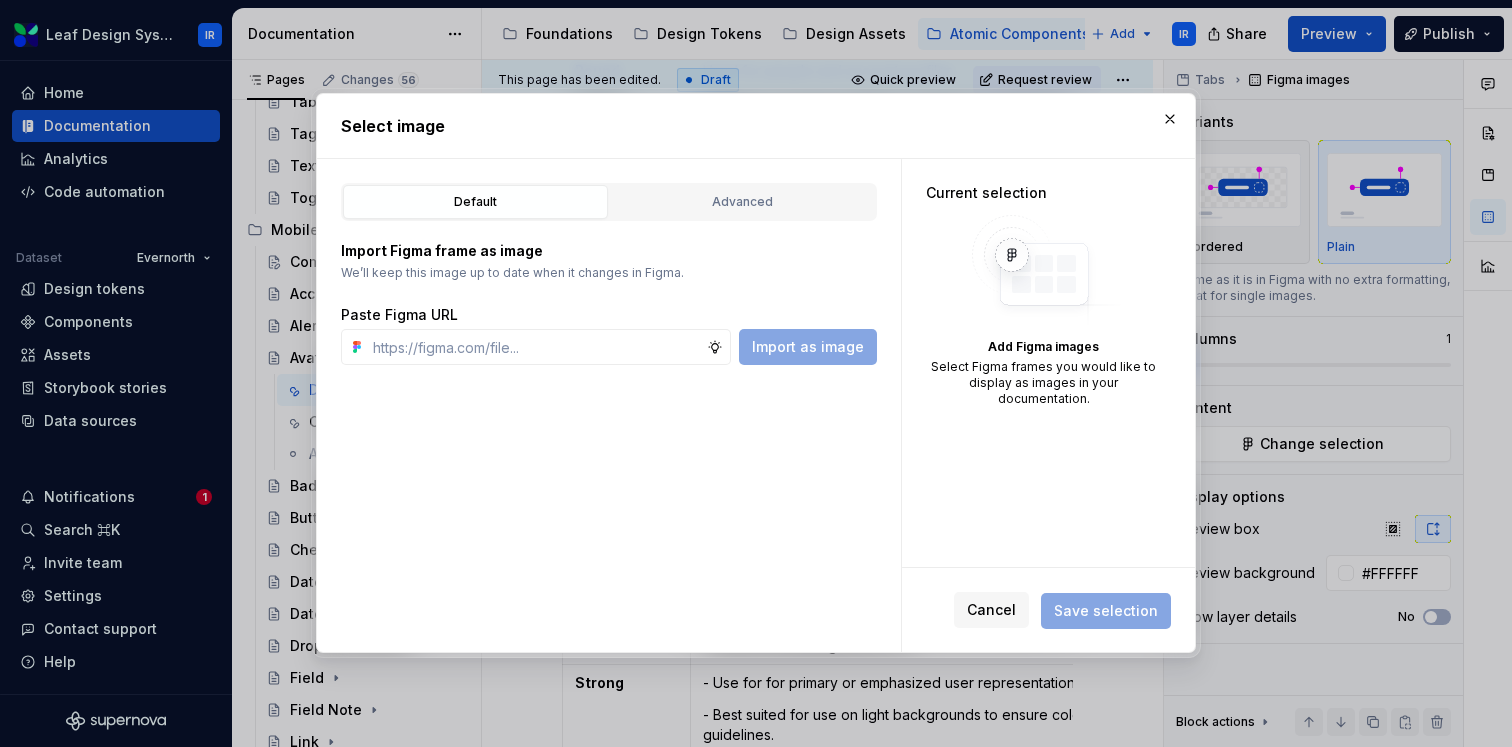 type on "*" 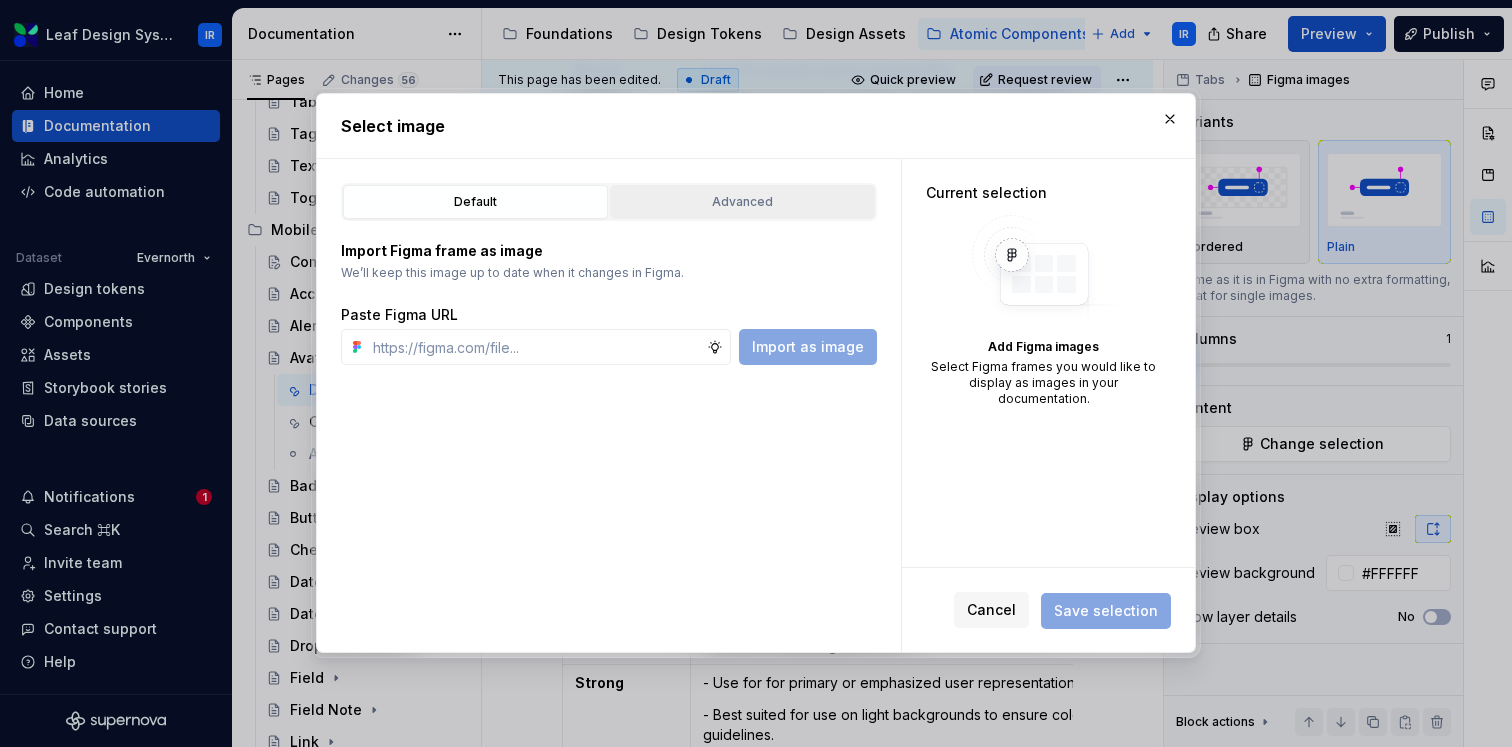 click on "Advanced" at bounding box center [742, 202] 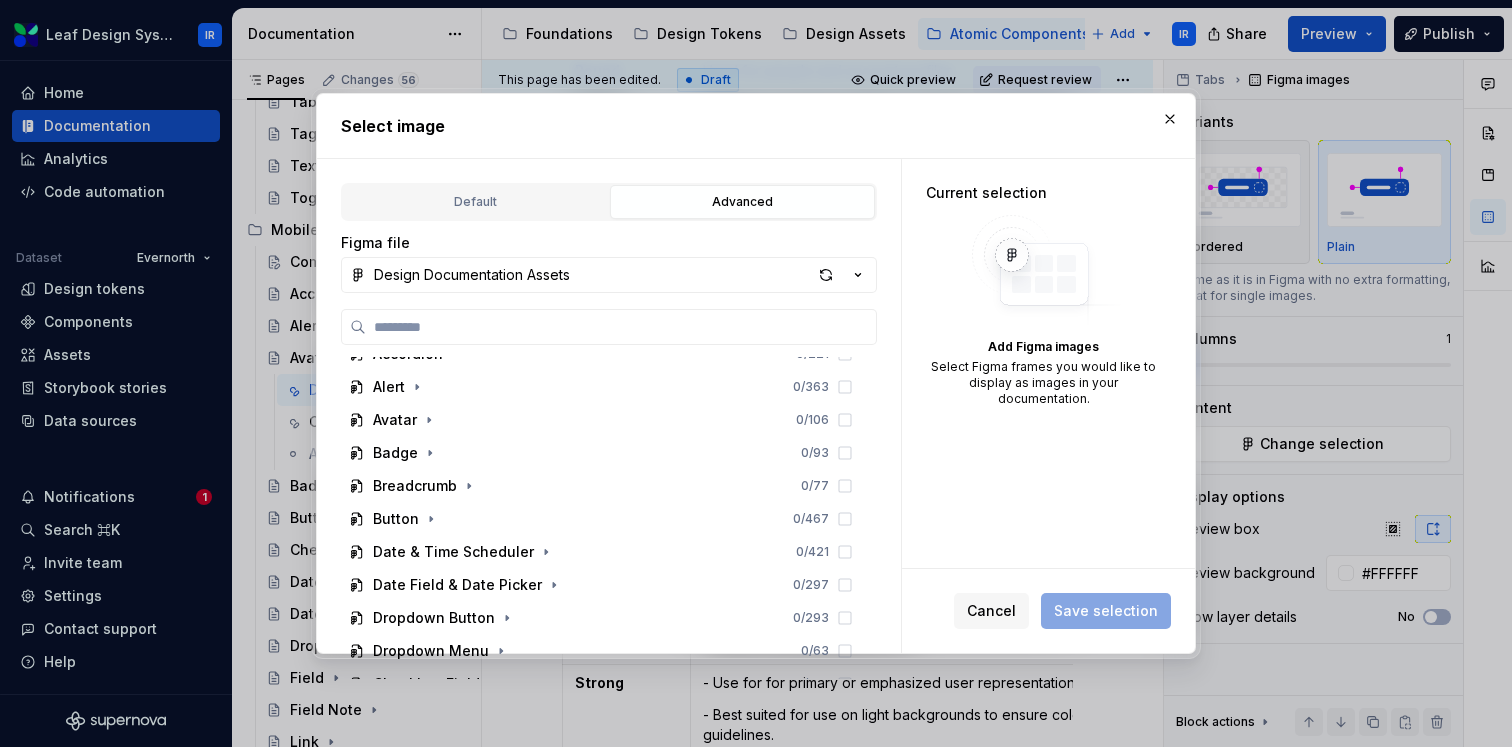 scroll, scrollTop: 172, scrollLeft: 0, axis: vertical 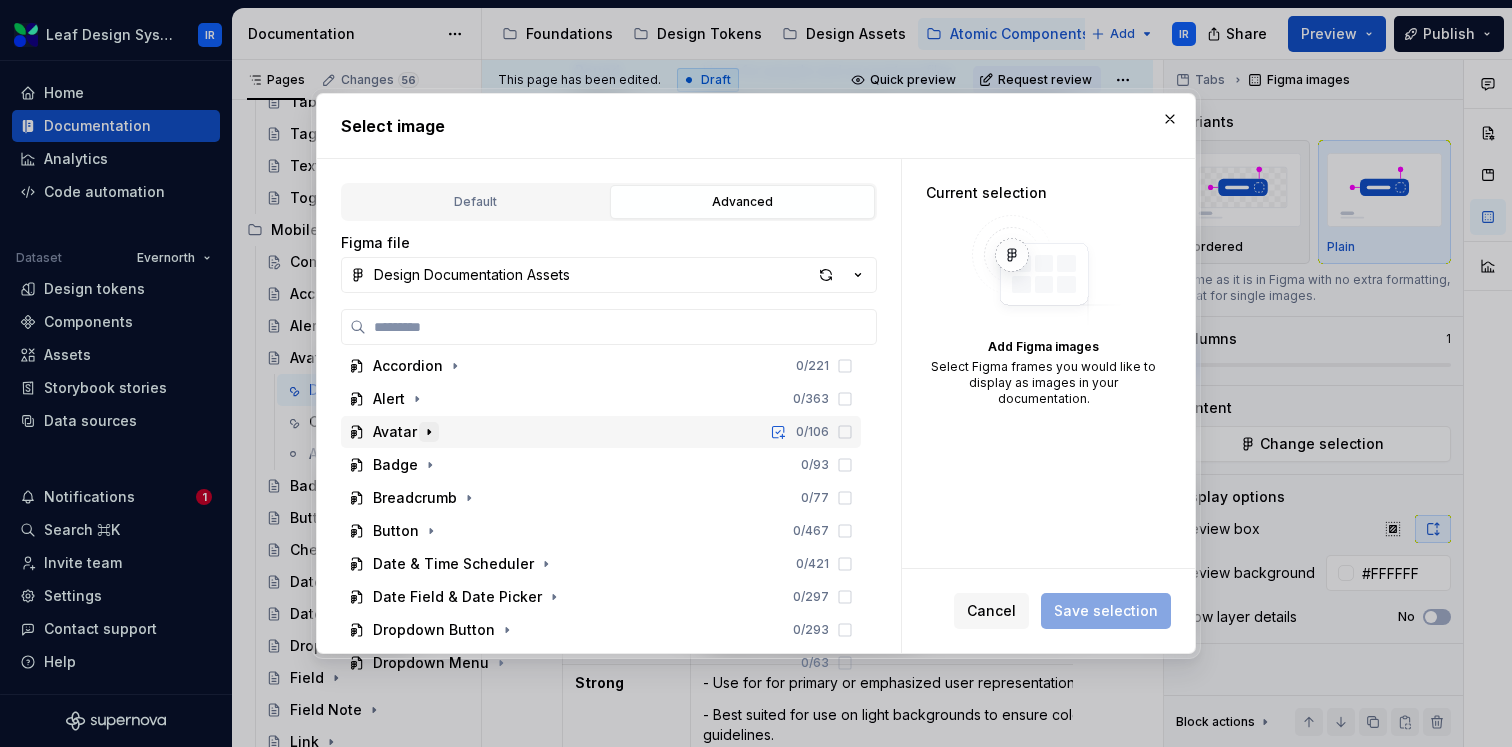 click 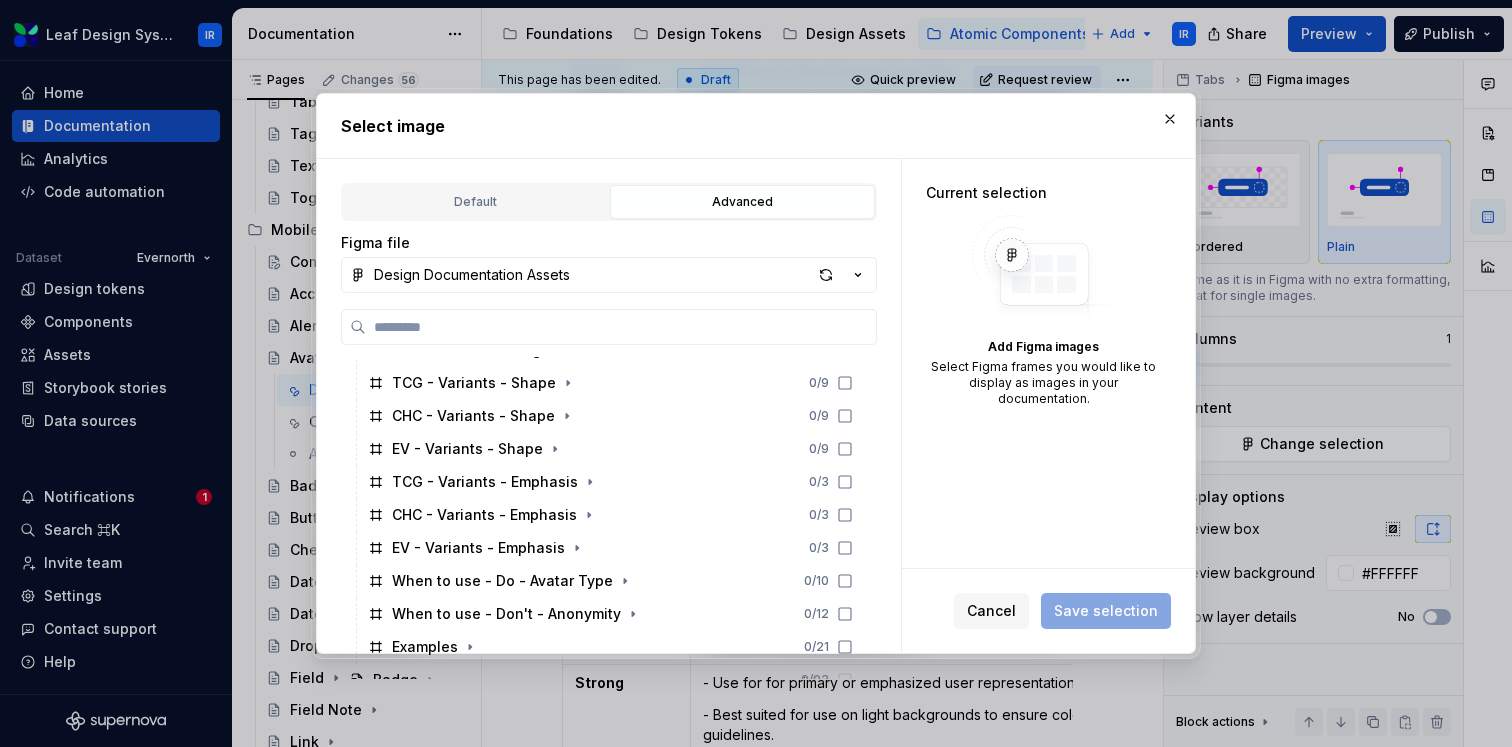 scroll, scrollTop: 454, scrollLeft: 0, axis: vertical 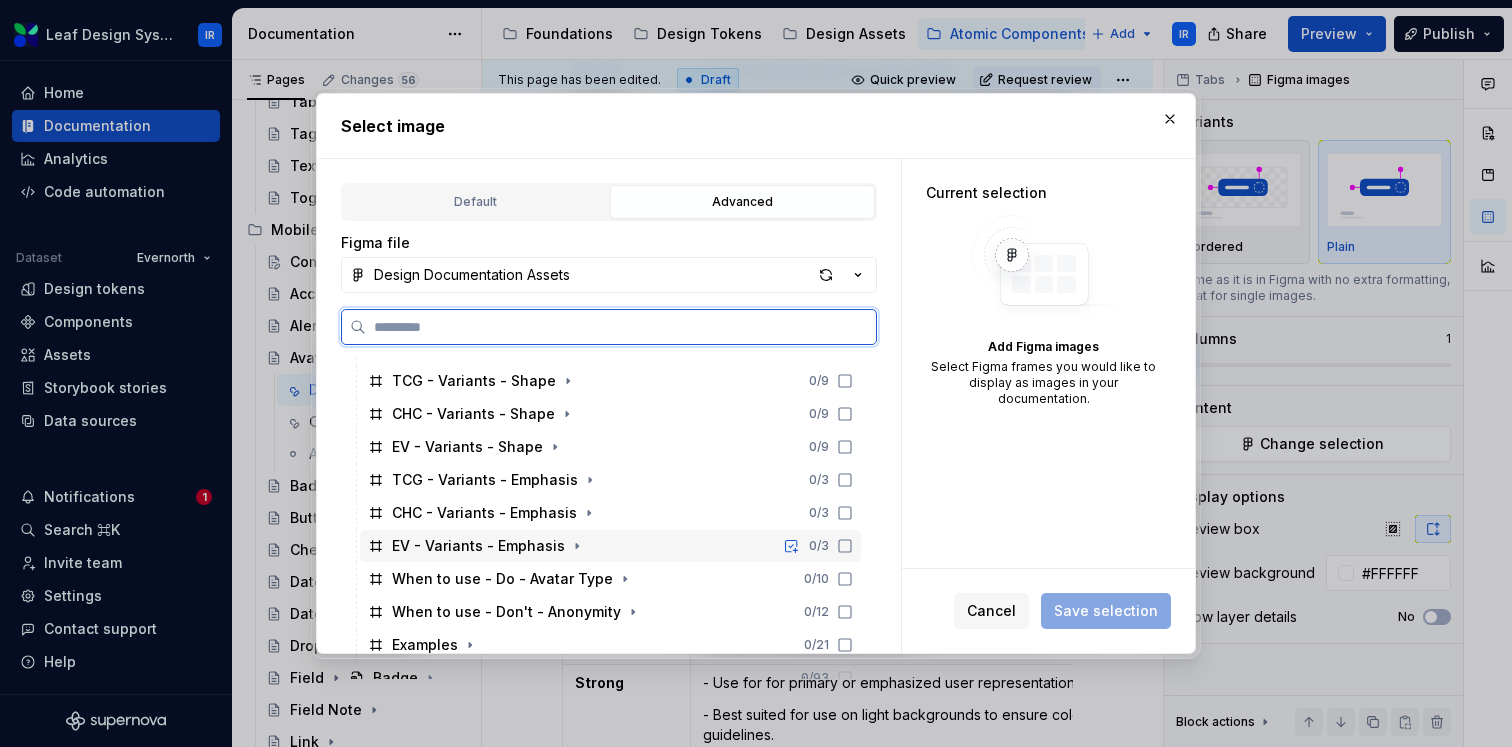 click on "EV - Variants - Emphasis  0 / 3" at bounding box center (610, 546) 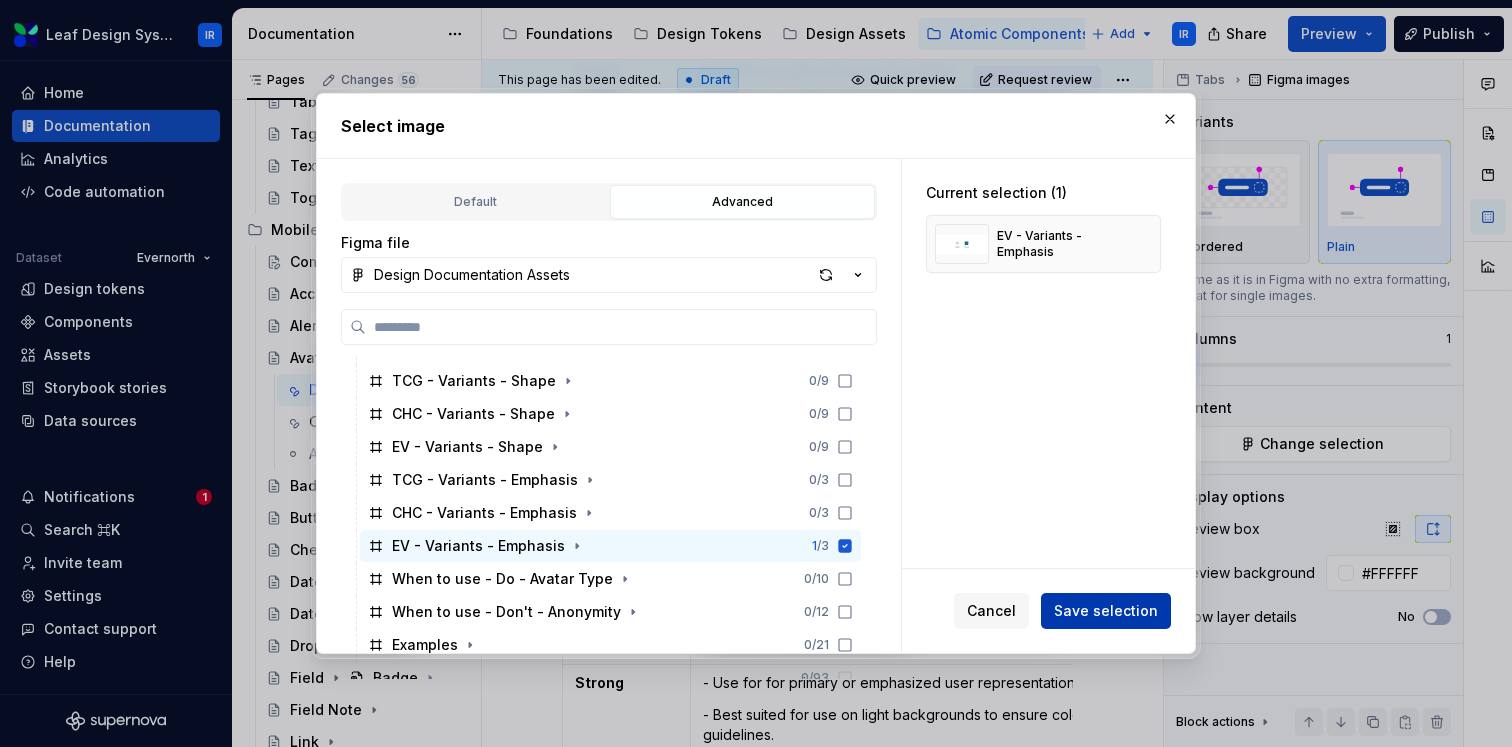 click on "Save selection" at bounding box center (1106, 611) 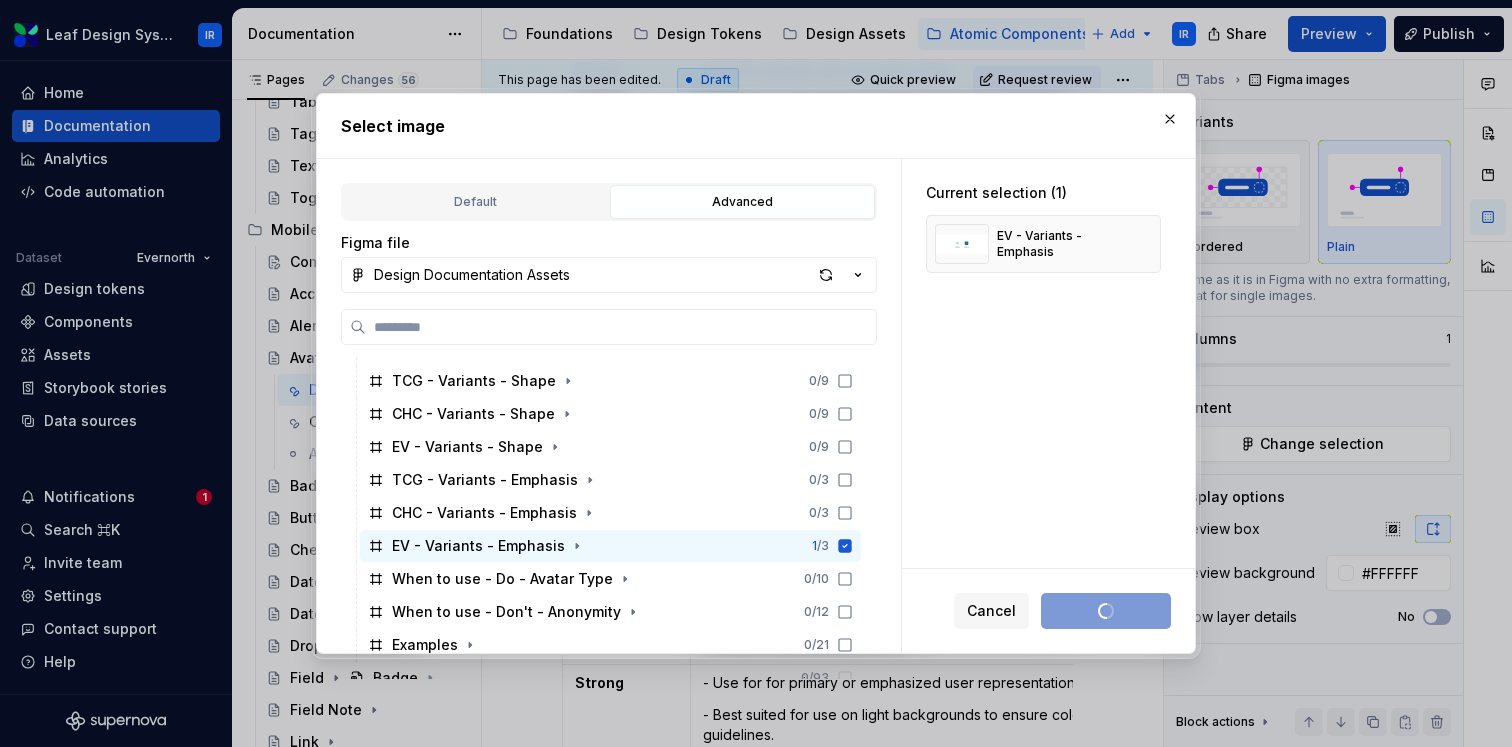 scroll, scrollTop: 2516, scrollLeft: 0, axis: vertical 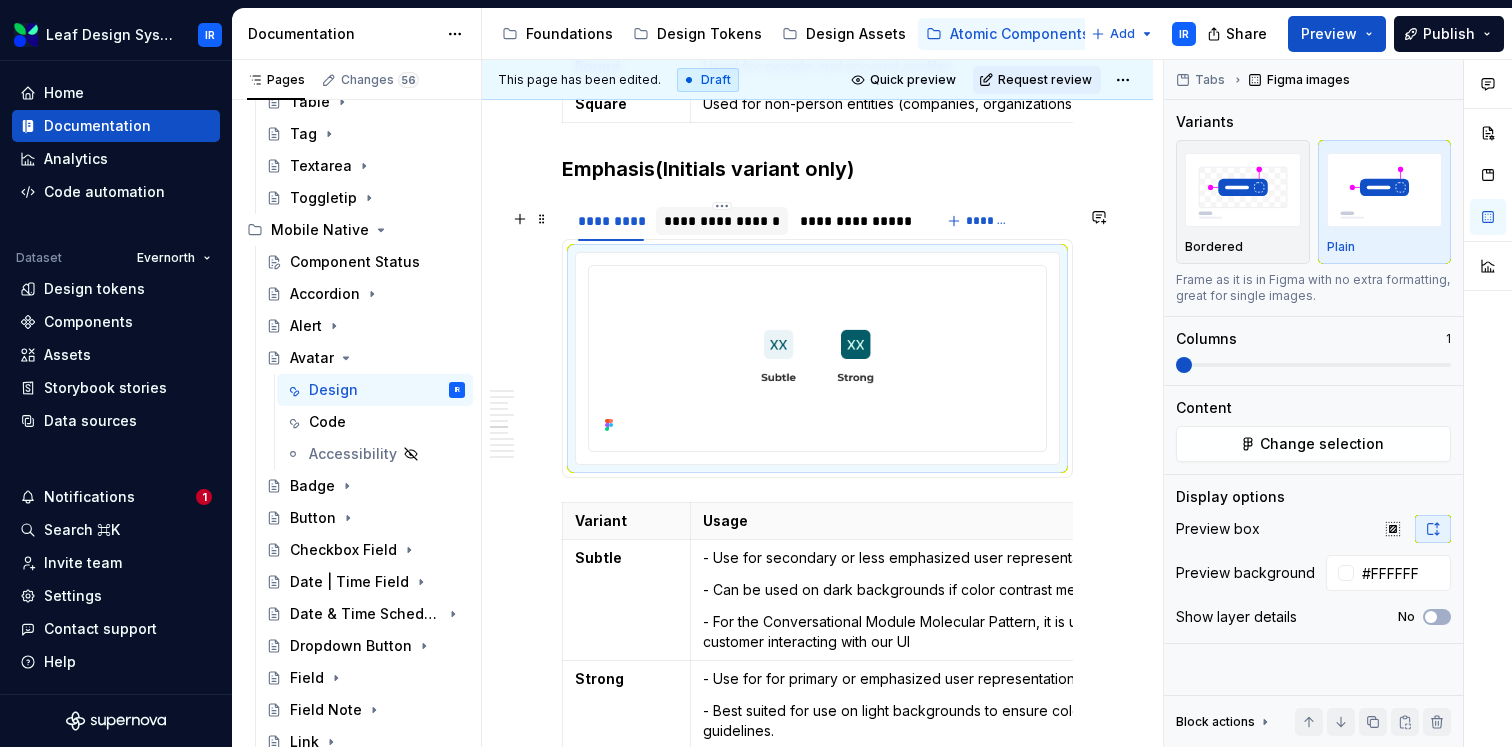 click on "**********" at bounding box center (722, 221) 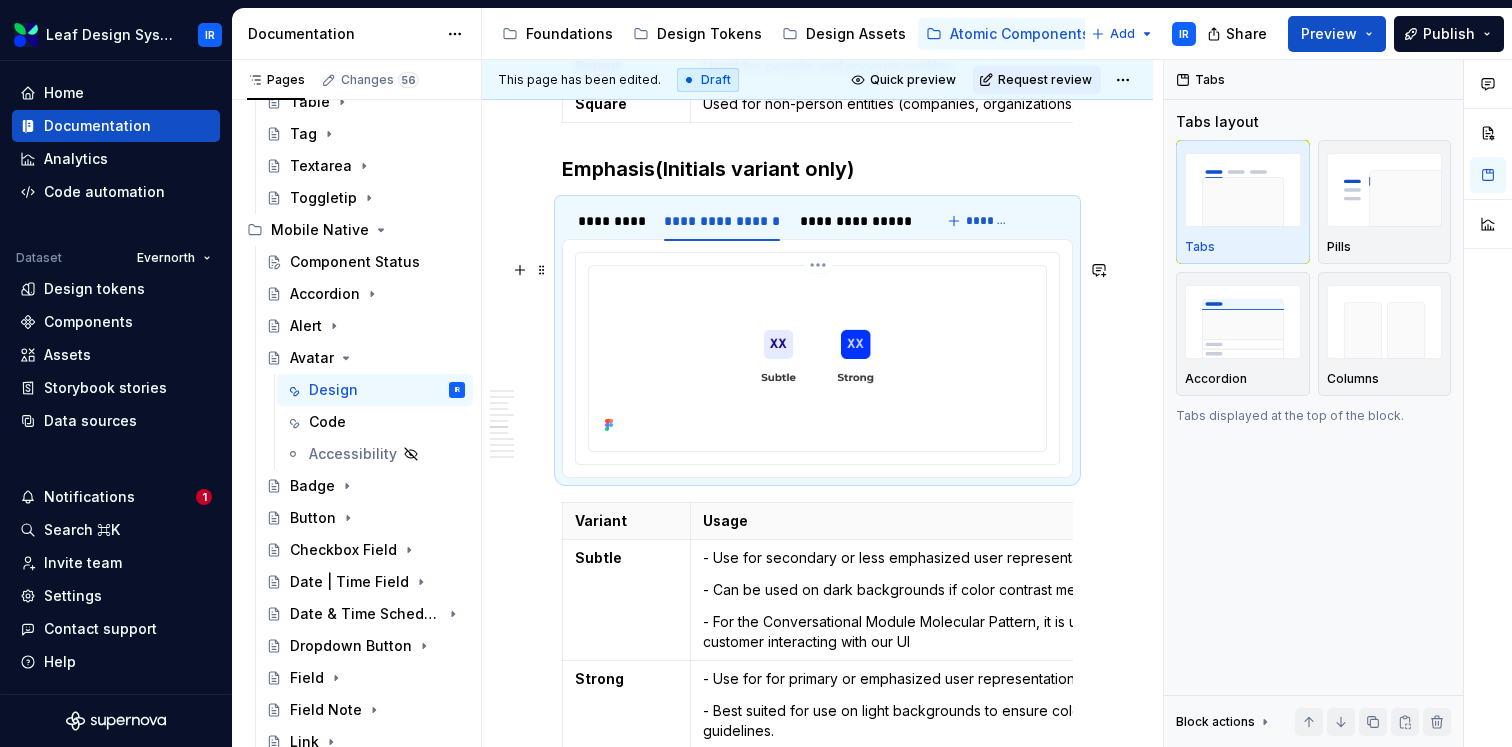 click at bounding box center (817, 356) 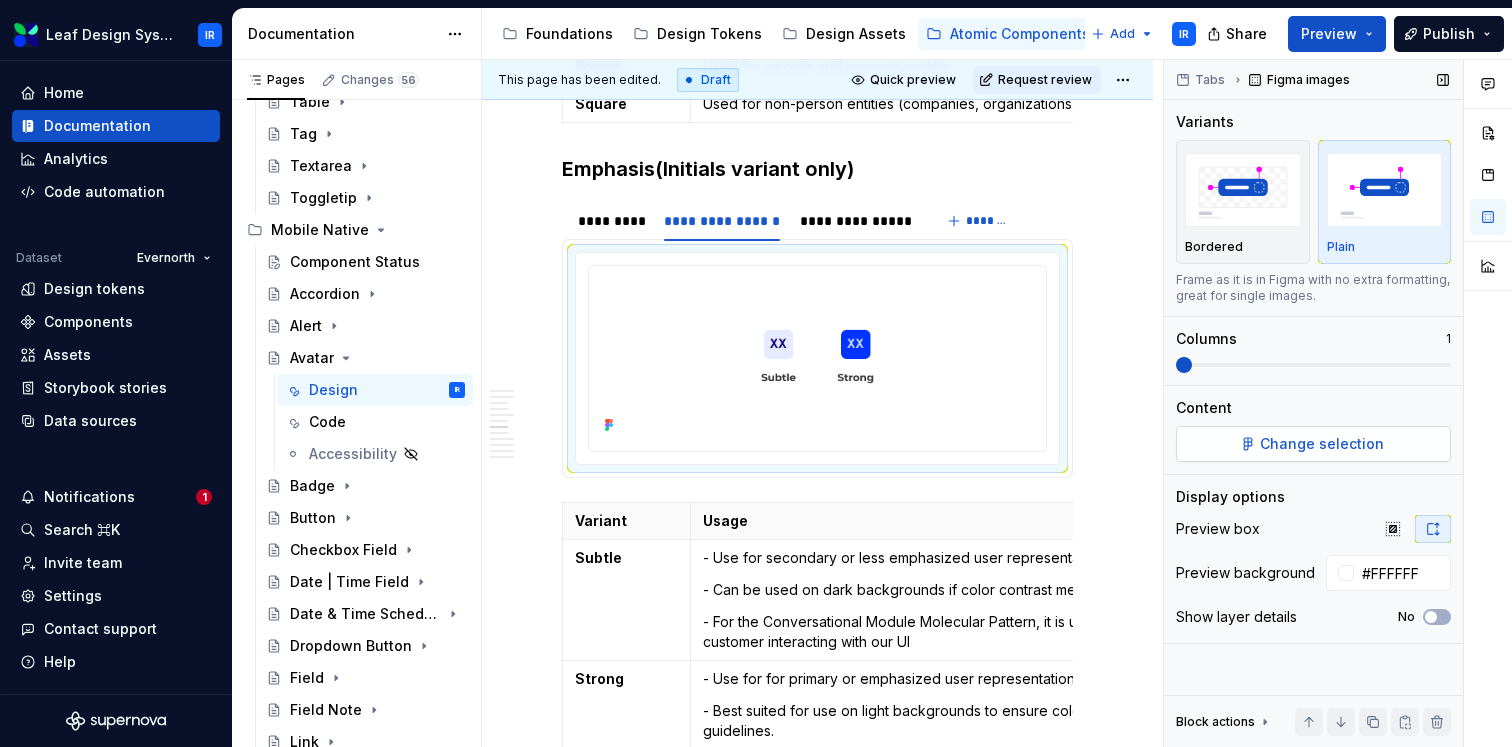 click on "Change selection" at bounding box center (1322, 444) 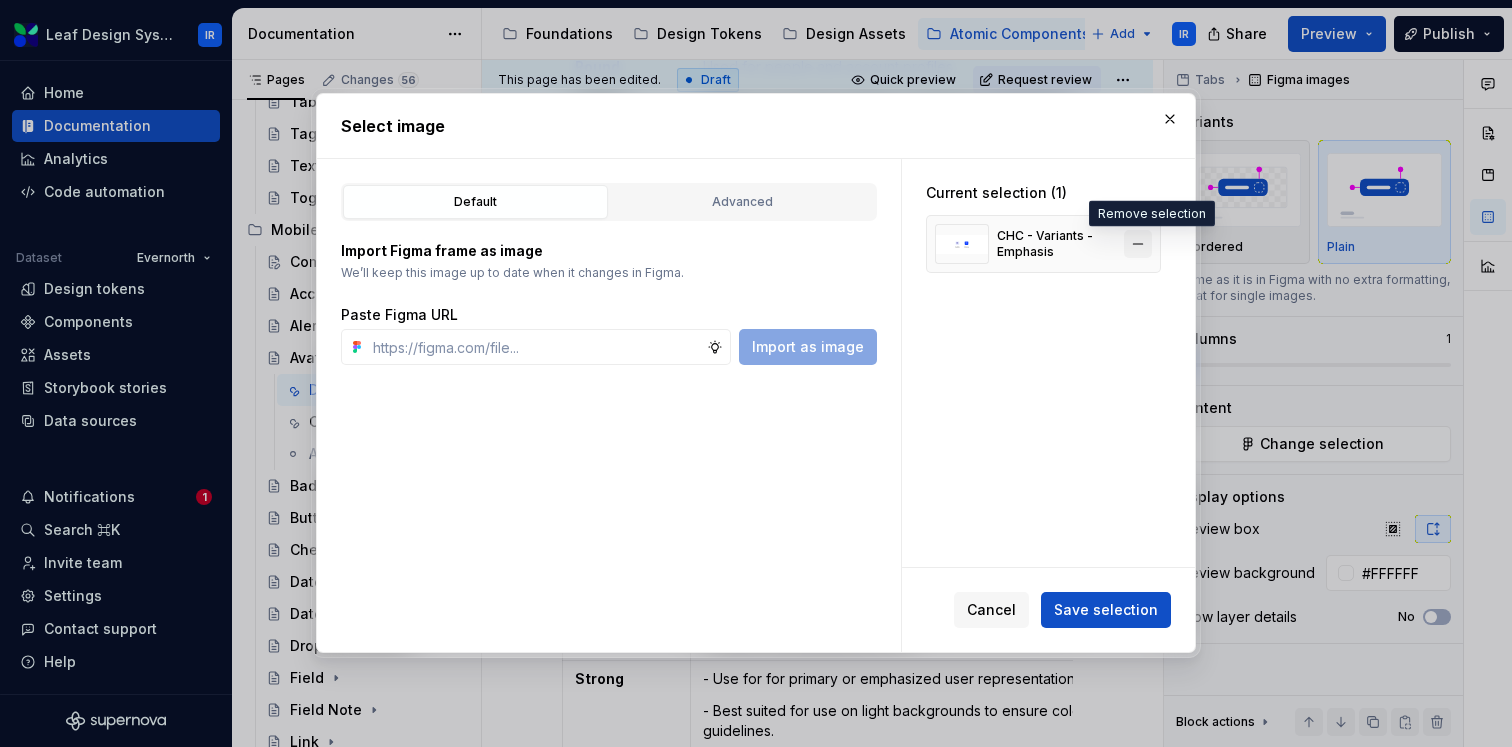 click at bounding box center (1138, 244) 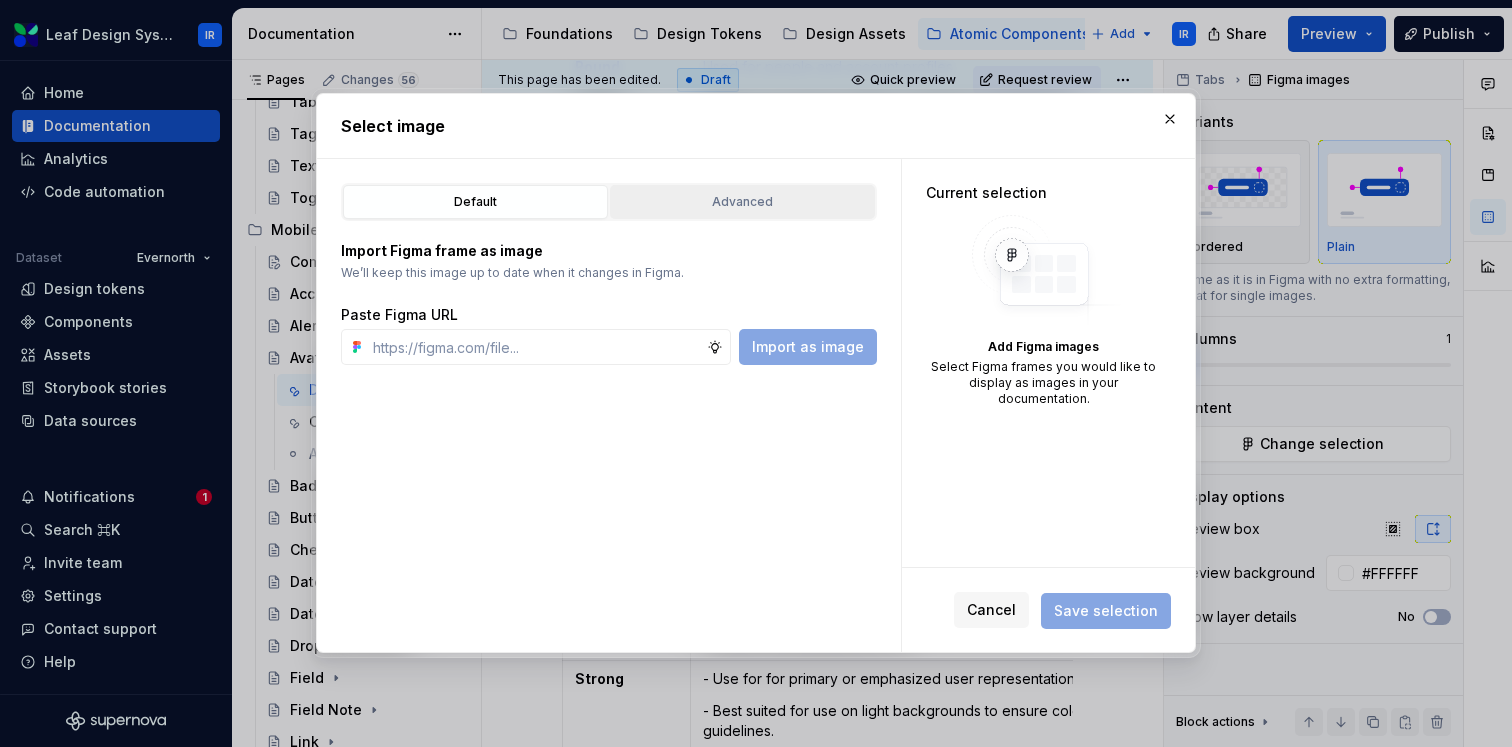 click on "Advanced" at bounding box center [742, 202] 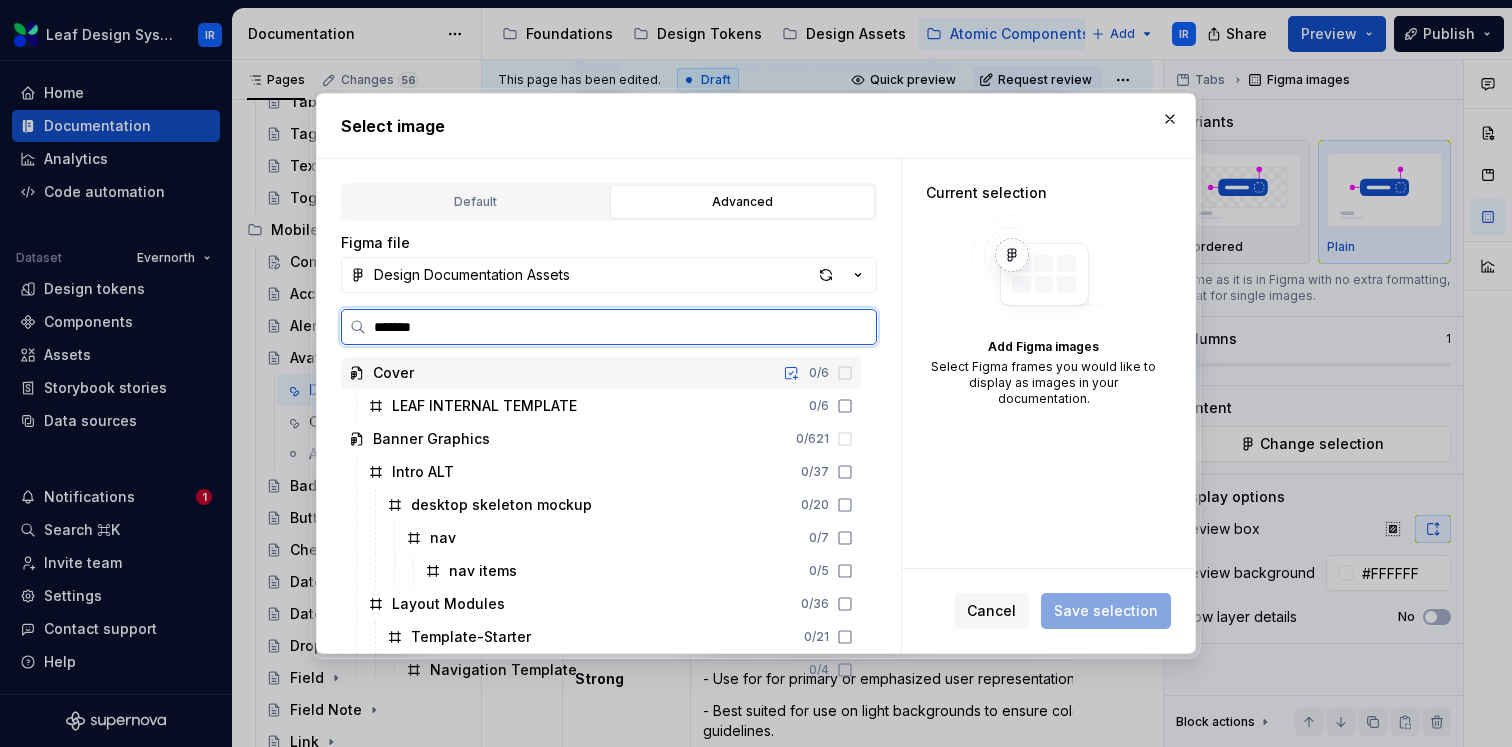 type on "********" 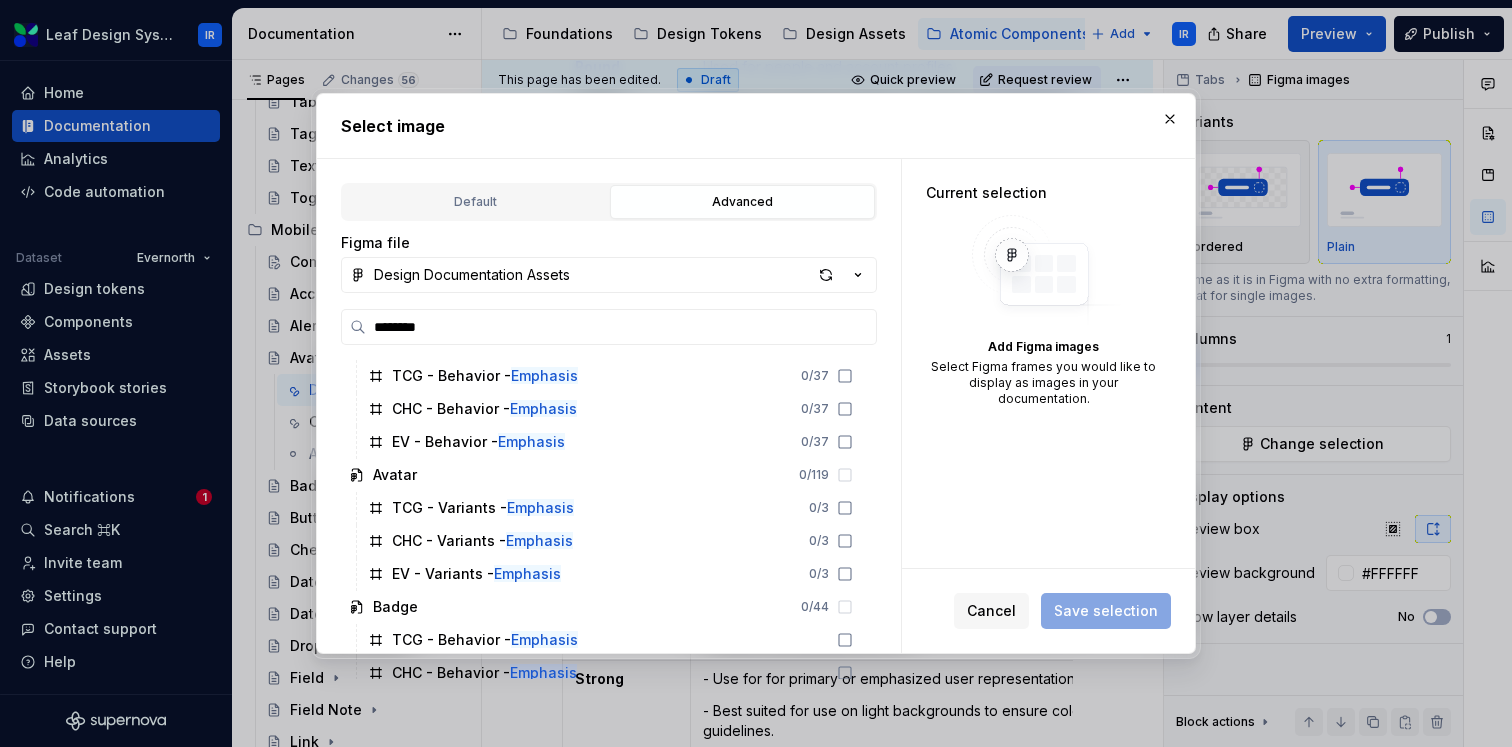 scroll, scrollTop: 471, scrollLeft: 0, axis: vertical 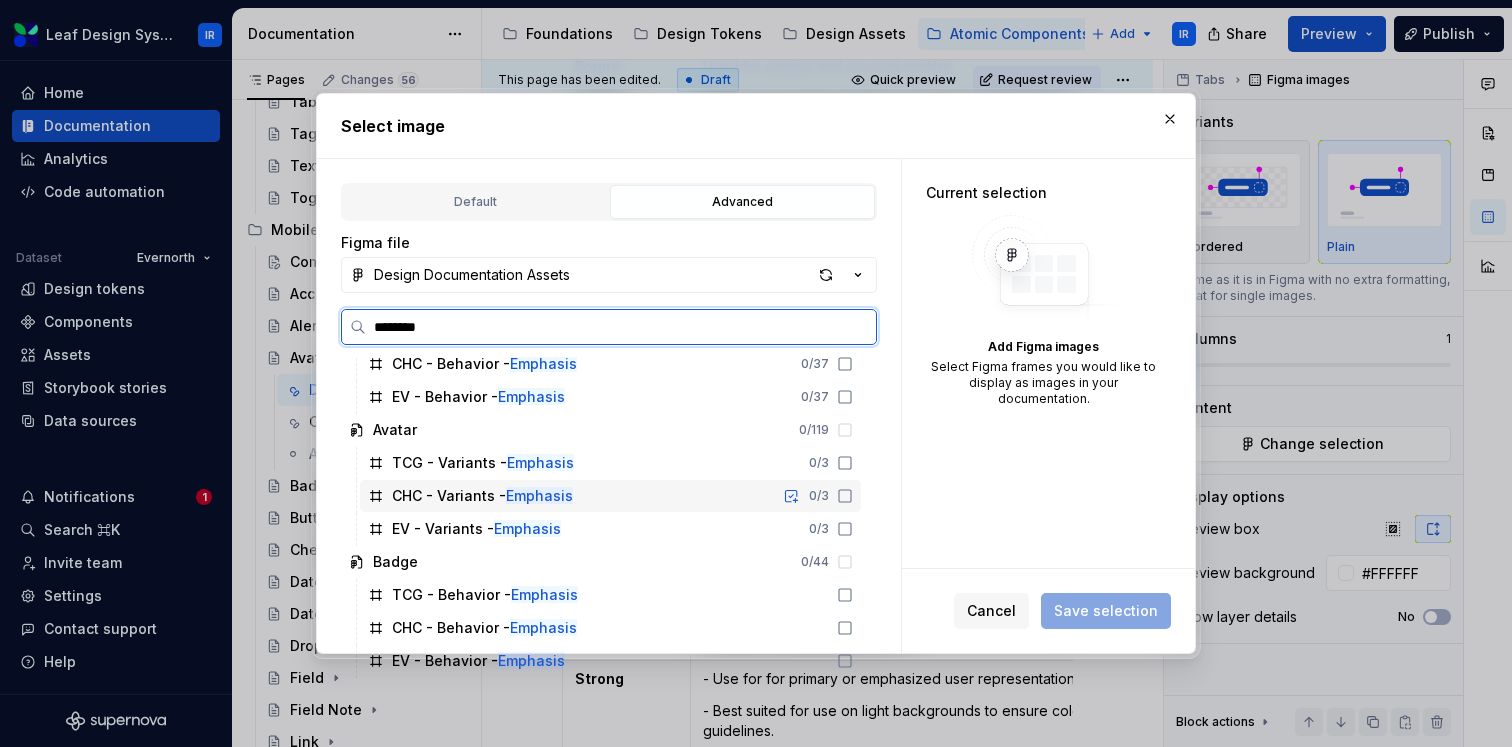 click on "Emphasis" at bounding box center [539, 495] 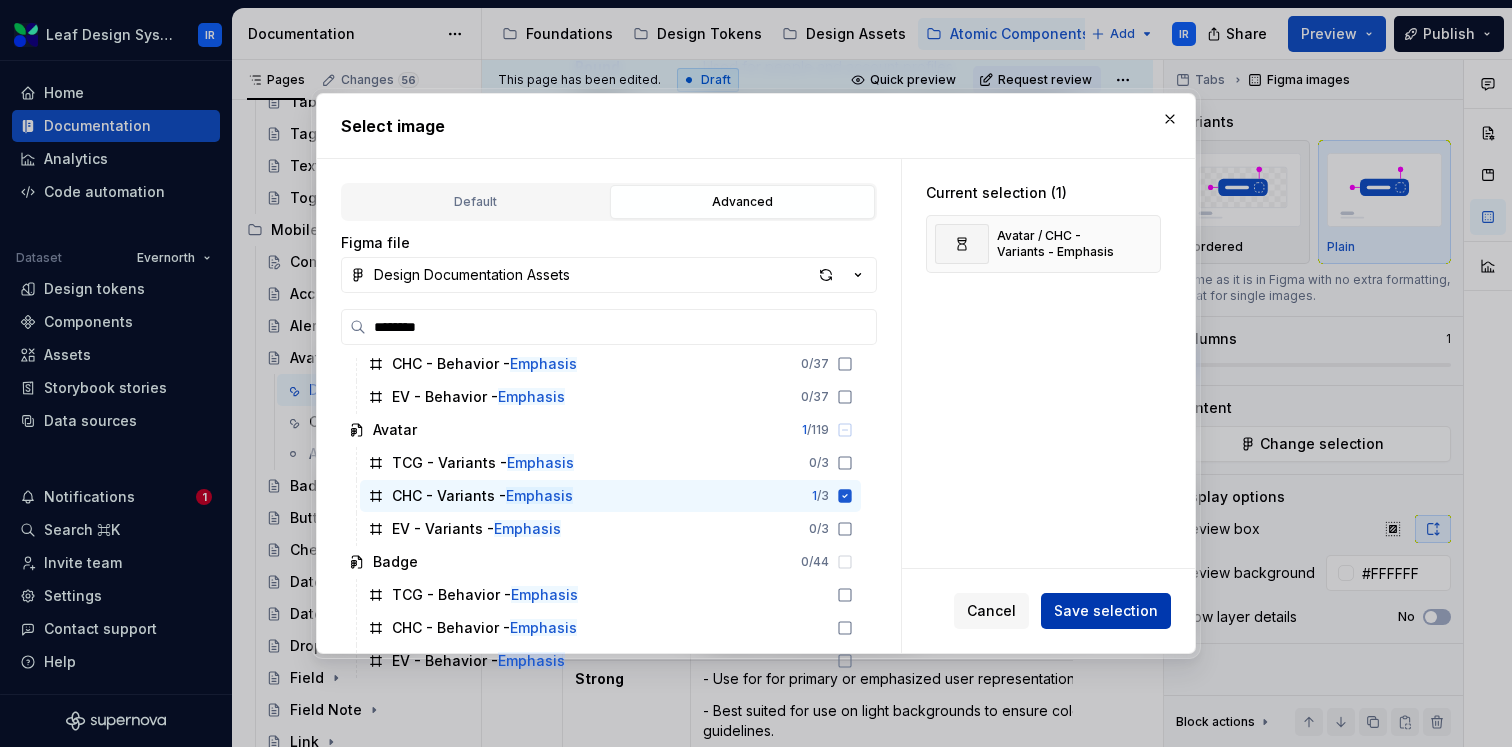 click on "Save selection" at bounding box center (1106, 611) 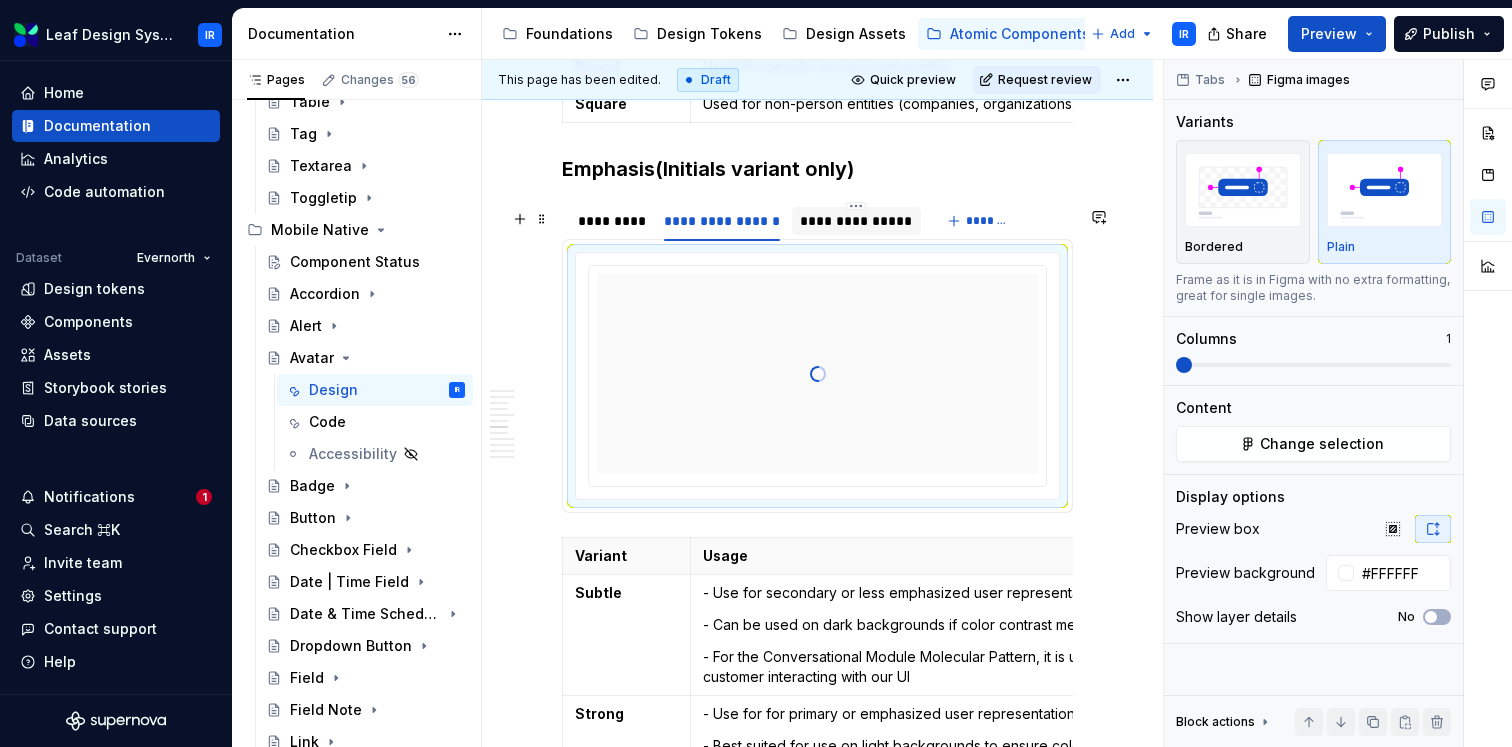 click on "**********" at bounding box center (856, 221) 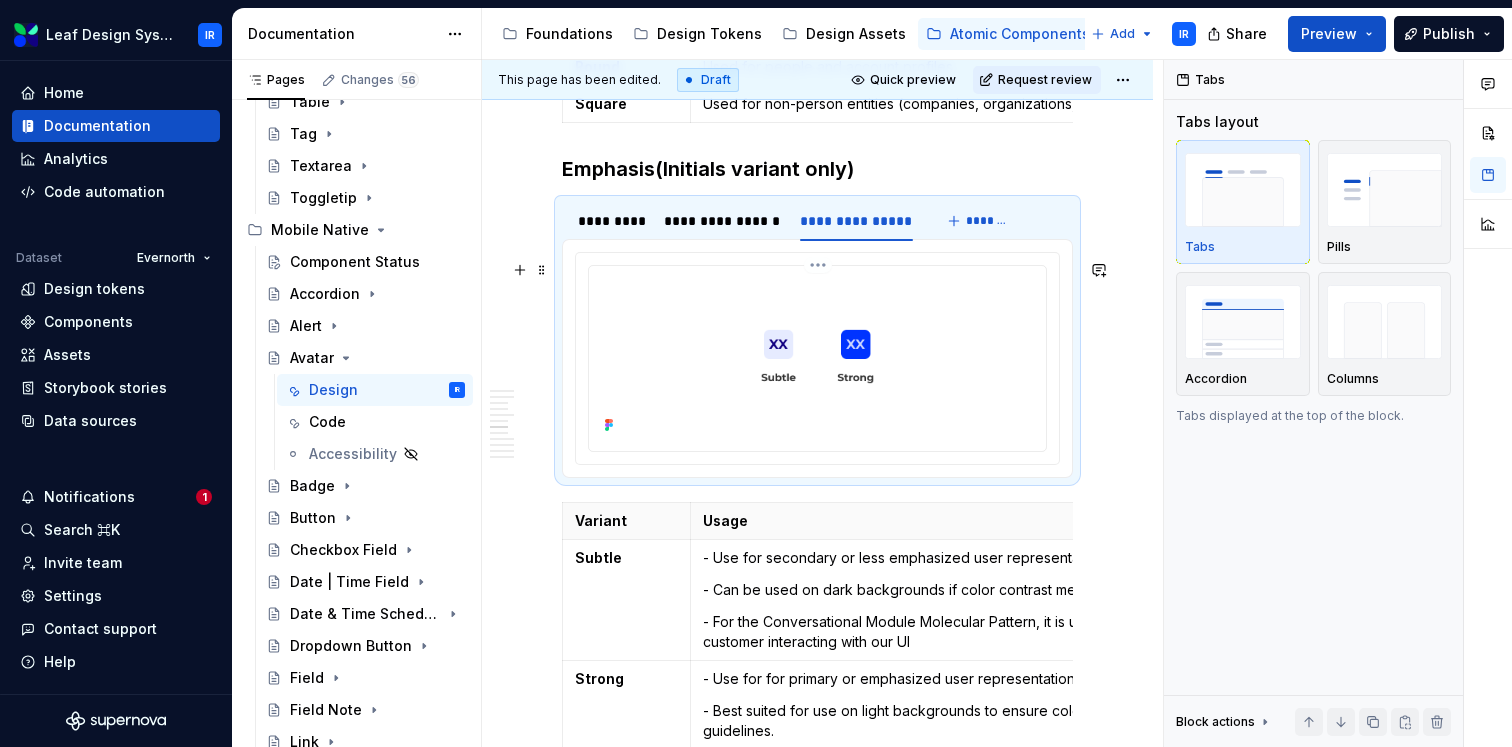 click at bounding box center [817, 356] 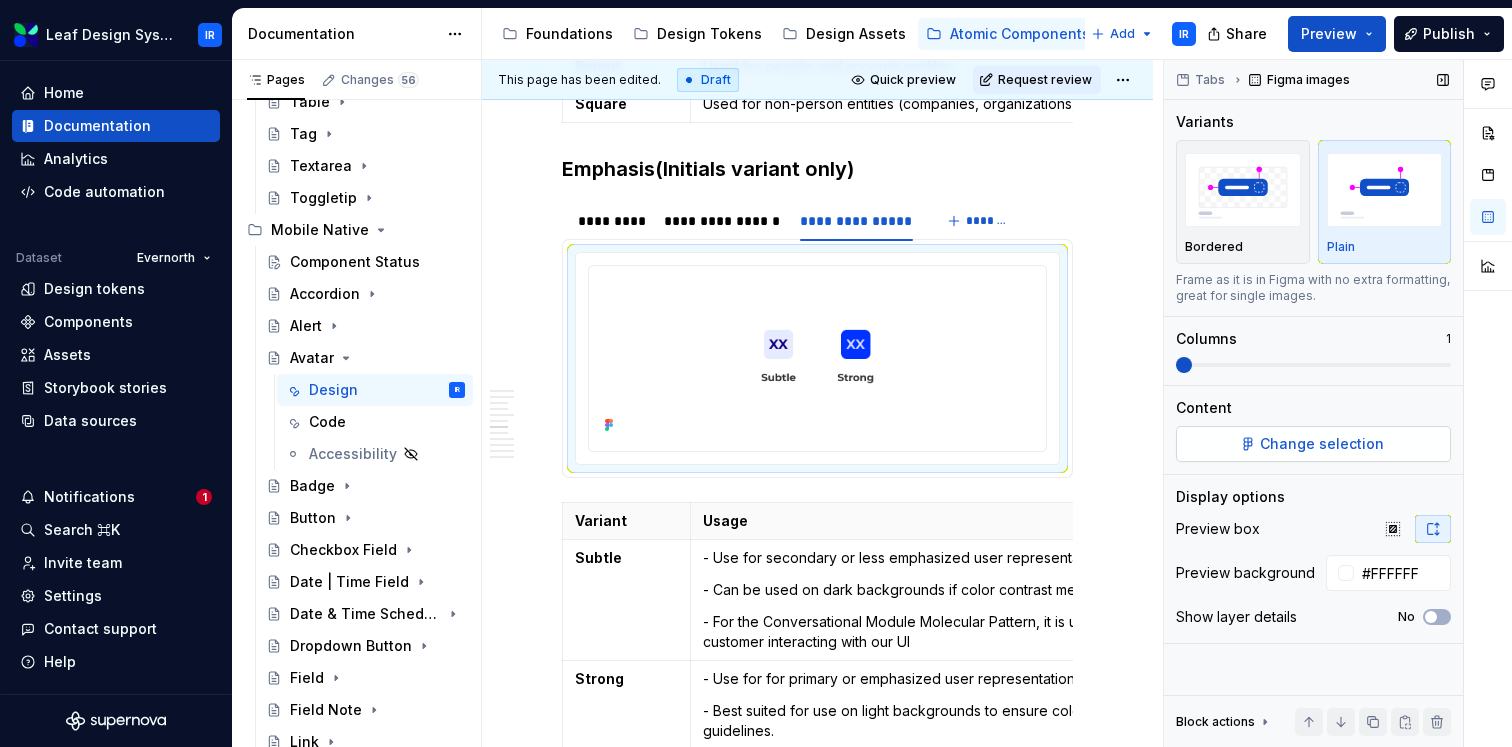 click on "Change selection" at bounding box center [1313, 444] 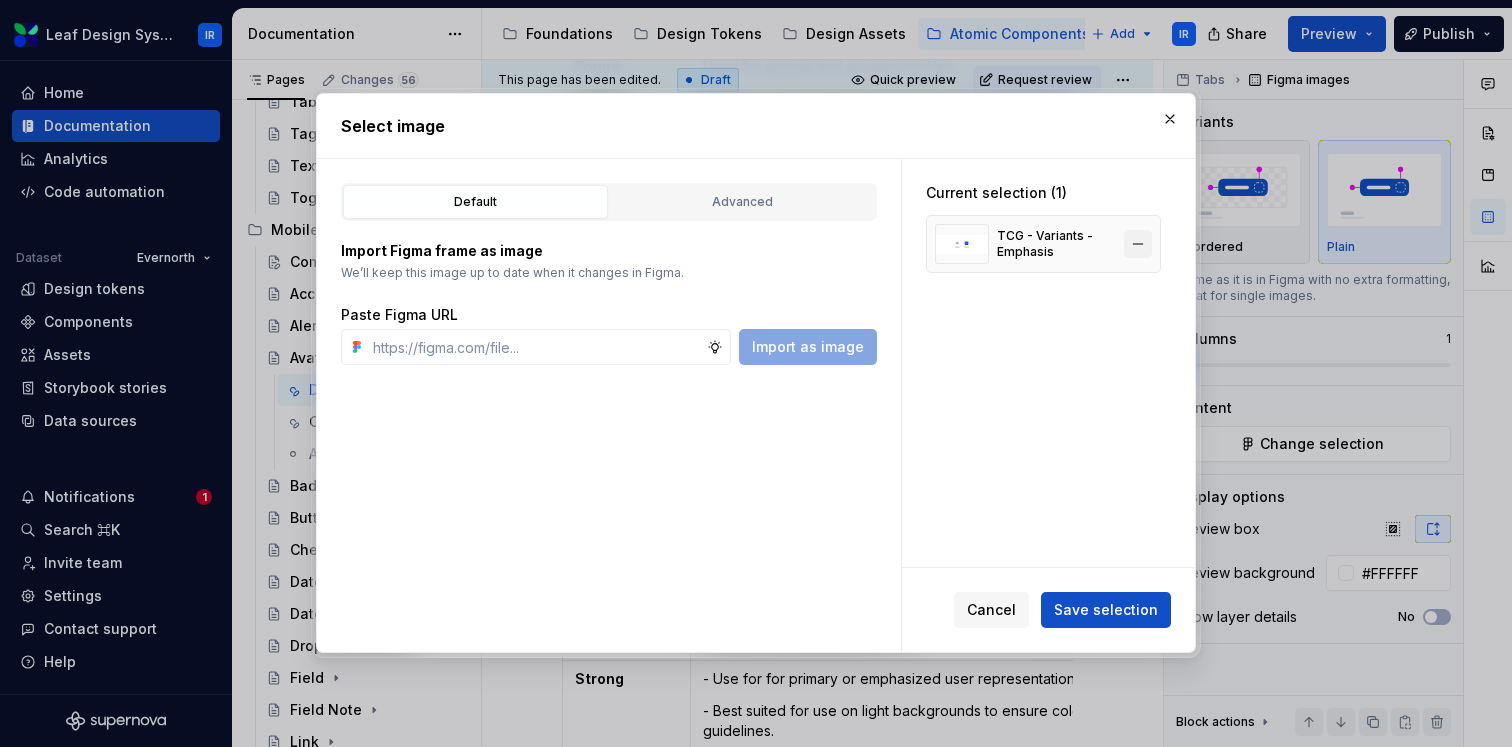 click at bounding box center (1138, 244) 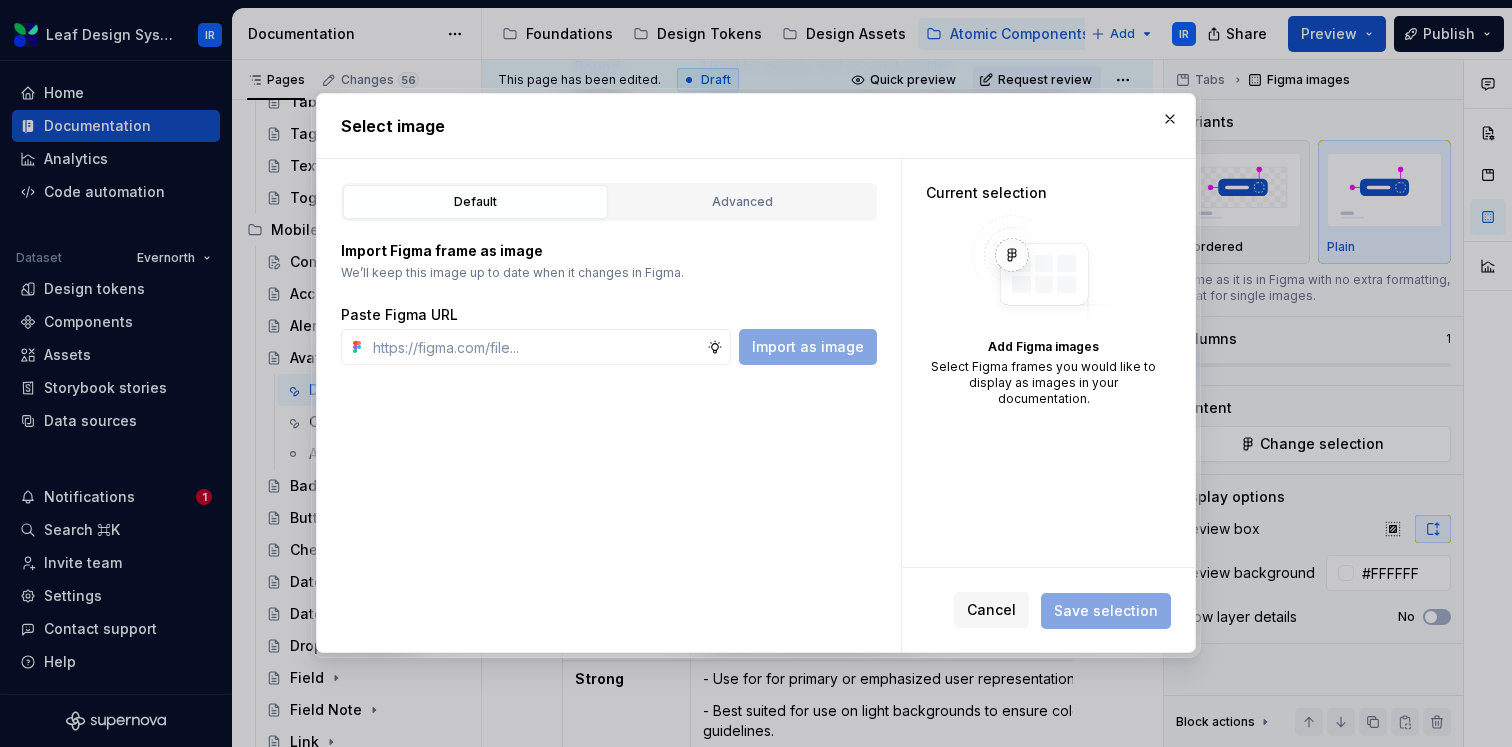 click on "Default Advanced Import Figma frame as image We’ll keep this image up to date when it changes in Figma. Paste Figma URL Import as image Figma file Design Documentation Assets" at bounding box center [609, 405] 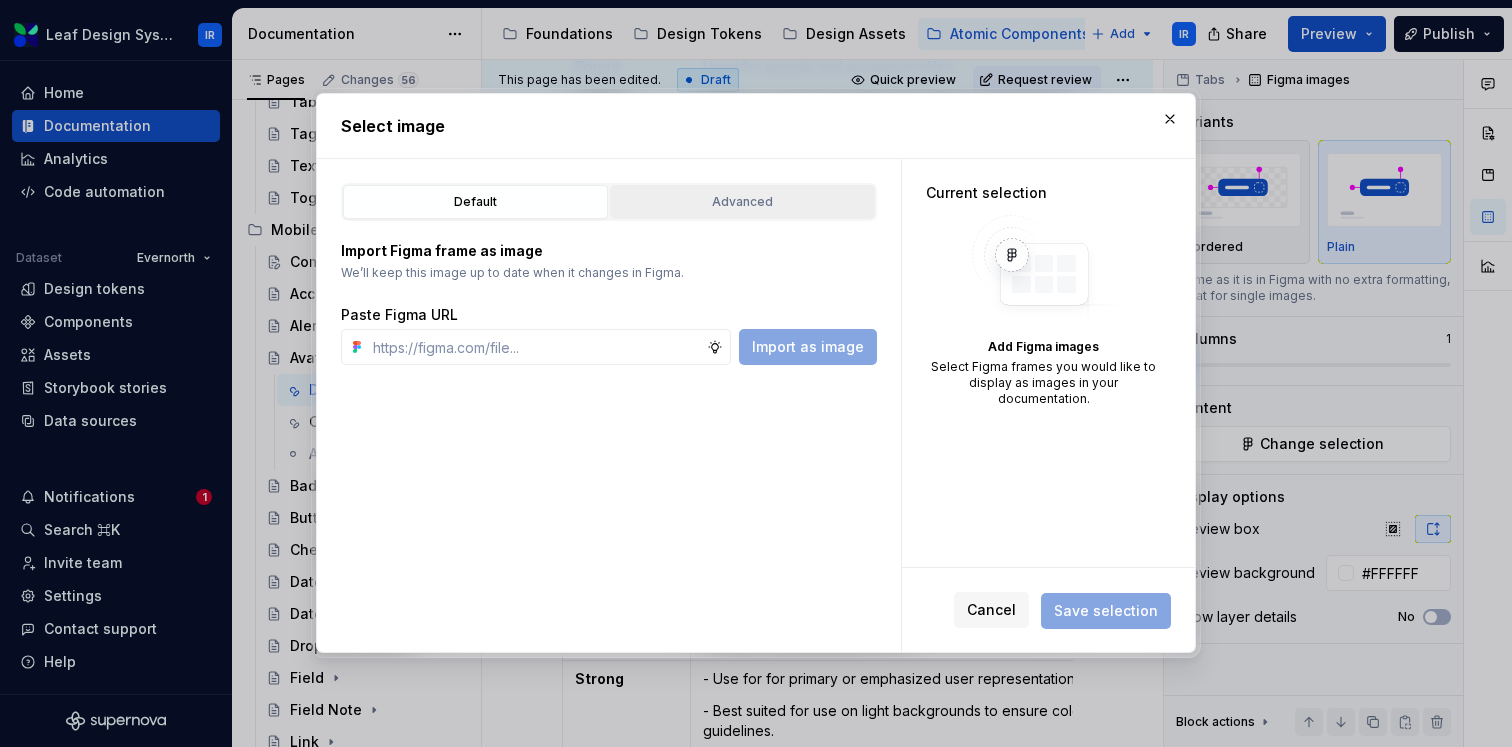 click on "Advanced" at bounding box center [742, 202] 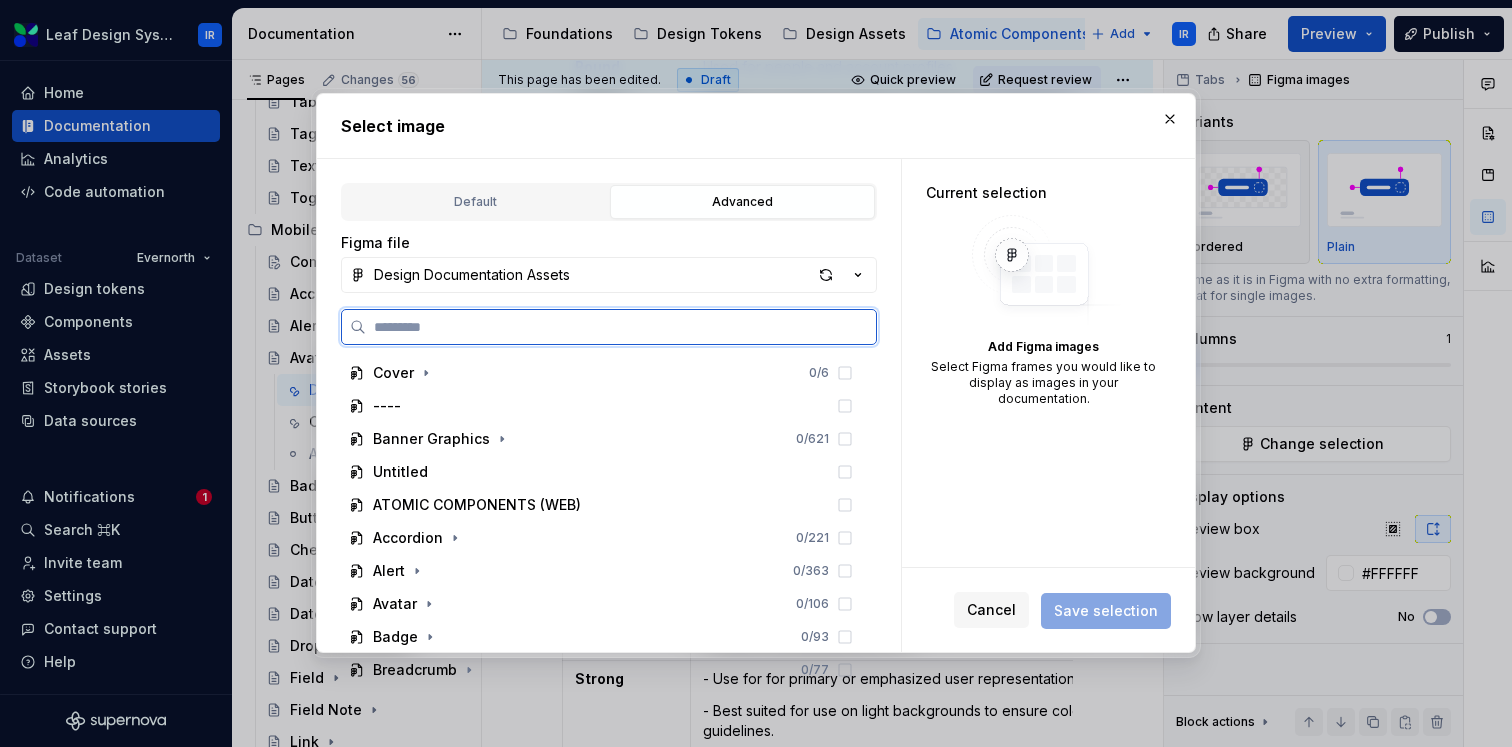 click at bounding box center [621, 327] 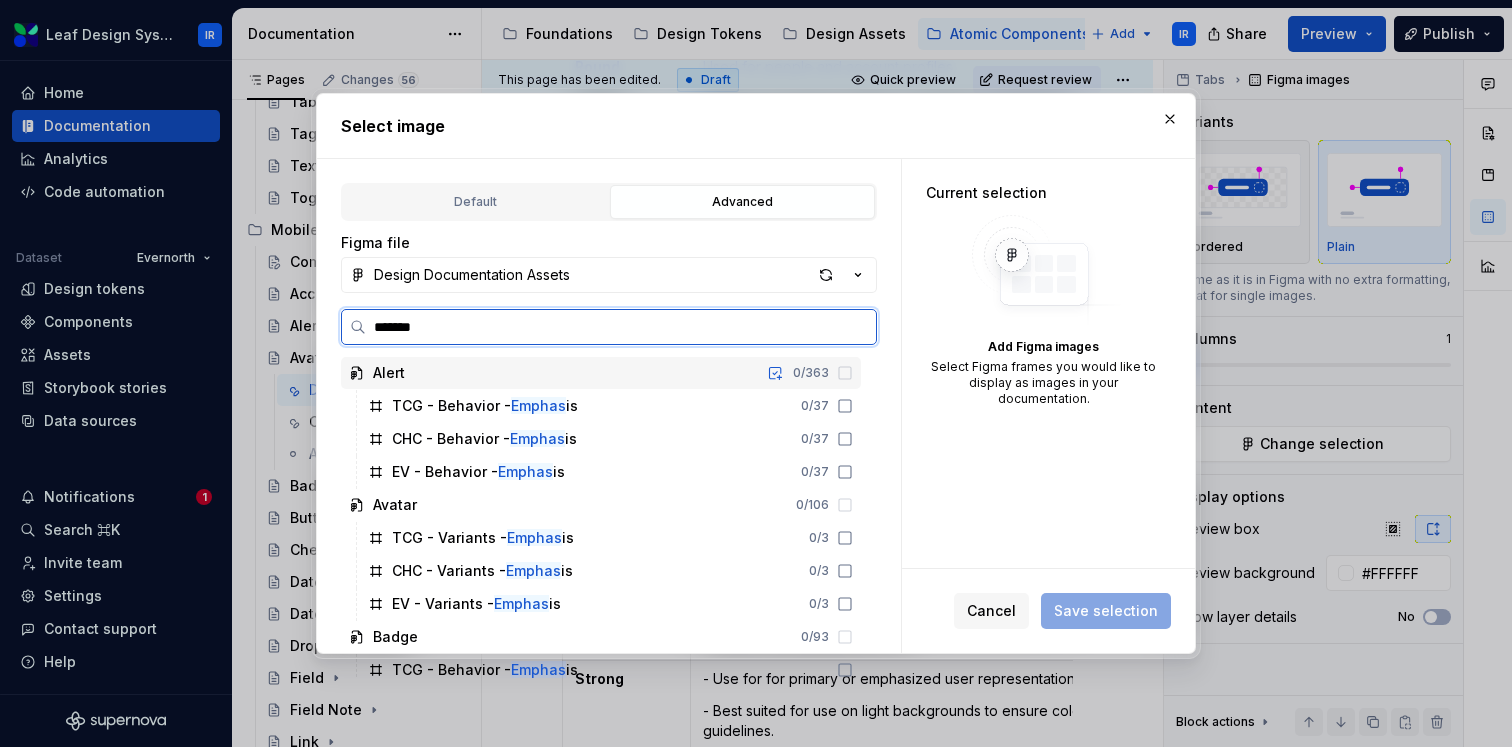 type on "********" 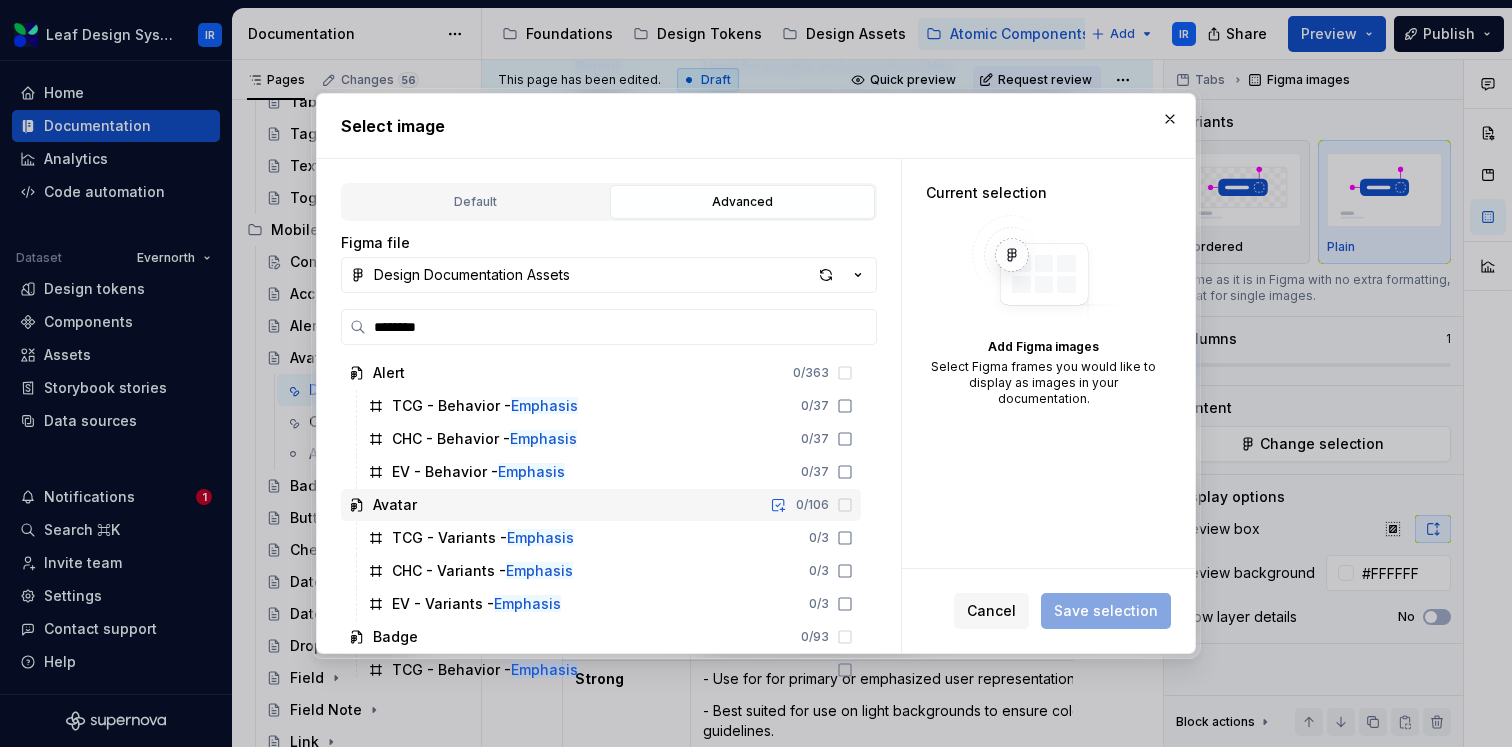 scroll, scrollTop: 471, scrollLeft: 0, axis: vertical 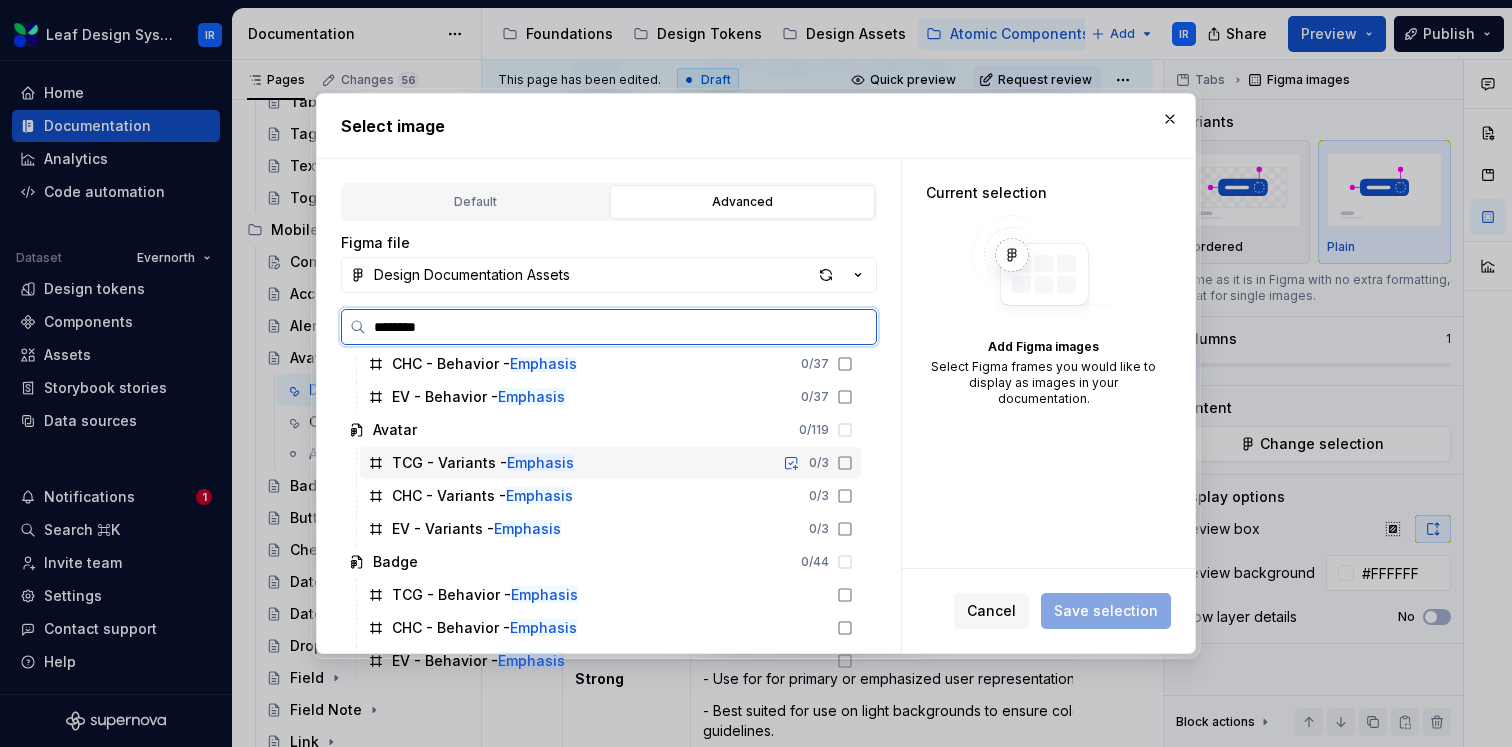 click on "TCG - Variants -  Emphasis" at bounding box center (483, 463) 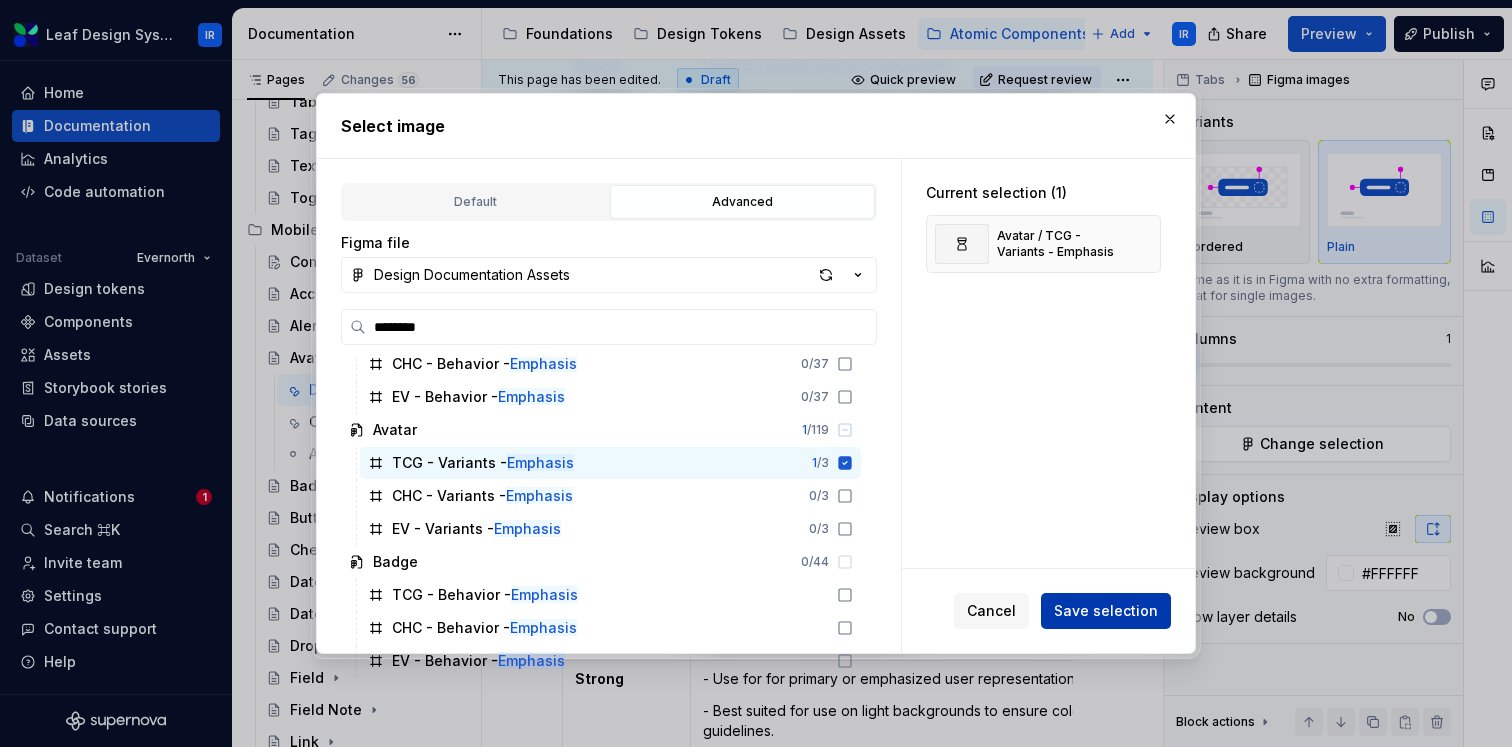 click on "Save selection" at bounding box center (1106, 611) 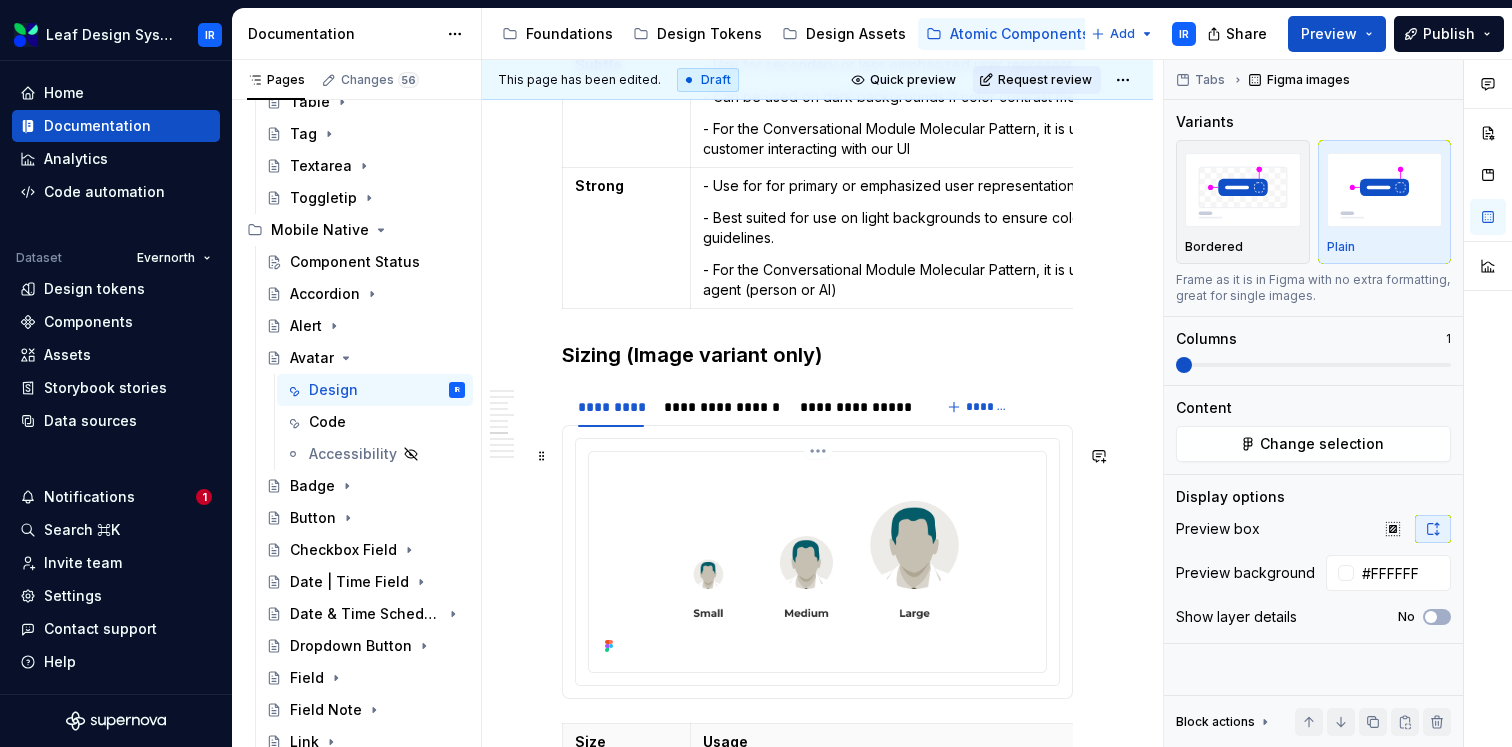 scroll, scrollTop: 3124, scrollLeft: 0, axis: vertical 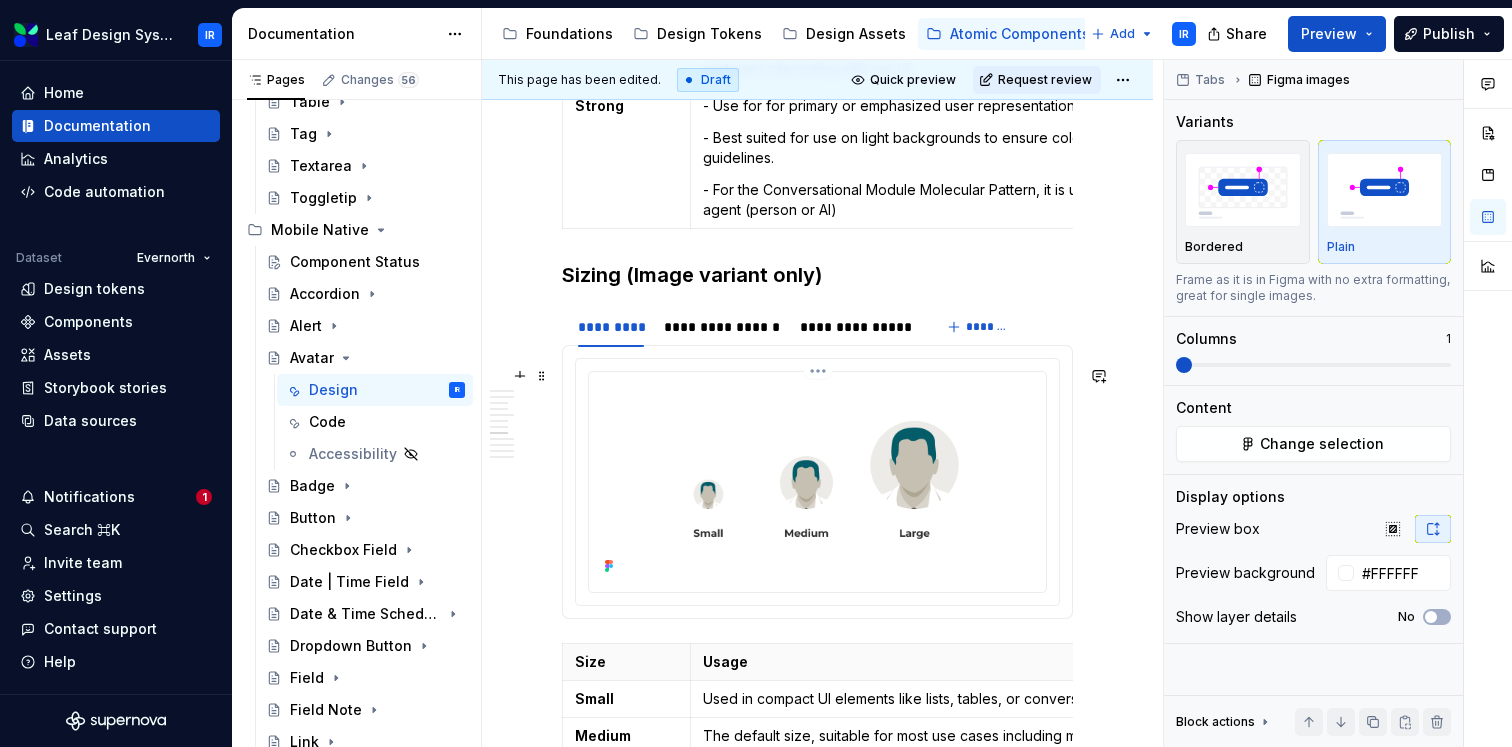 click at bounding box center (817, 480) 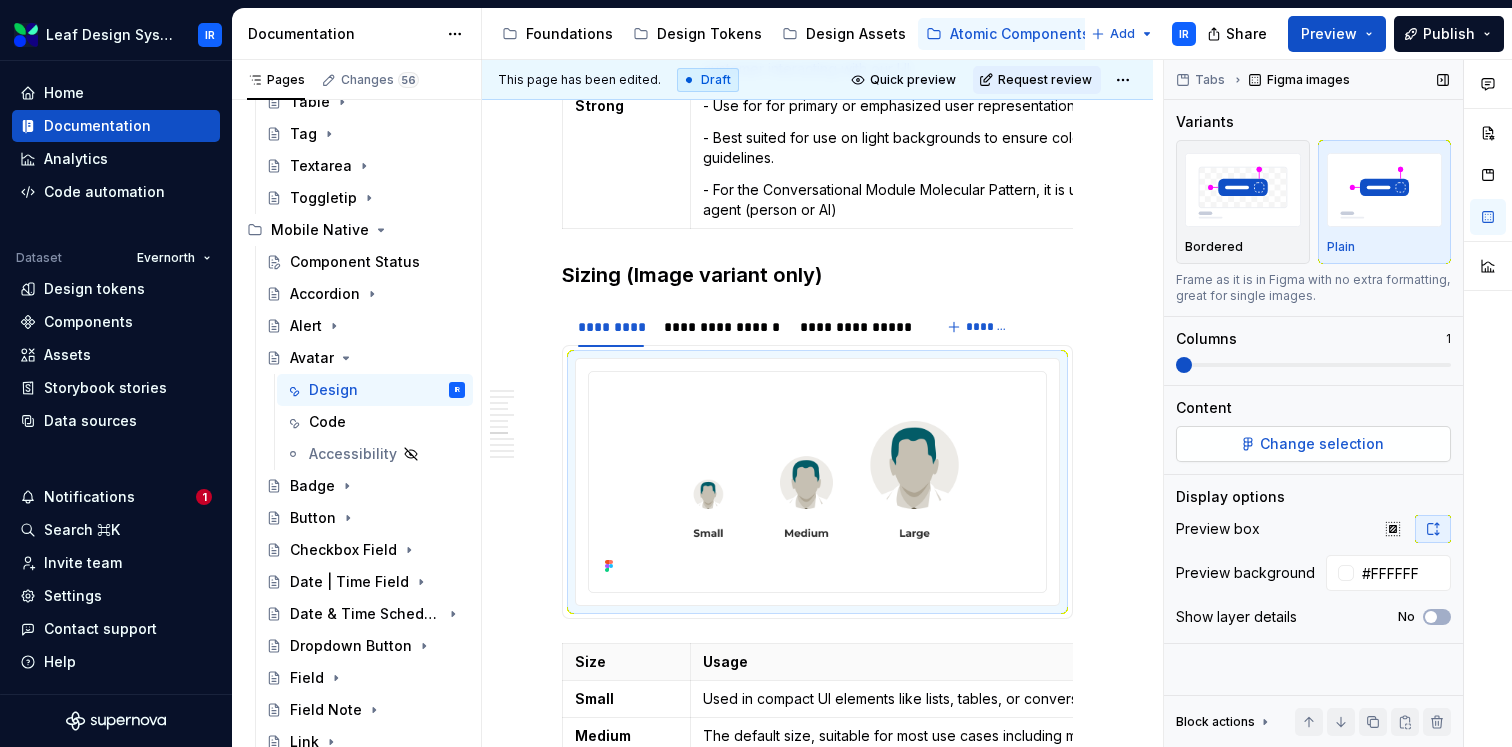 click on "Change selection" at bounding box center (1322, 444) 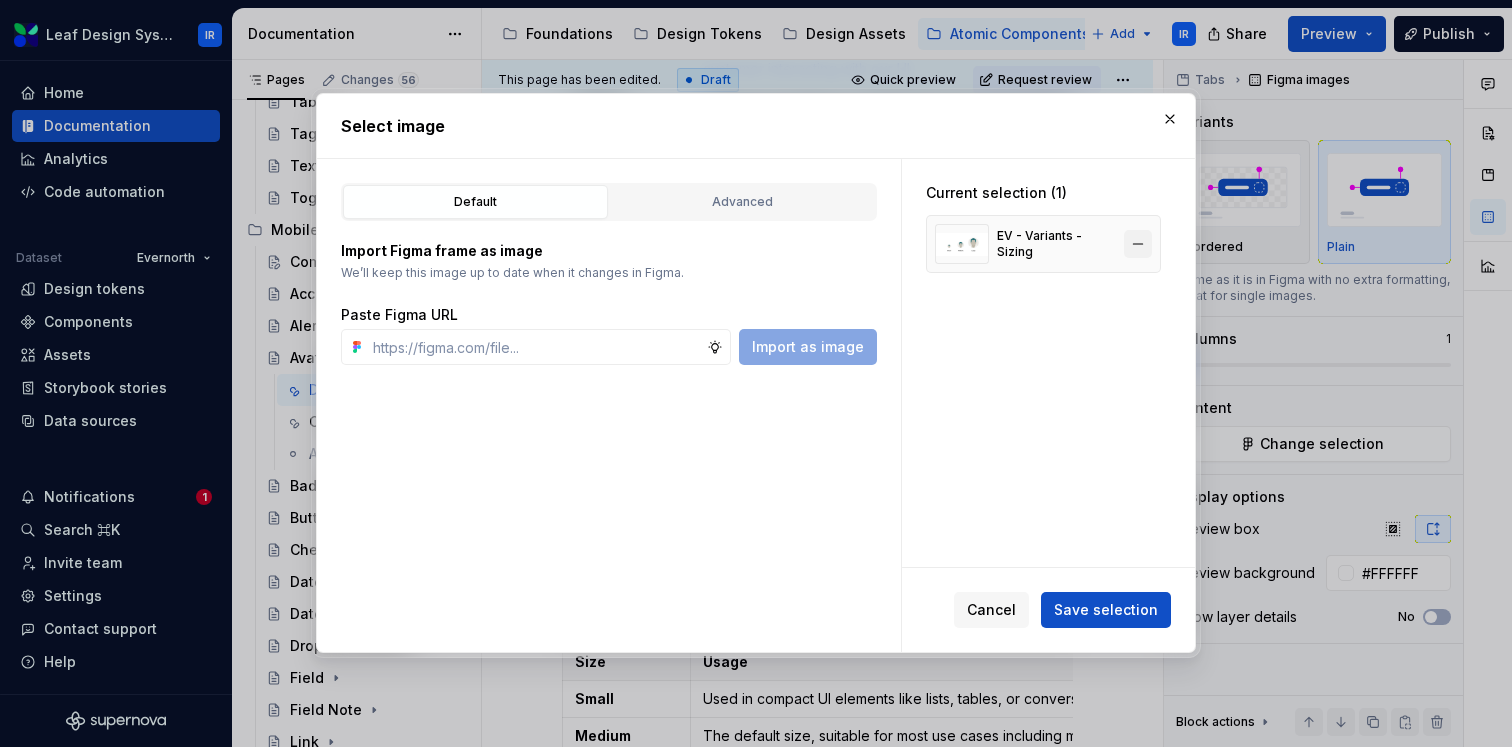 click at bounding box center (1138, 244) 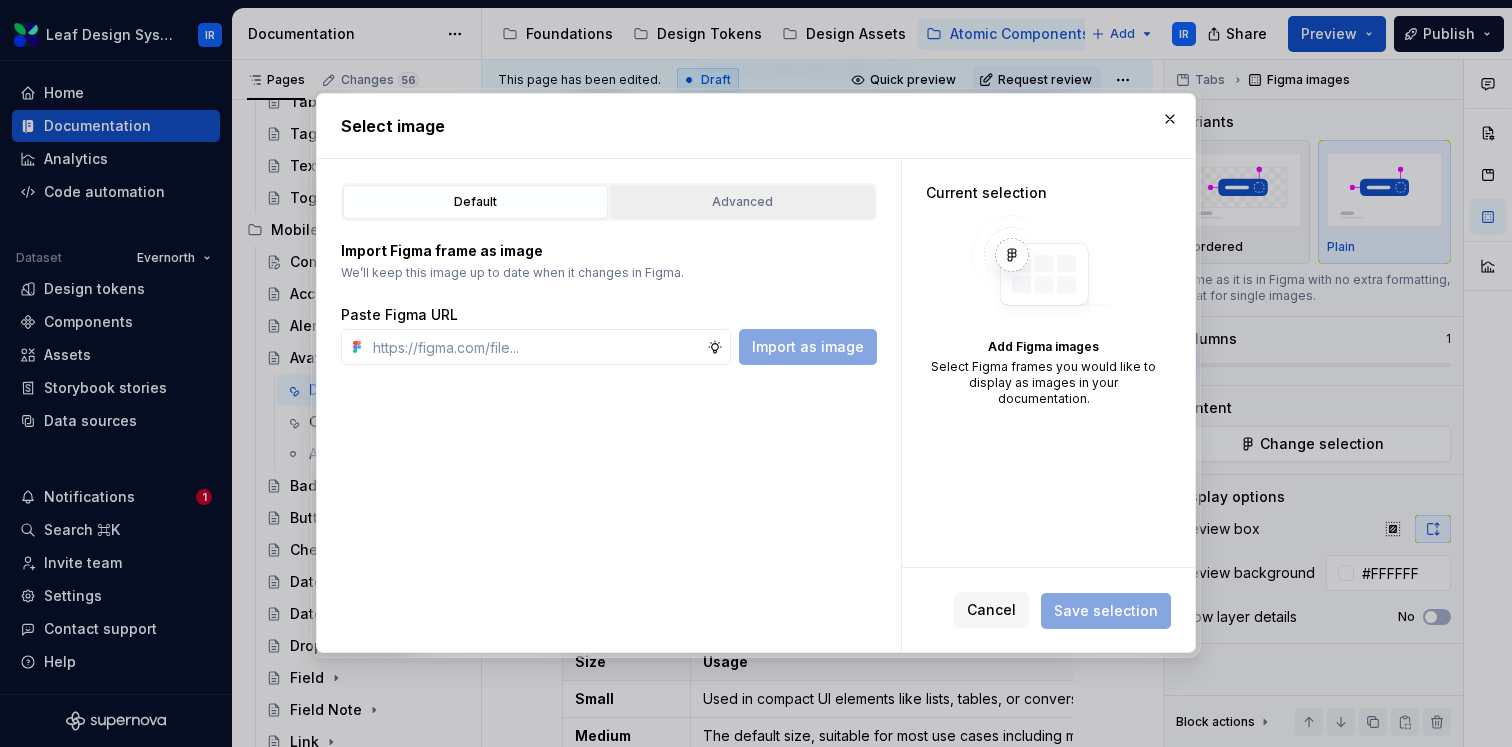 click on "Advanced" at bounding box center (742, 202) 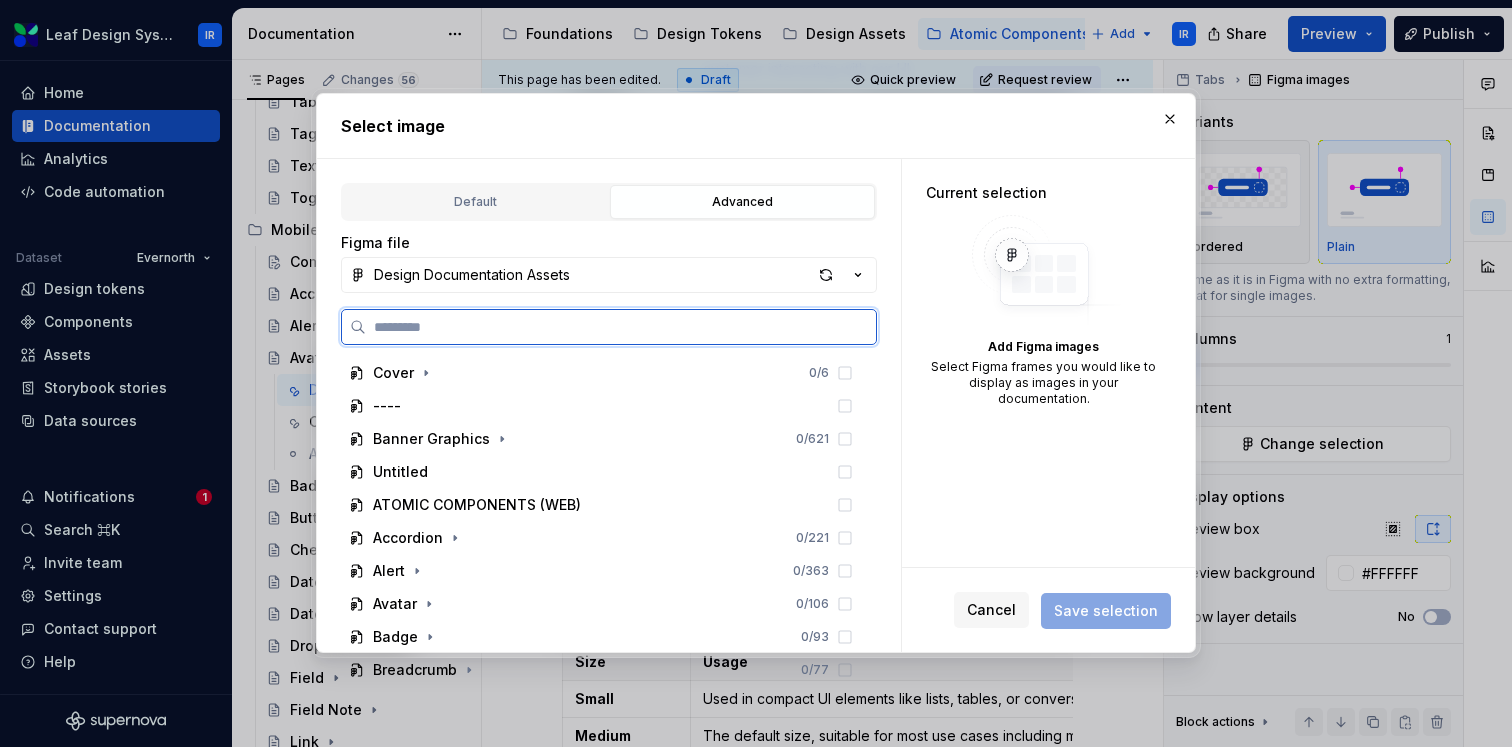click at bounding box center (621, 327) 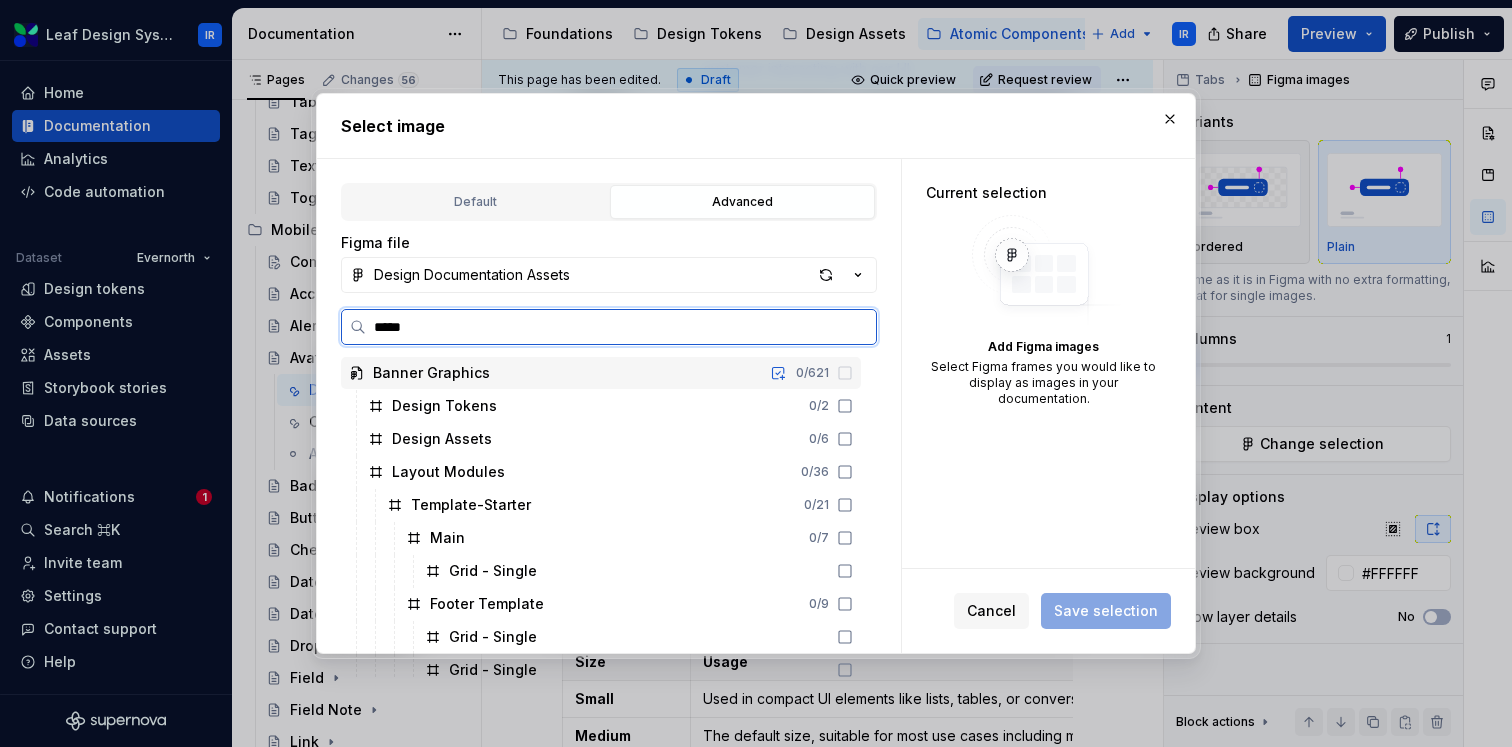 type on "******" 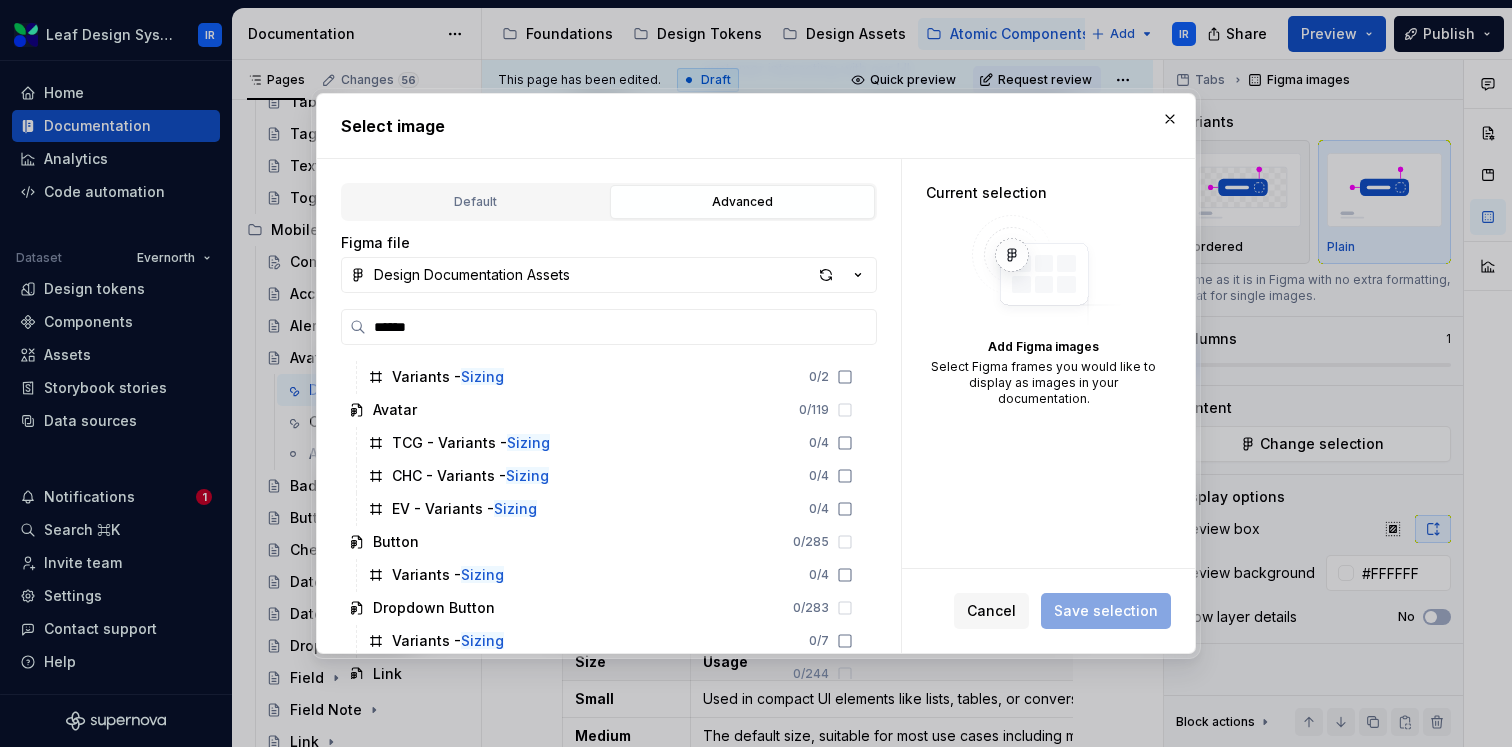 scroll, scrollTop: 490, scrollLeft: 0, axis: vertical 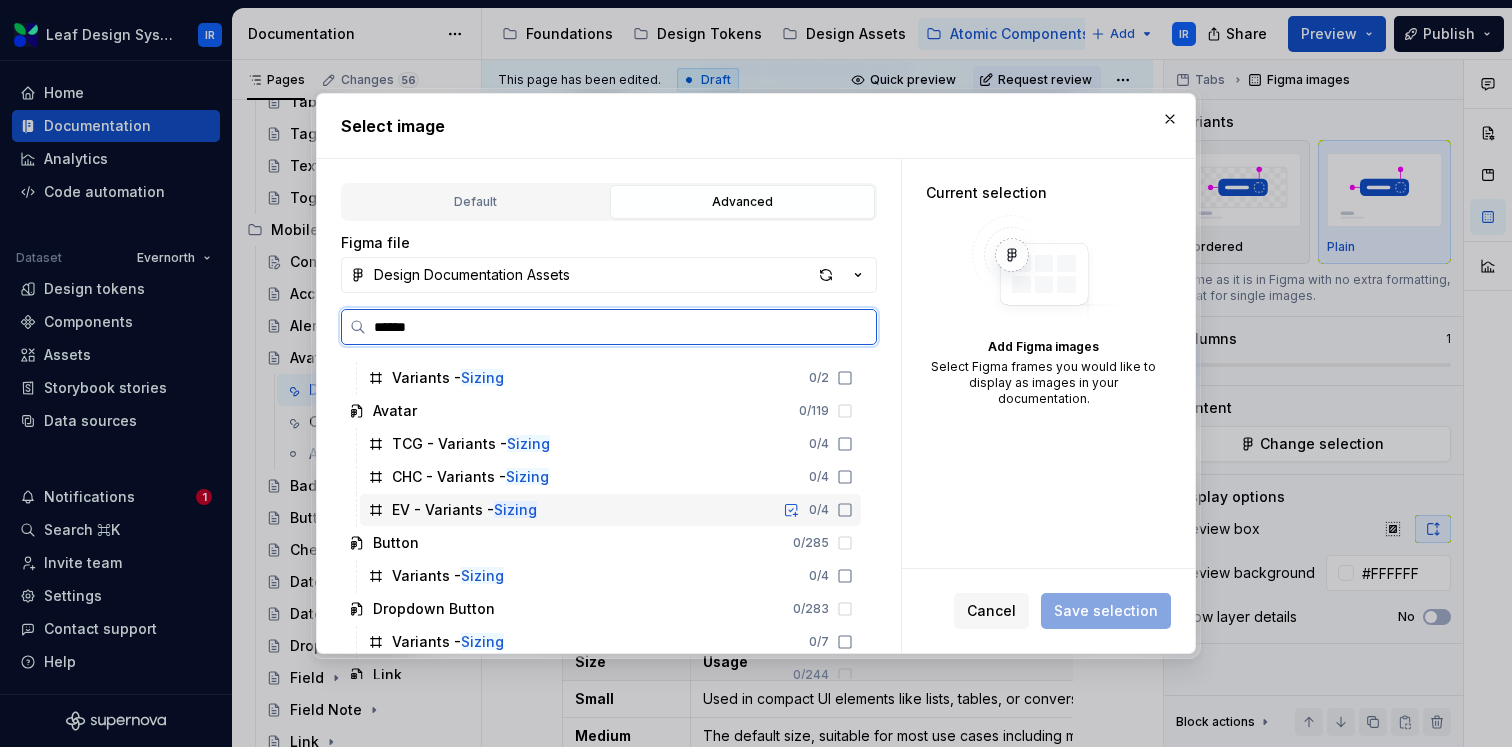 click on "EV - Variants -  Sizing" at bounding box center (464, 510) 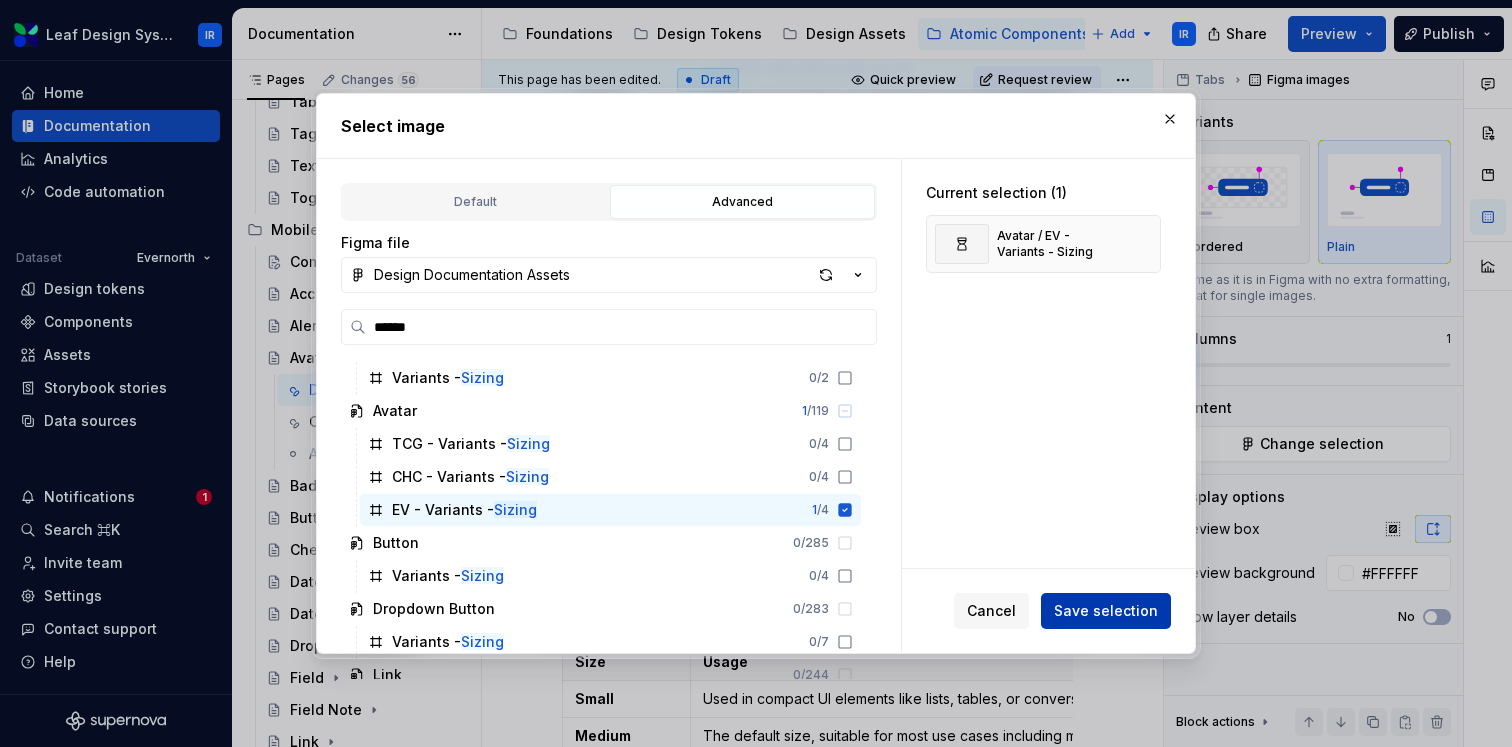 click on "Save selection" at bounding box center (1106, 611) 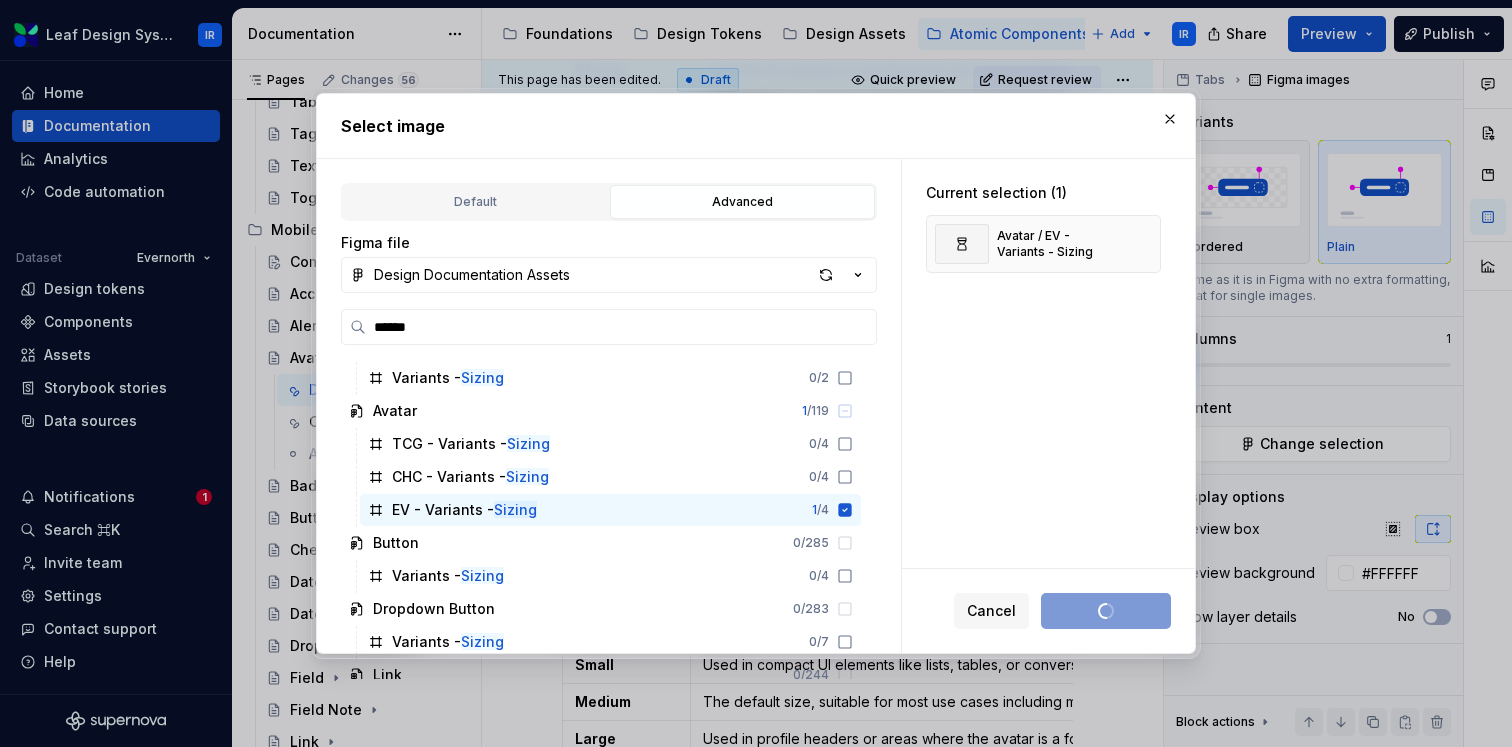 scroll, scrollTop: 3093, scrollLeft: 0, axis: vertical 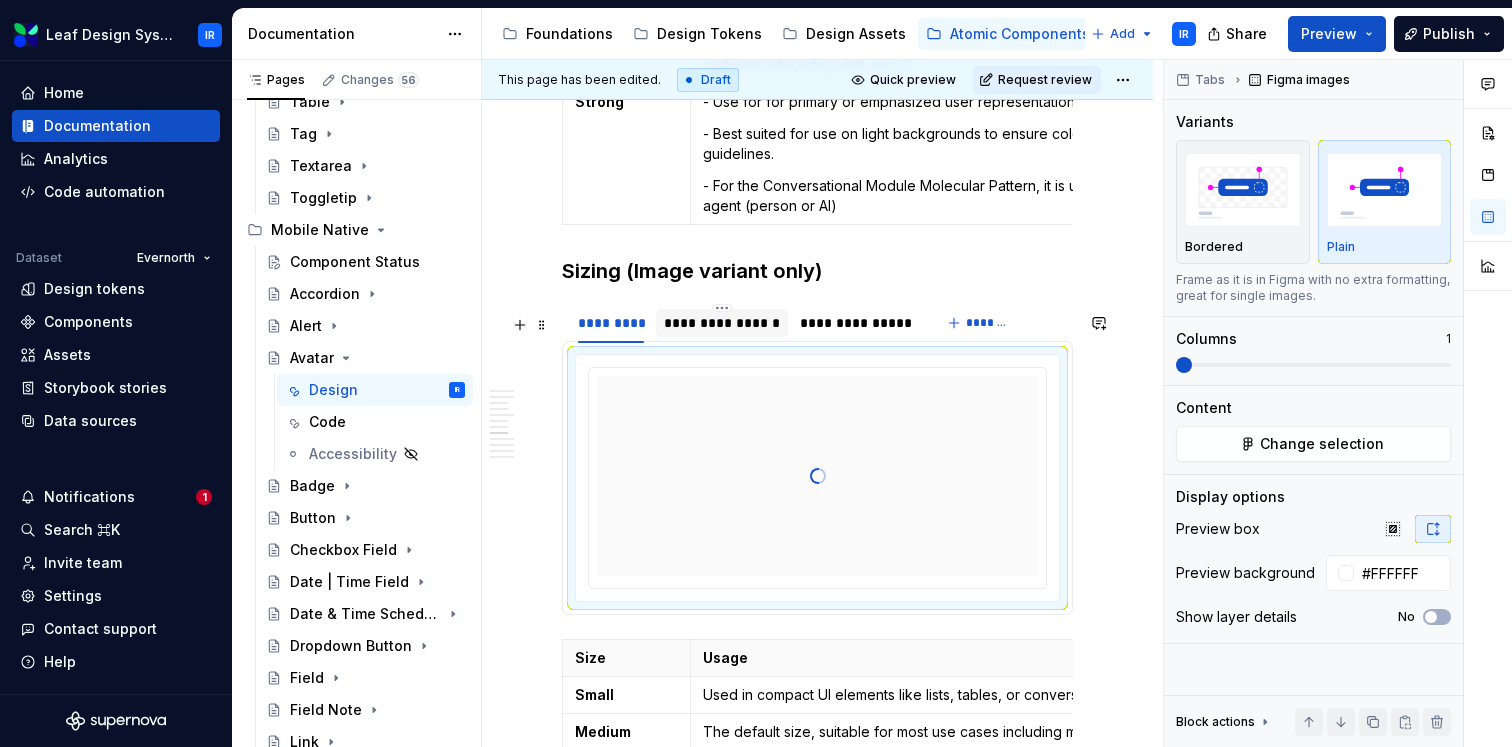 click on "**********" at bounding box center [722, 323] 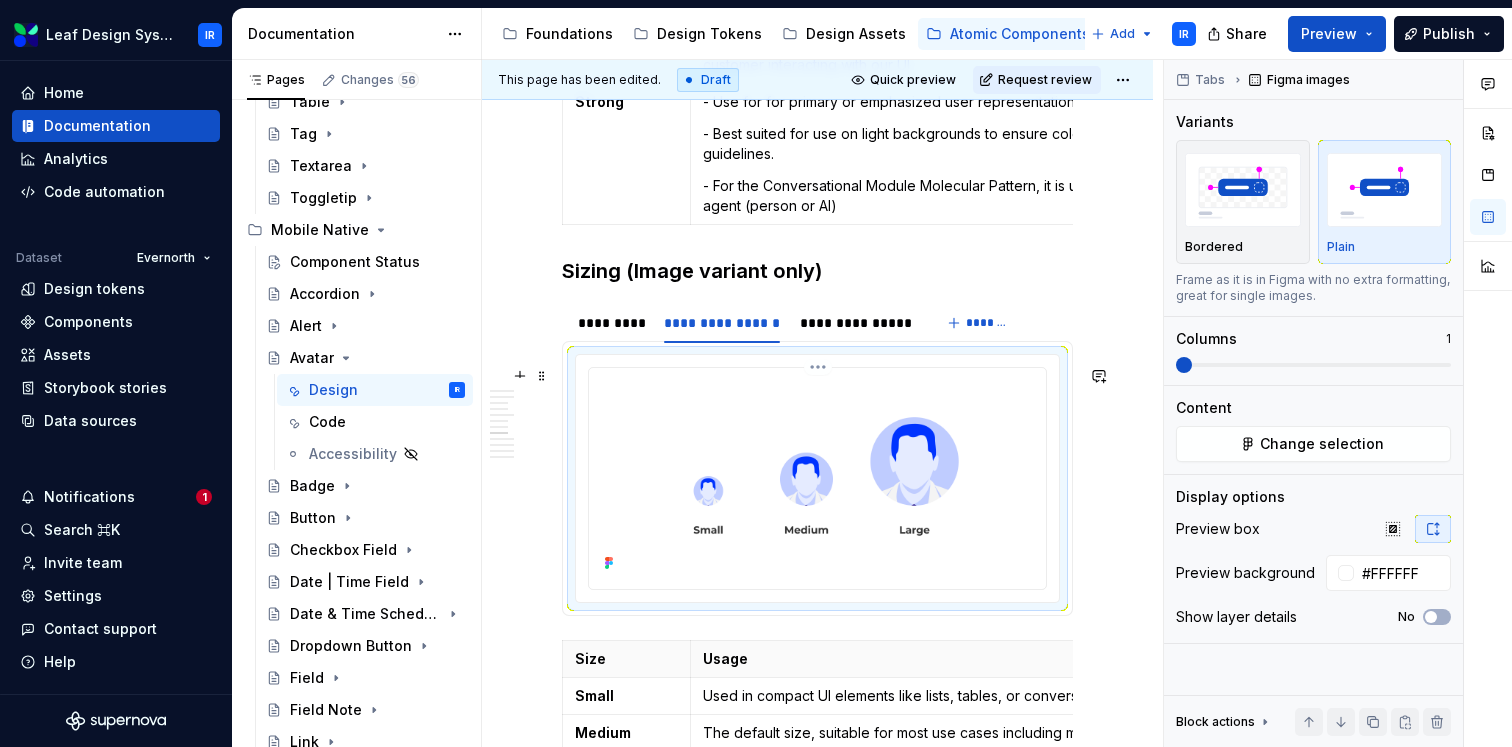 click at bounding box center (817, 476) 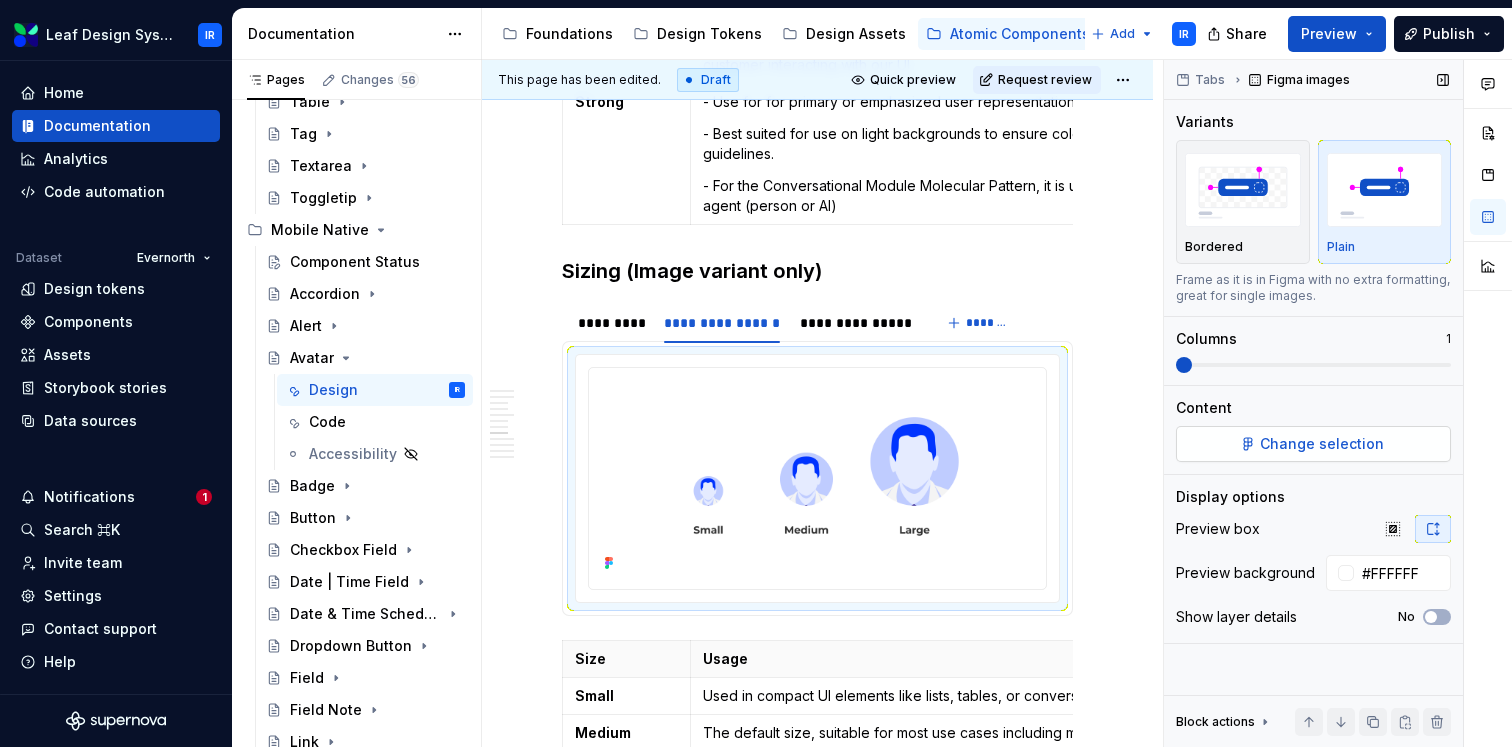 click on "Change selection" at bounding box center (1313, 444) 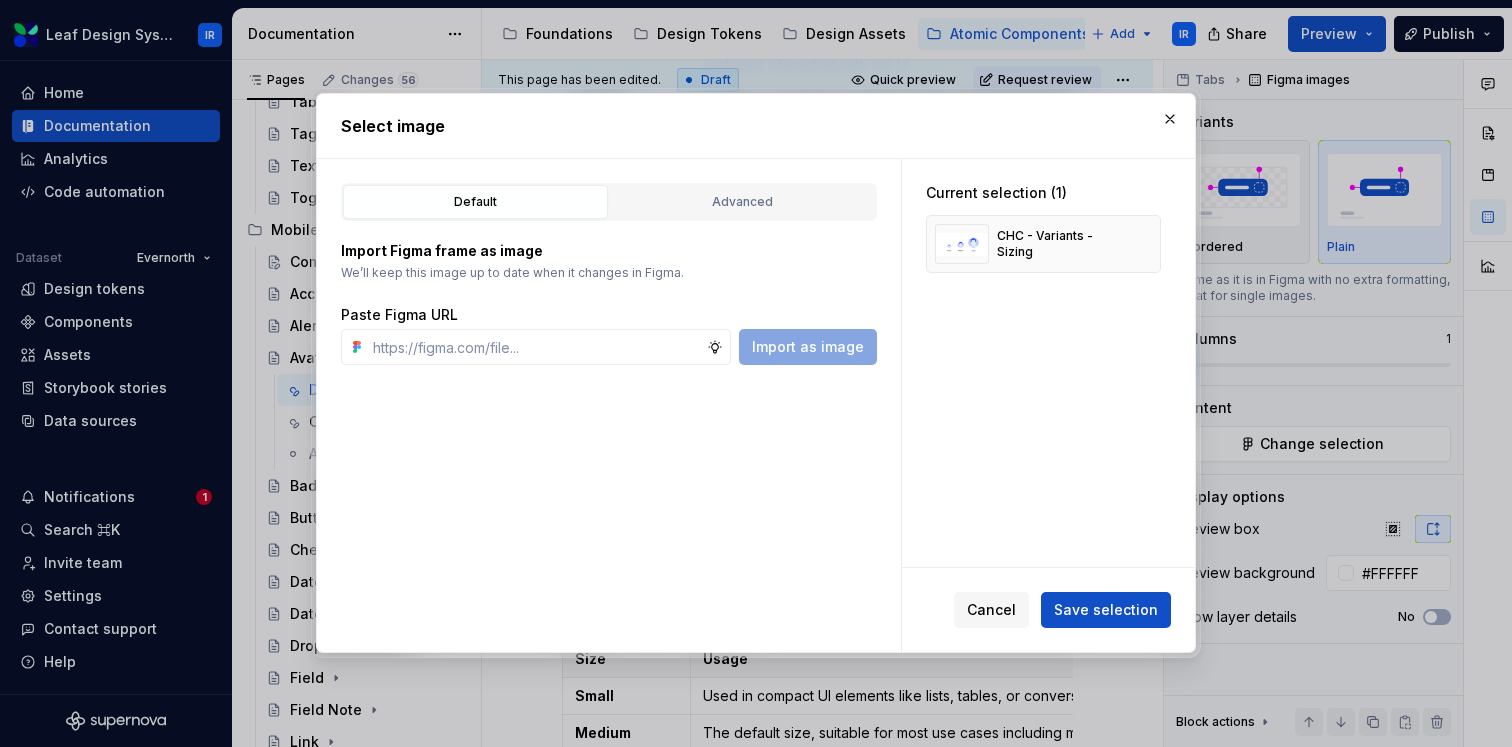 type on "*" 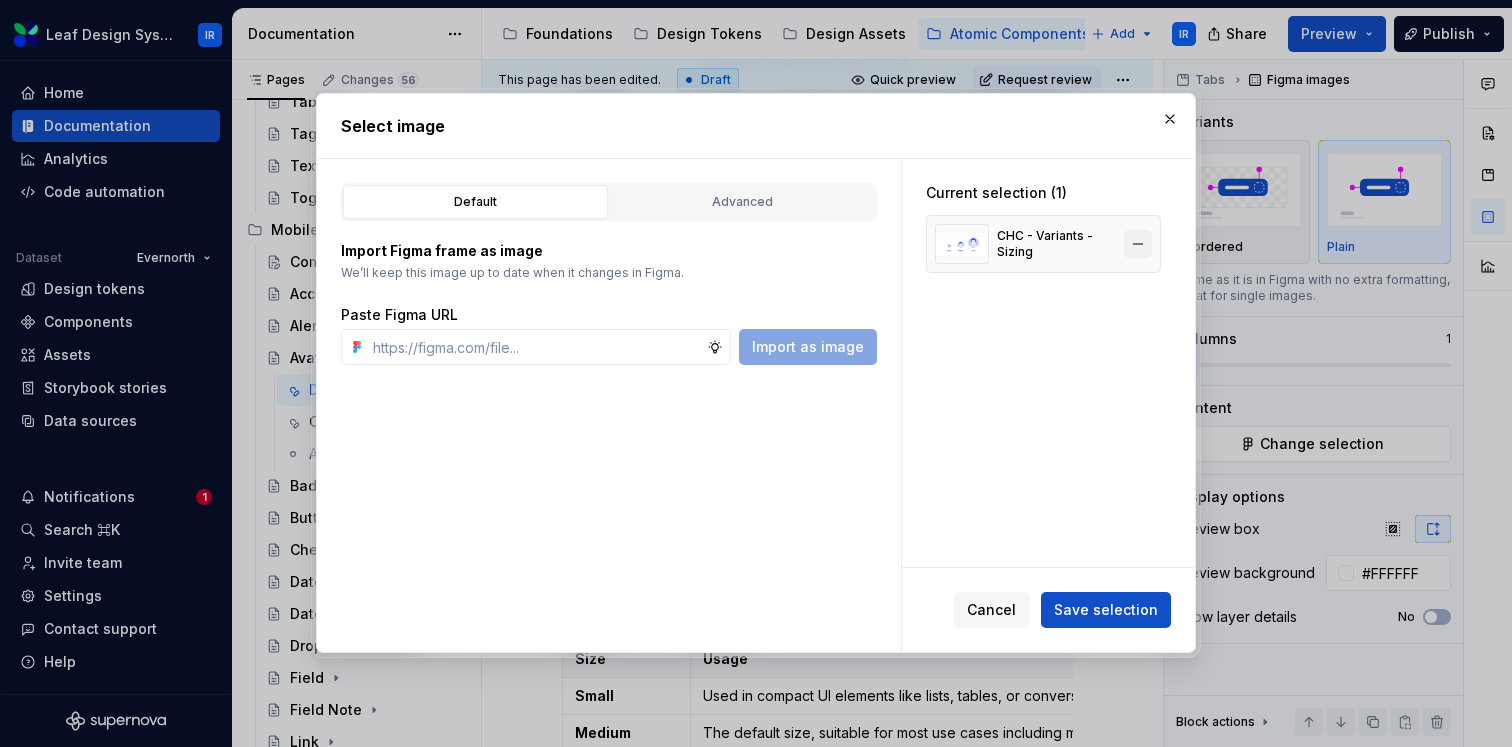click at bounding box center [1138, 244] 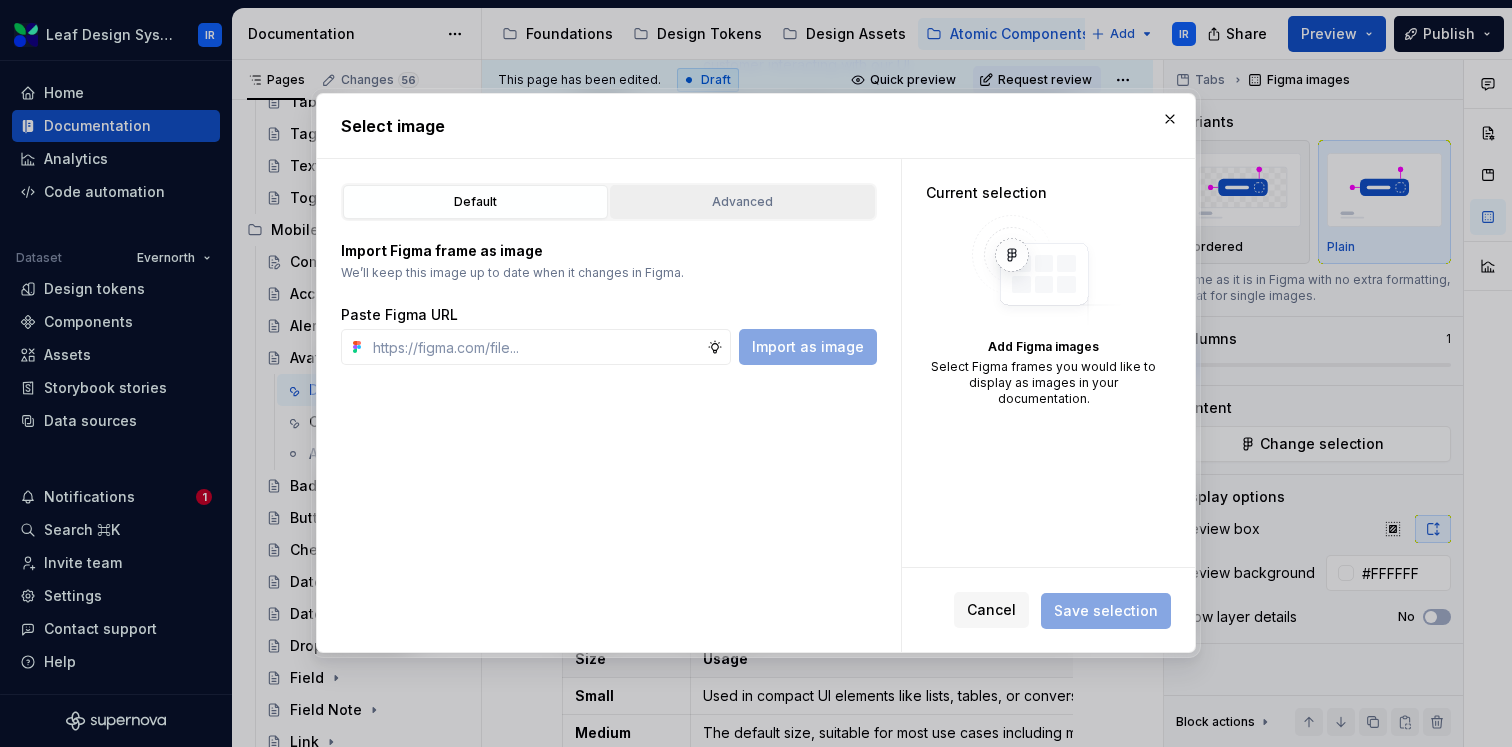 click on "Advanced" at bounding box center [742, 202] 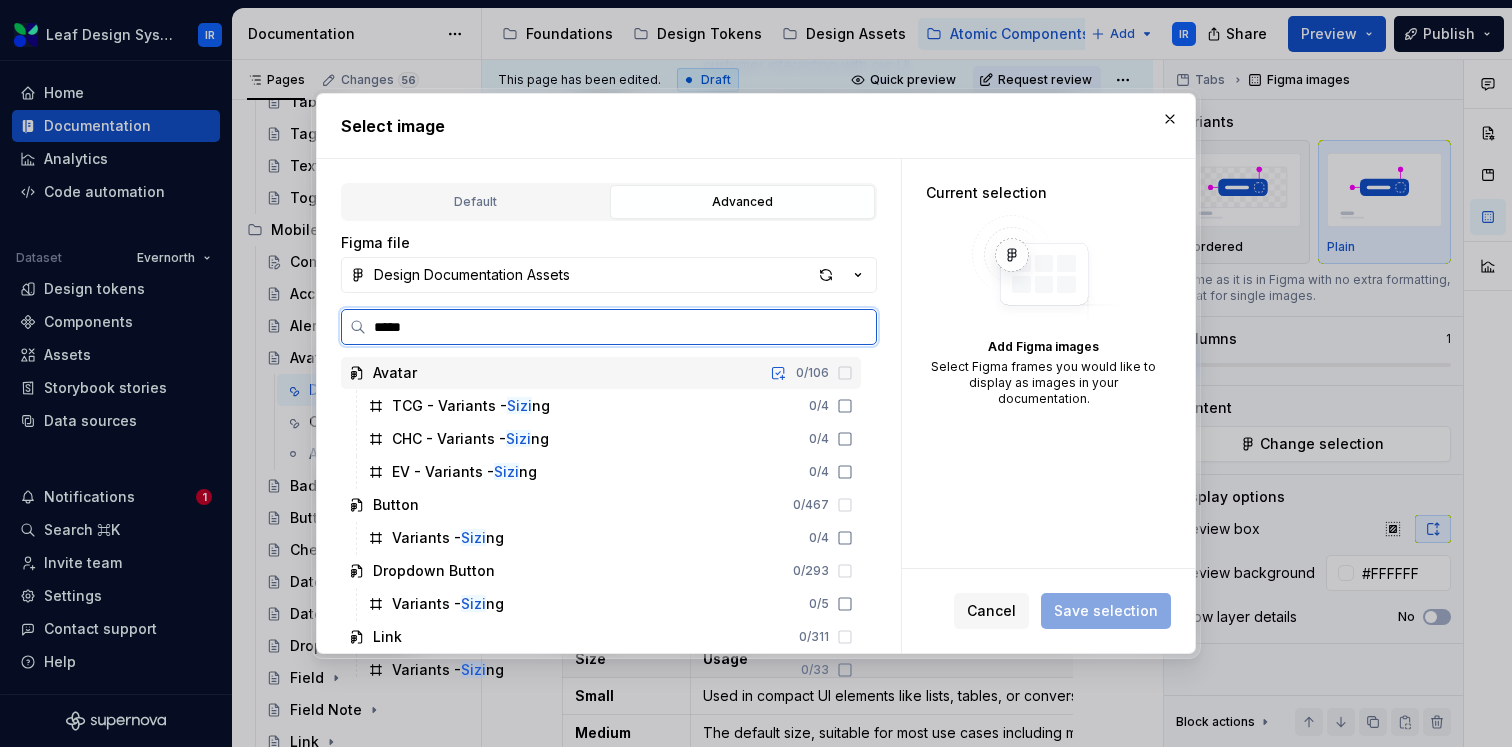 type on "******" 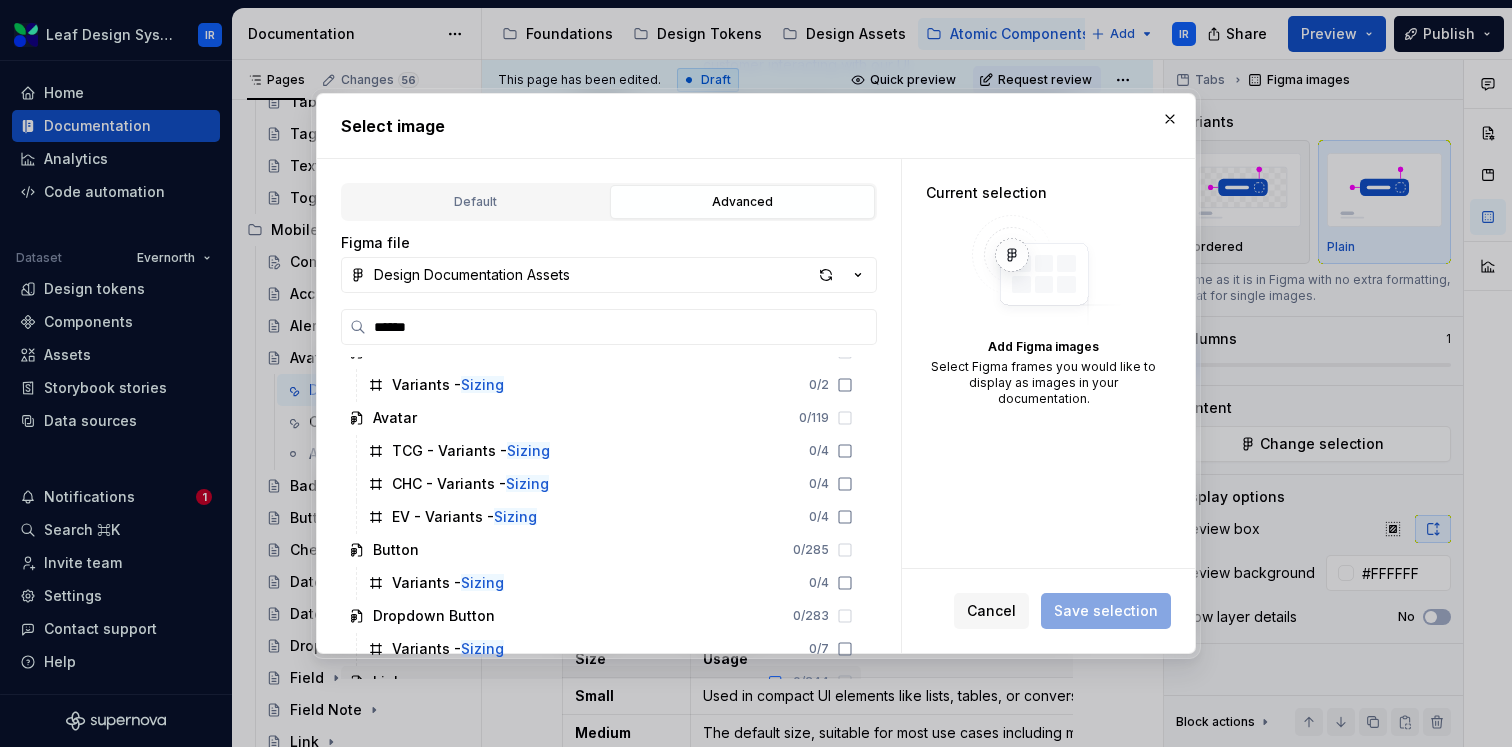 scroll, scrollTop: 479, scrollLeft: 0, axis: vertical 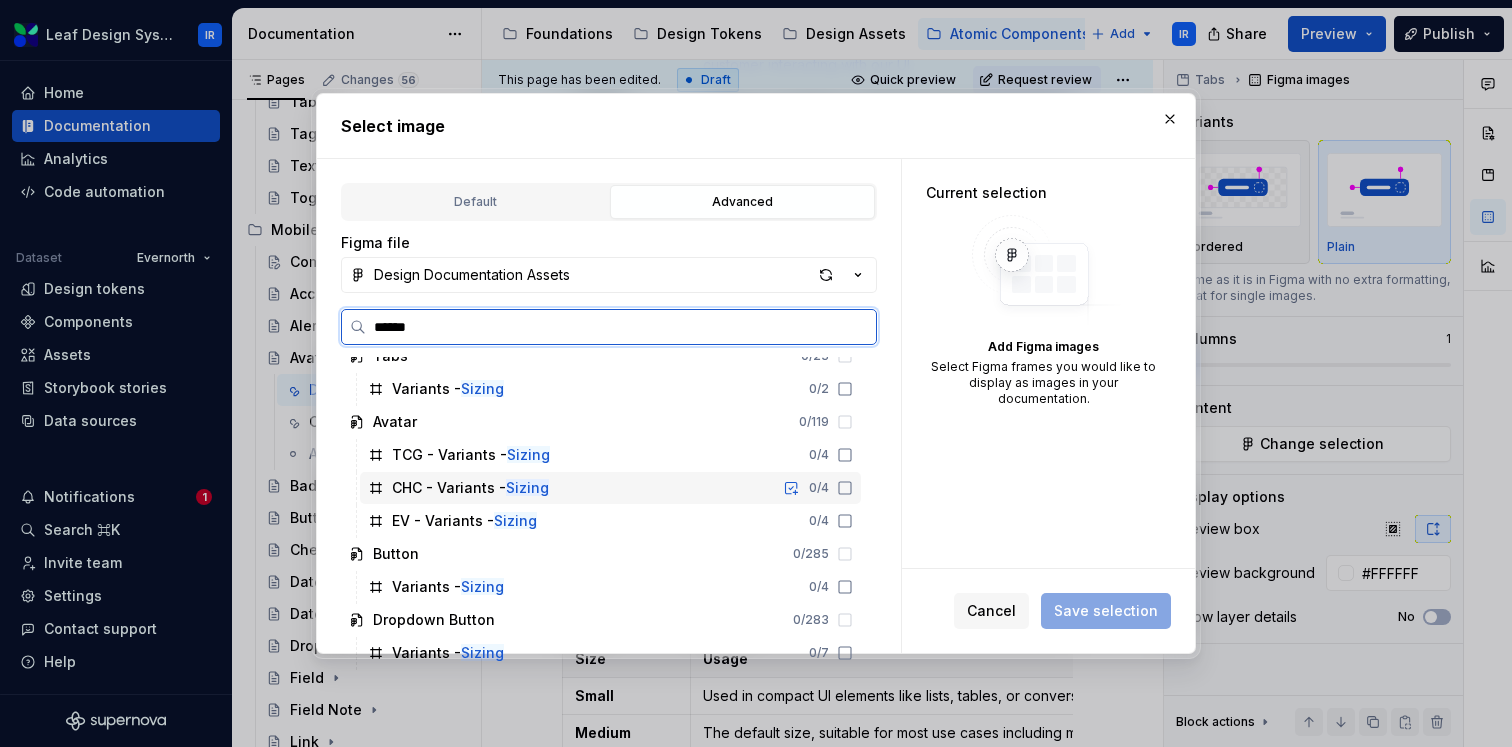 click on "CHC - Variants -  Sizing" at bounding box center (470, 488) 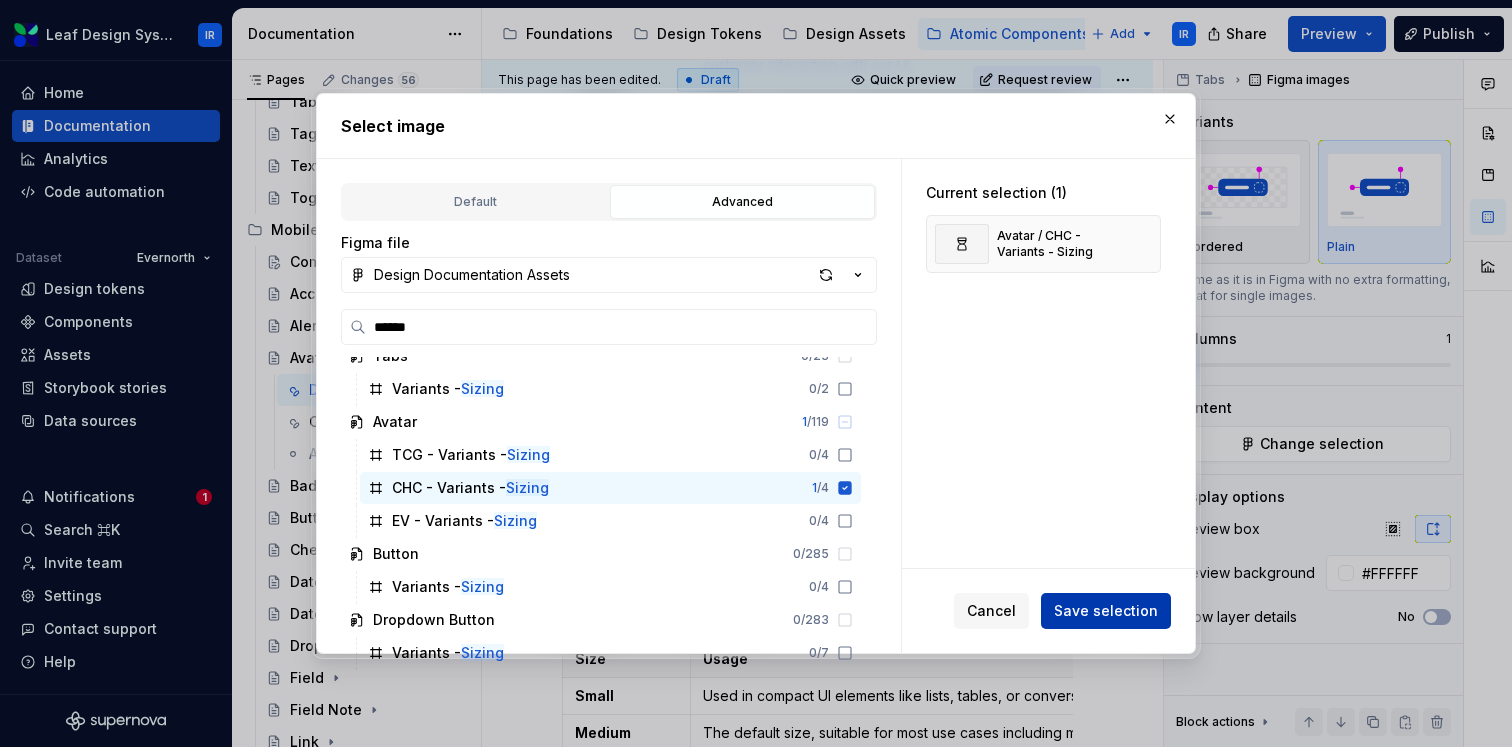 click on "Save selection" at bounding box center [1106, 611] 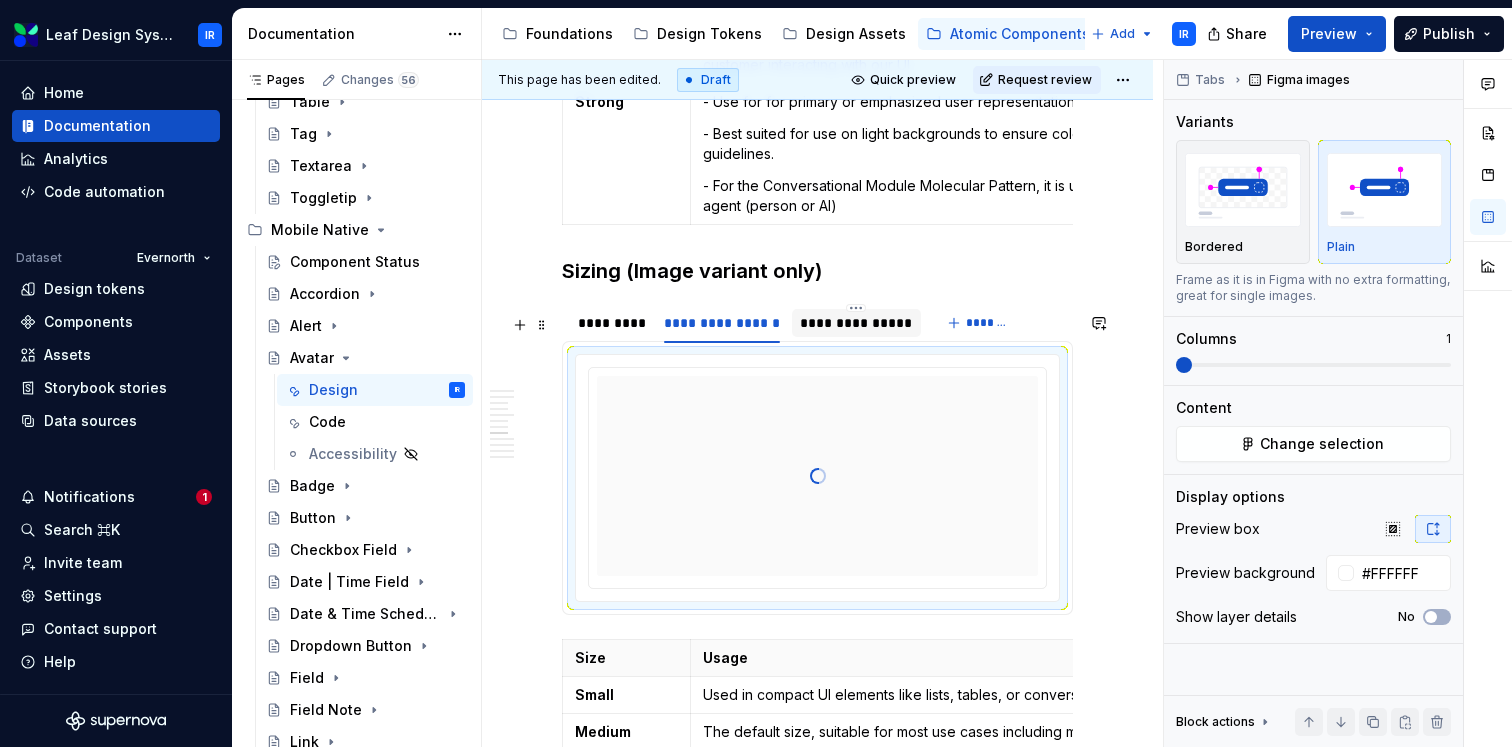 click on "**********" at bounding box center (856, 323) 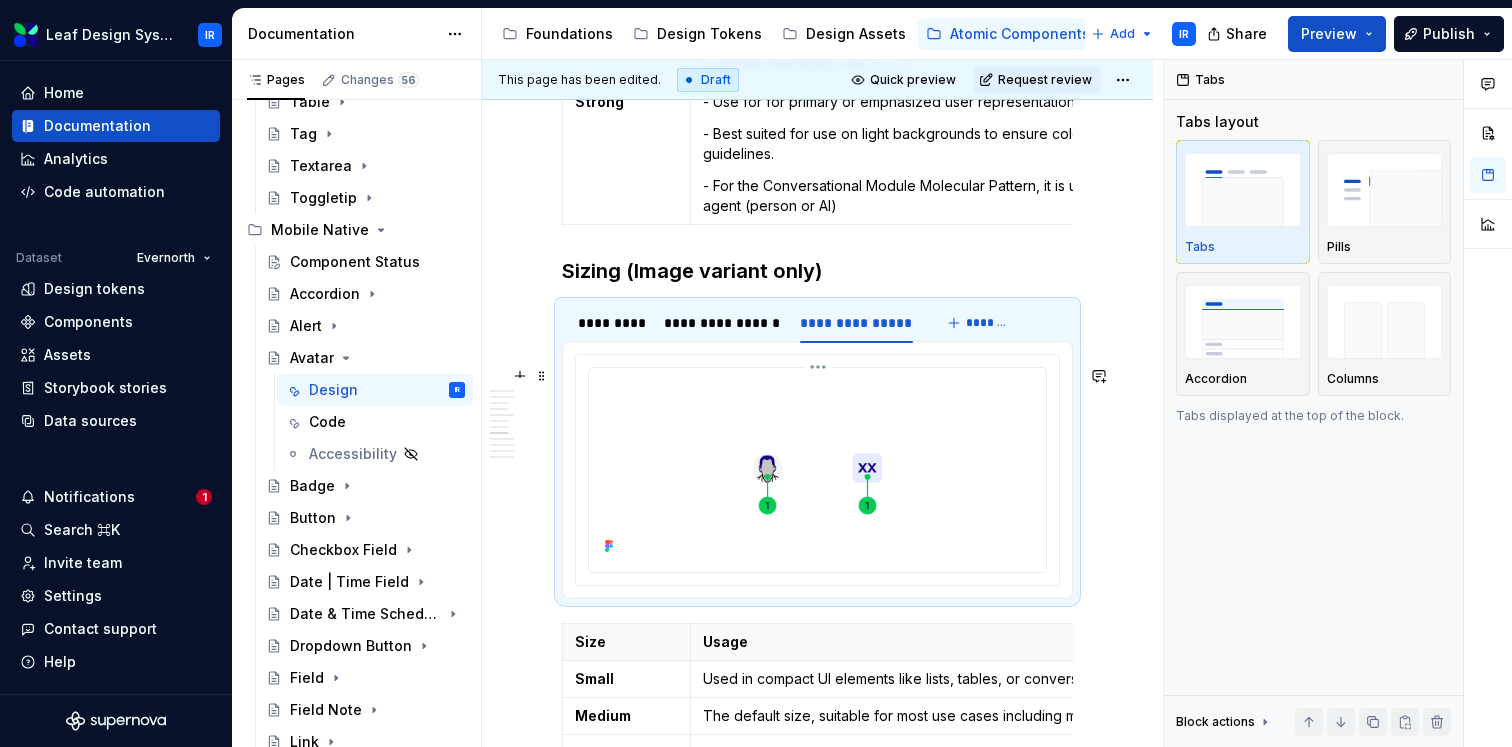 click at bounding box center (817, 468) 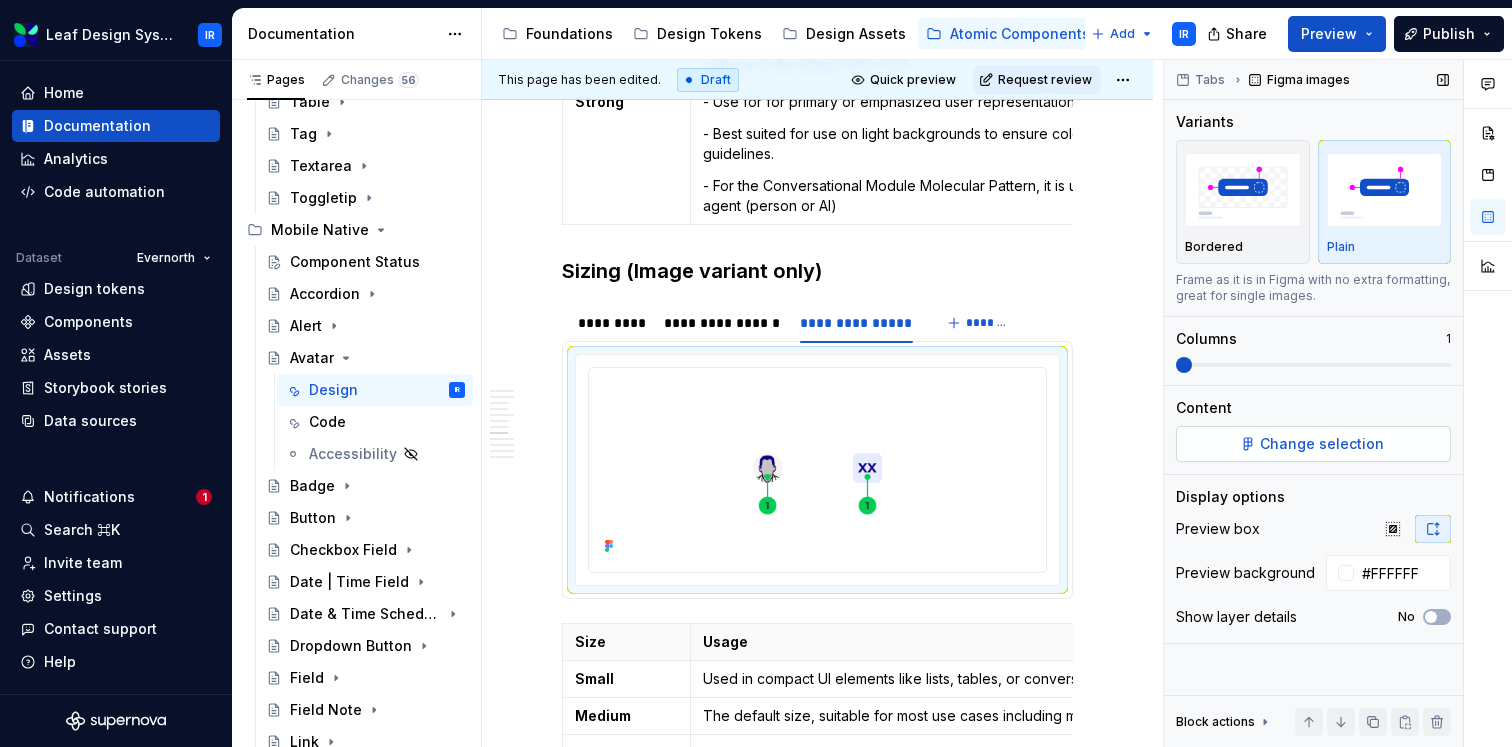 click on "Change selection" at bounding box center (1313, 444) 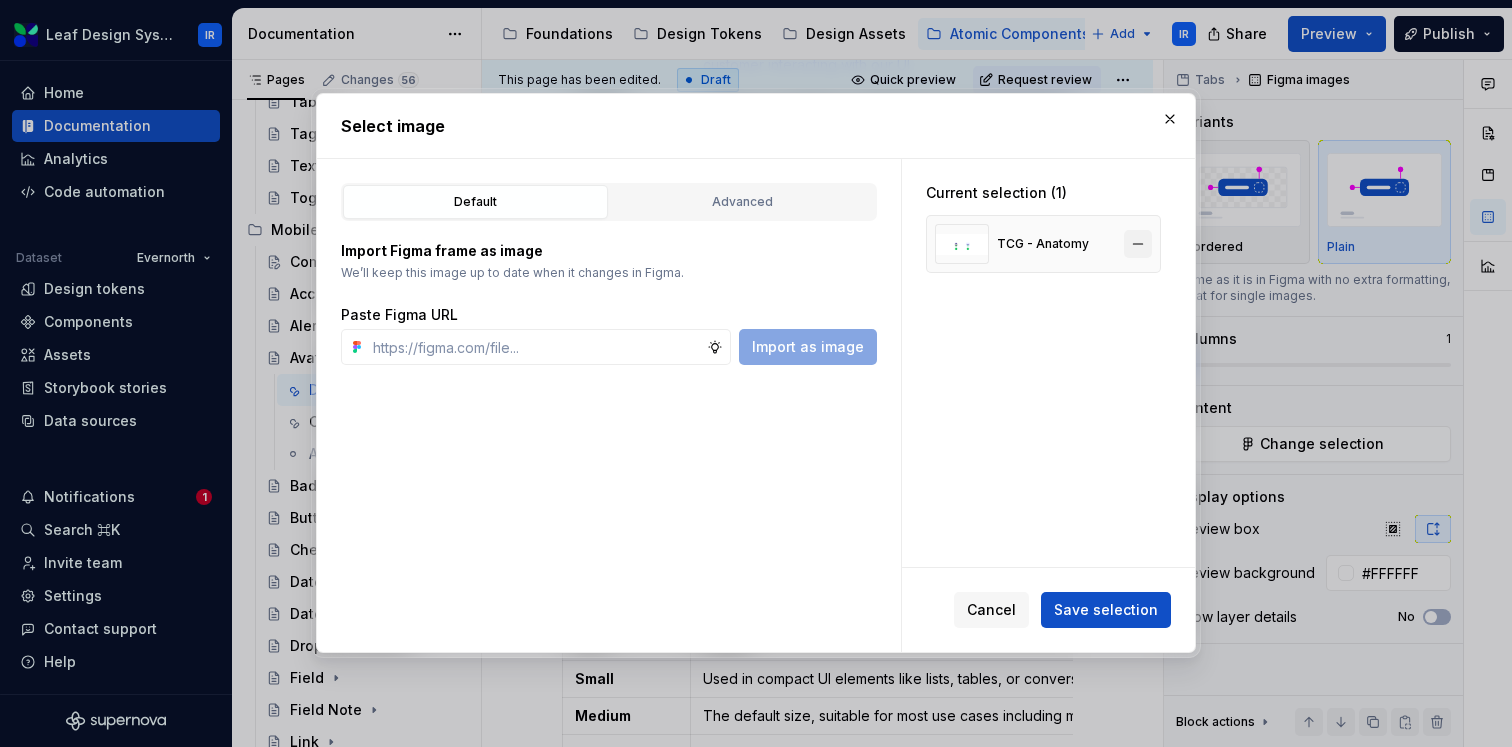 click at bounding box center (1138, 244) 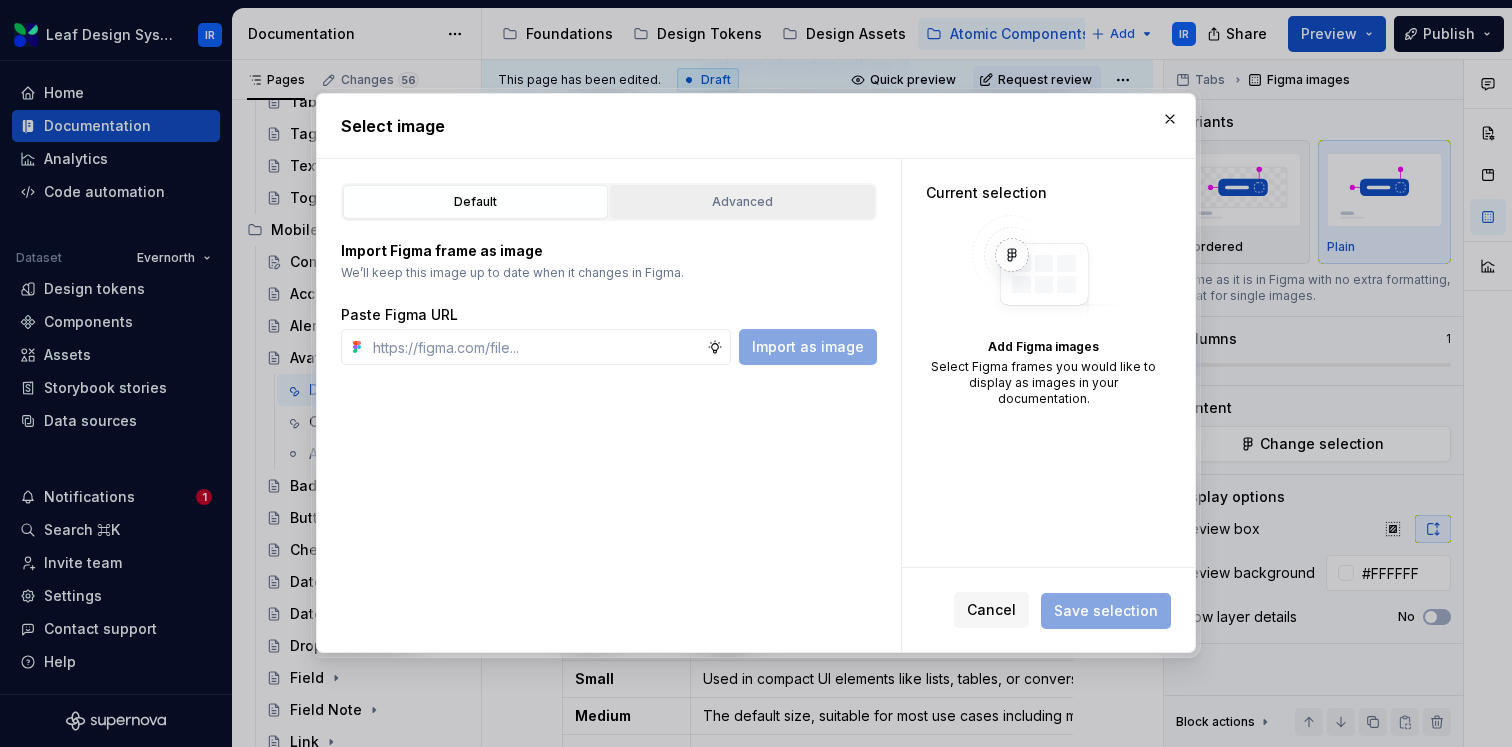 click on "Advanced" at bounding box center (742, 202) 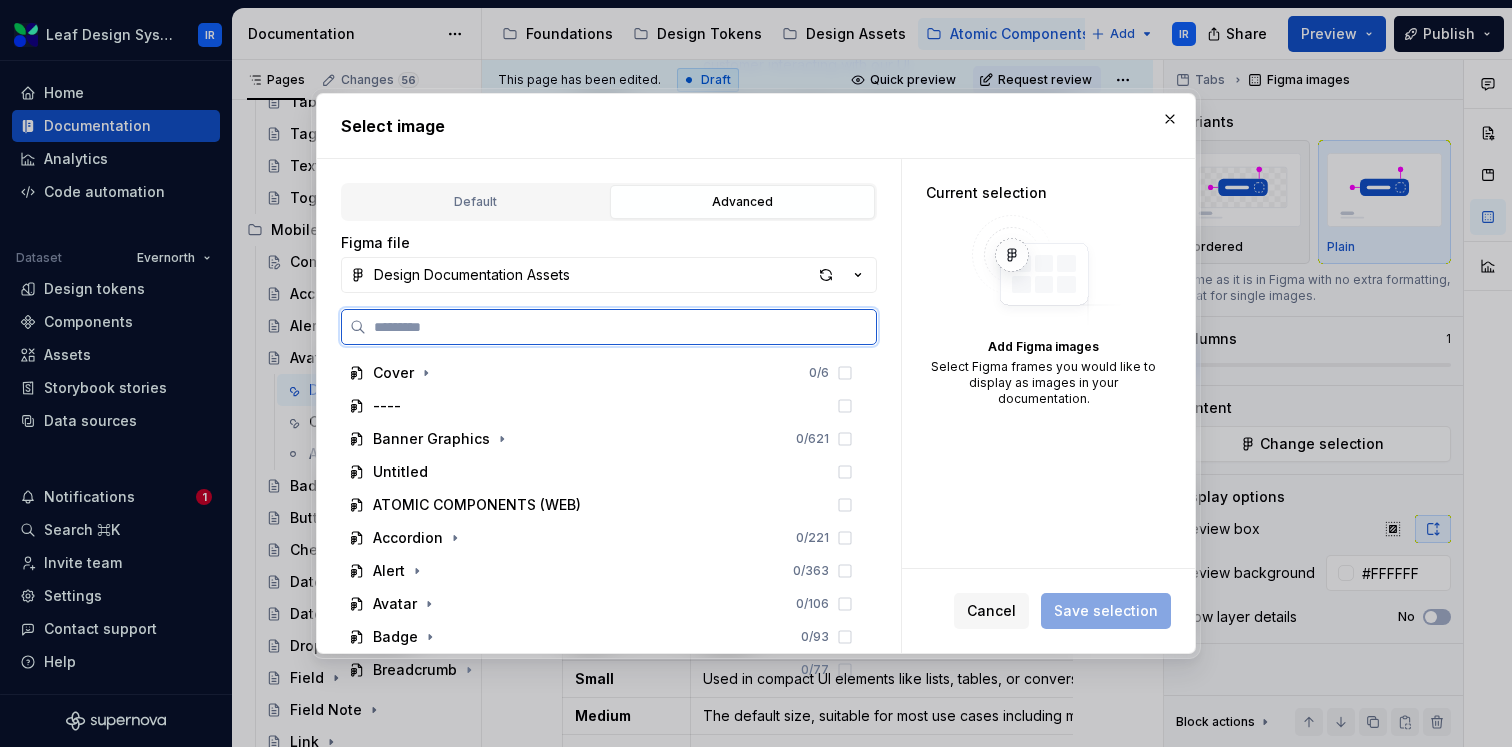 click at bounding box center (621, 327) 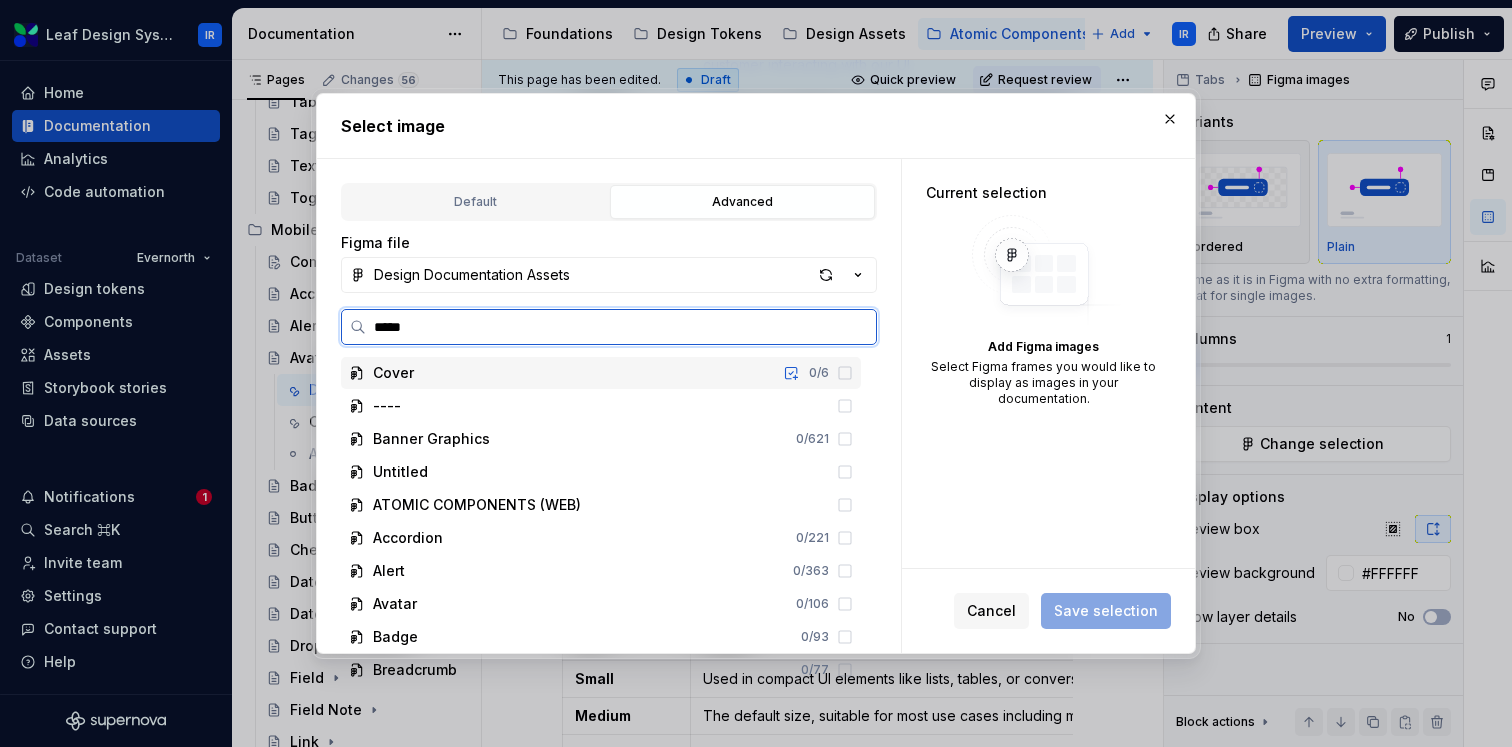 type on "******" 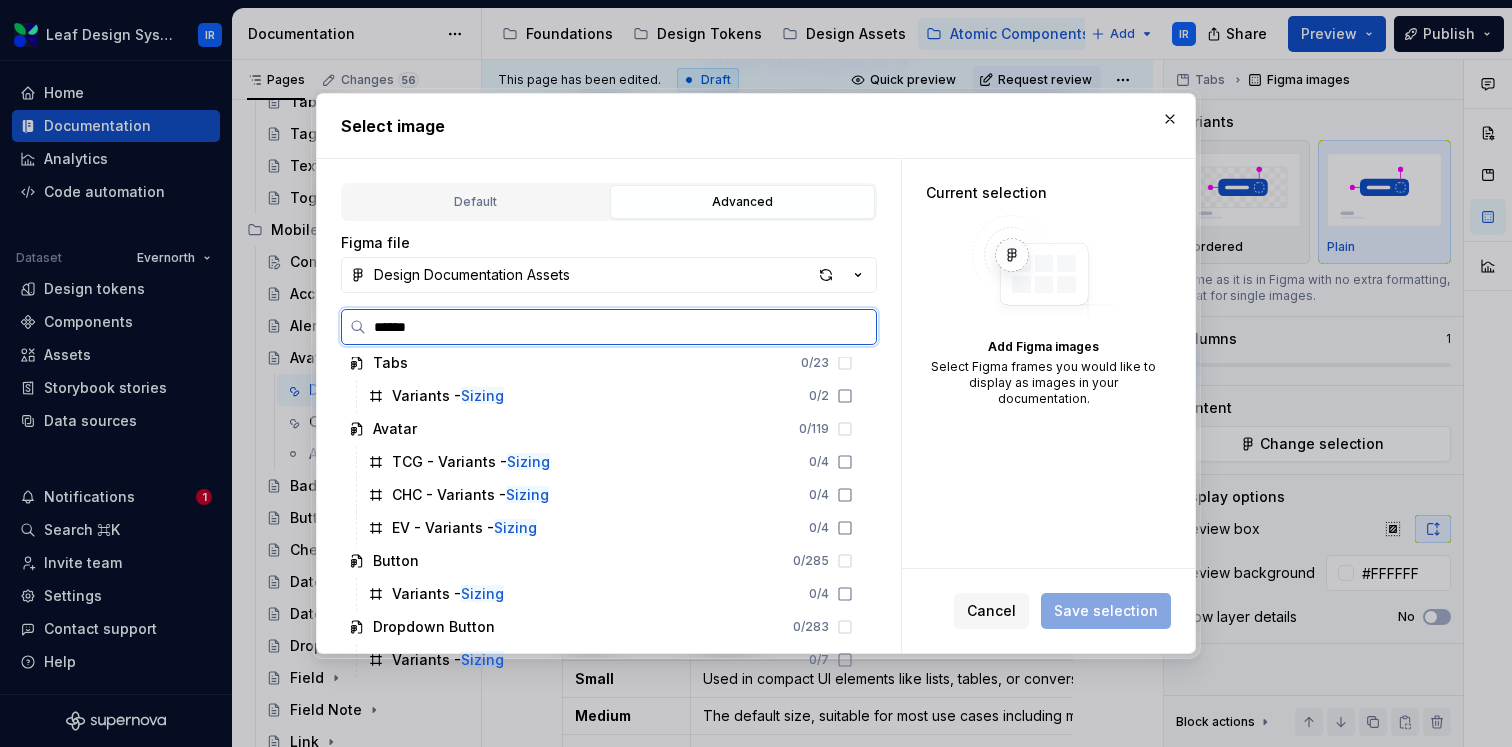 scroll, scrollTop: 470, scrollLeft: 0, axis: vertical 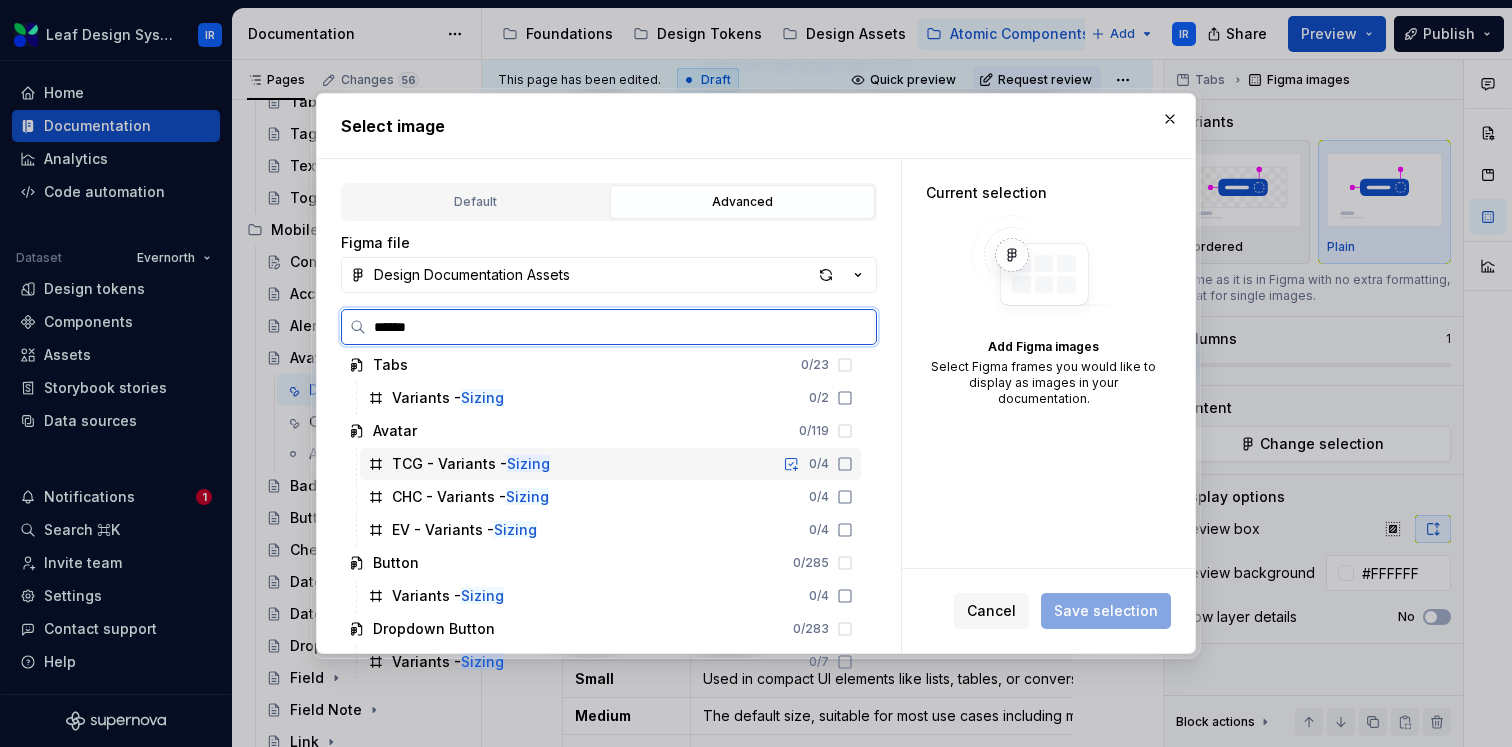 click on "TCG - Variants -  Sizing" at bounding box center (471, 464) 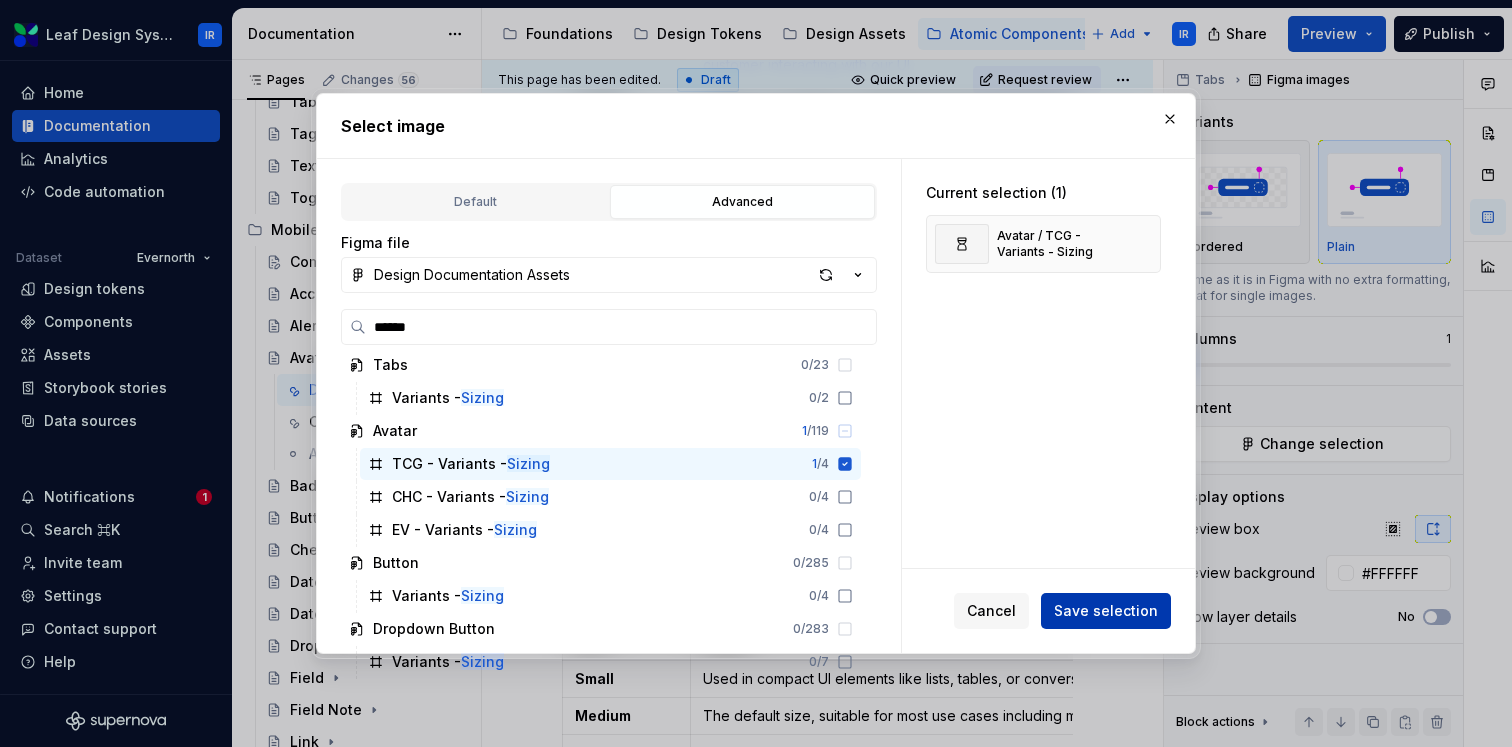 click on "Save selection" at bounding box center (1106, 611) 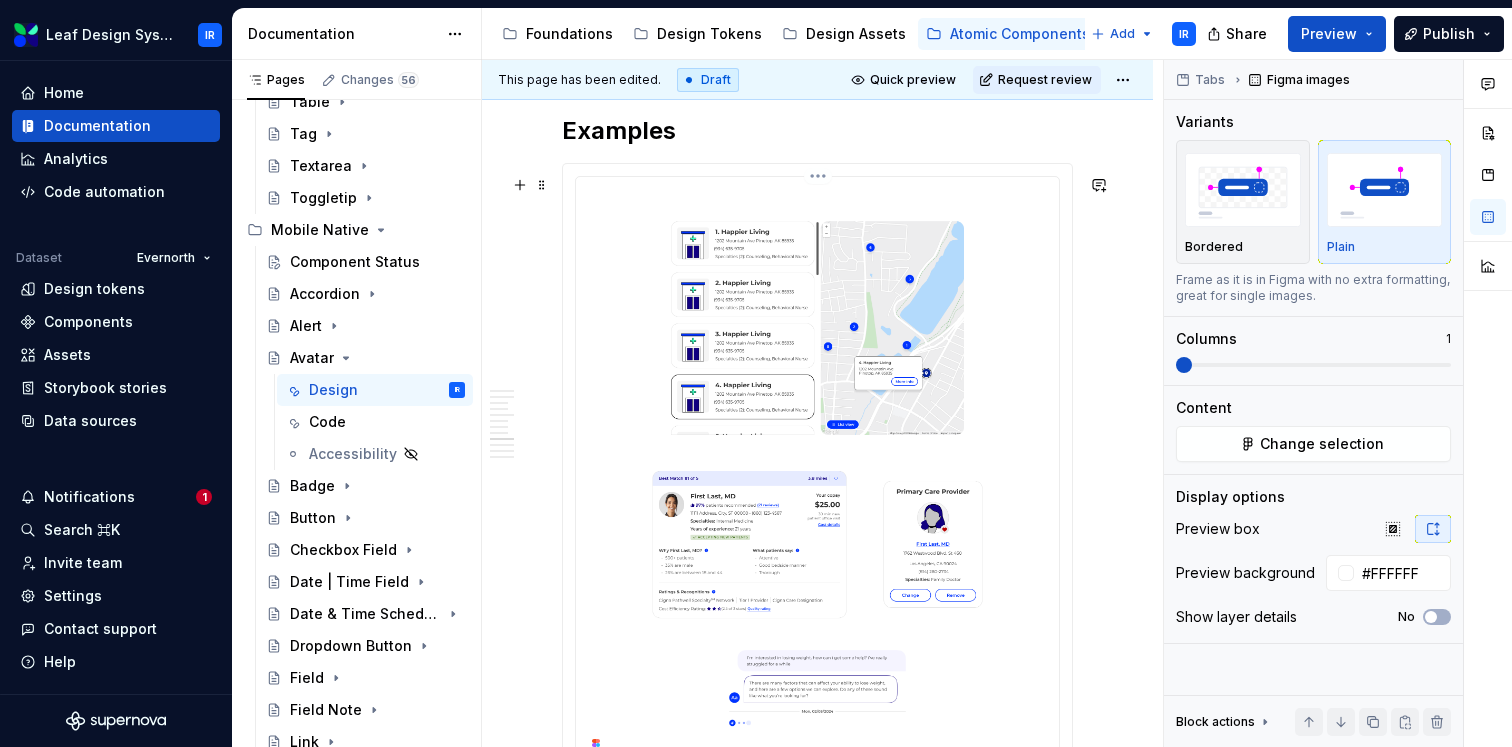 scroll, scrollTop: 3819, scrollLeft: 0, axis: vertical 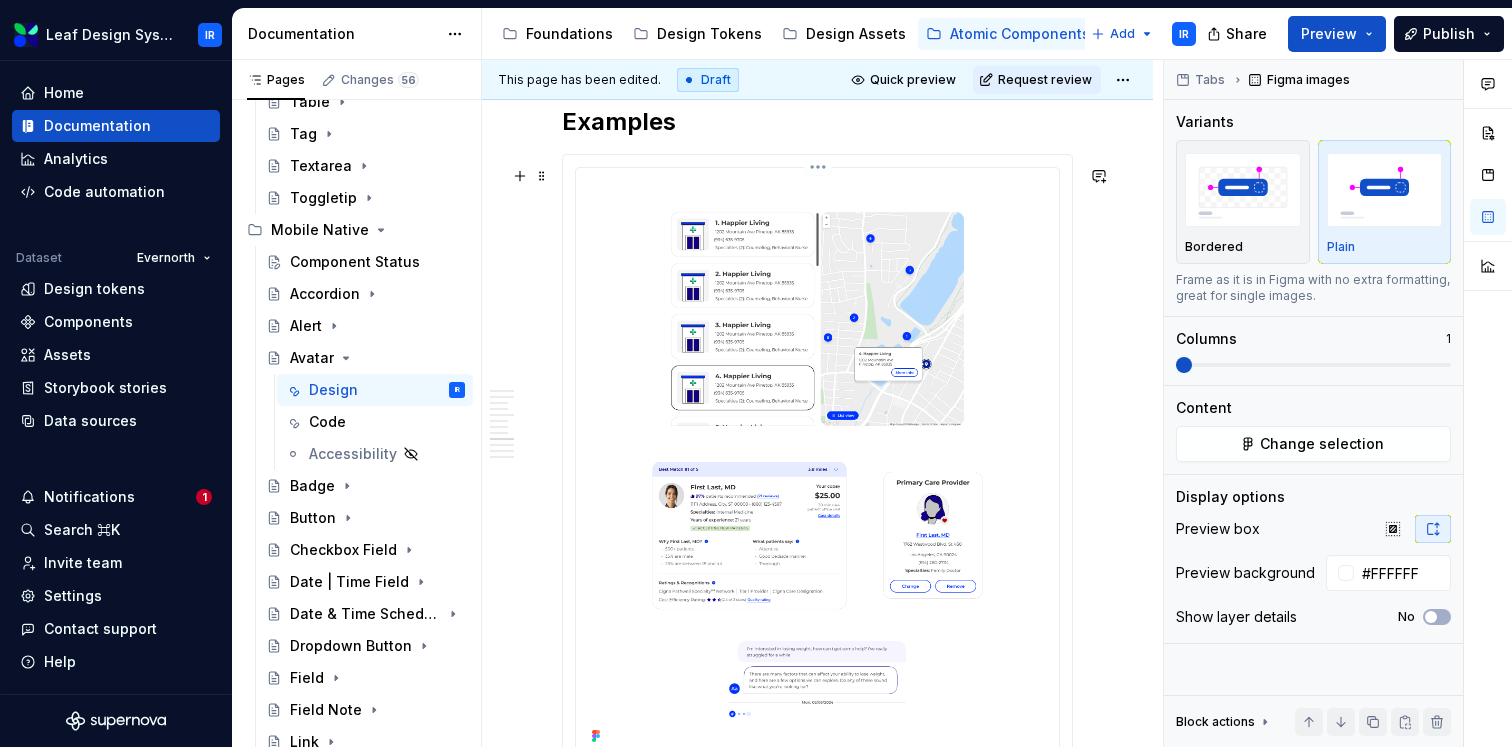 click at bounding box center [817, 463] 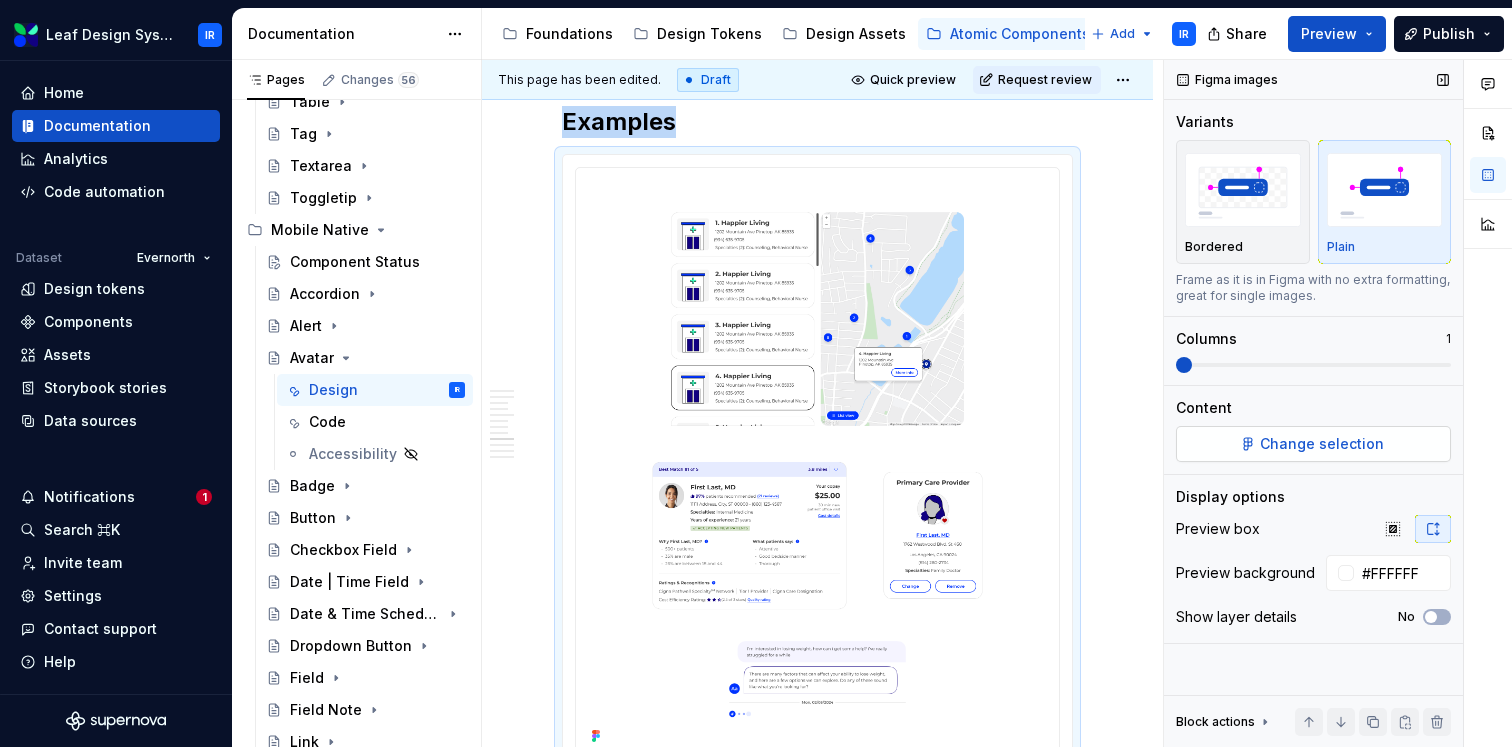 click on "Change selection" at bounding box center (1322, 444) 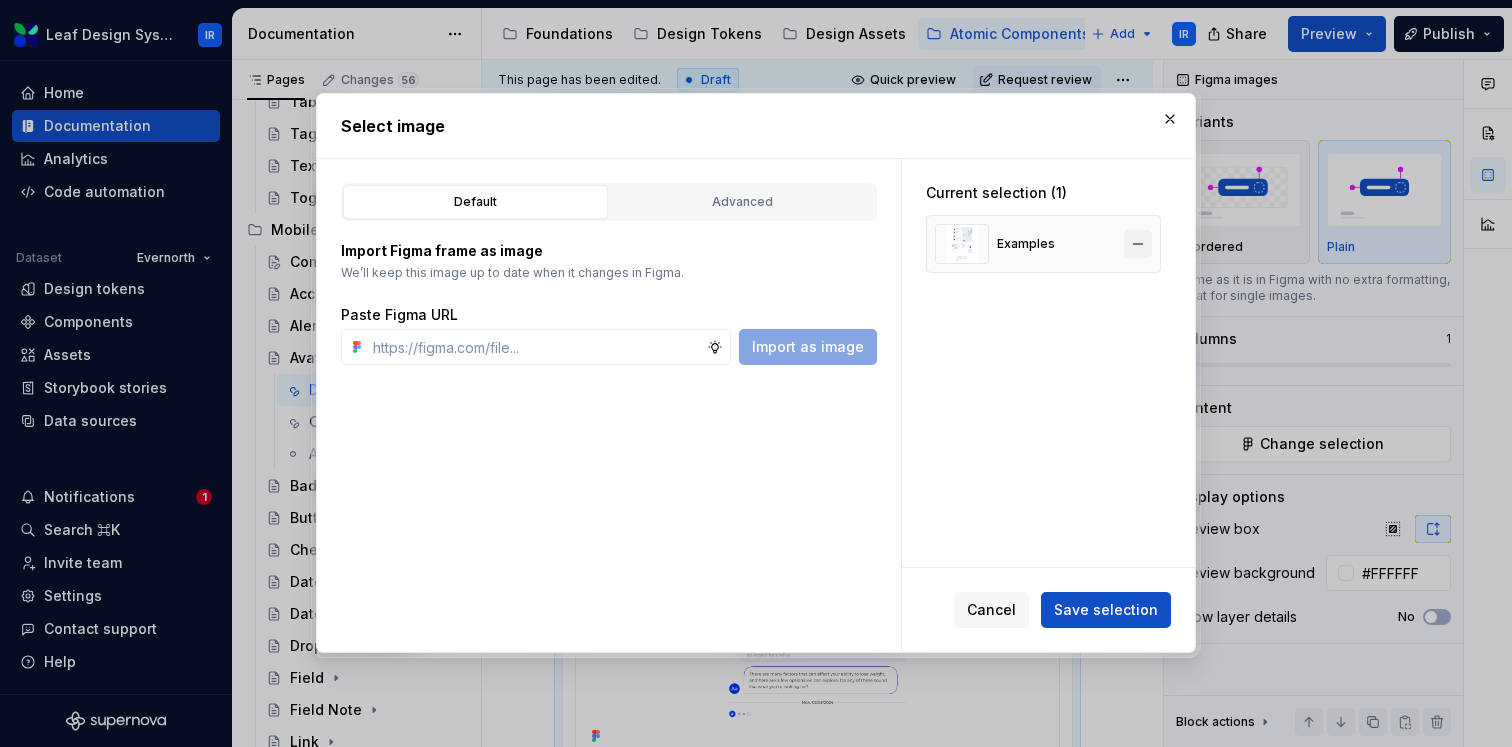 click at bounding box center [1138, 244] 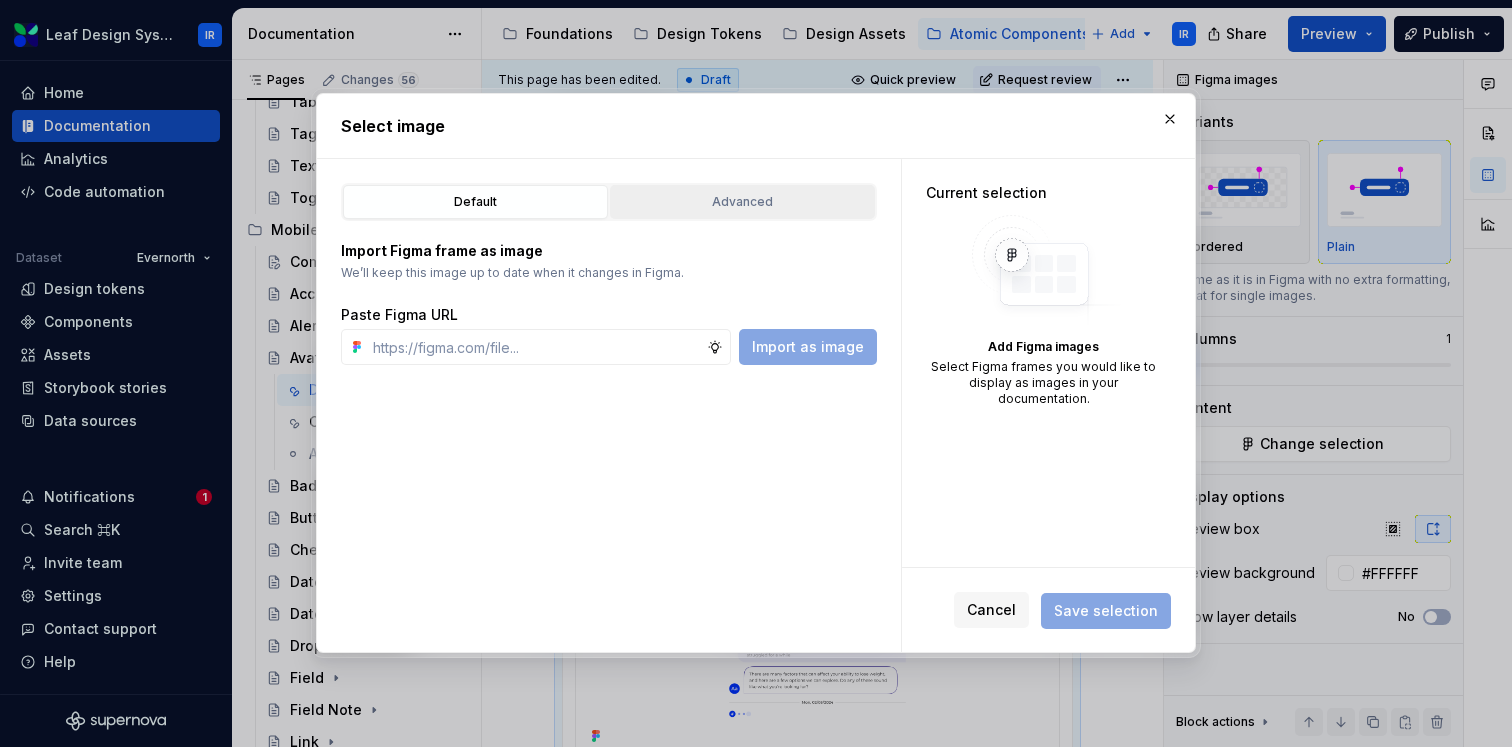 click on "Advanced" at bounding box center [742, 202] 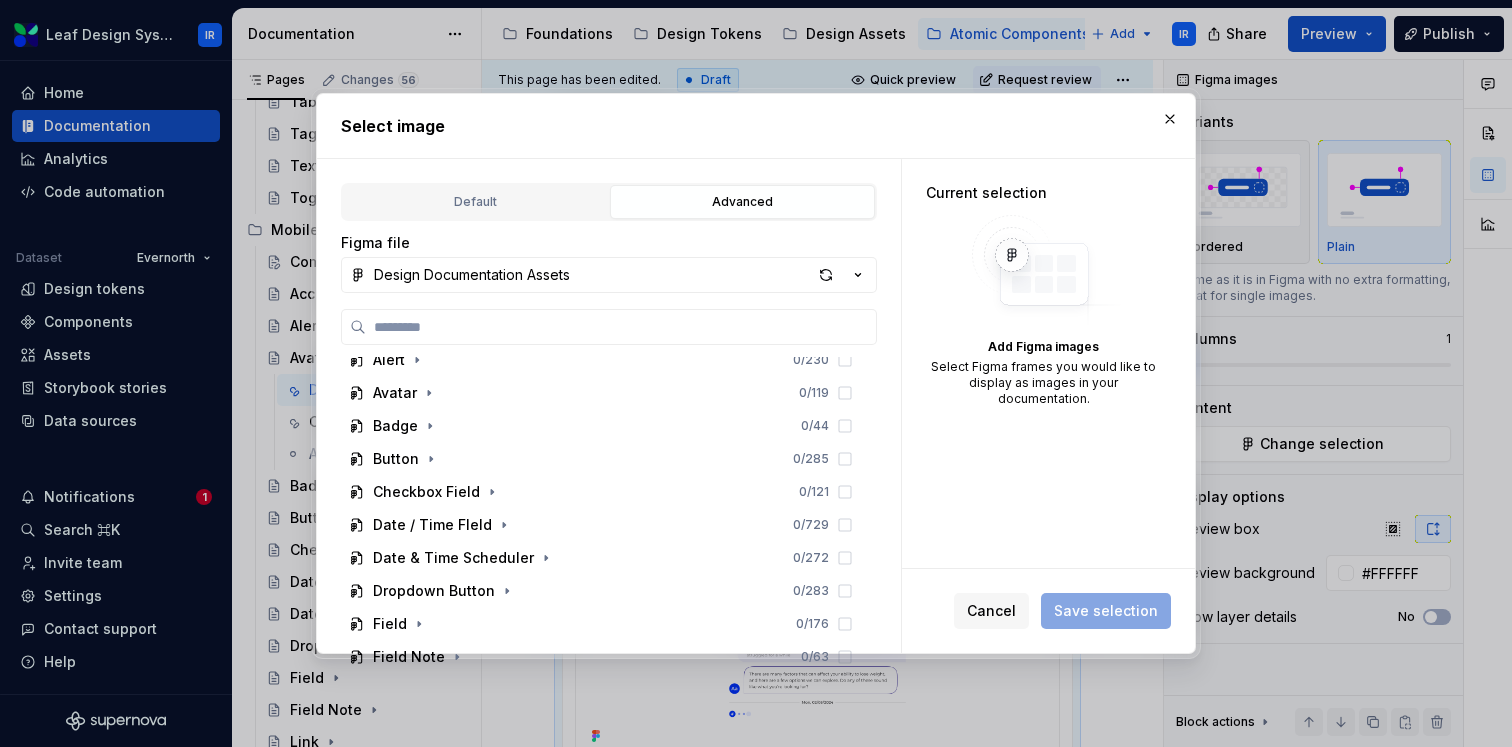 scroll, scrollTop: 1318, scrollLeft: 0, axis: vertical 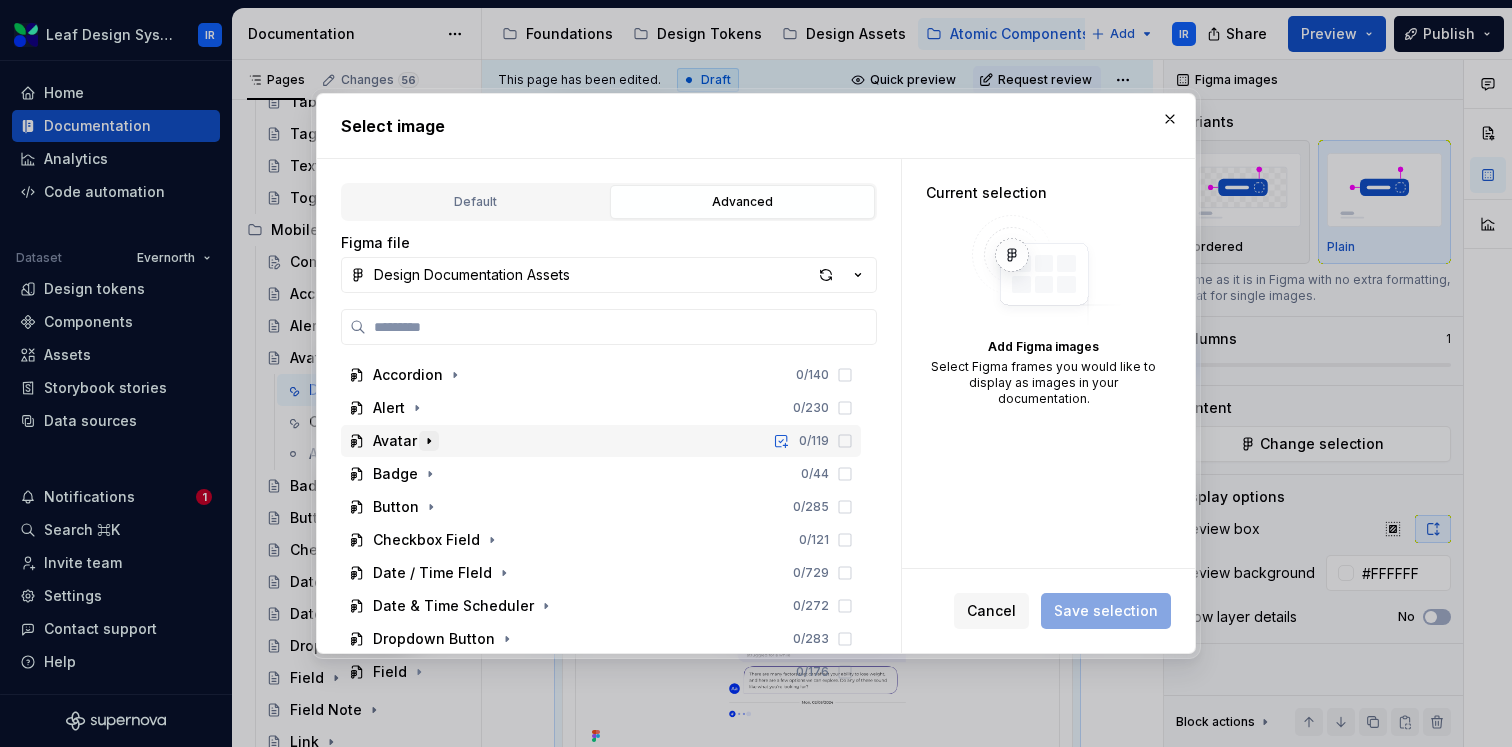 click 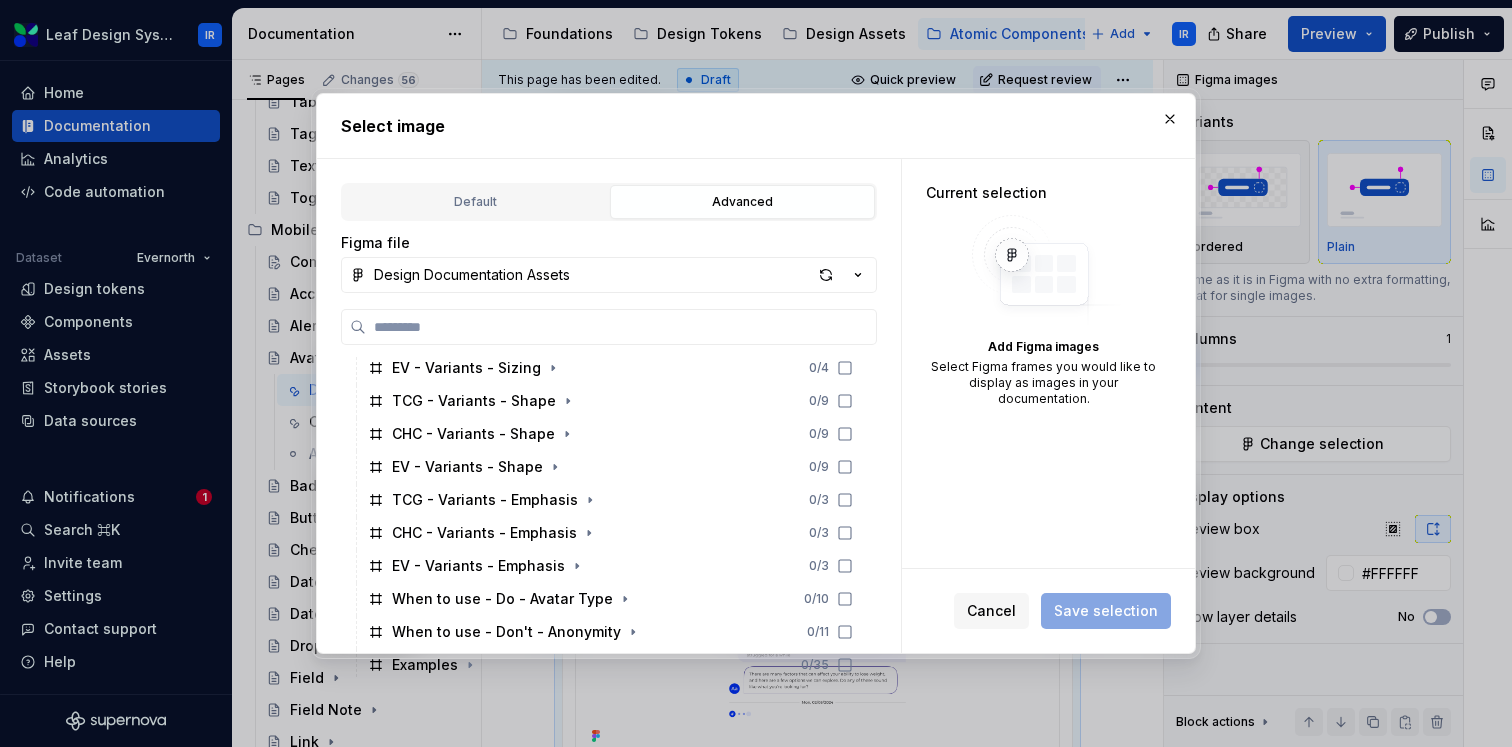scroll, scrollTop: 1699, scrollLeft: 0, axis: vertical 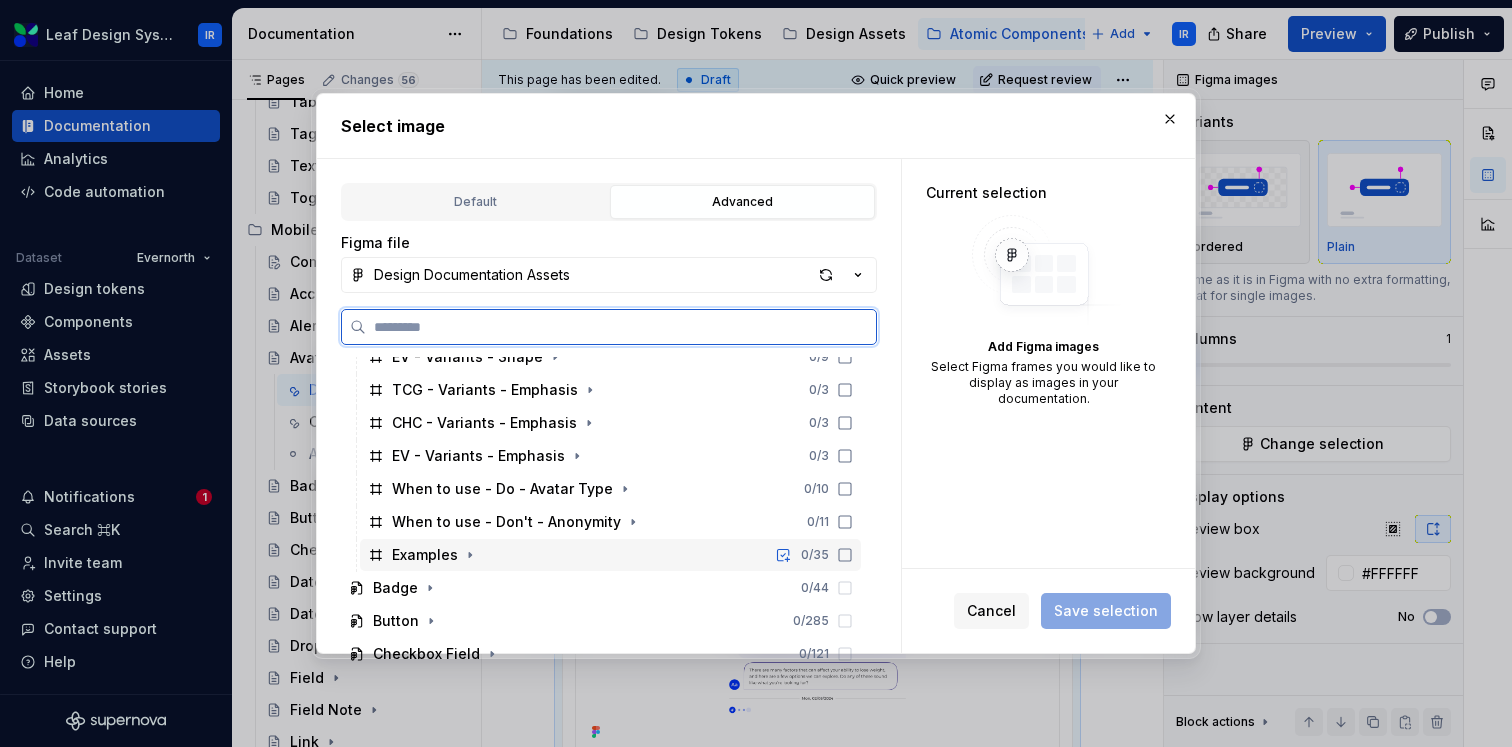 click on "Examples" at bounding box center [425, 555] 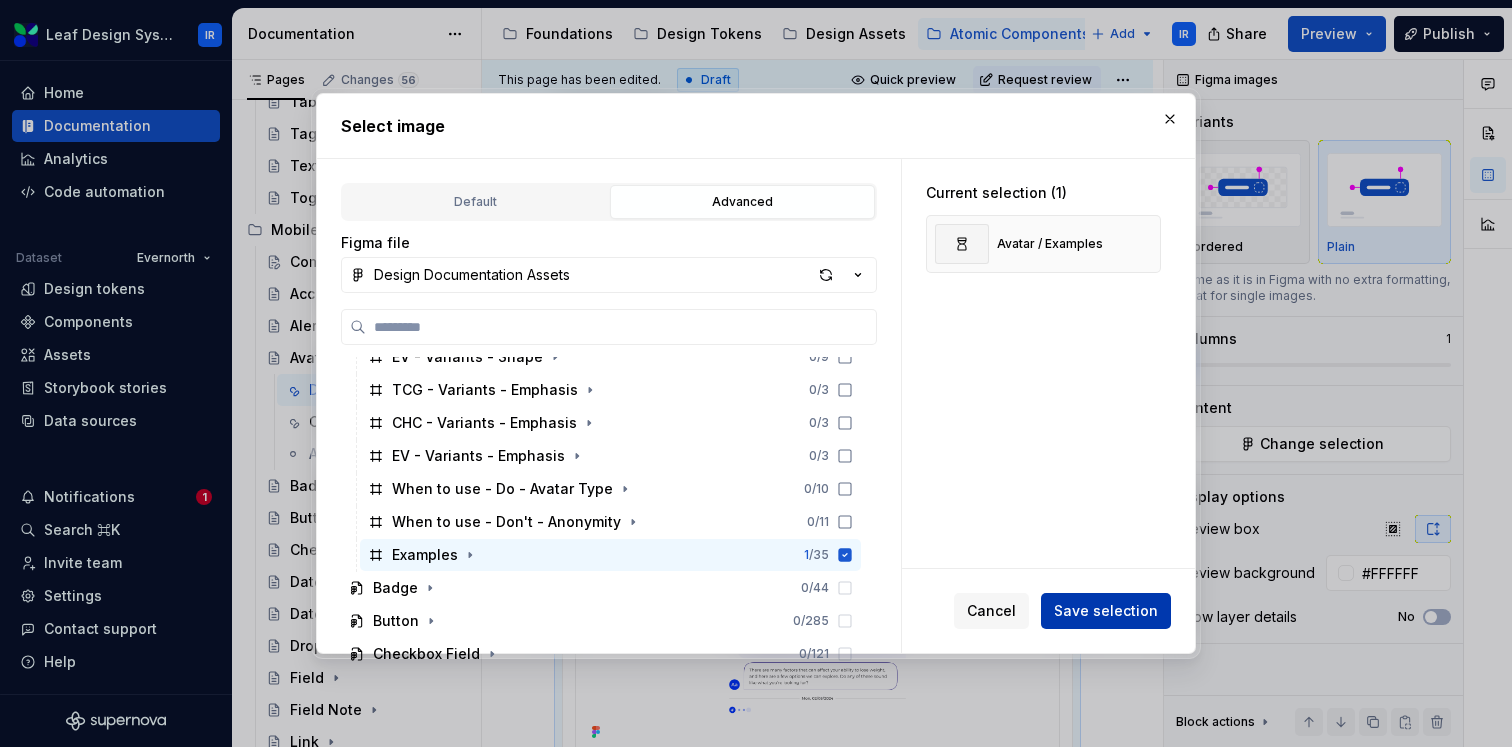 click on "Save selection" at bounding box center (1106, 611) 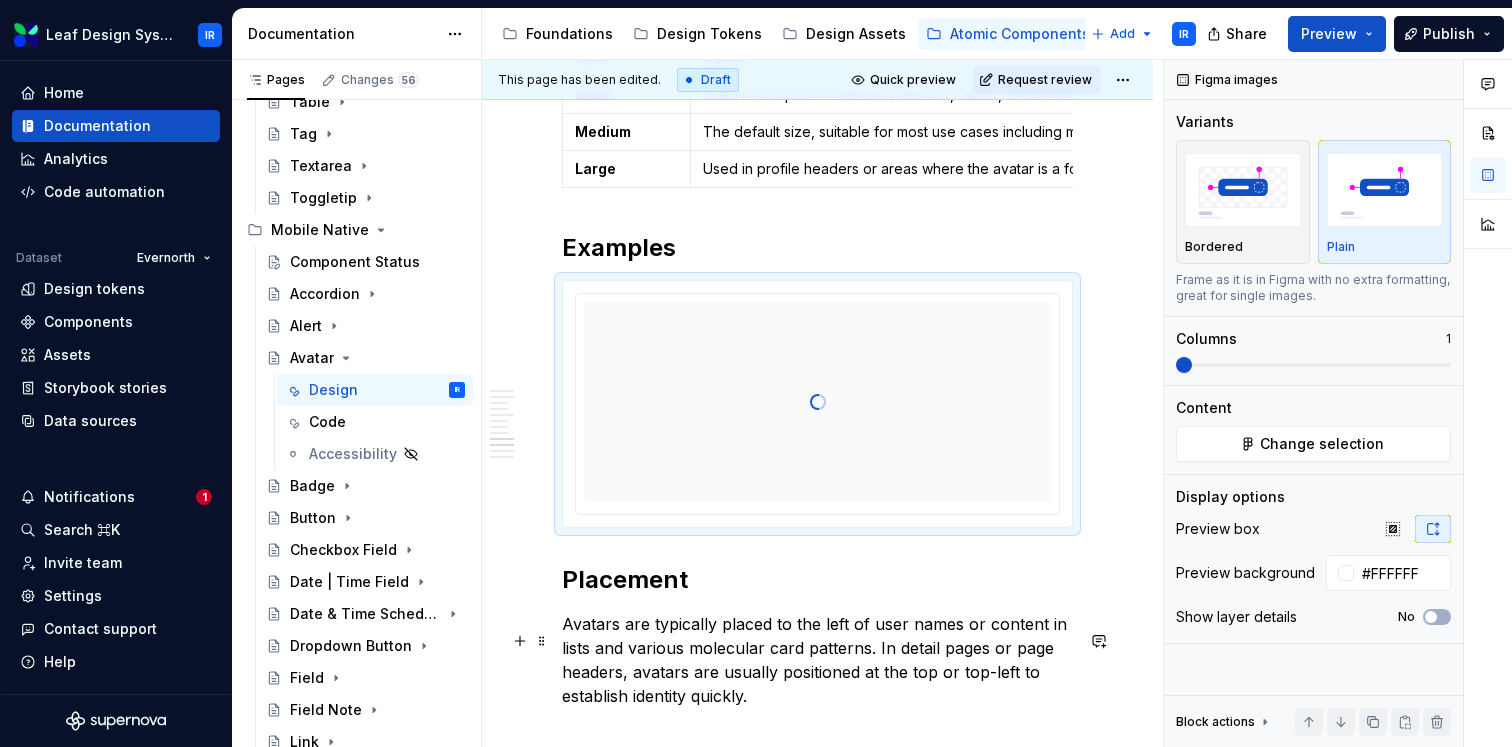 scroll, scrollTop: 3674, scrollLeft: 0, axis: vertical 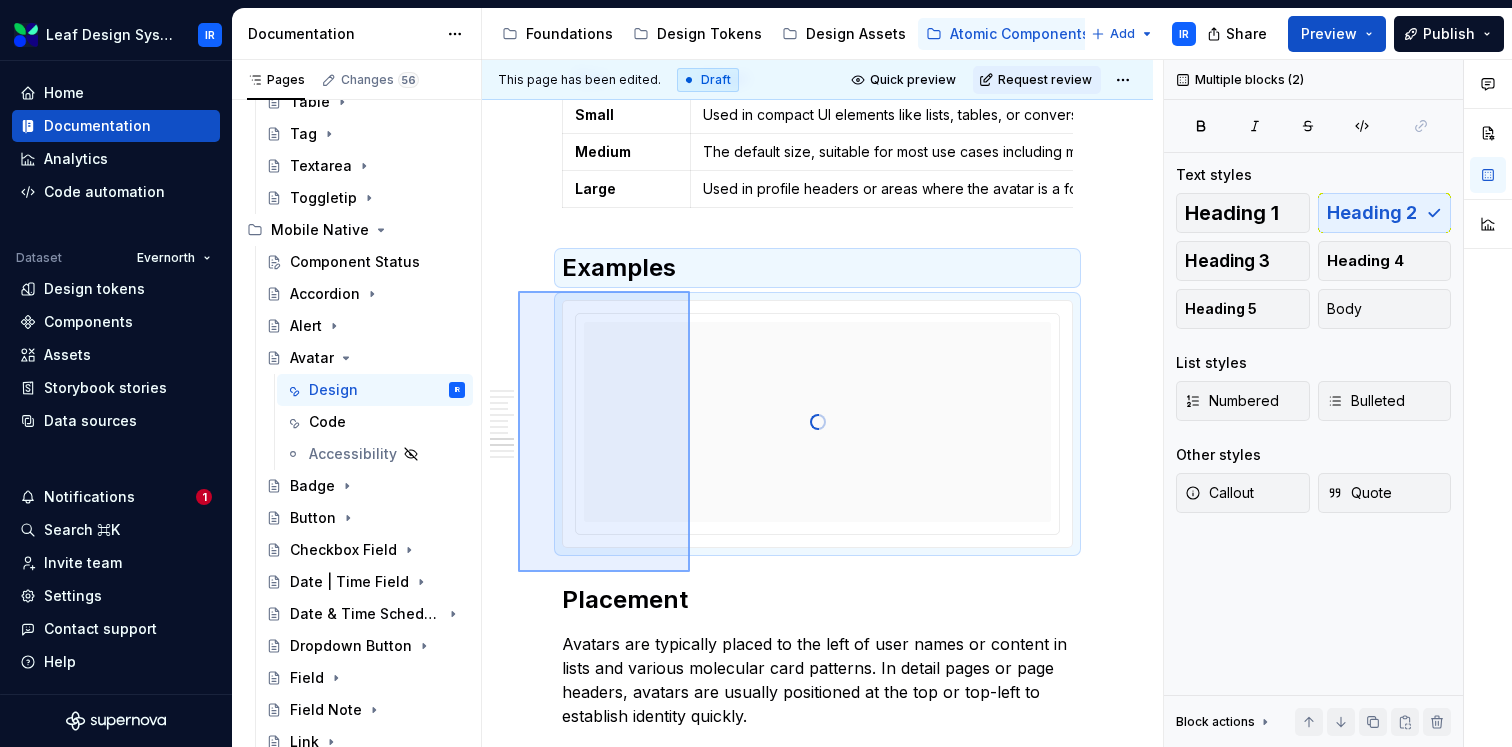 drag, startPoint x: 537, startPoint y: 537, endPoint x: 697, endPoint y: 282, distance: 301.03986 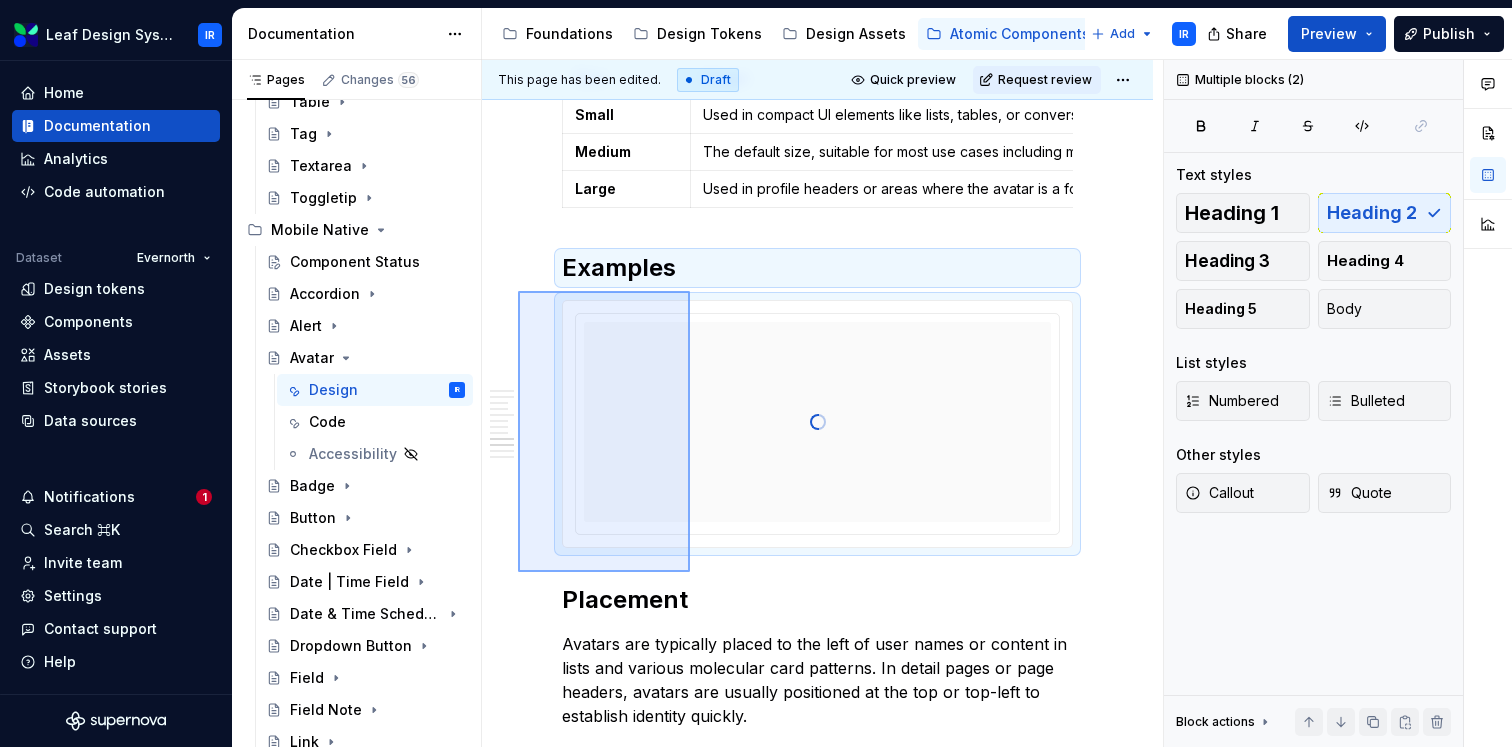 click on "**********" at bounding box center (822, 403) 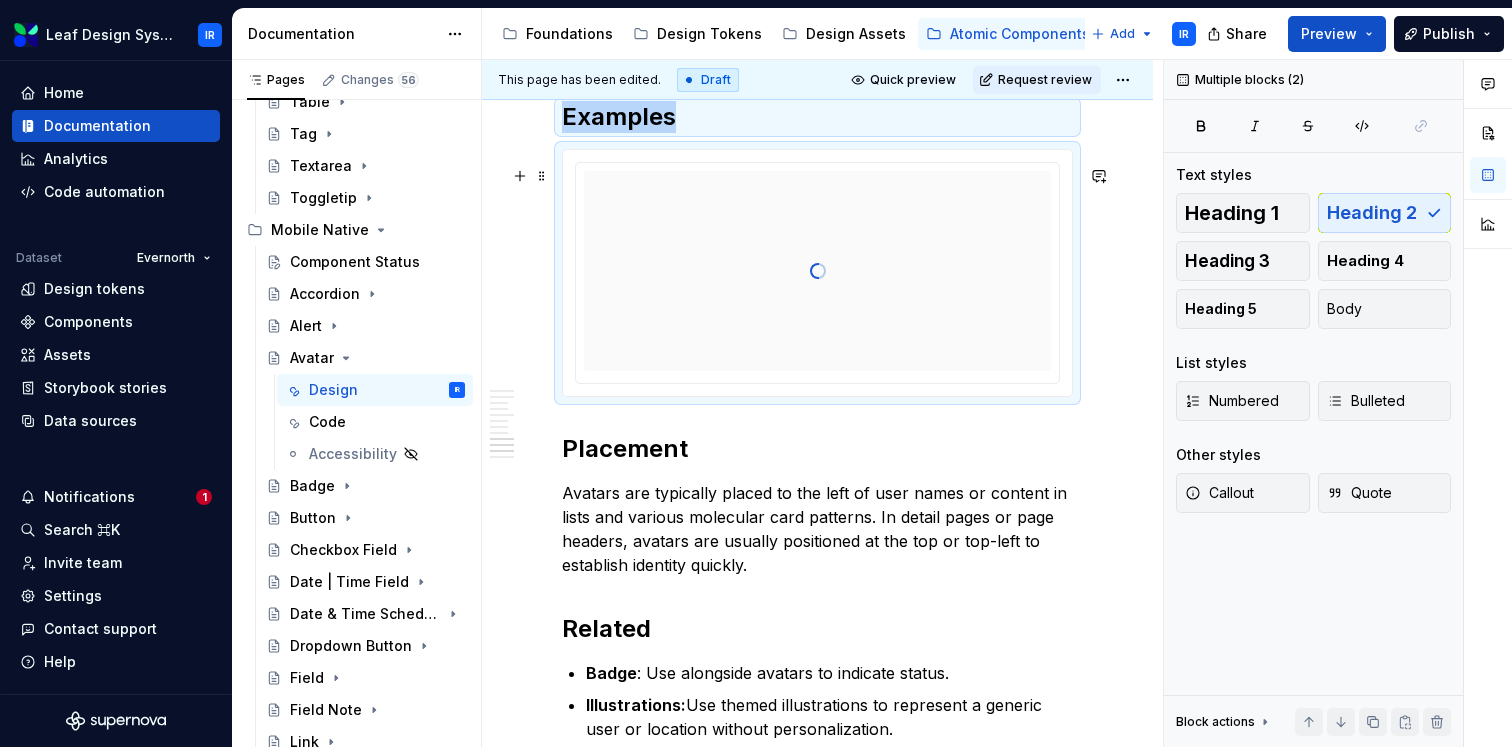 scroll, scrollTop: 3839, scrollLeft: 0, axis: vertical 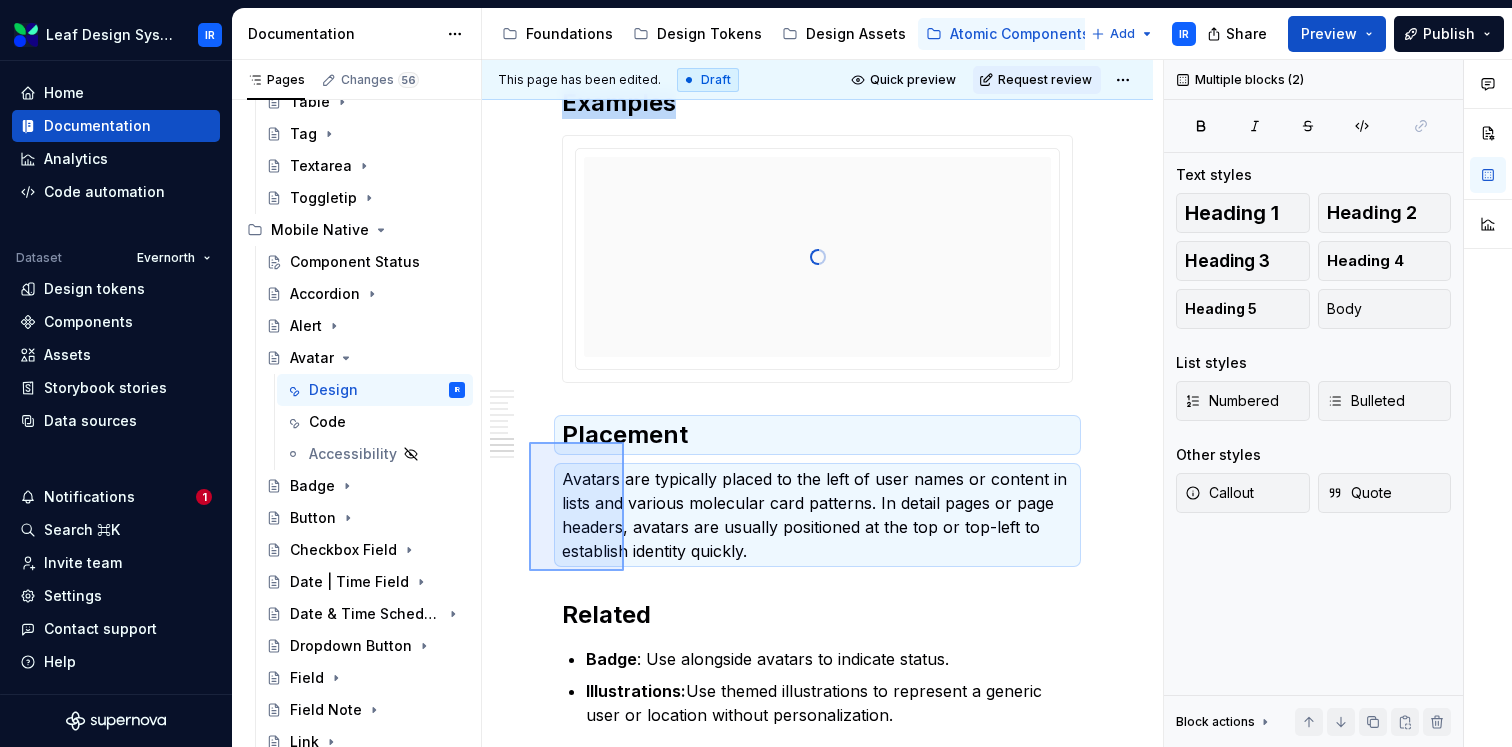 drag, startPoint x: 541, startPoint y: 564, endPoint x: 626, endPoint y: 440, distance: 150.33629 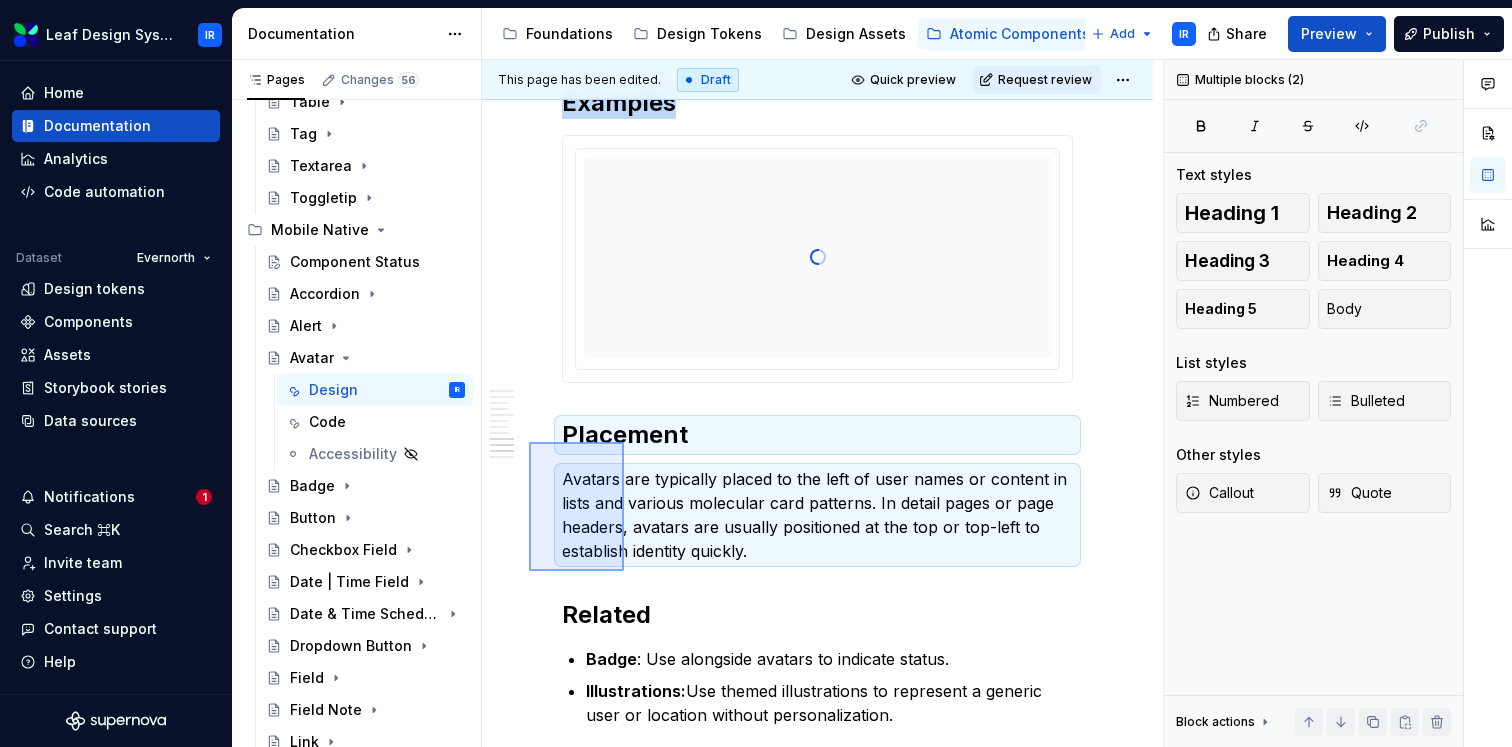 click on "**********" at bounding box center [822, 403] 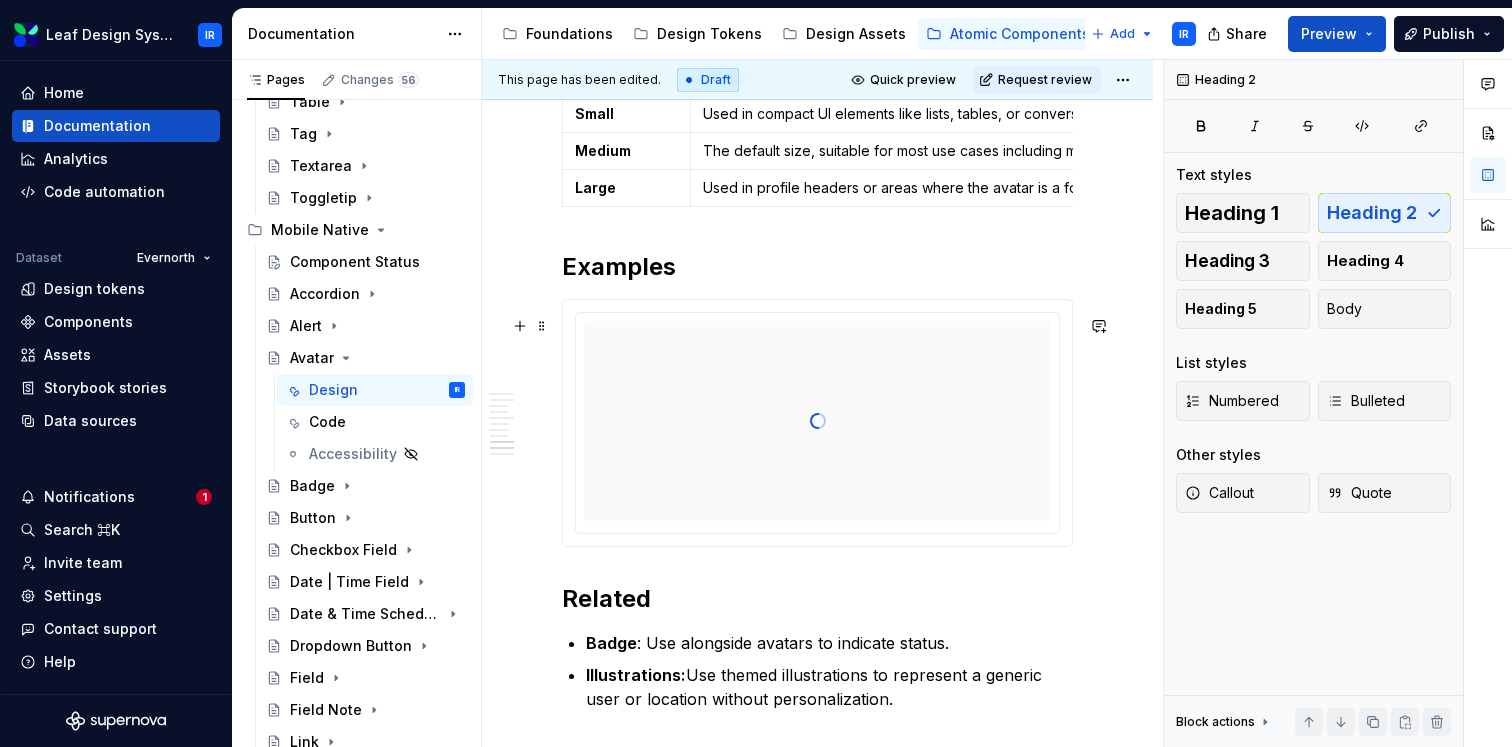 scroll, scrollTop: 3637, scrollLeft: 0, axis: vertical 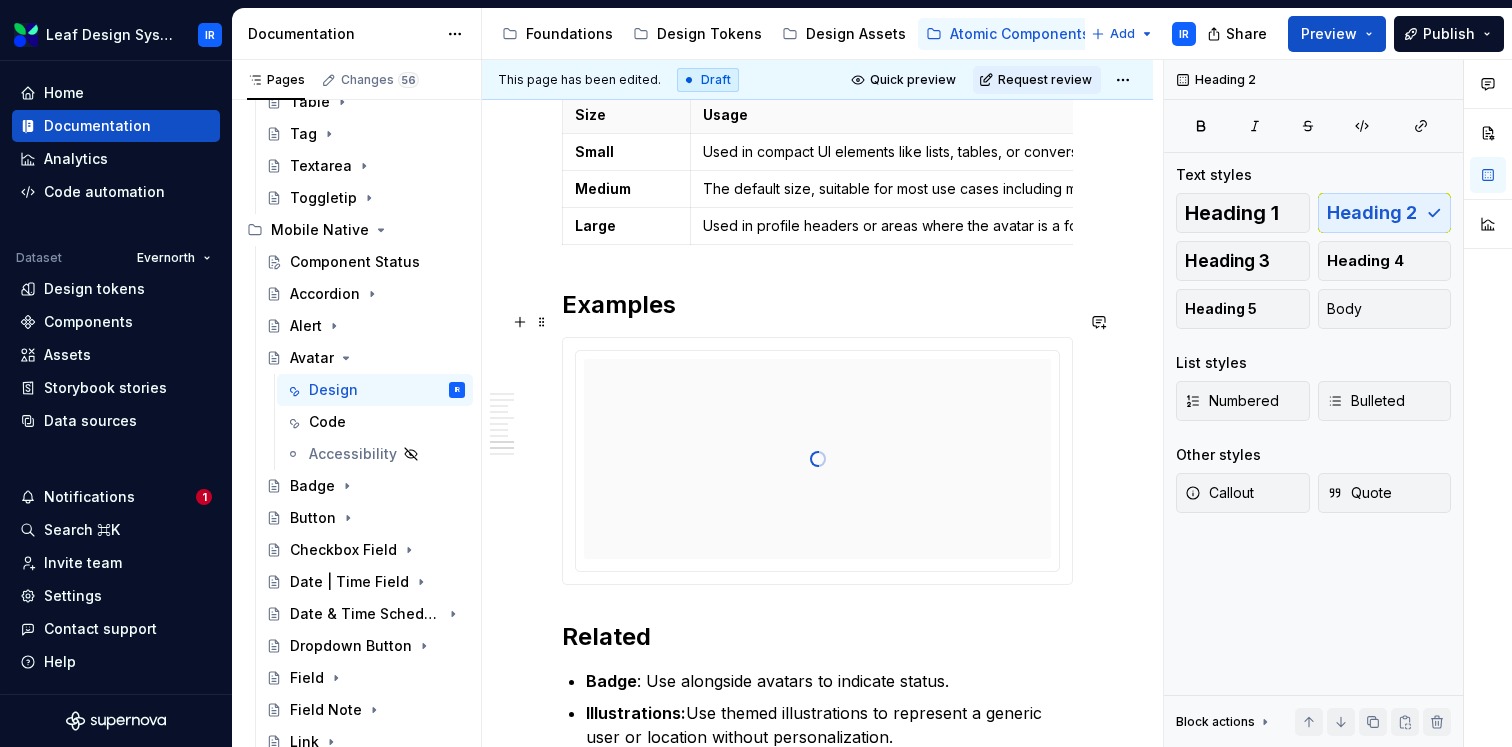 click on "Examples" at bounding box center [817, 305] 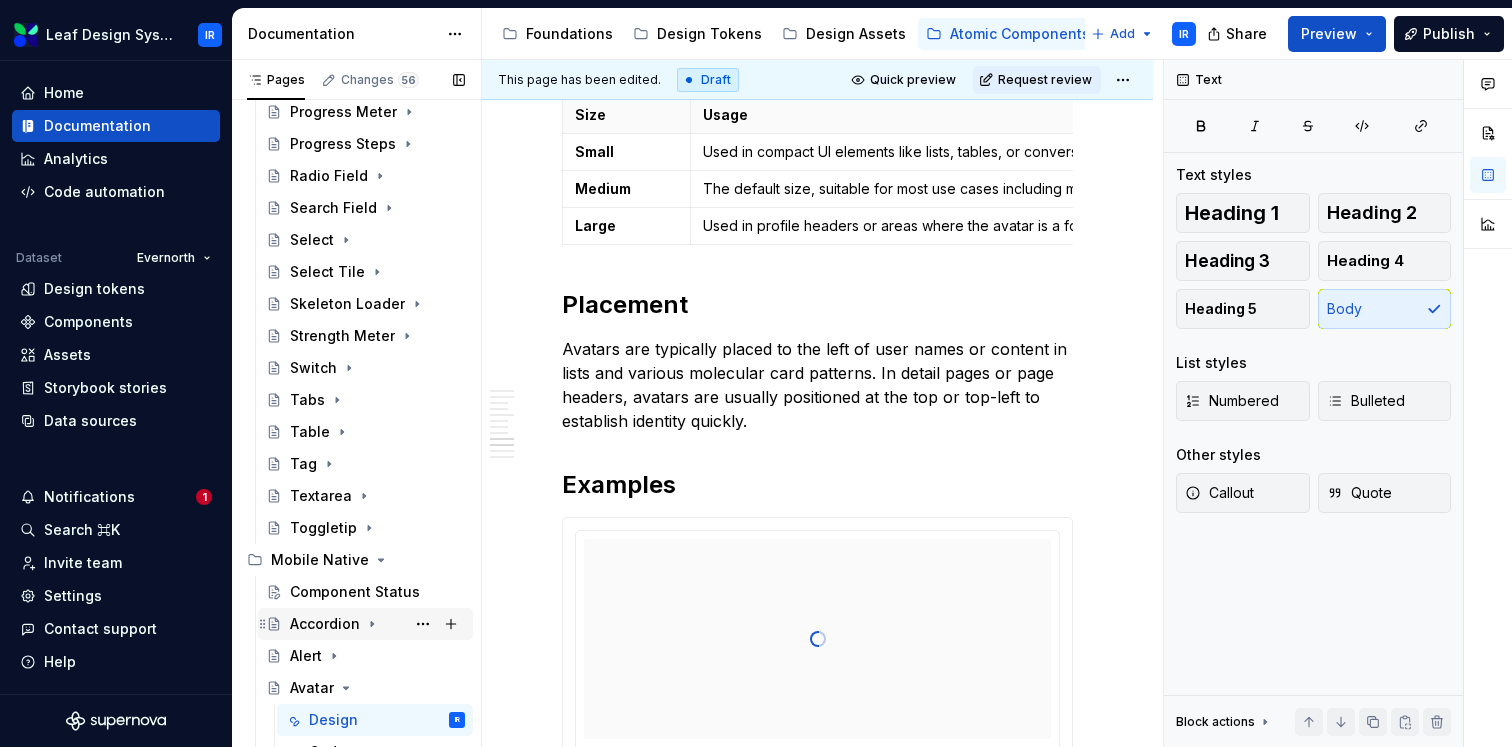 scroll, scrollTop: 0, scrollLeft: 0, axis: both 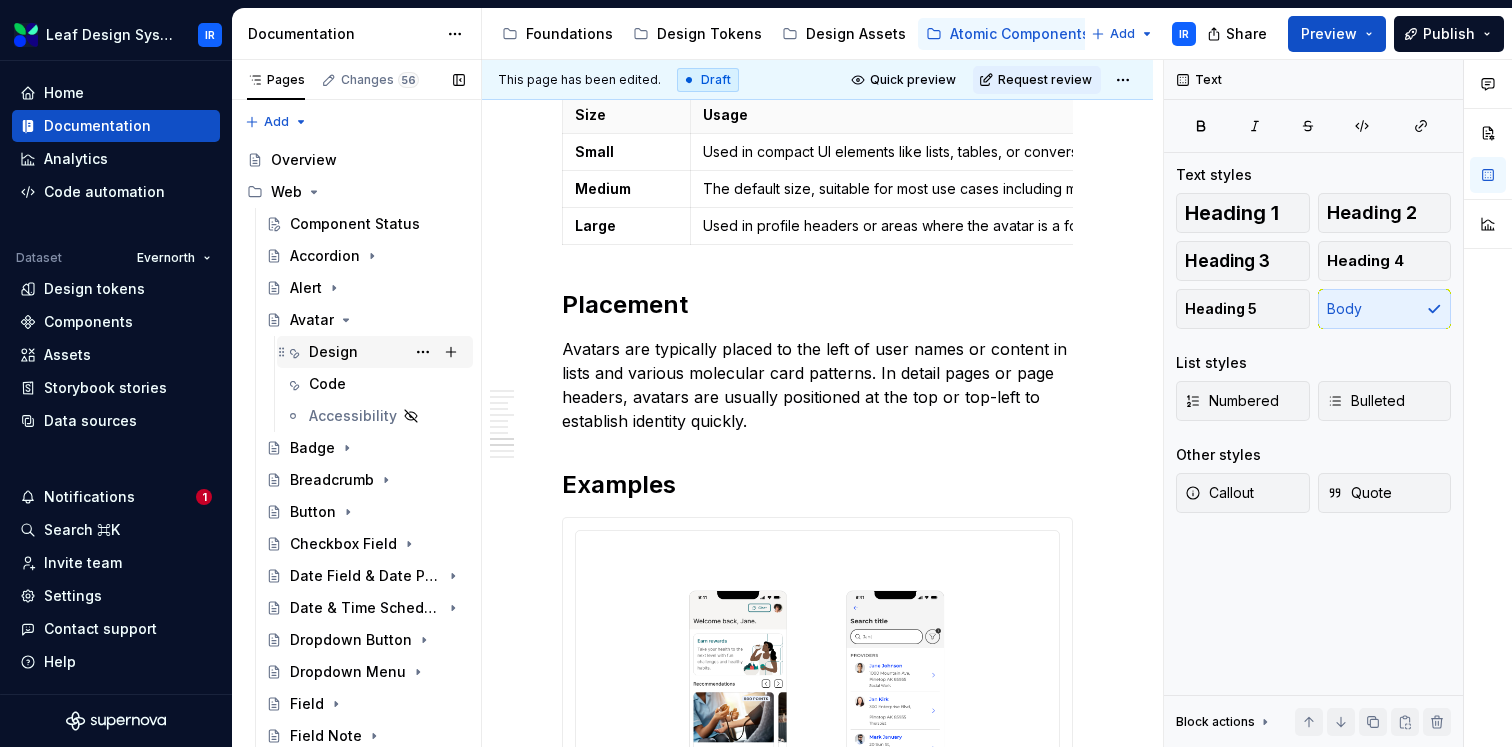 click on "Design" at bounding box center [333, 352] 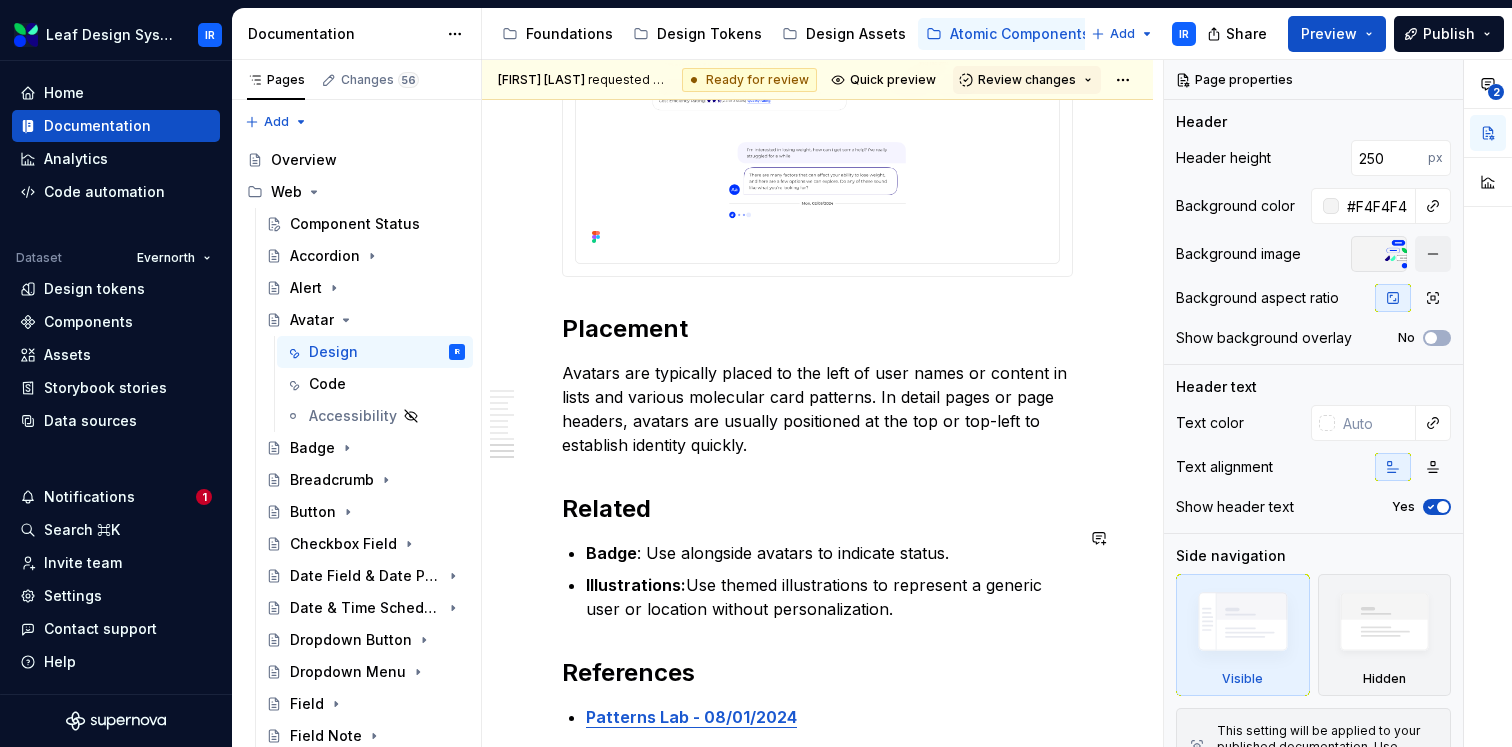 scroll, scrollTop: 4294, scrollLeft: 0, axis: vertical 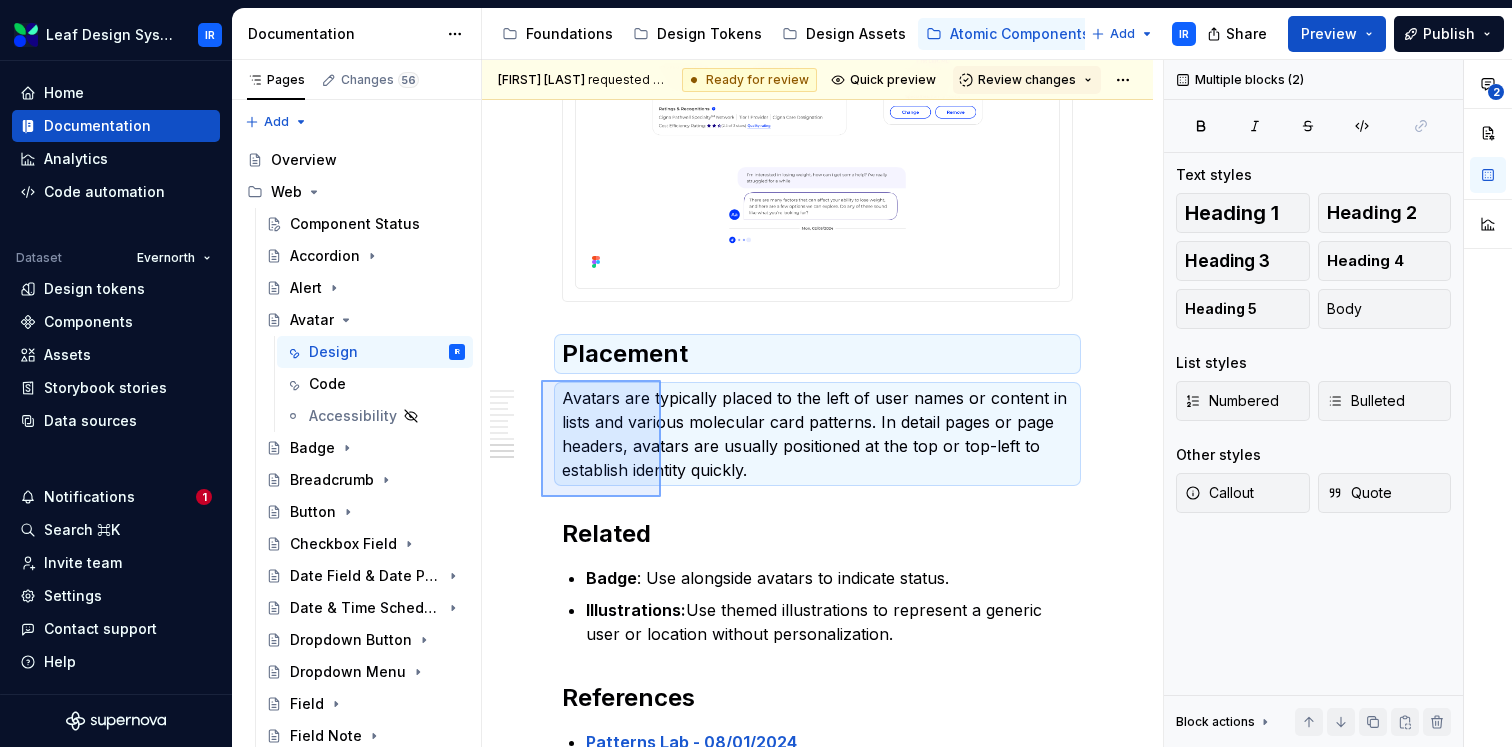 drag, startPoint x: 559, startPoint y: 481, endPoint x: 662, endPoint y: 381, distance: 143.55835 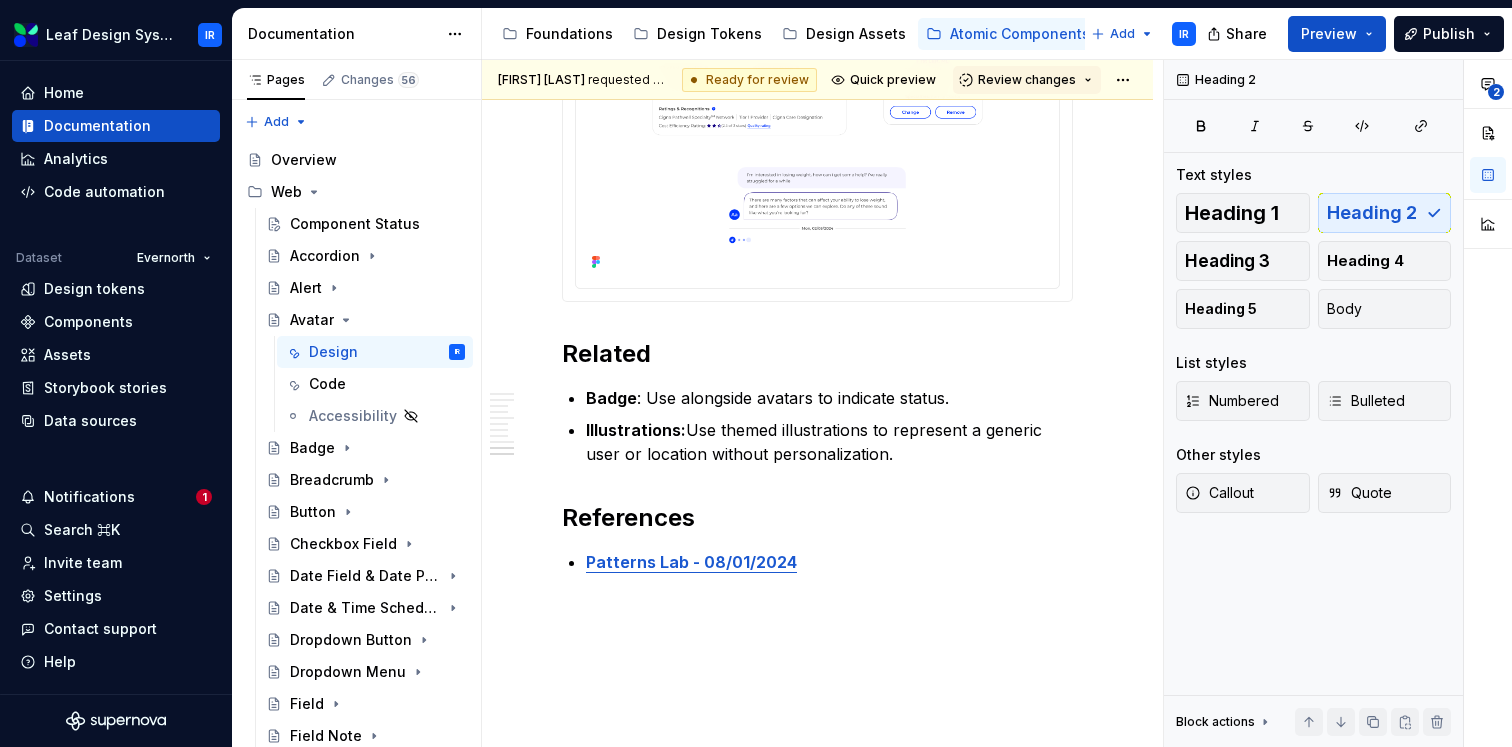 type on "*" 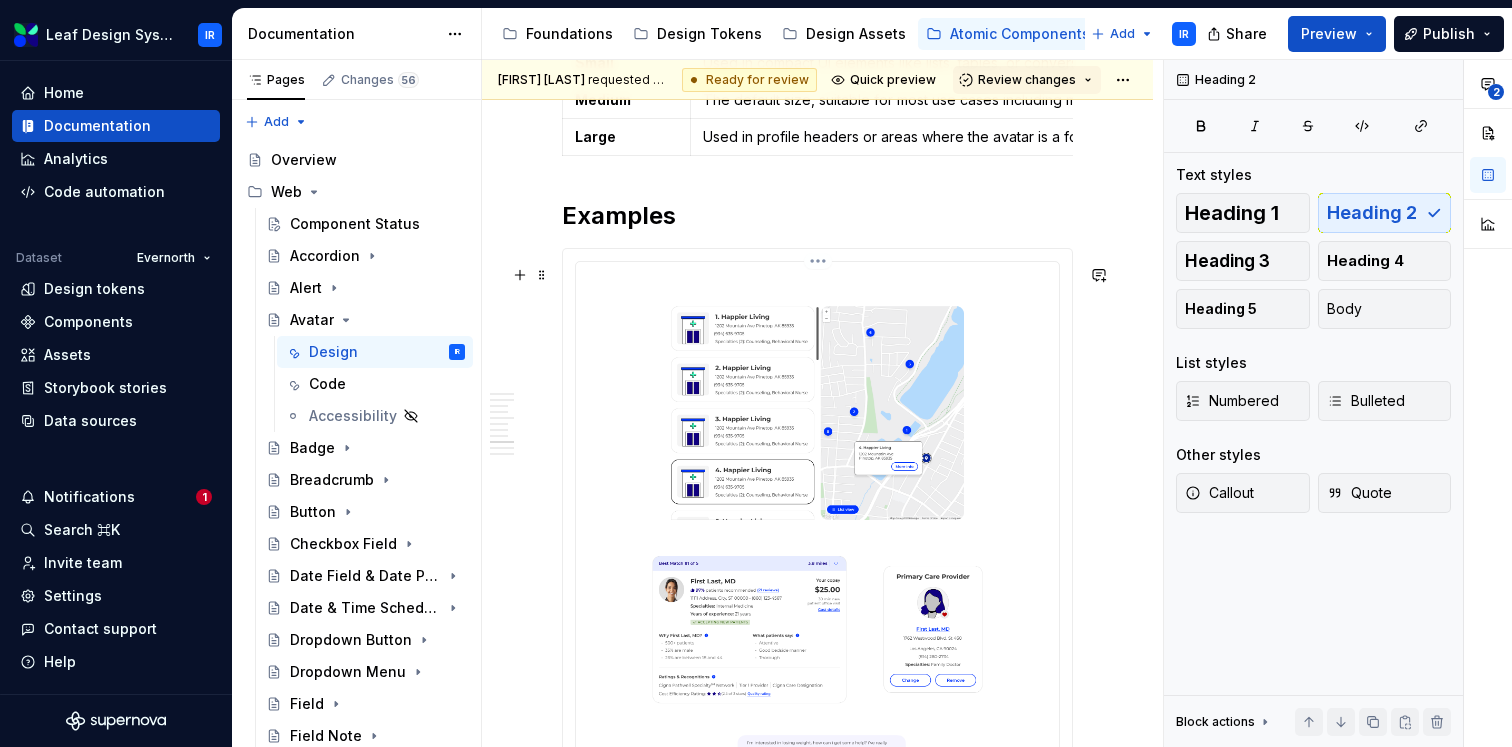 scroll, scrollTop: 3613, scrollLeft: 0, axis: vertical 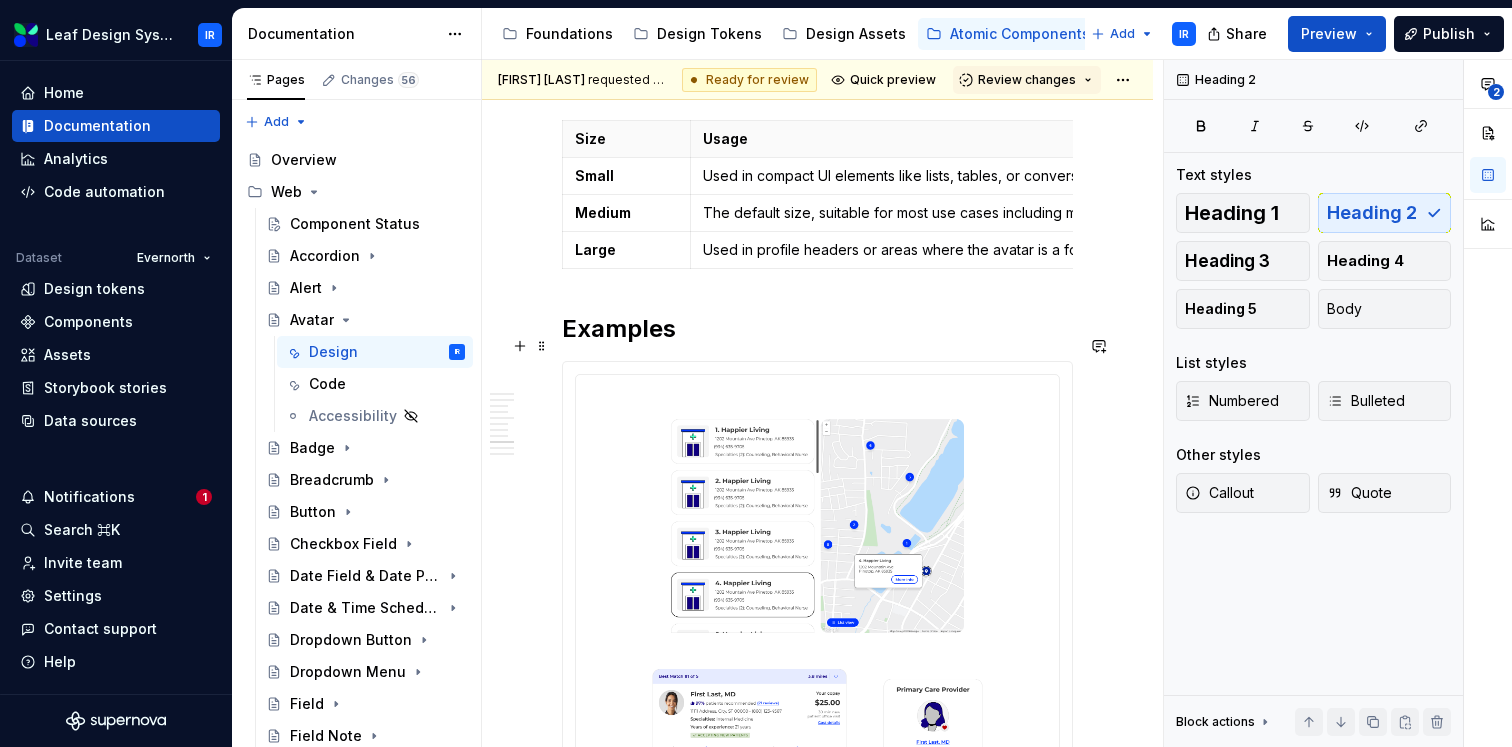 click on "Examples" at bounding box center (817, 329) 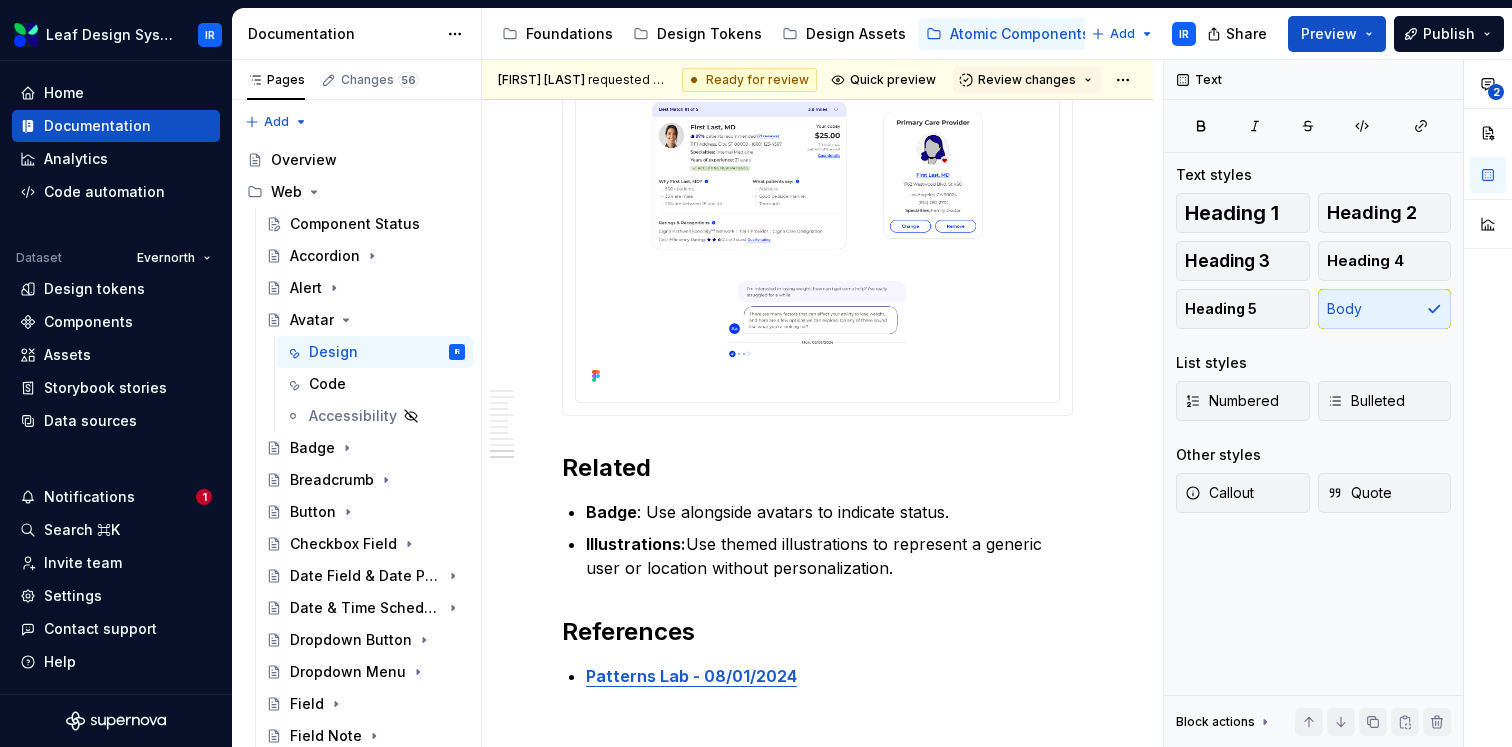 scroll, scrollTop: 4382, scrollLeft: 0, axis: vertical 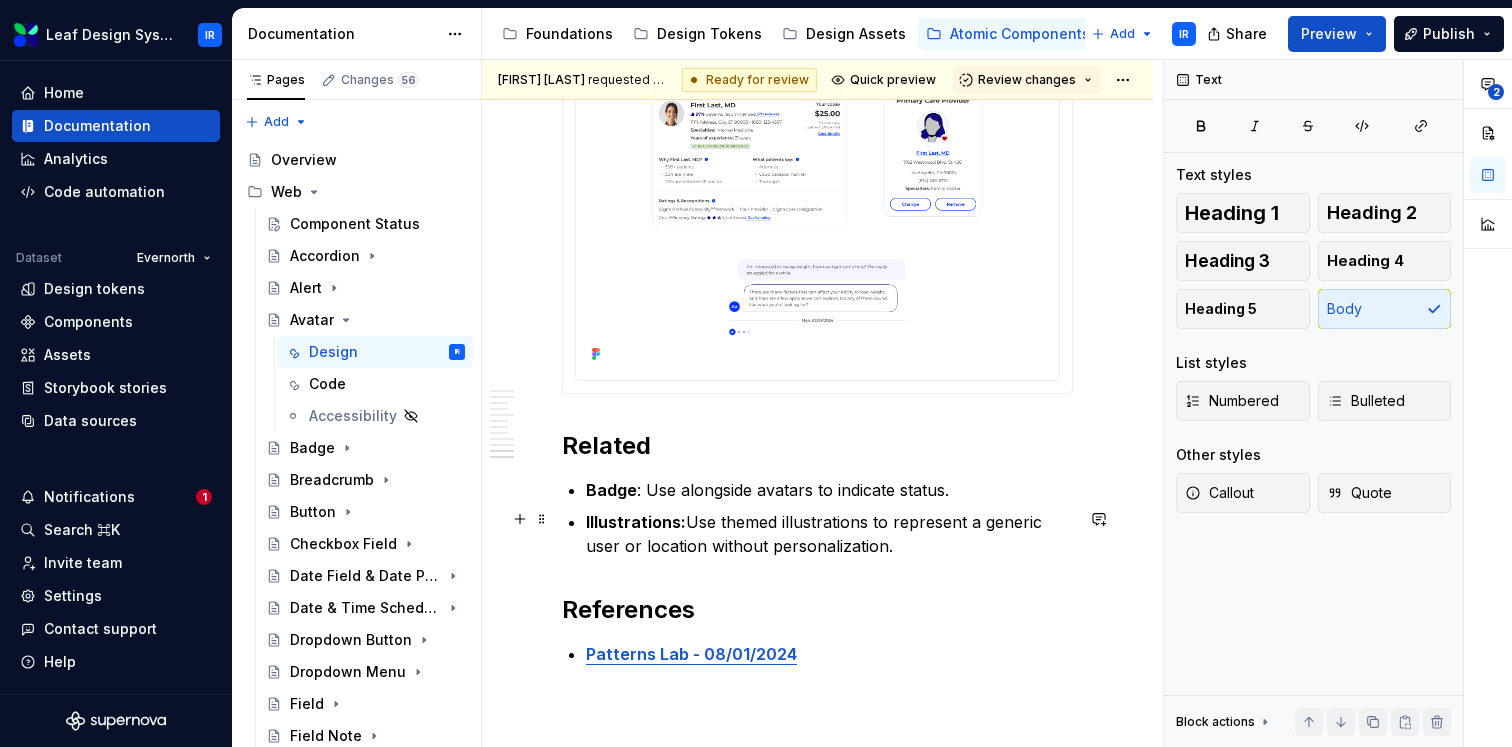 click on "Badge" at bounding box center (611, 490) 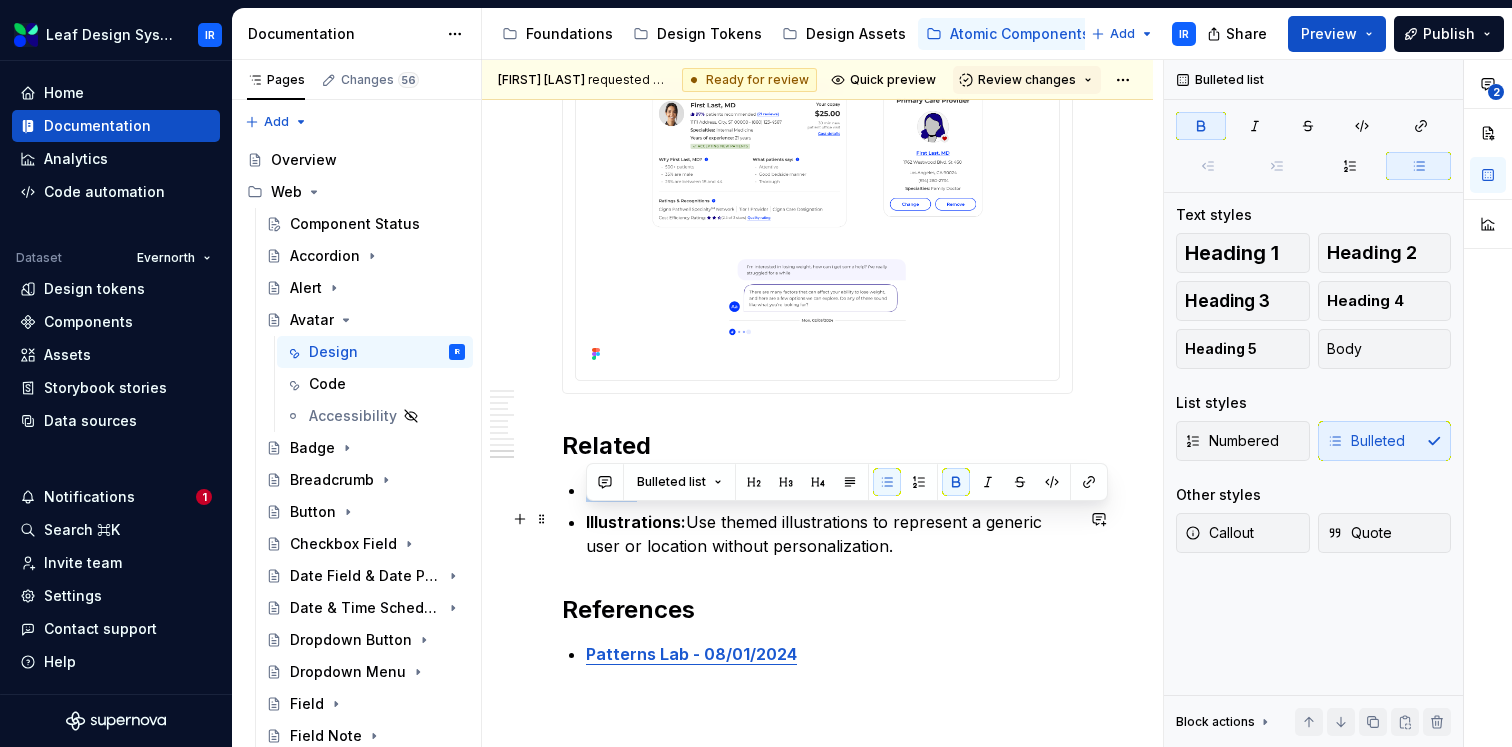 click on "Badge" at bounding box center (611, 490) 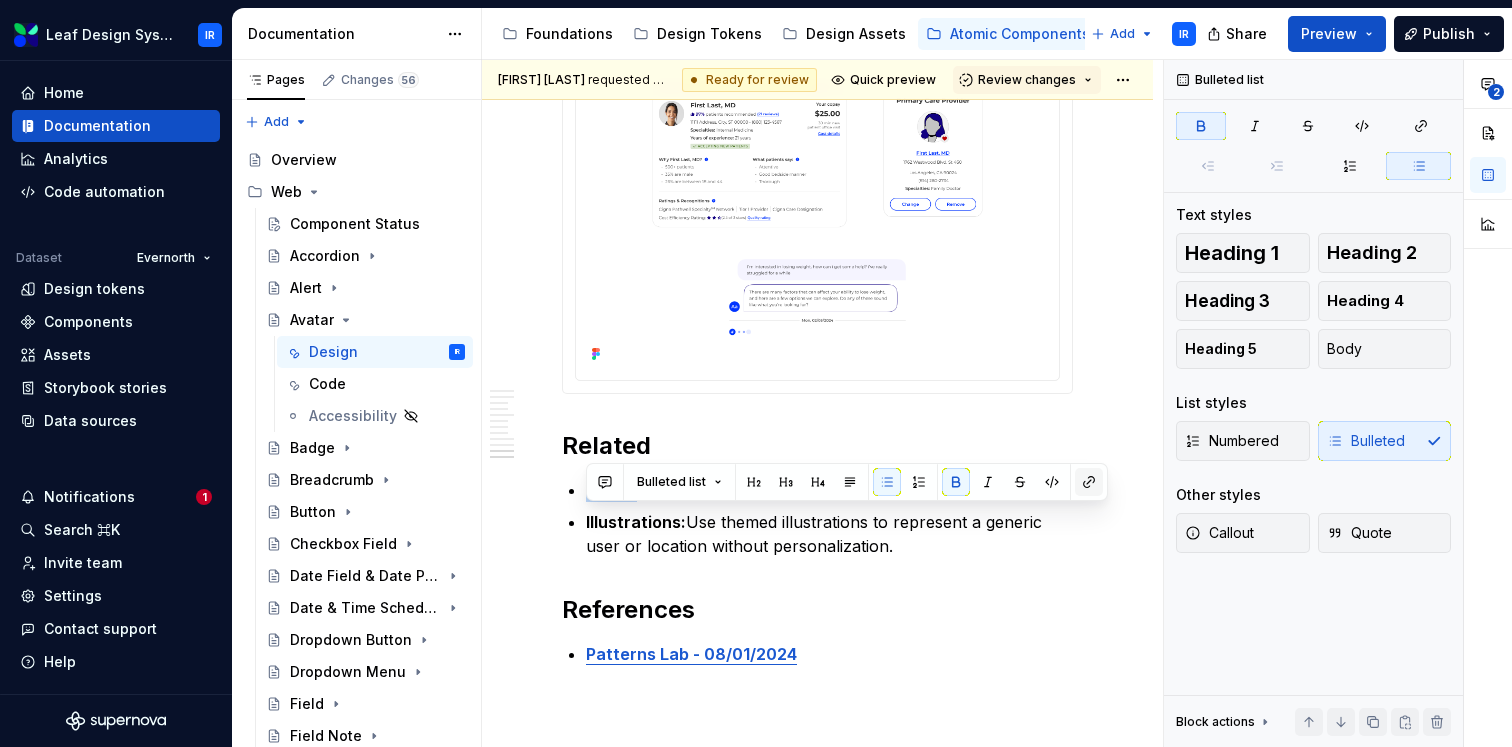 click at bounding box center (1089, 482) 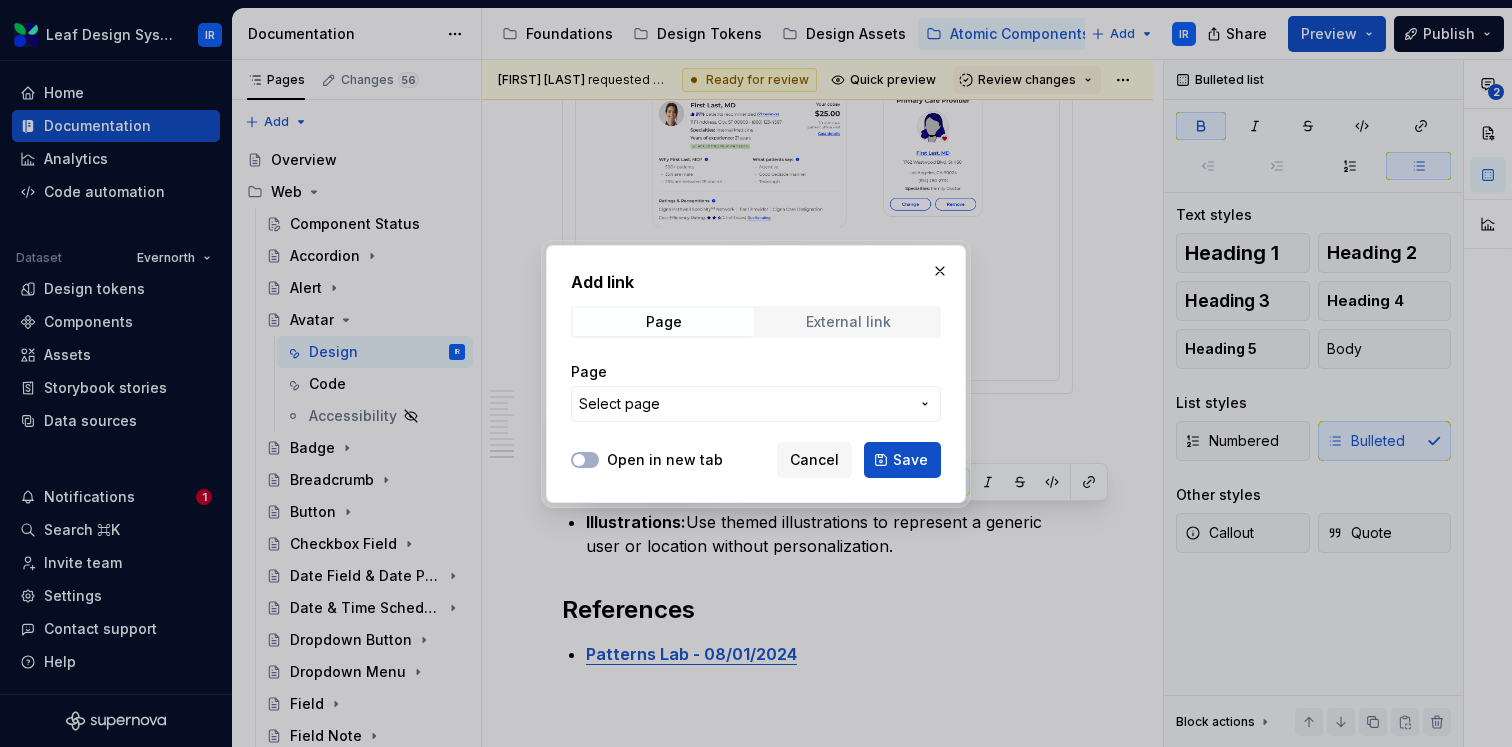 click on "External link" at bounding box center (848, 322) 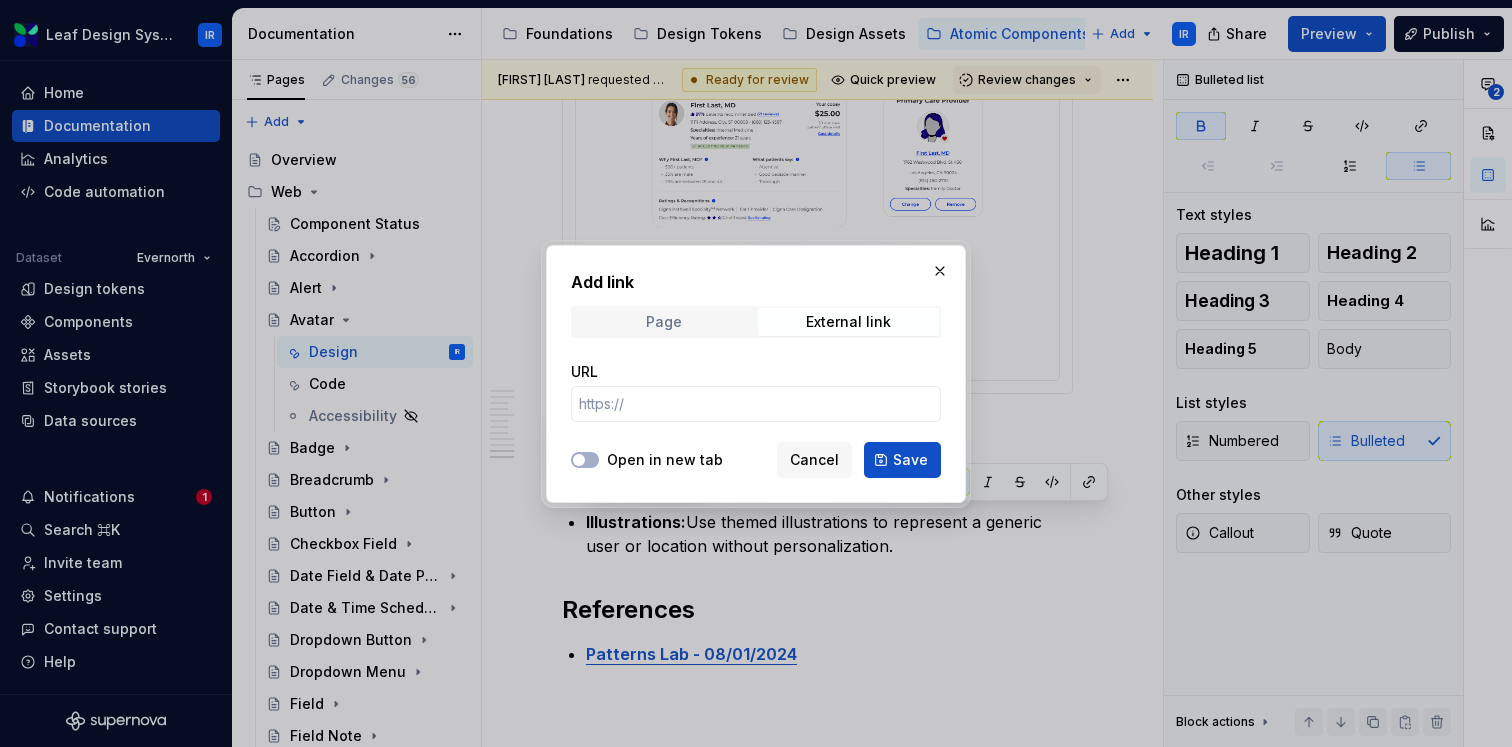 click on "Page" at bounding box center (663, 322) 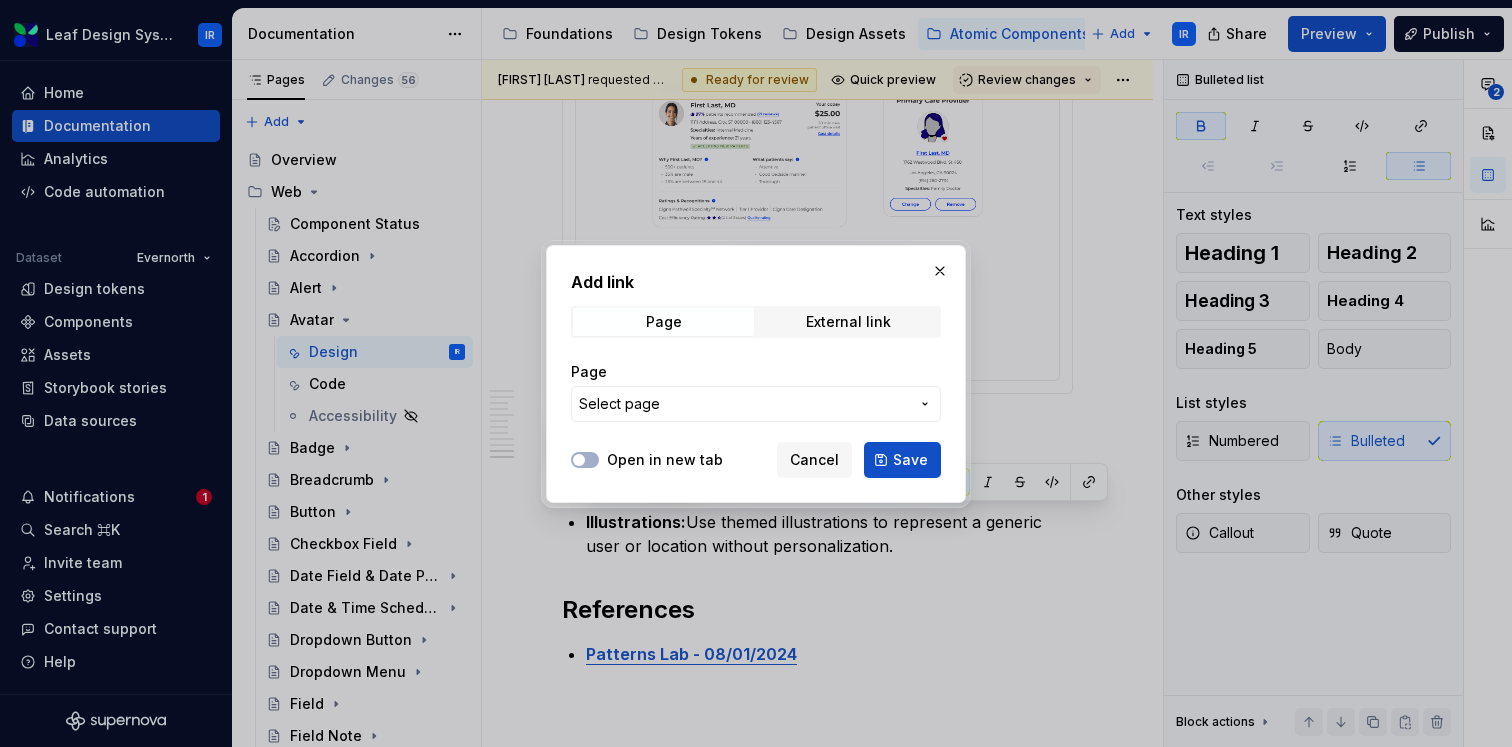 click on "Select page" at bounding box center (744, 404) 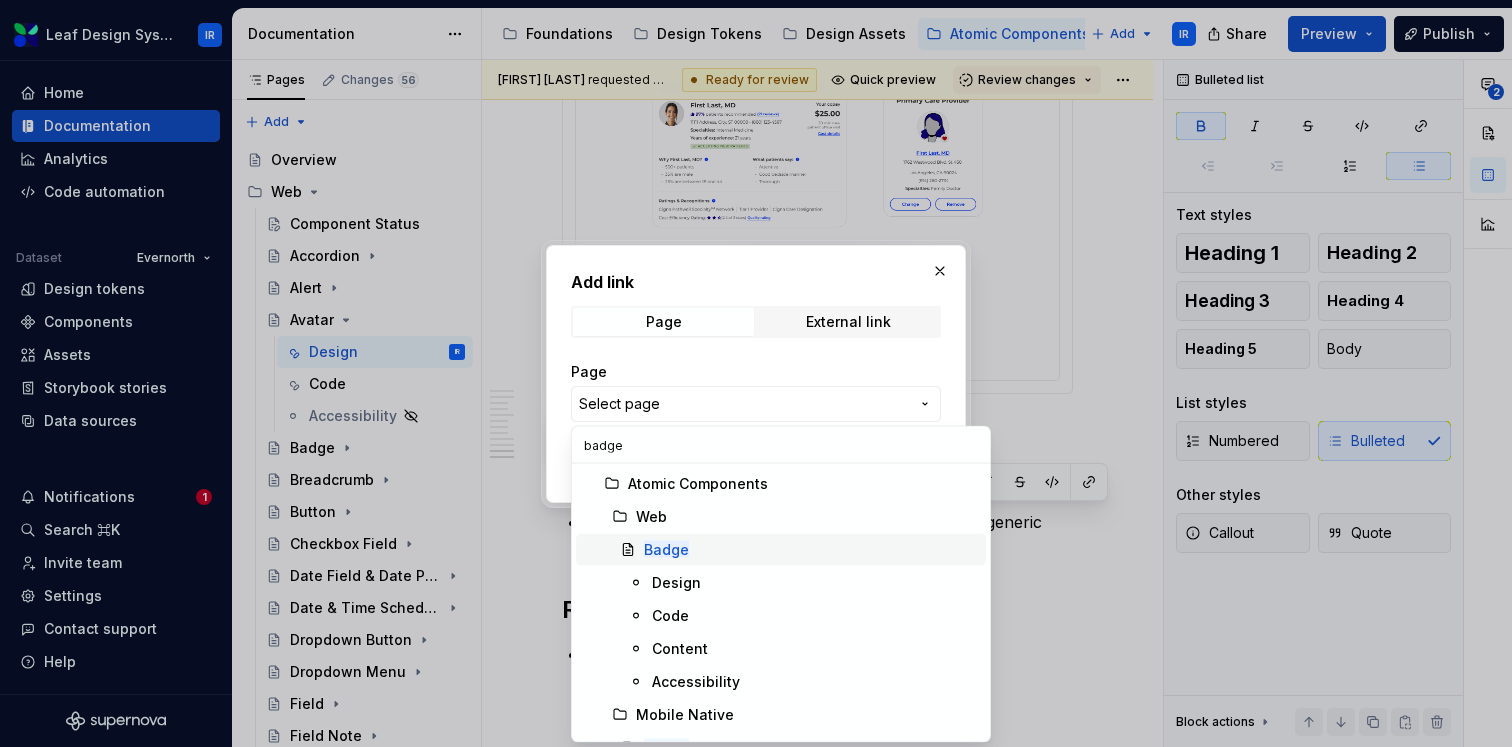 type on "badge" 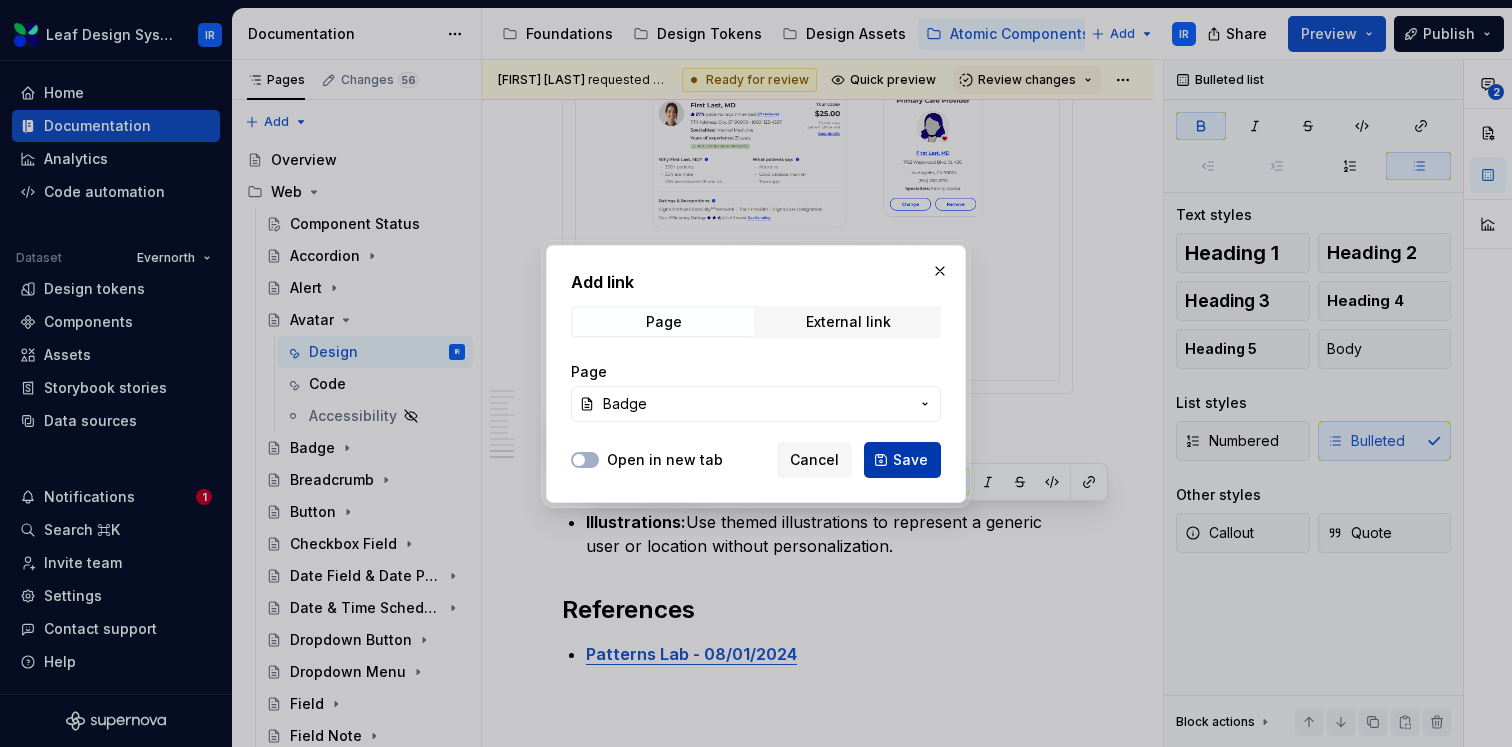 click on "Save" at bounding box center [902, 460] 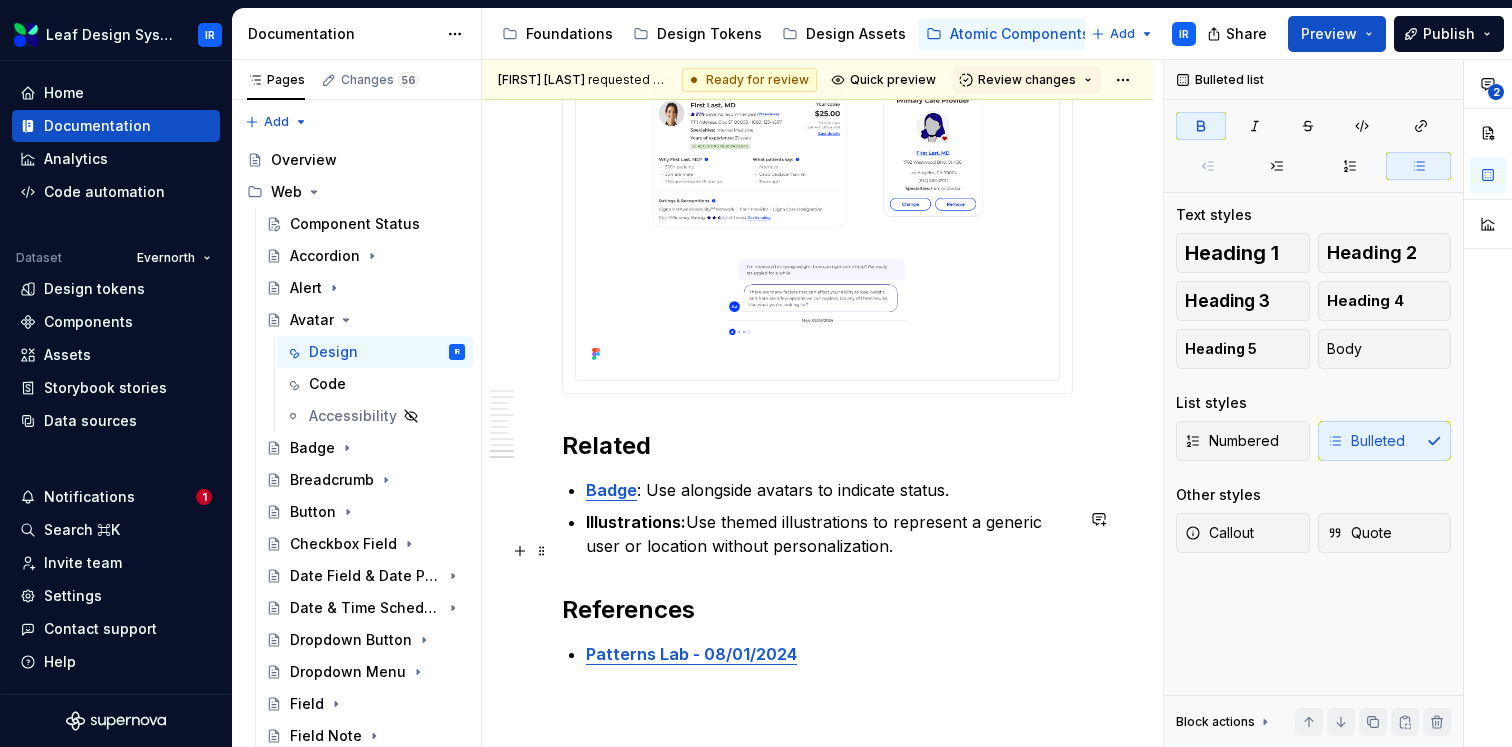 click on "Illustrations:" at bounding box center (636, 522) 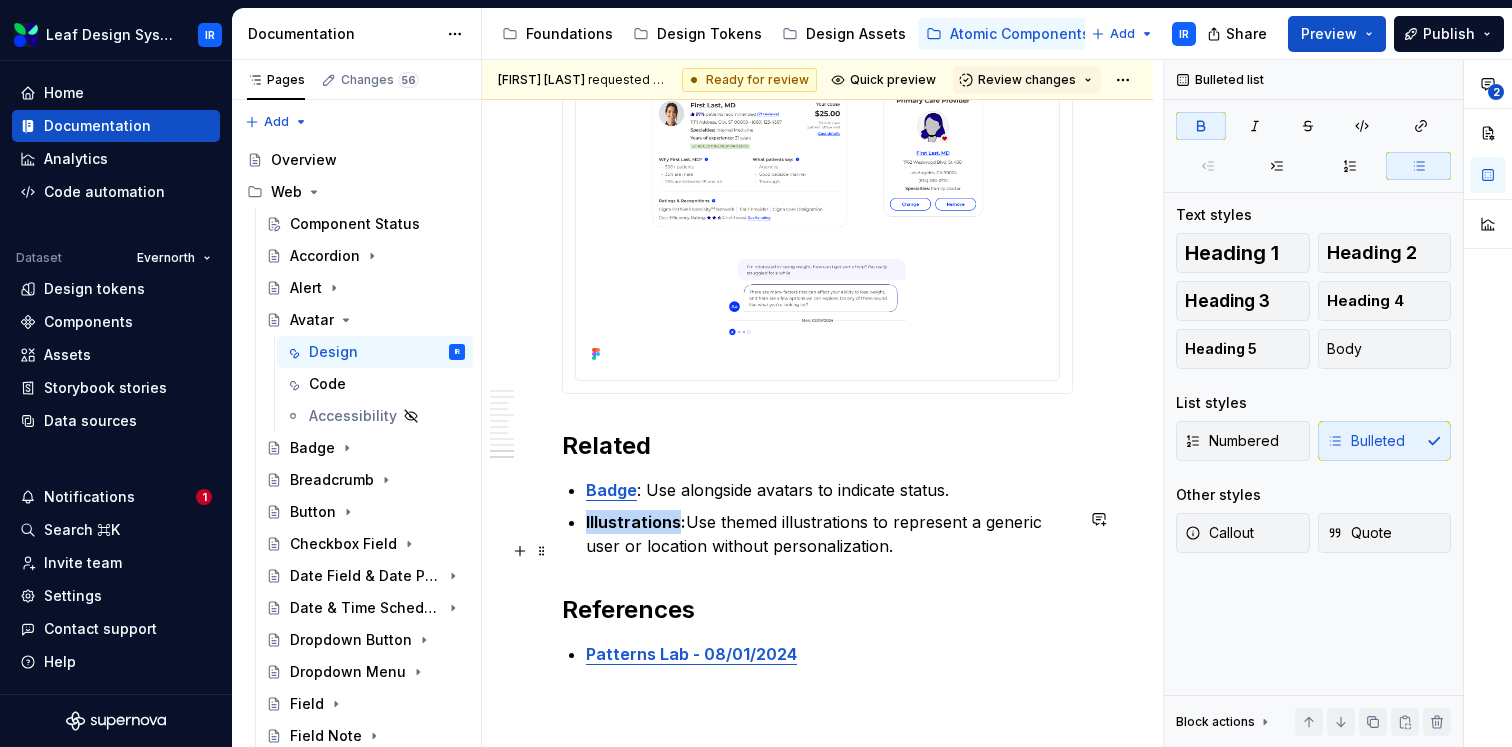 click on "Illustrations:" at bounding box center (636, 522) 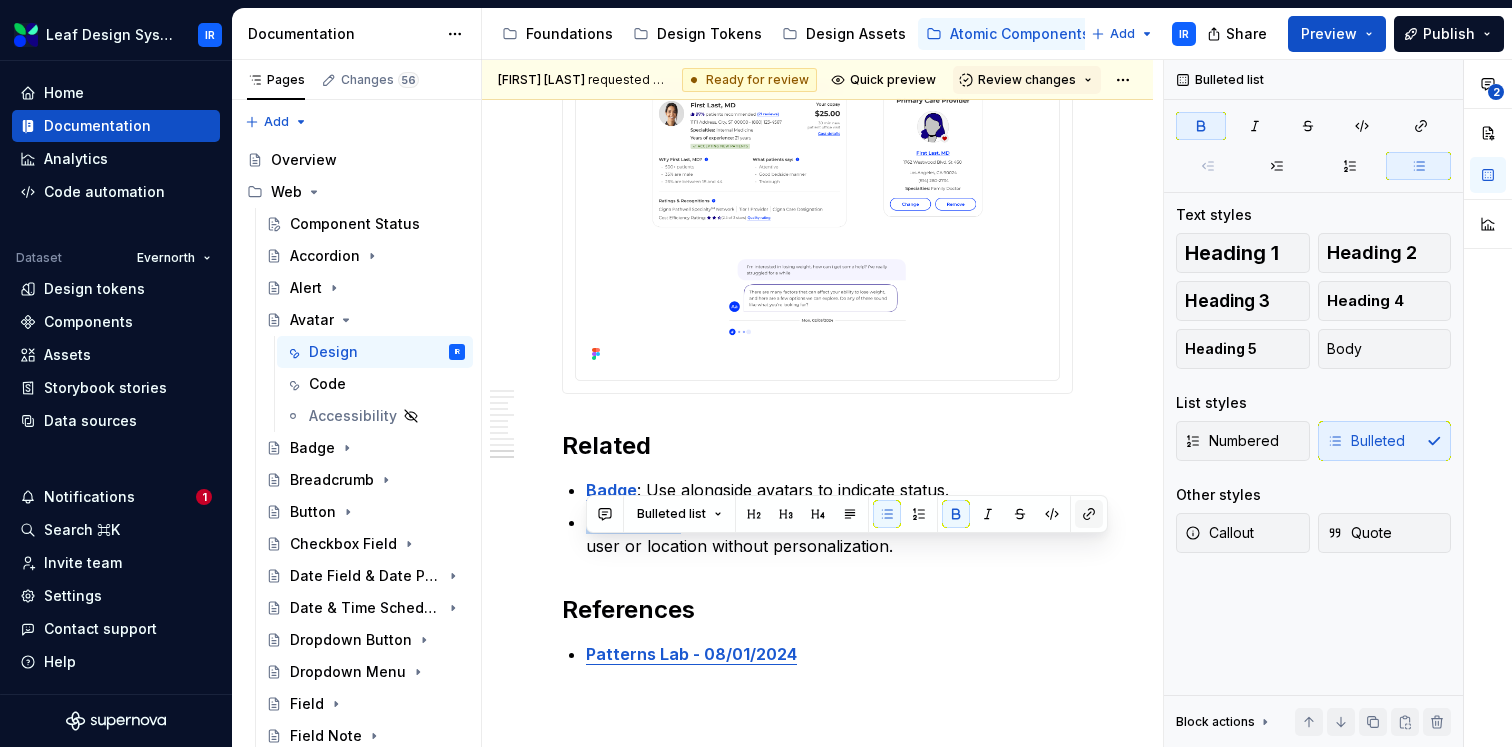 click at bounding box center [1089, 514] 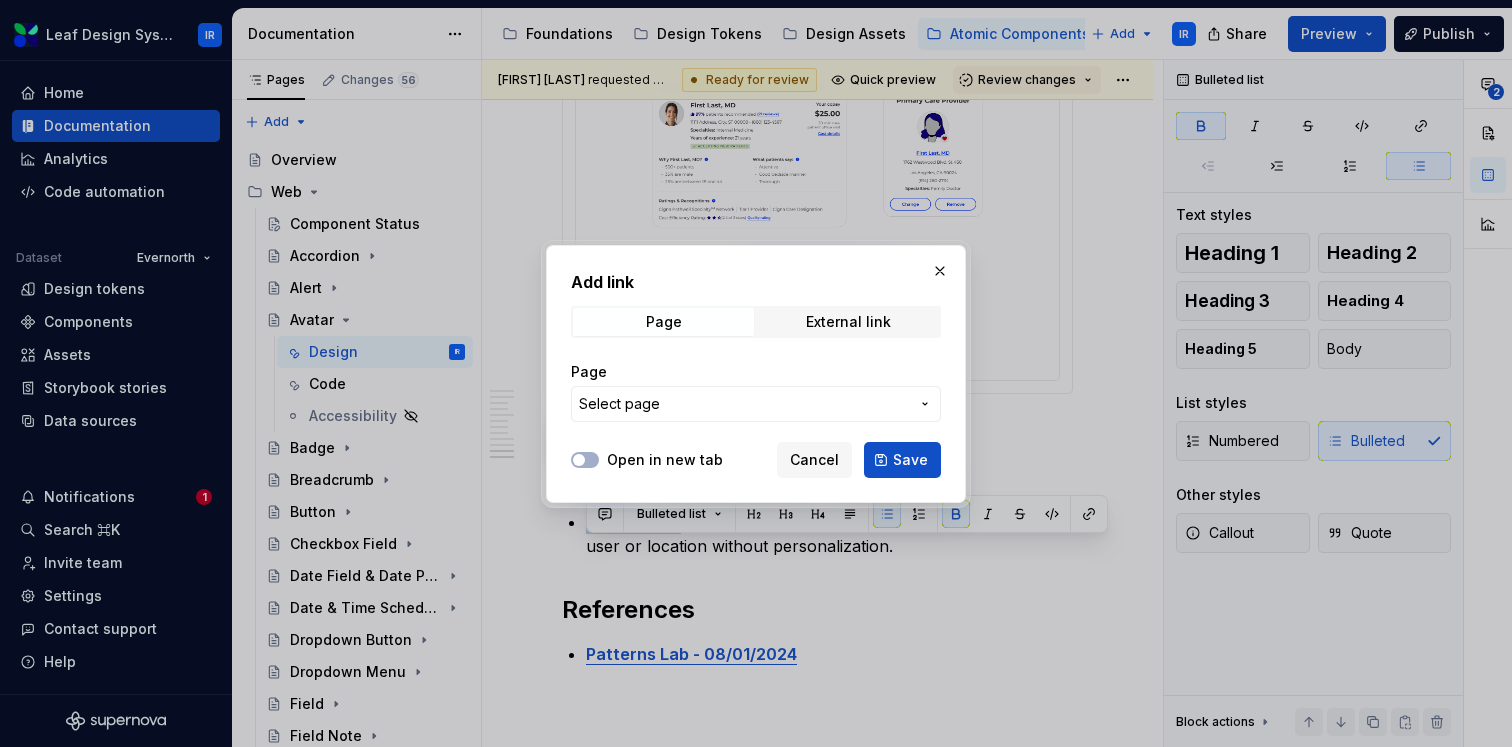 click on "Select page" at bounding box center [744, 404] 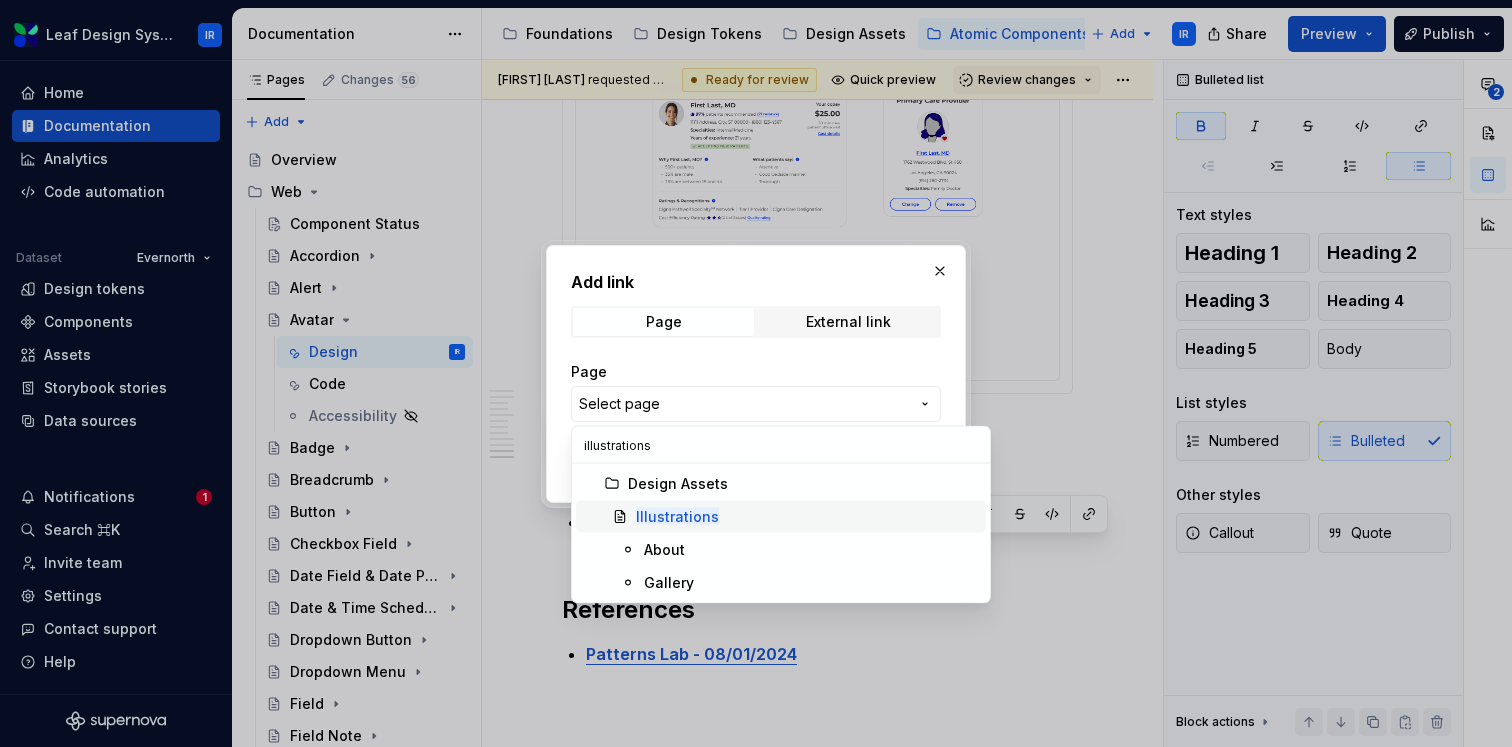 type on "illustrations" 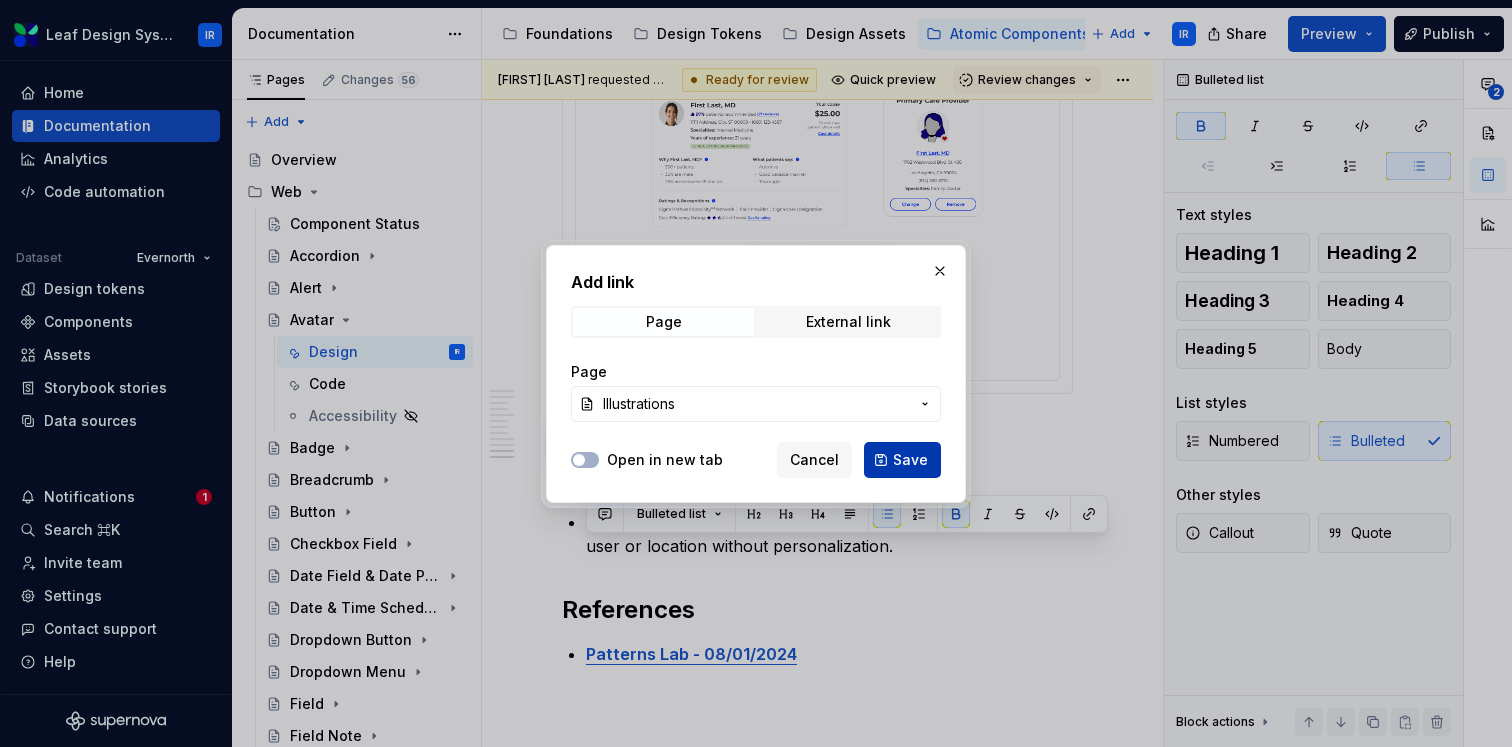 click on "Save" at bounding box center [910, 460] 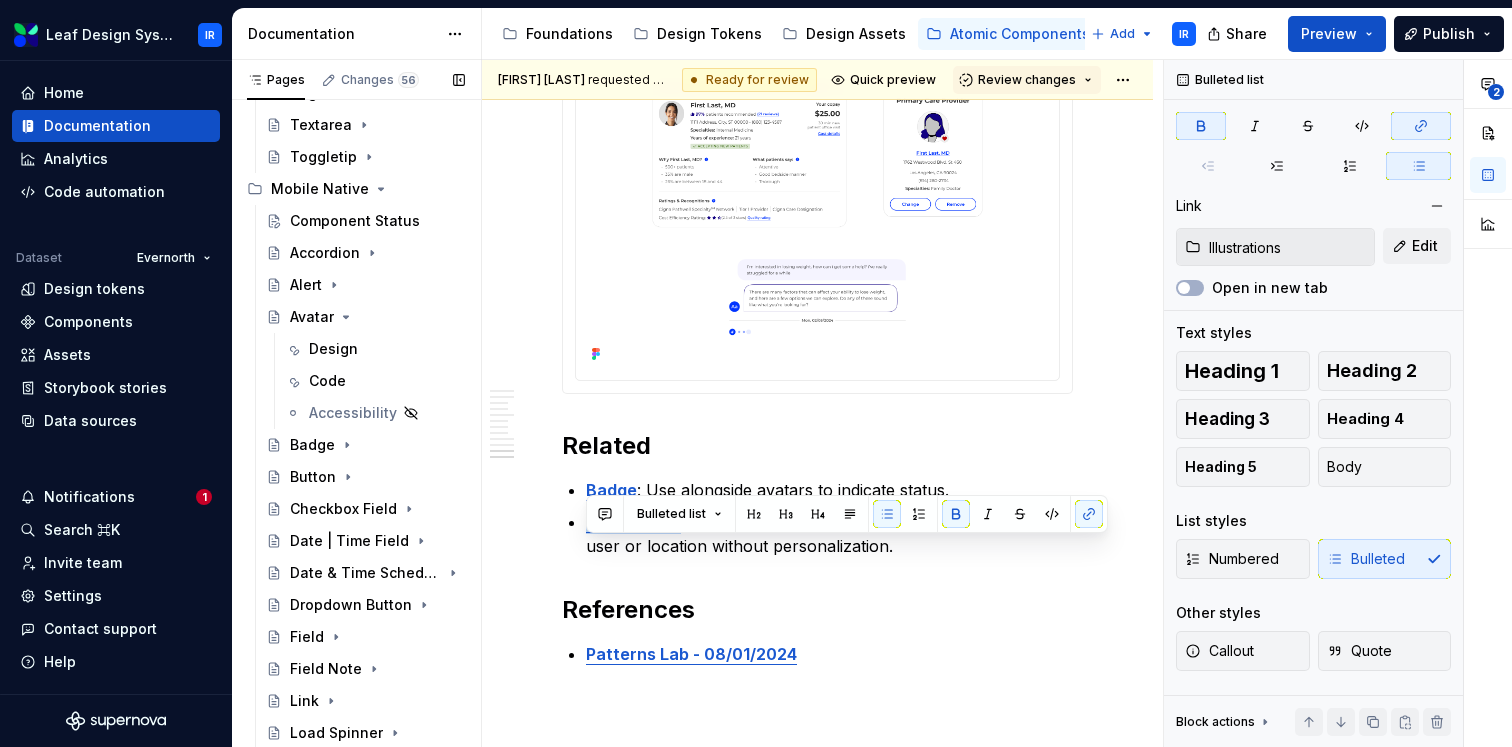 scroll, scrollTop: 1188, scrollLeft: 0, axis: vertical 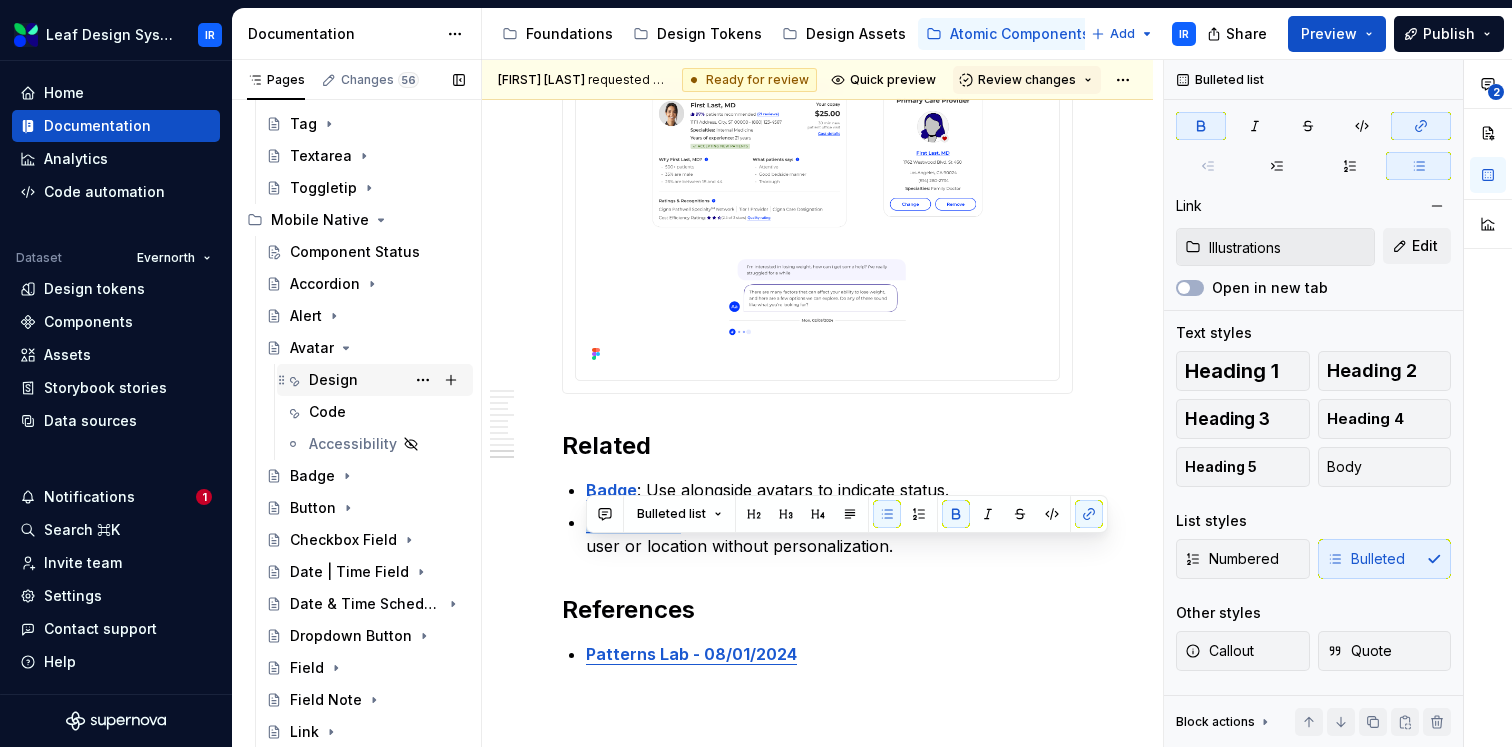 click on "Design" at bounding box center (387, 380) 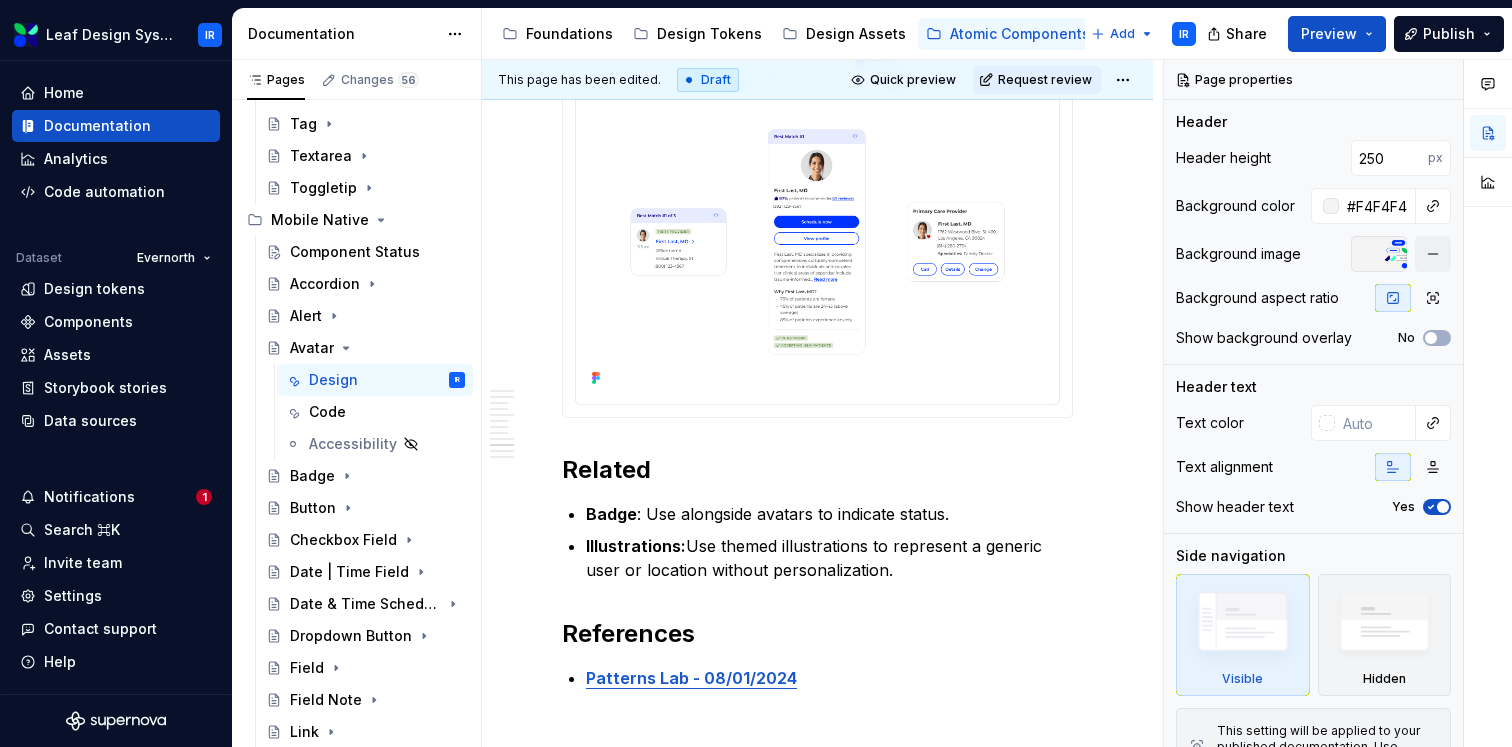 scroll, scrollTop: 4571, scrollLeft: 0, axis: vertical 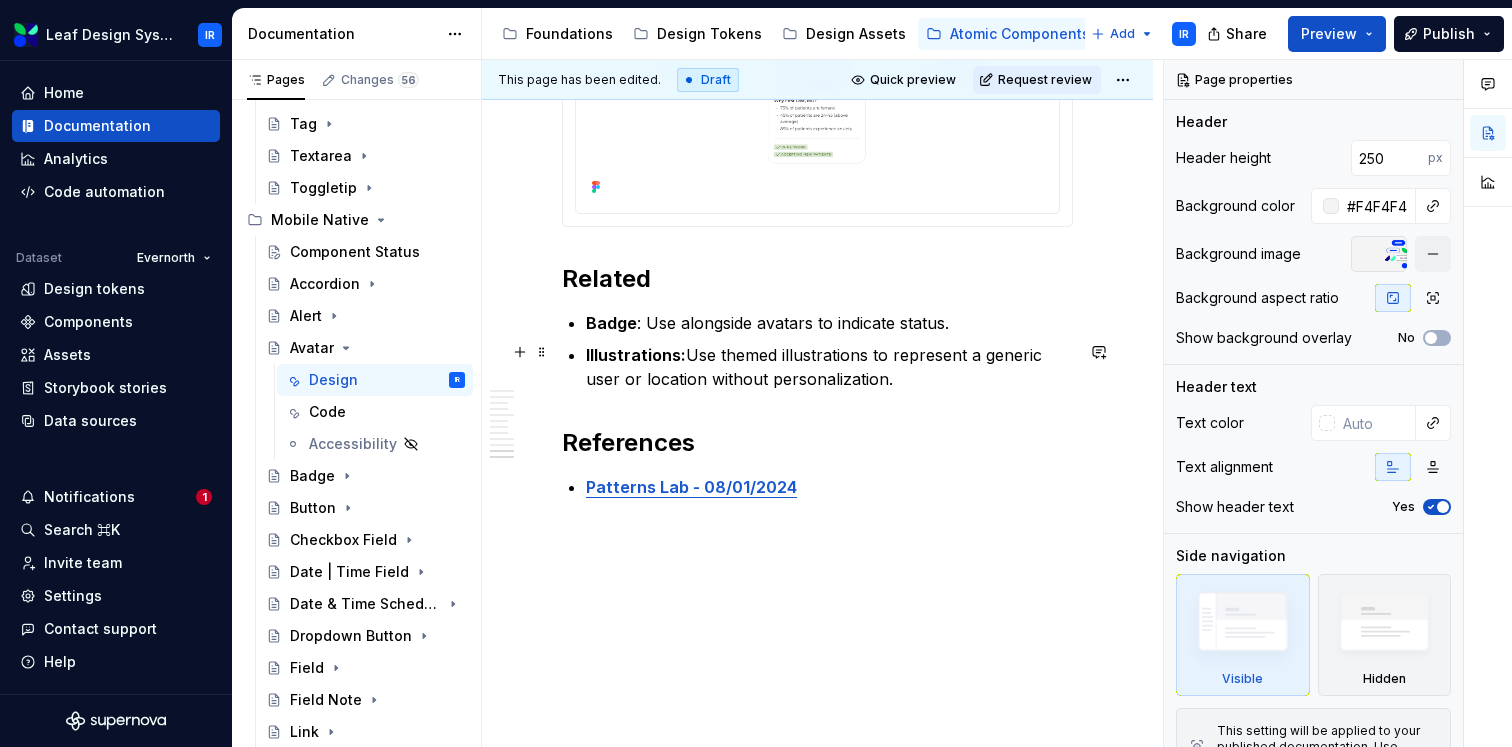 type on "*" 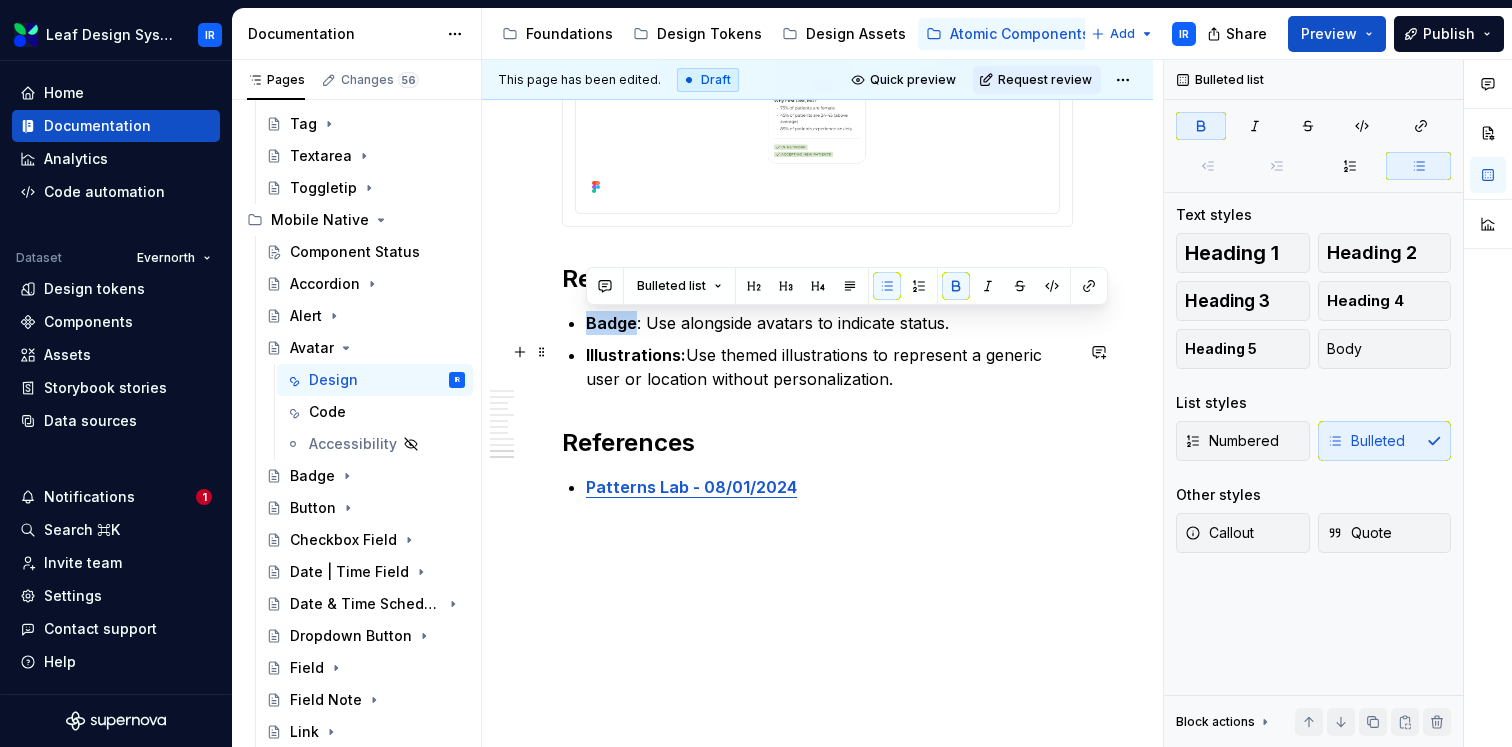 click on "Badge" at bounding box center [611, 323] 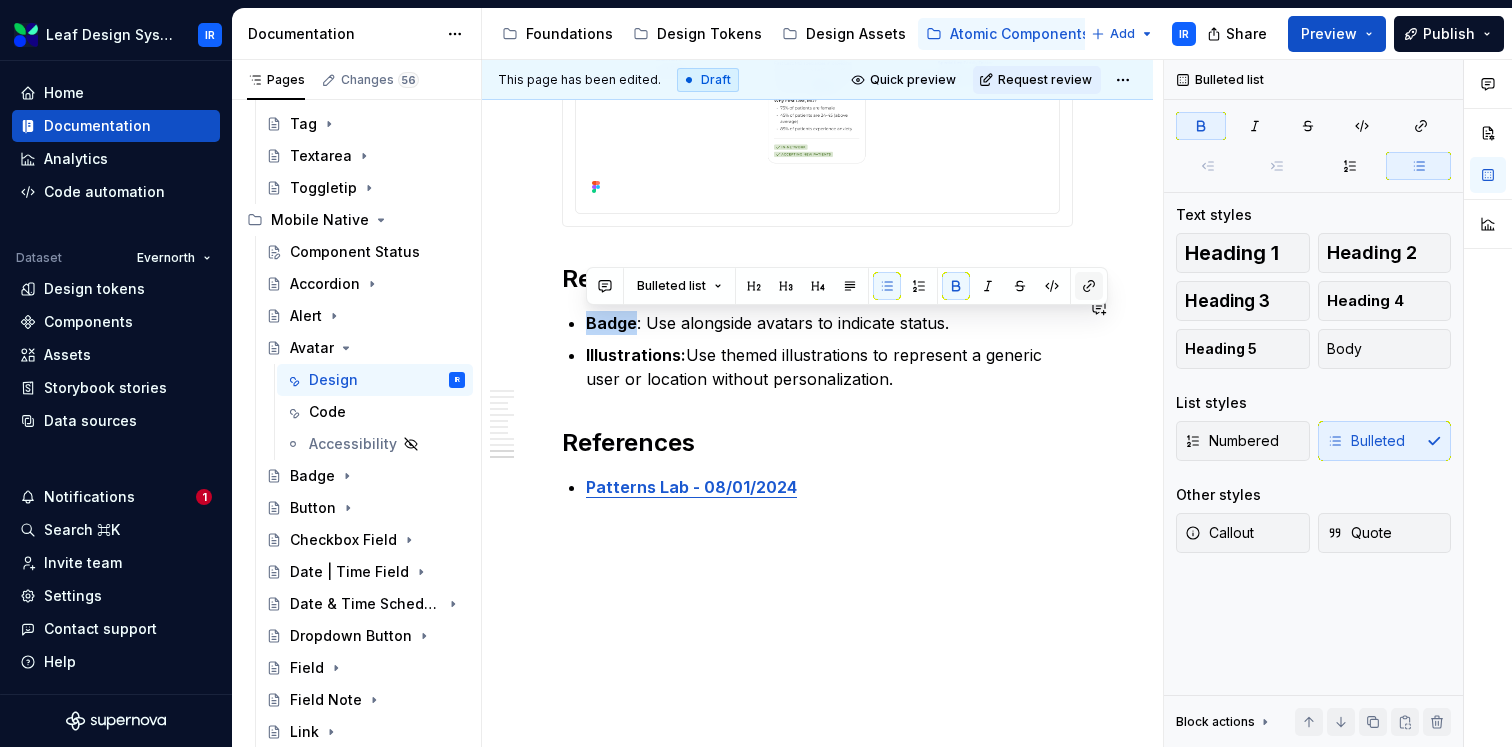 click at bounding box center (1089, 286) 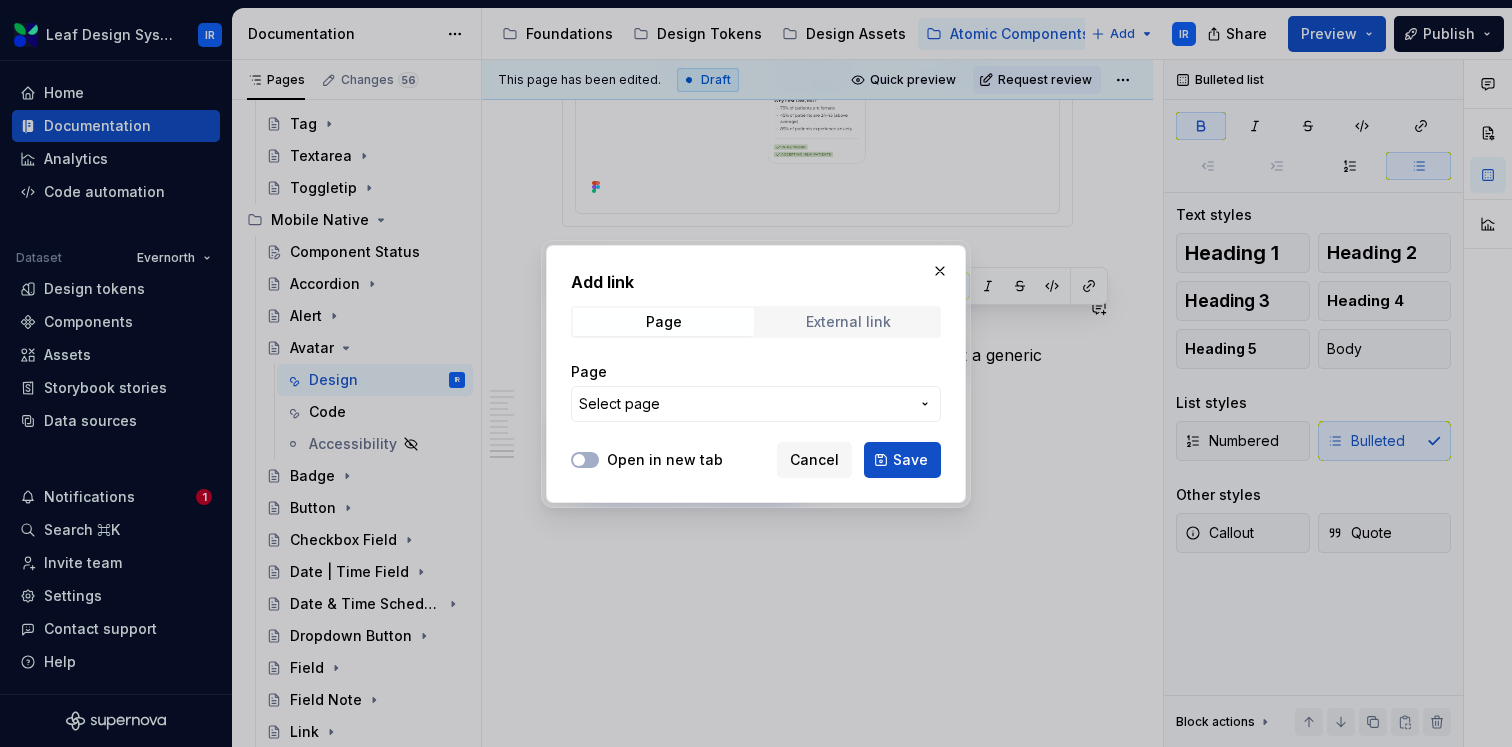 click on "External link" at bounding box center (848, 322) 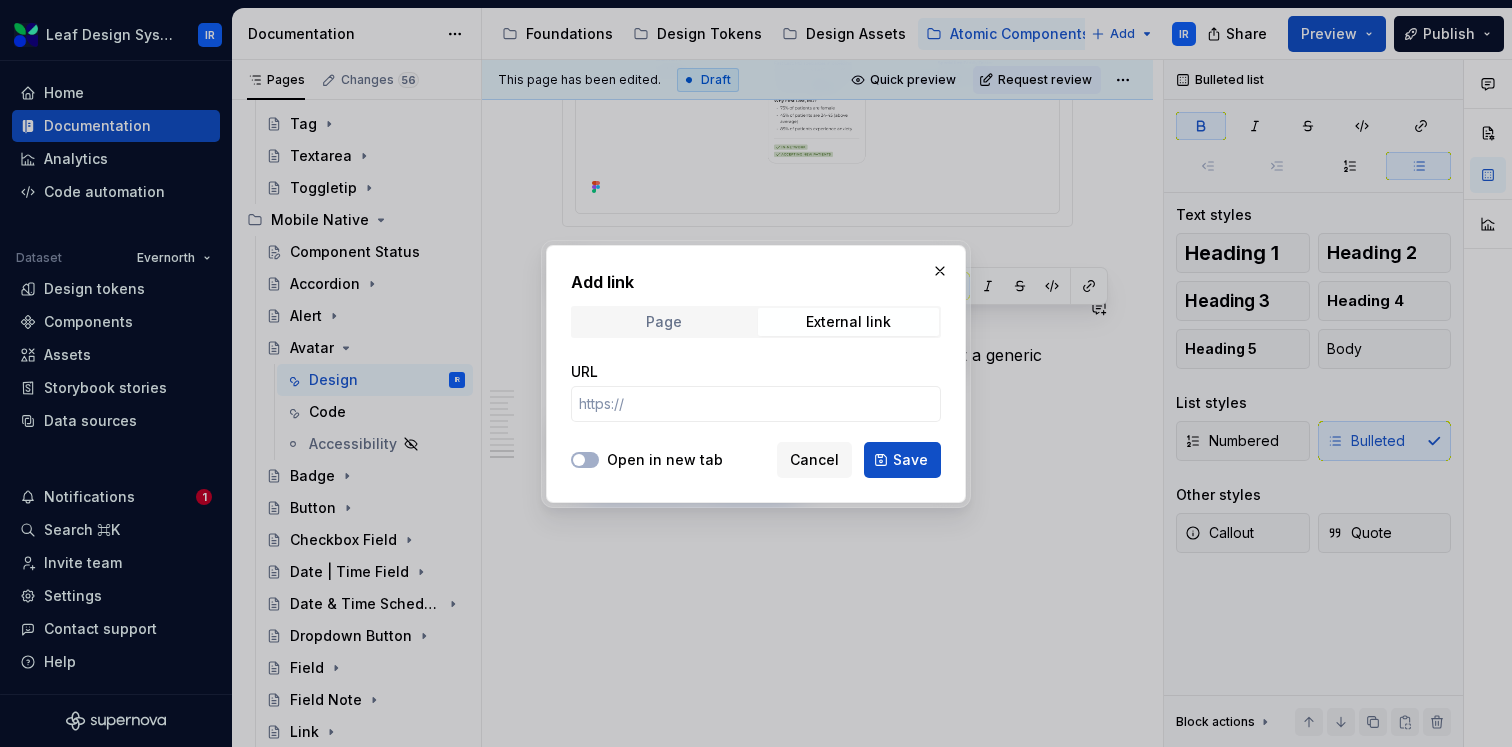 click on "Page" at bounding box center [663, 322] 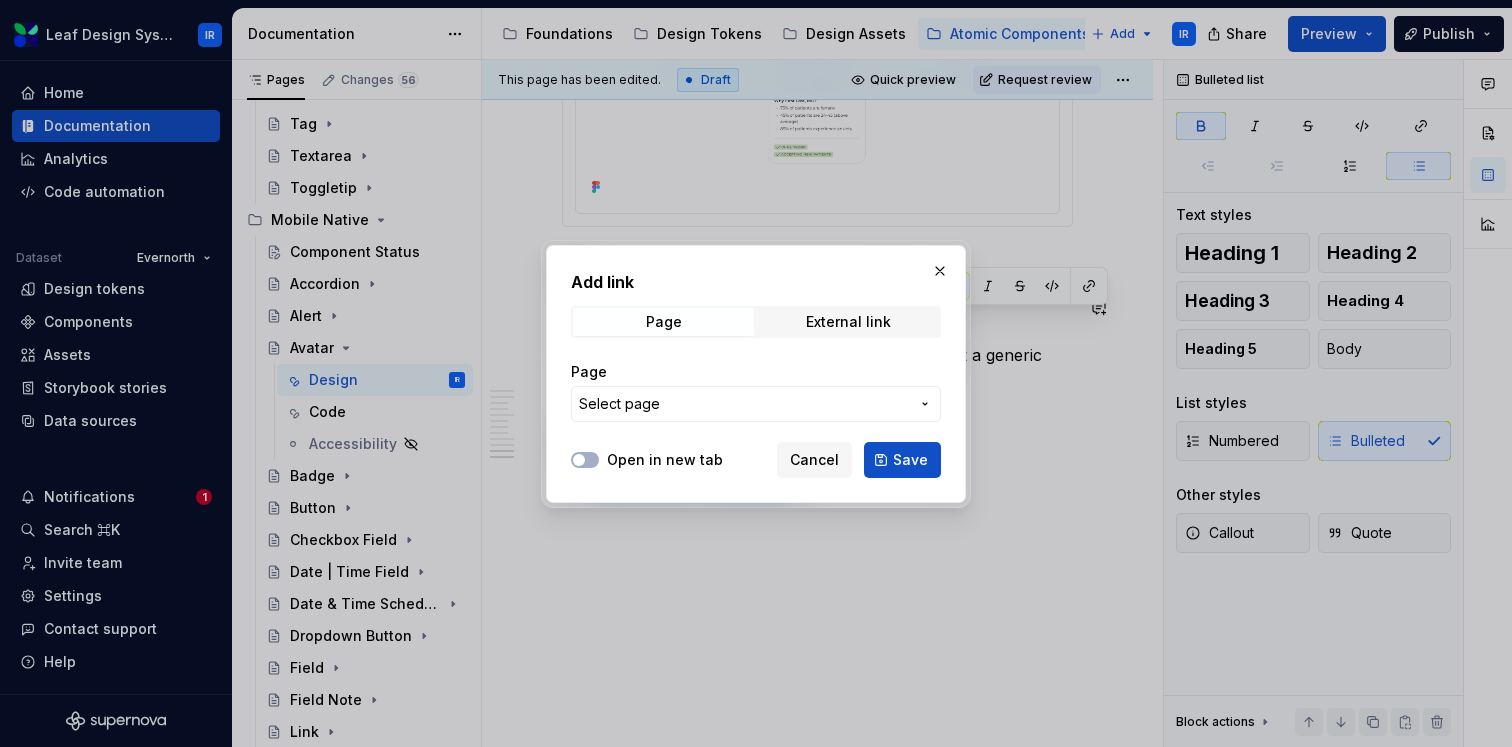 click on "Select page" at bounding box center [619, 404] 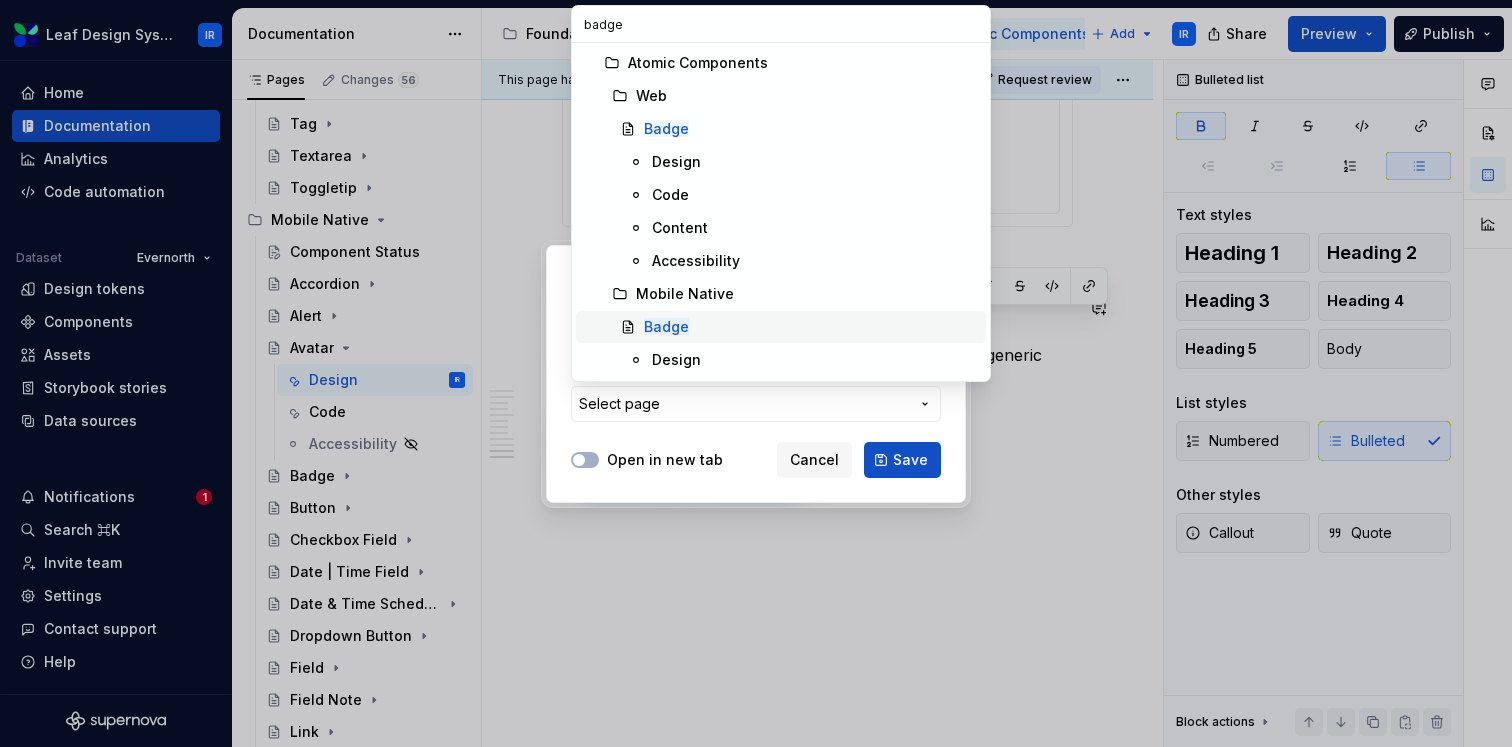 type on "badge" 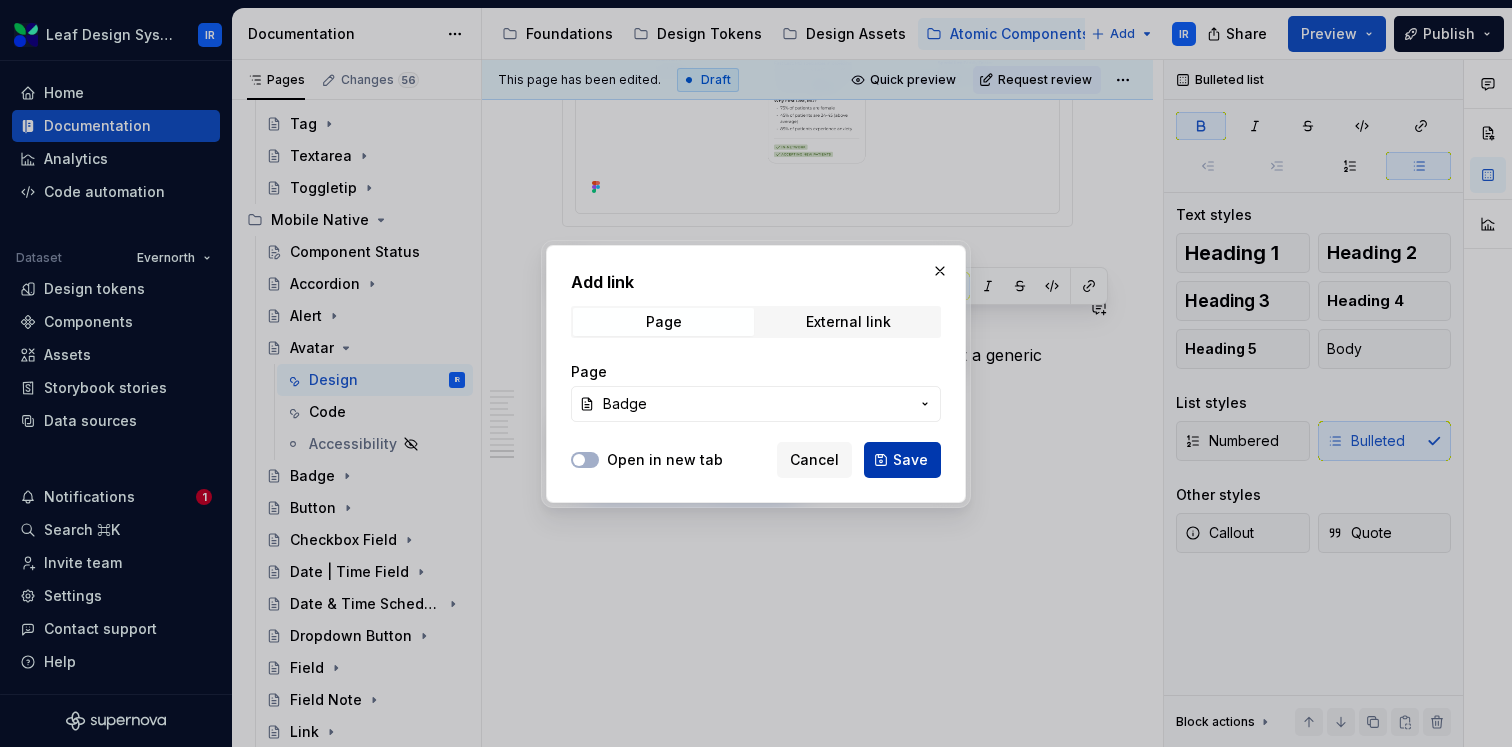 click on "Save" at bounding box center (902, 460) 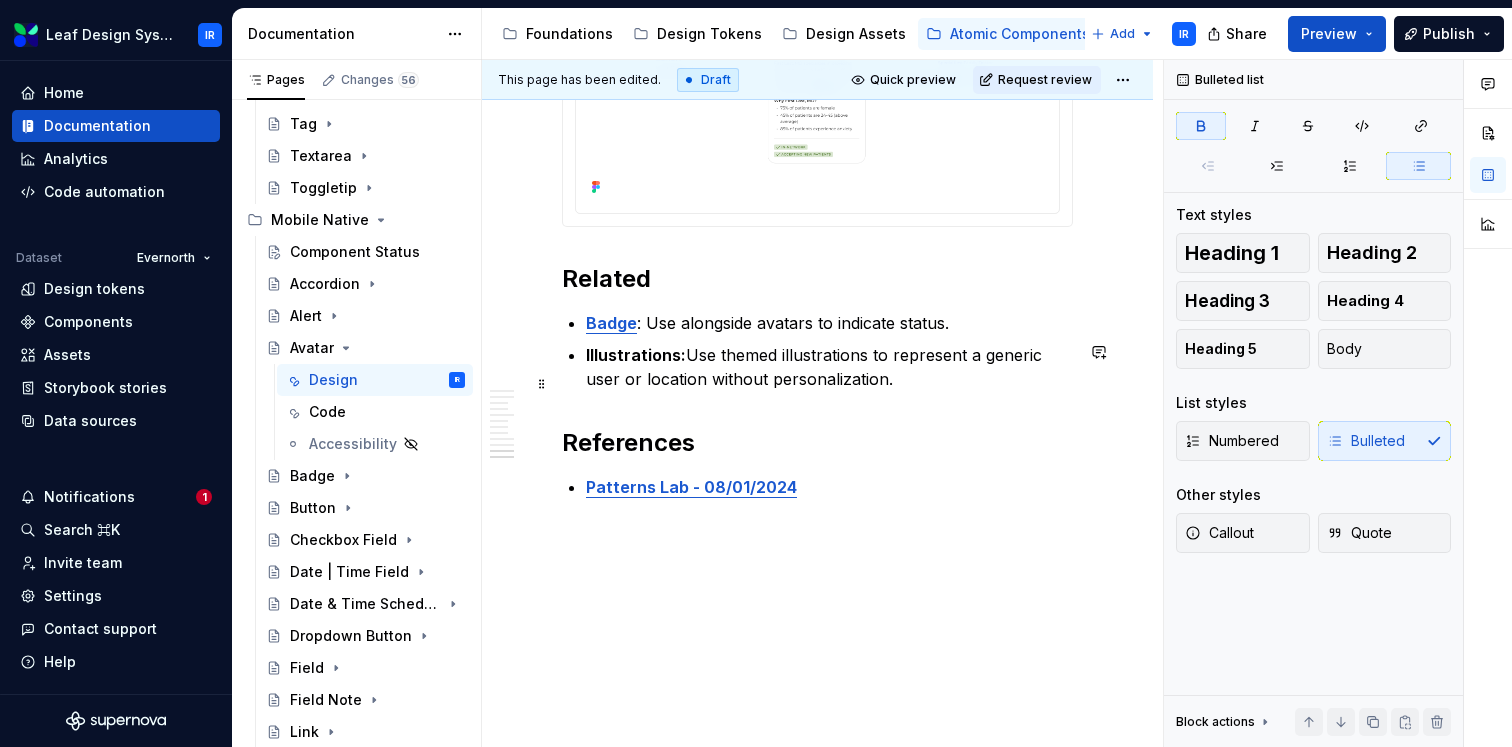 click on "Illustrations:" at bounding box center (636, 355) 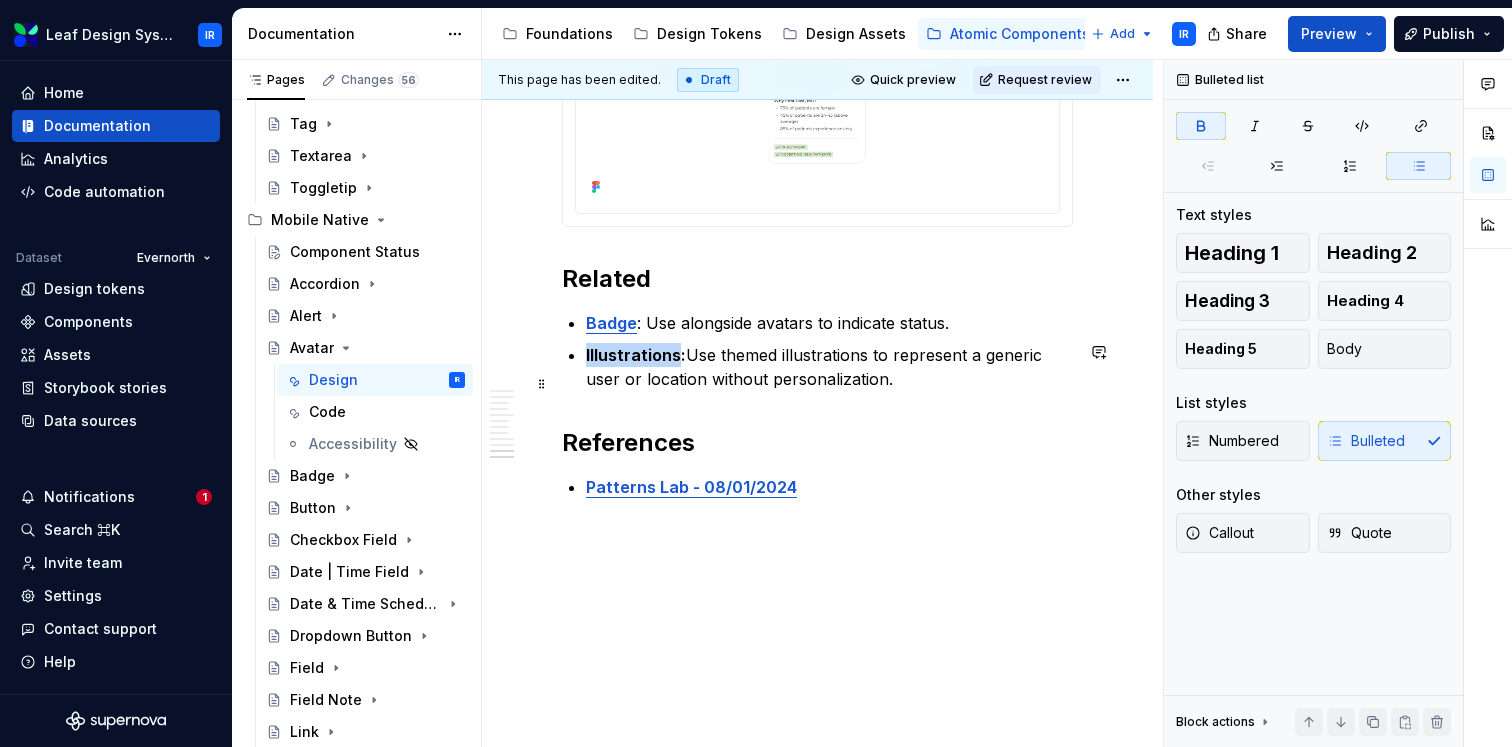 click on "Illustrations:" at bounding box center [636, 355] 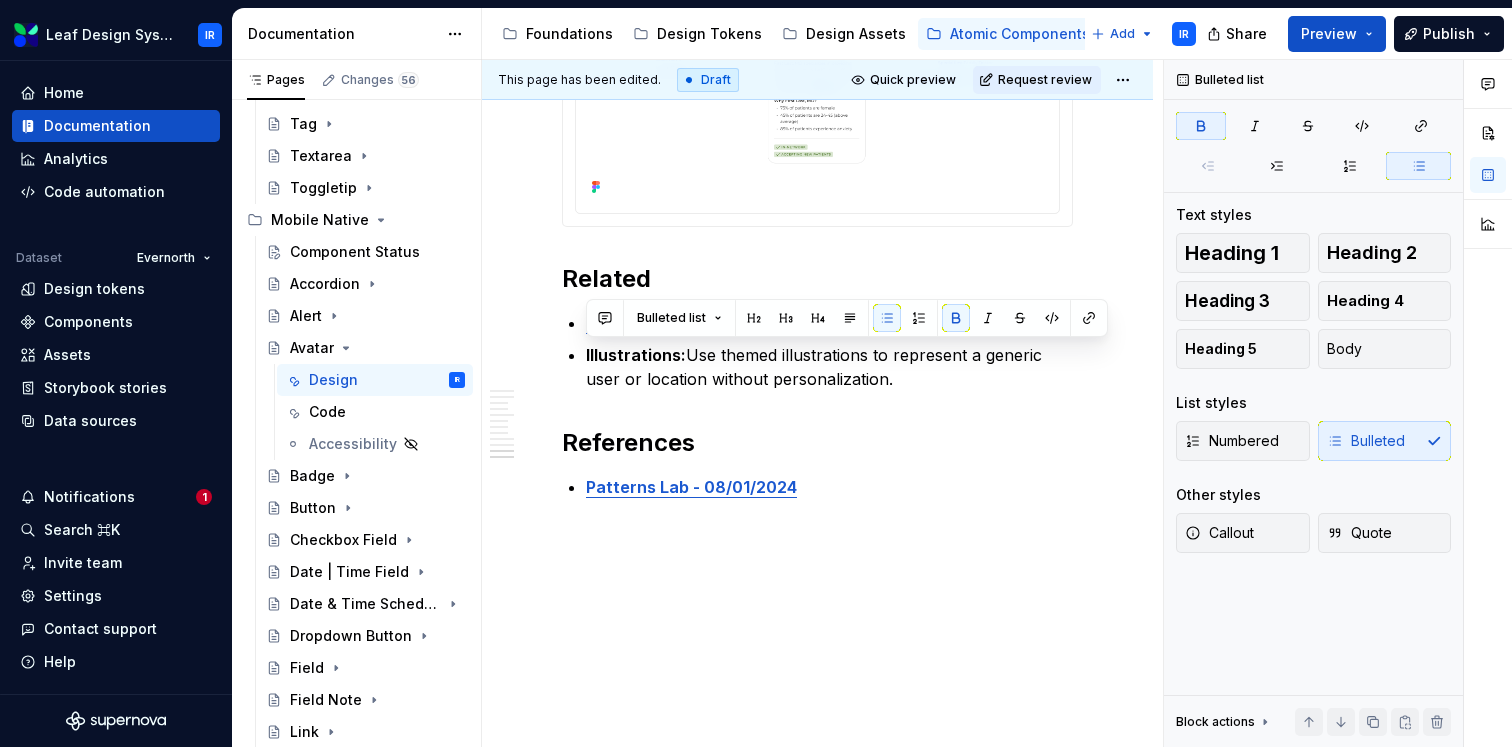 click on "Bulleted list" at bounding box center (847, 318) 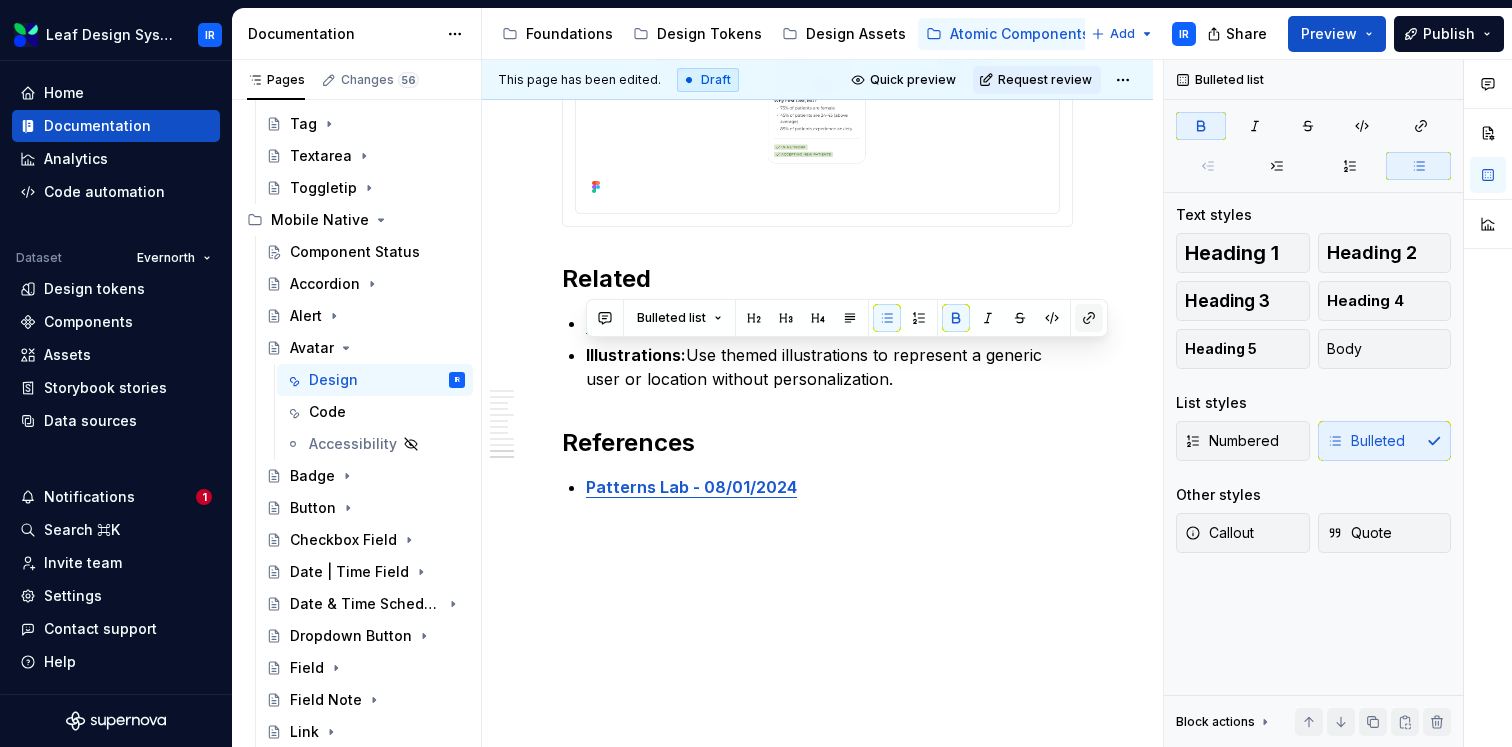 click at bounding box center [1089, 318] 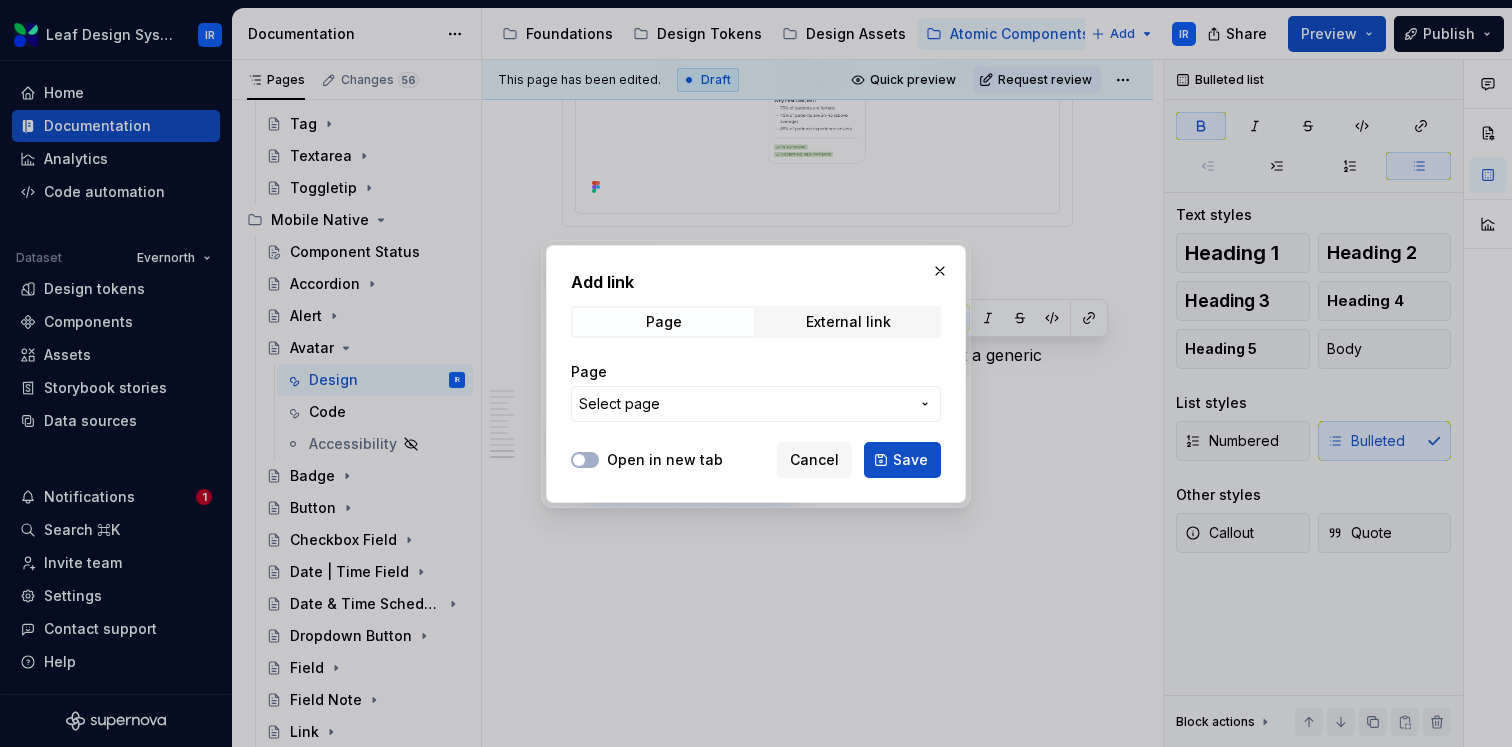 click on "Select page" at bounding box center [744, 404] 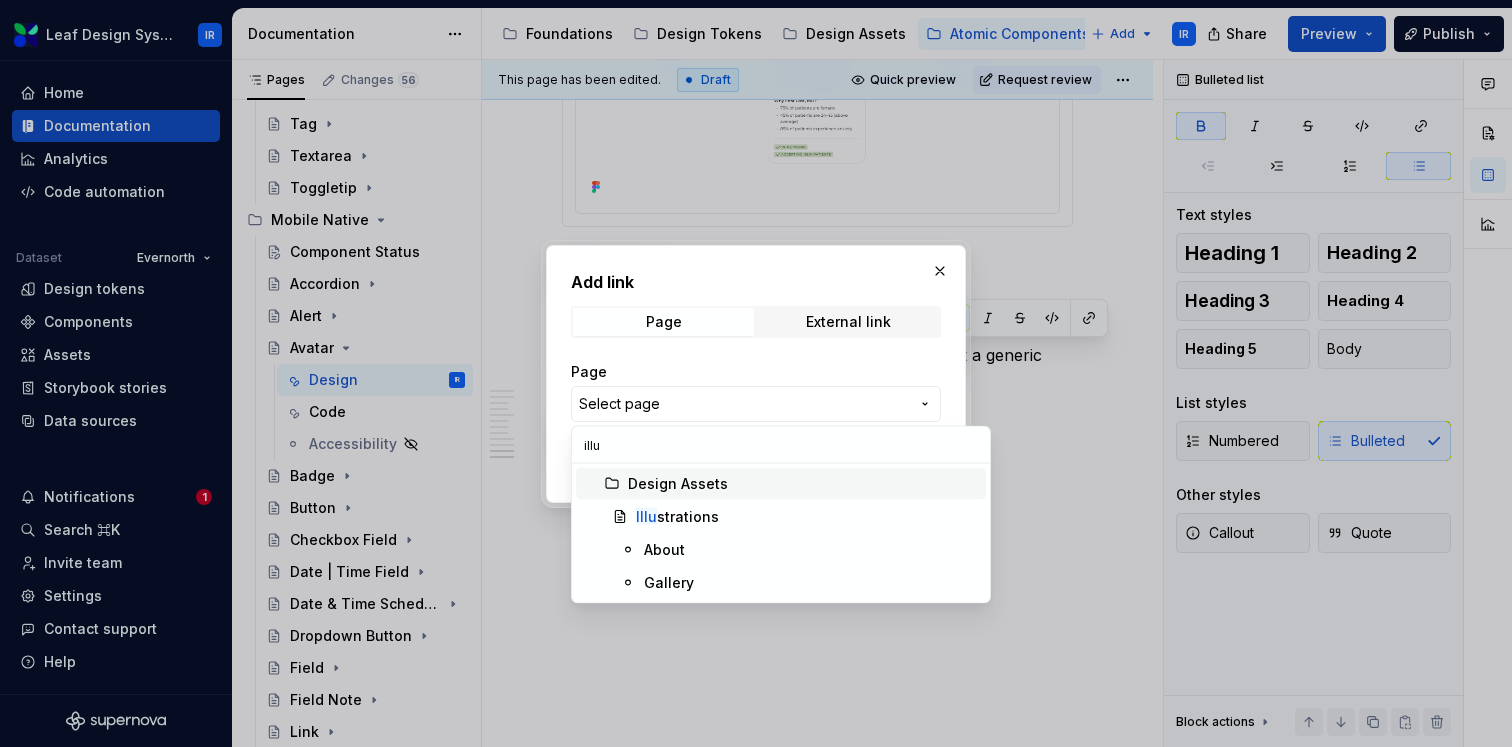type on "illus" 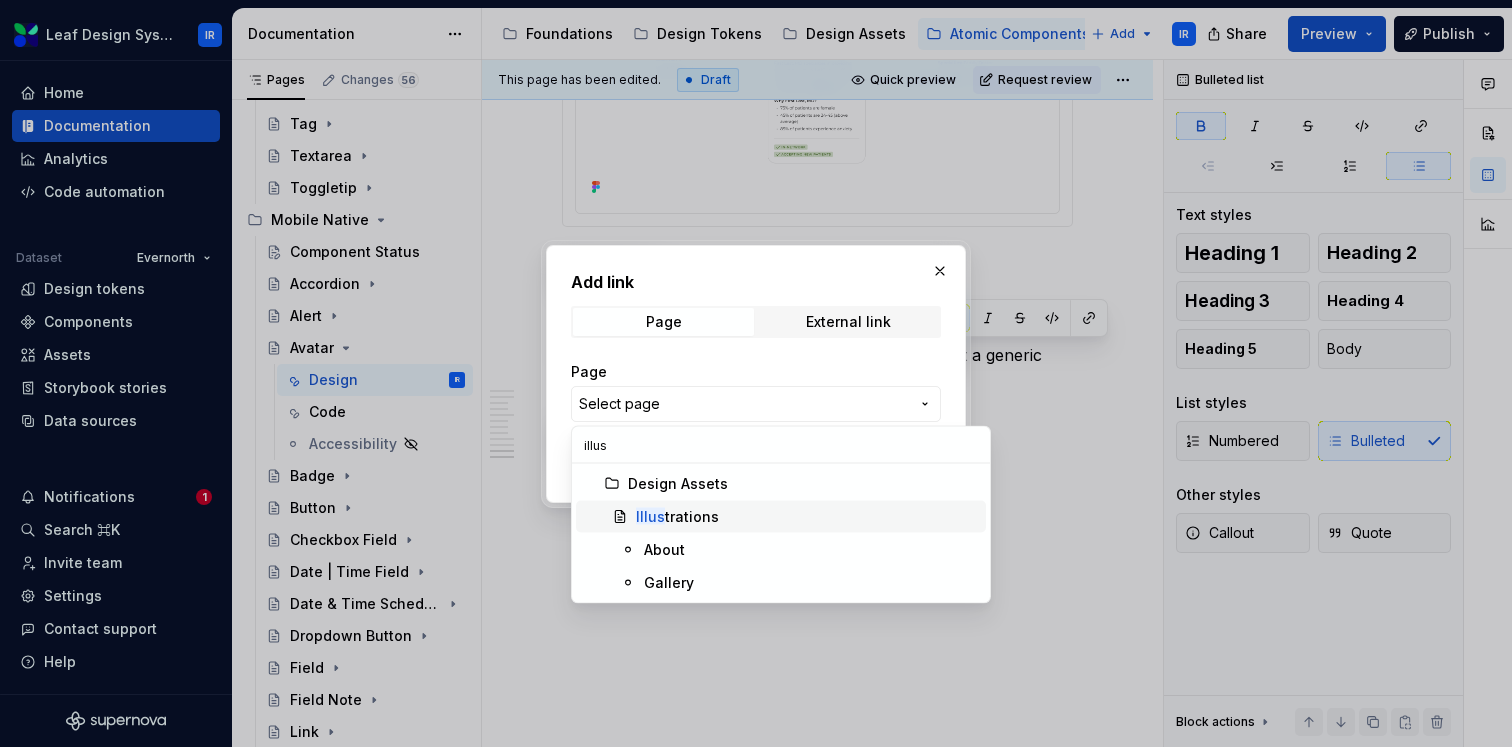 click on "Illus trations" at bounding box center (677, 517) 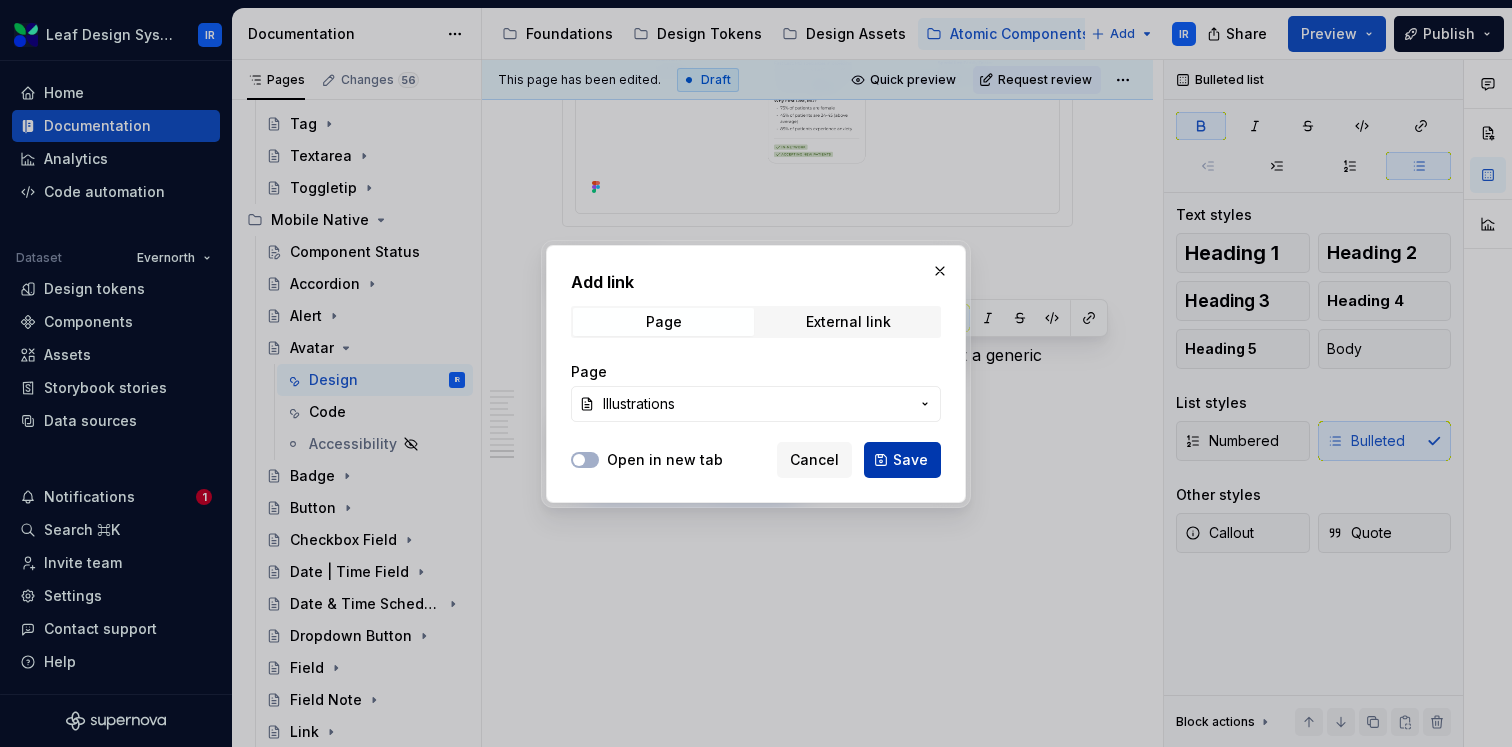 click on "Save" at bounding box center (910, 460) 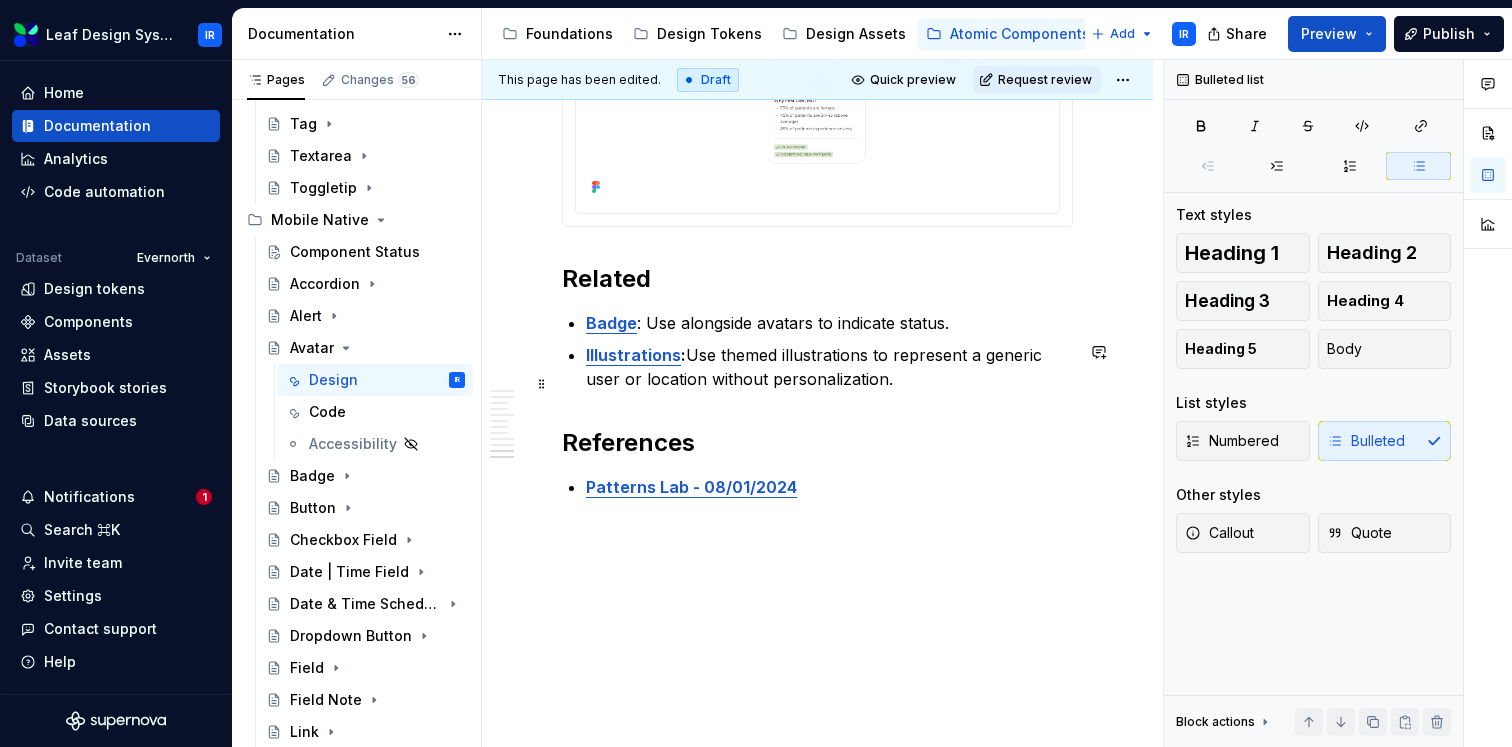 click on "Illustrations :  Use themed illustrations to represent a generic user or location without personalization." at bounding box center (829, 367) 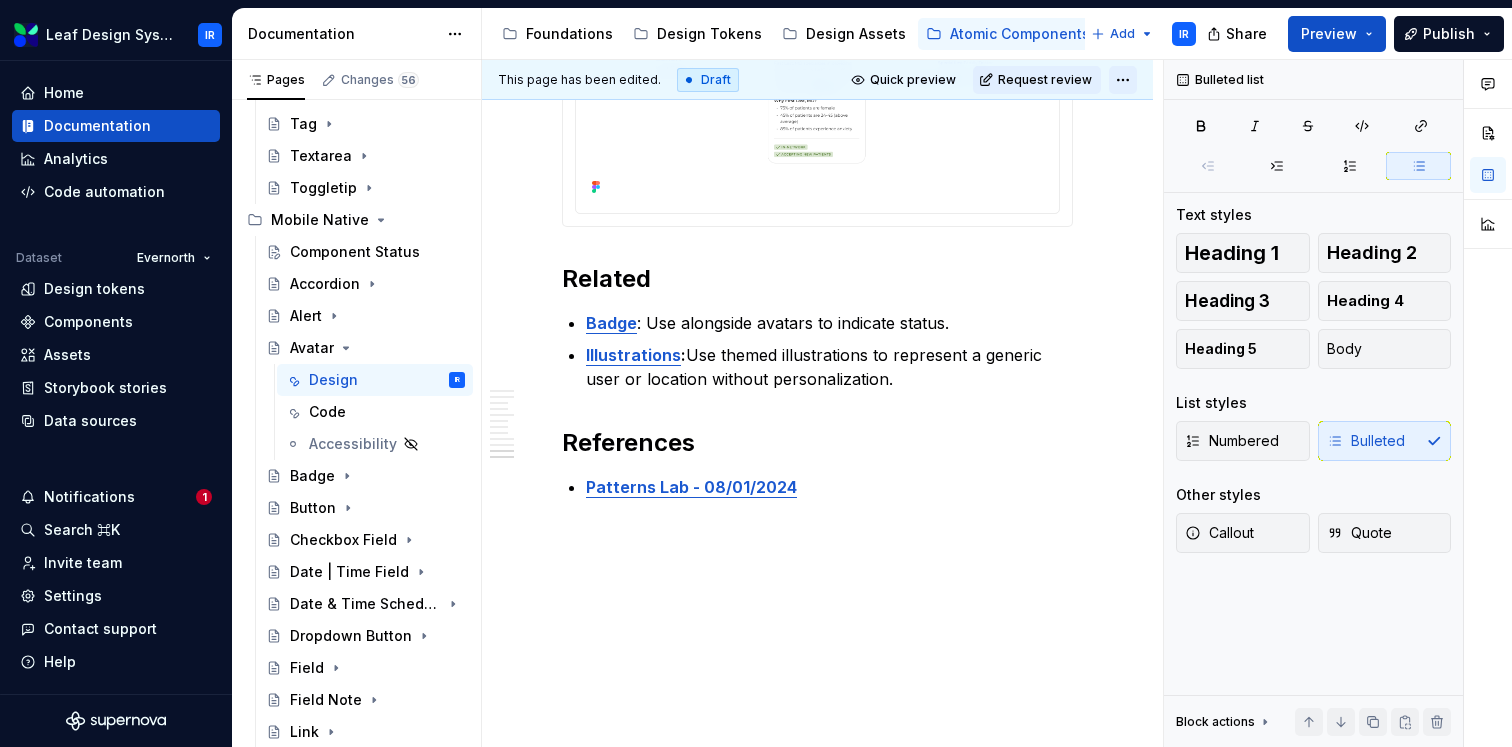 click on "Leaf Design System IR Home Documentation Analytics Code automation Dataset Evernorth Design tokens Components Assets Storybook stories Data sources Notifications 1 Search ⌘K Invite team Settings Contact support Help Documentation
Accessibility guide for tree Page tree.
Navigate the tree with the arrow keys. Common tree hotkeys apply. Further keybindings are available:
enter to execute primary action on focused item
f2 to start renaming the focused item
escape to abort renaming an item
control+d to start dragging selected items
Foundations Design Tokens Design Assets Atomic Components Molecular Patterns Layout Modules Design Packages Add IR Share Preview Publish Pages Changes 56 Add
Accessibility guide for tree Page tree.
Navigate the tree with the arrow keys. Common tree hotkeys apply. Further keybindings are available:
enter to execute primary action on focused item
IR" at bounding box center (756, 373) 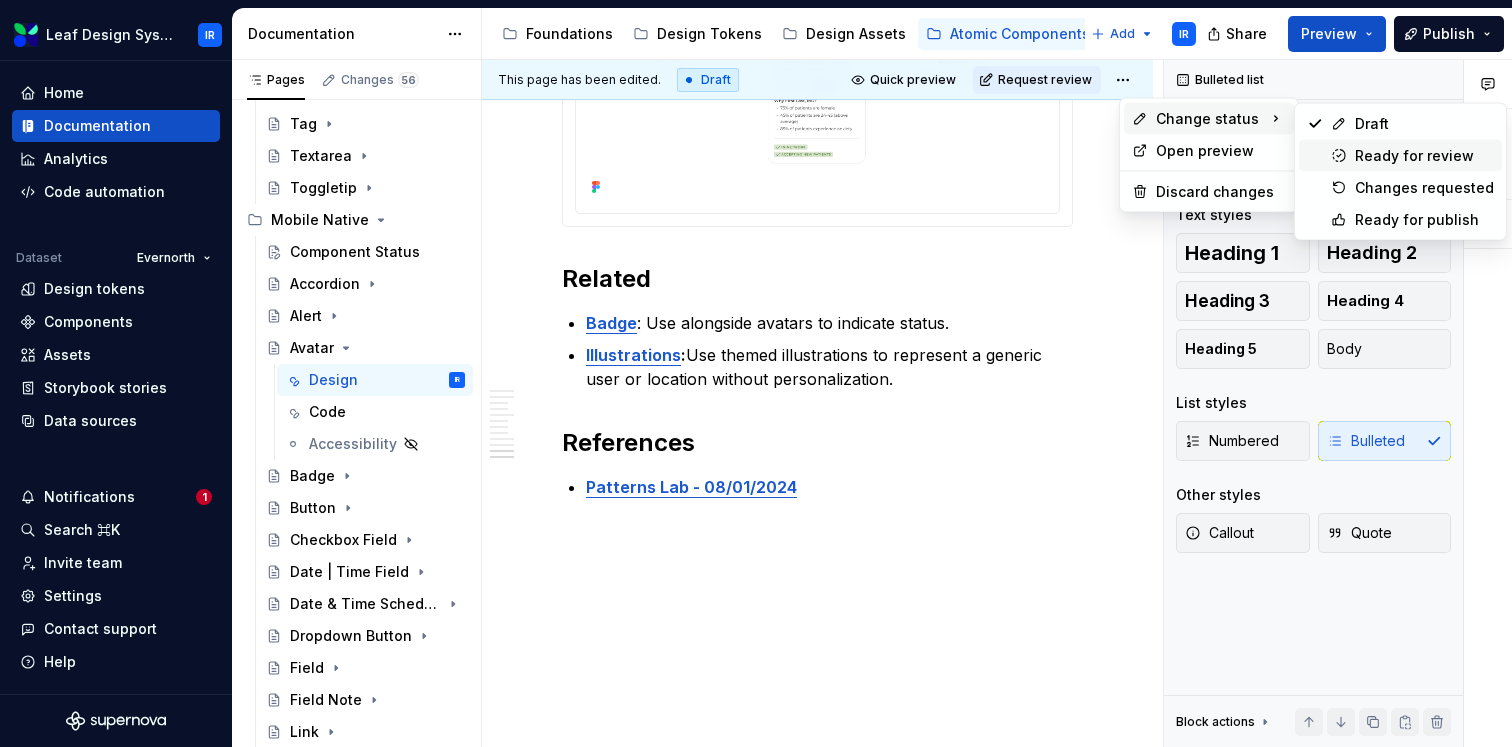 click on "Ready for review" at bounding box center [1424, 156] 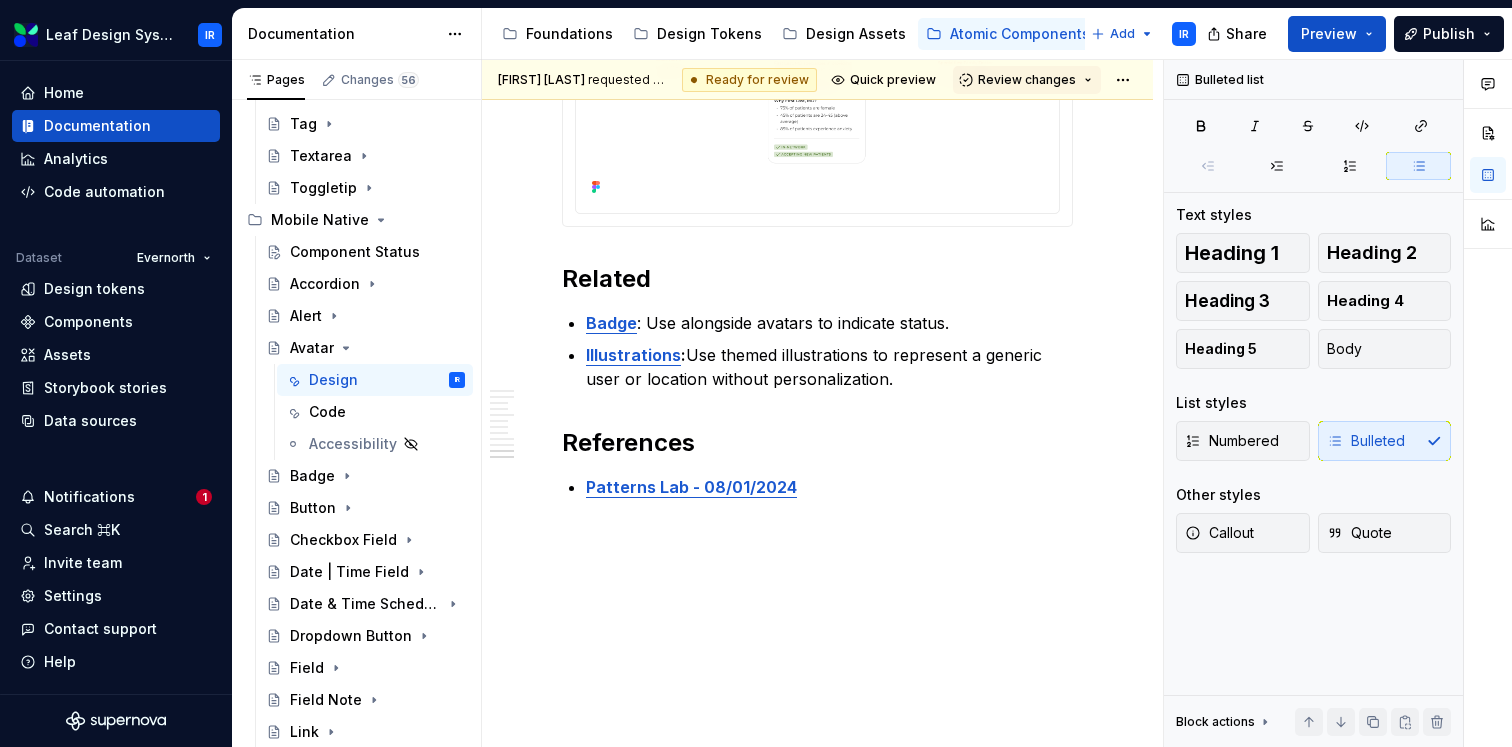 scroll, scrollTop: 4247, scrollLeft: 0, axis: vertical 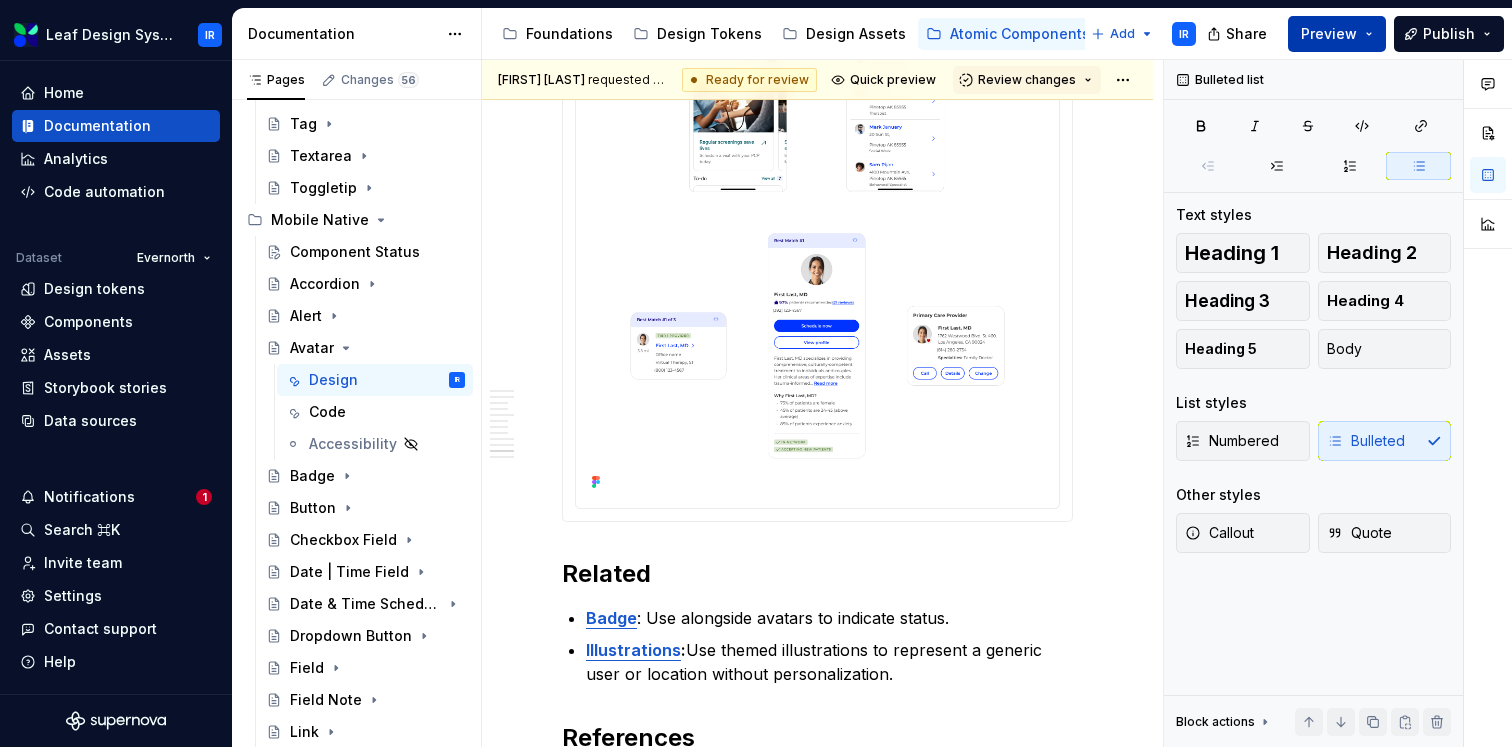 click on "Preview" at bounding box center [1337, 34] 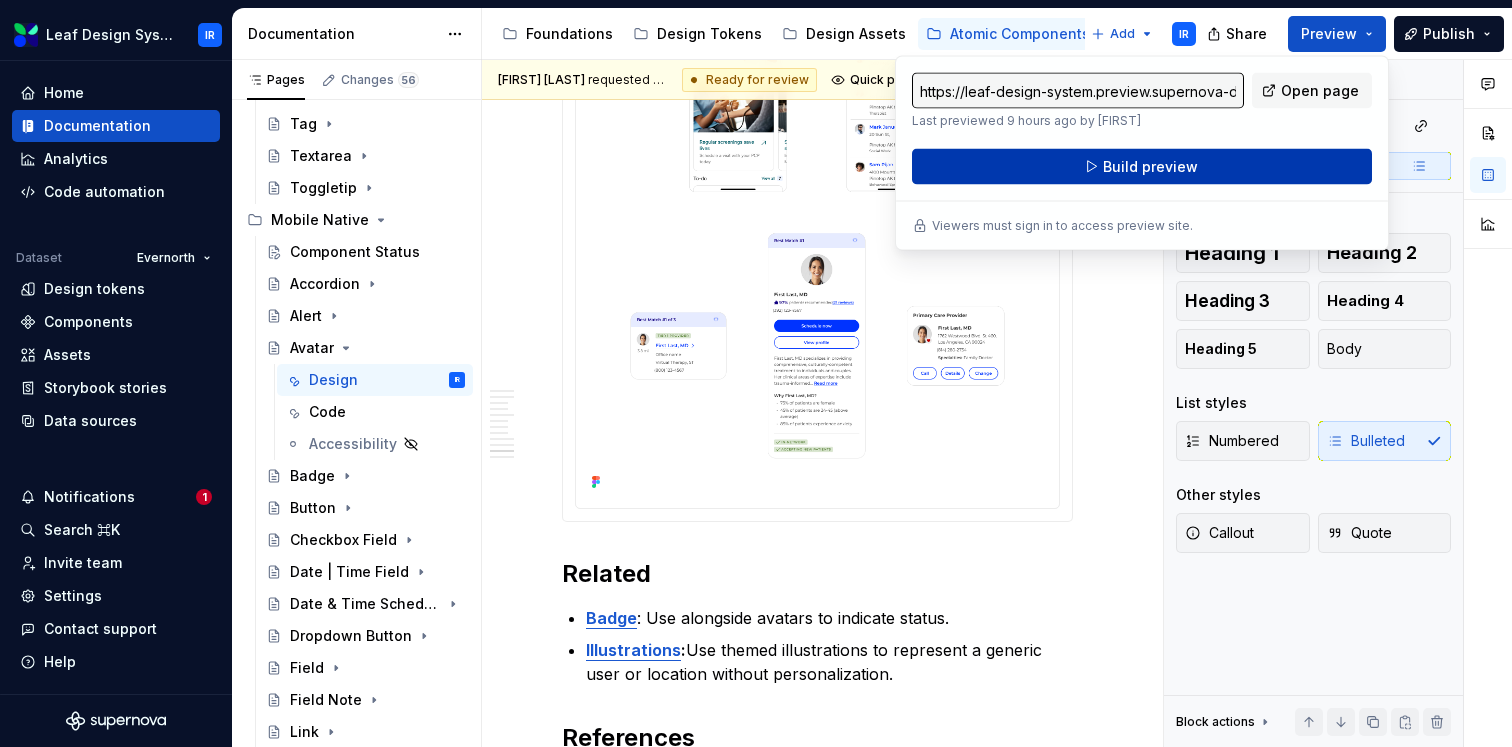 click on "Build preview" at bounding box center [1142, 167] 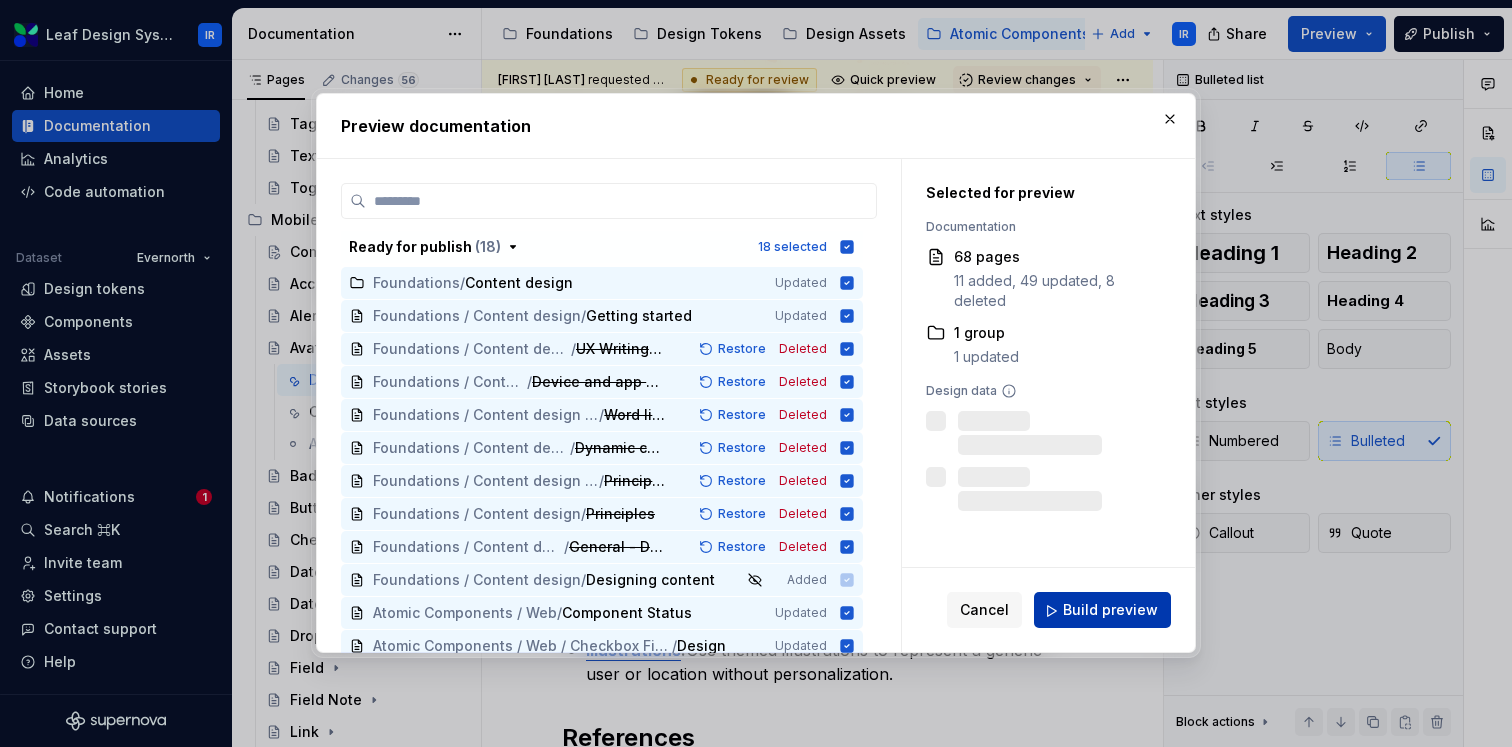 click on "Build preview" at bounding box center (1110, 611) 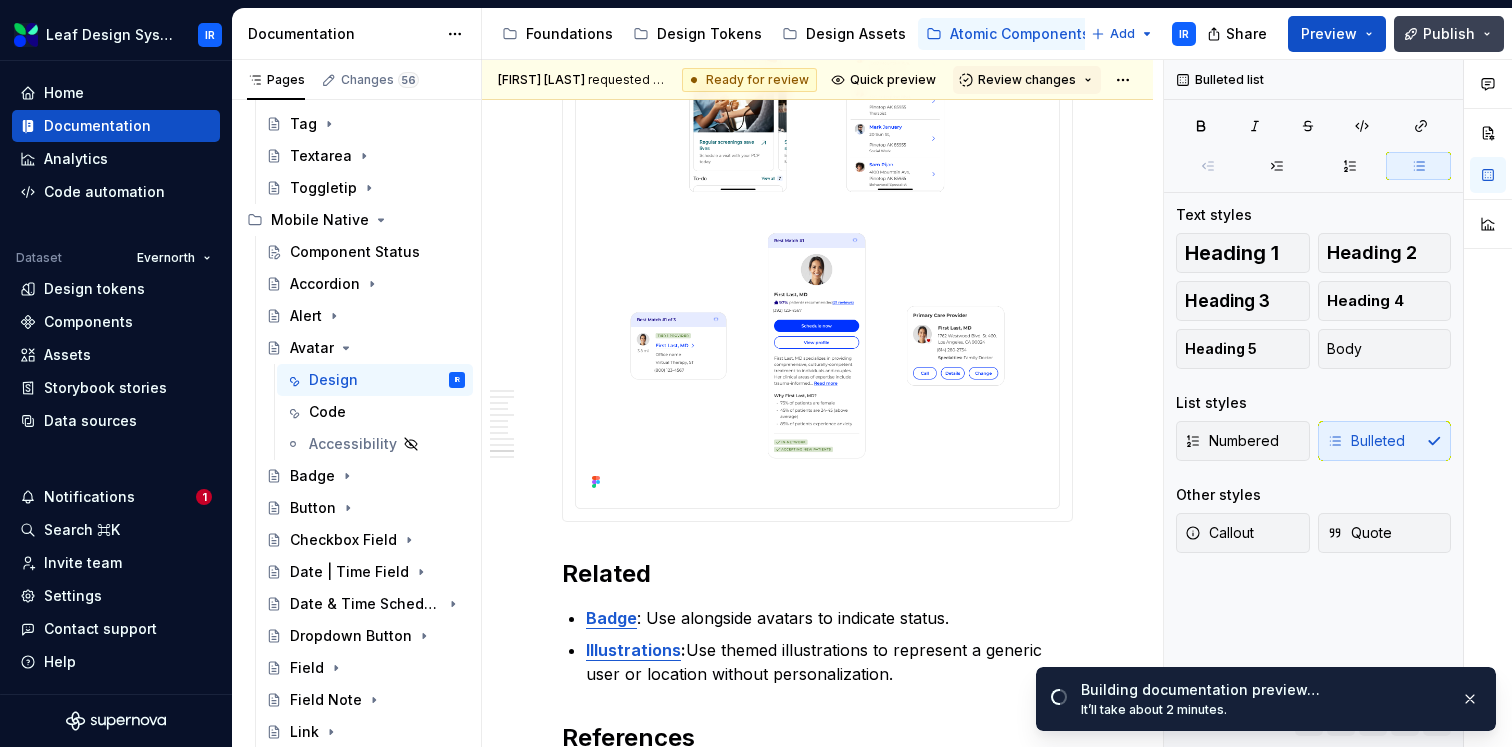 click on "Publish" at bounding box center (1449, 34) 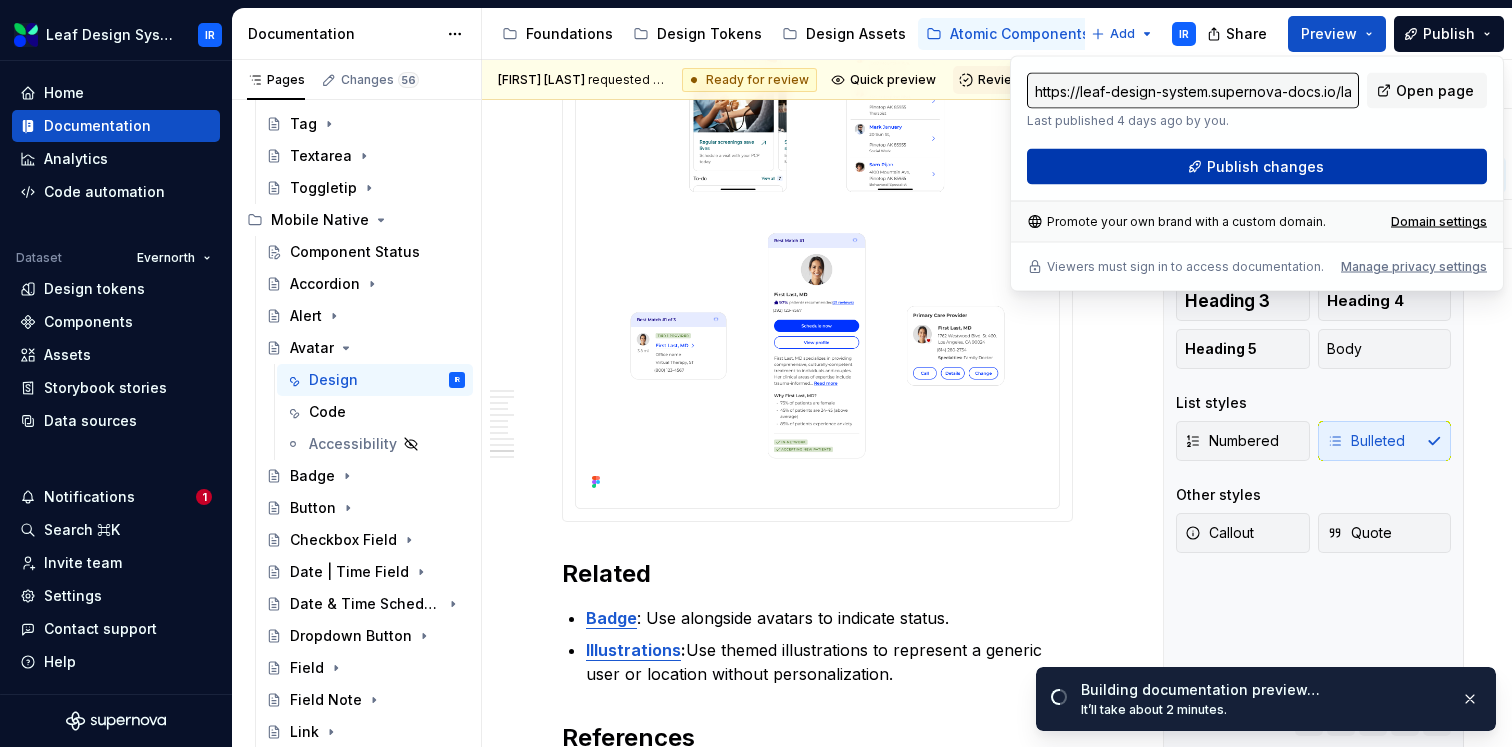 click on "Publish changes" at bounding box center [1265, 167] 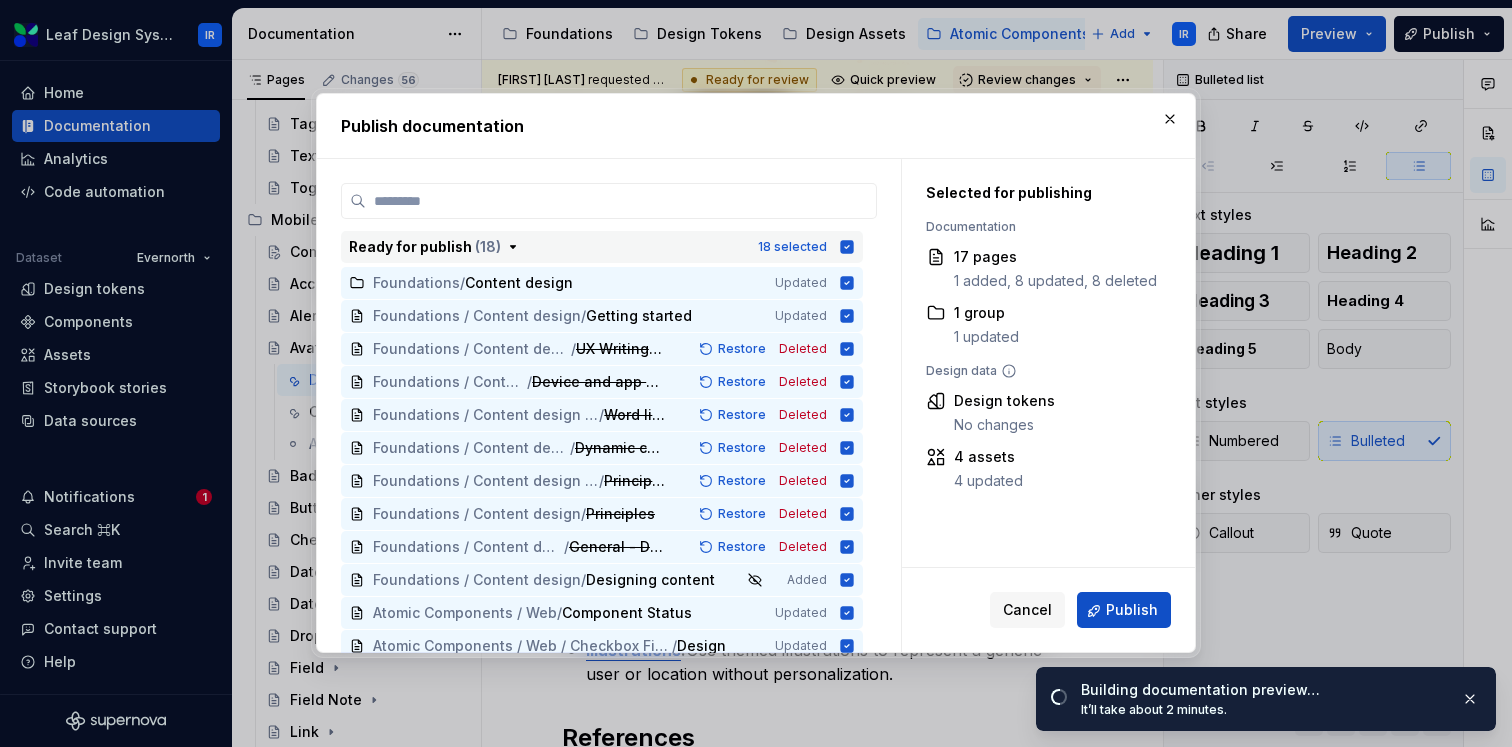 click 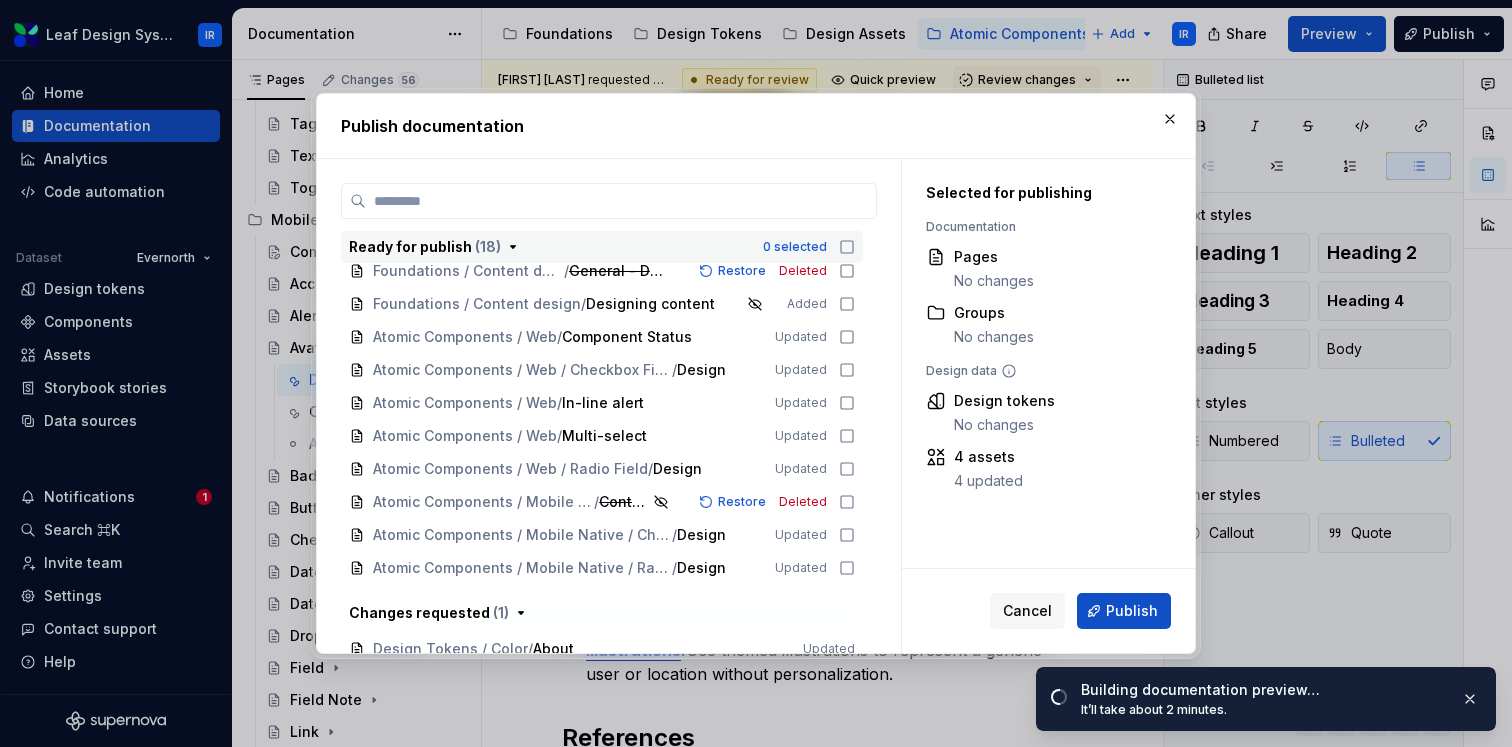 scroll, scrollTop: 281, scrollLeft: 0, axis: vertical 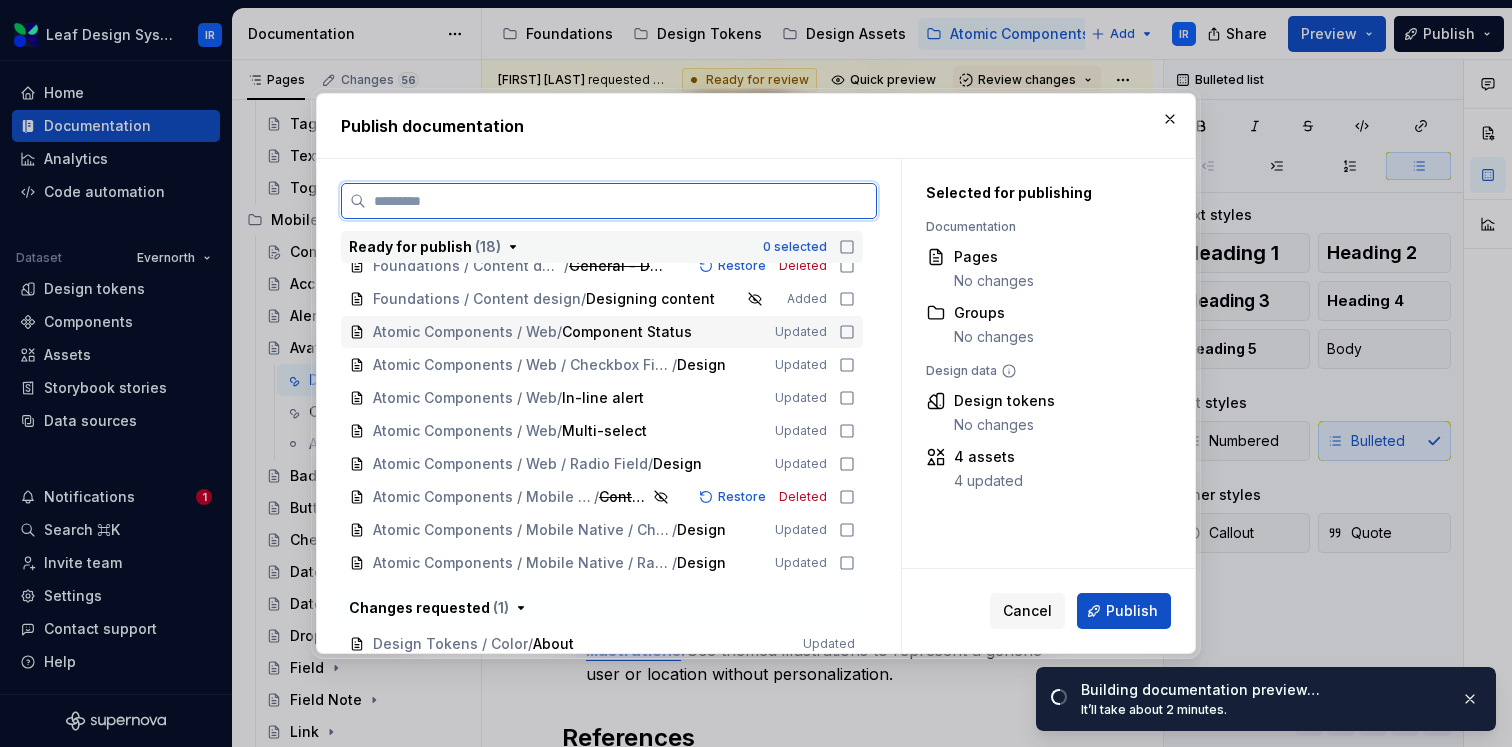 click 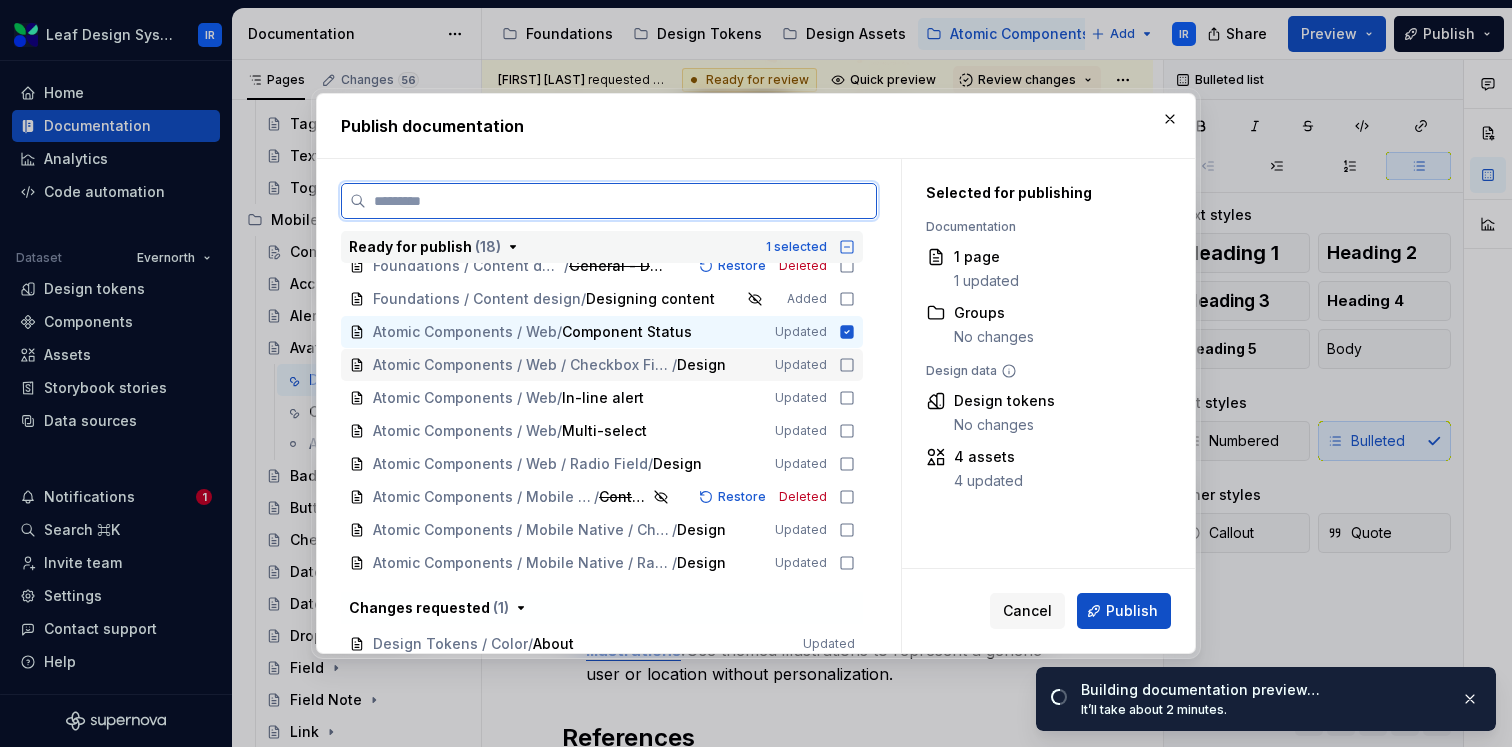click 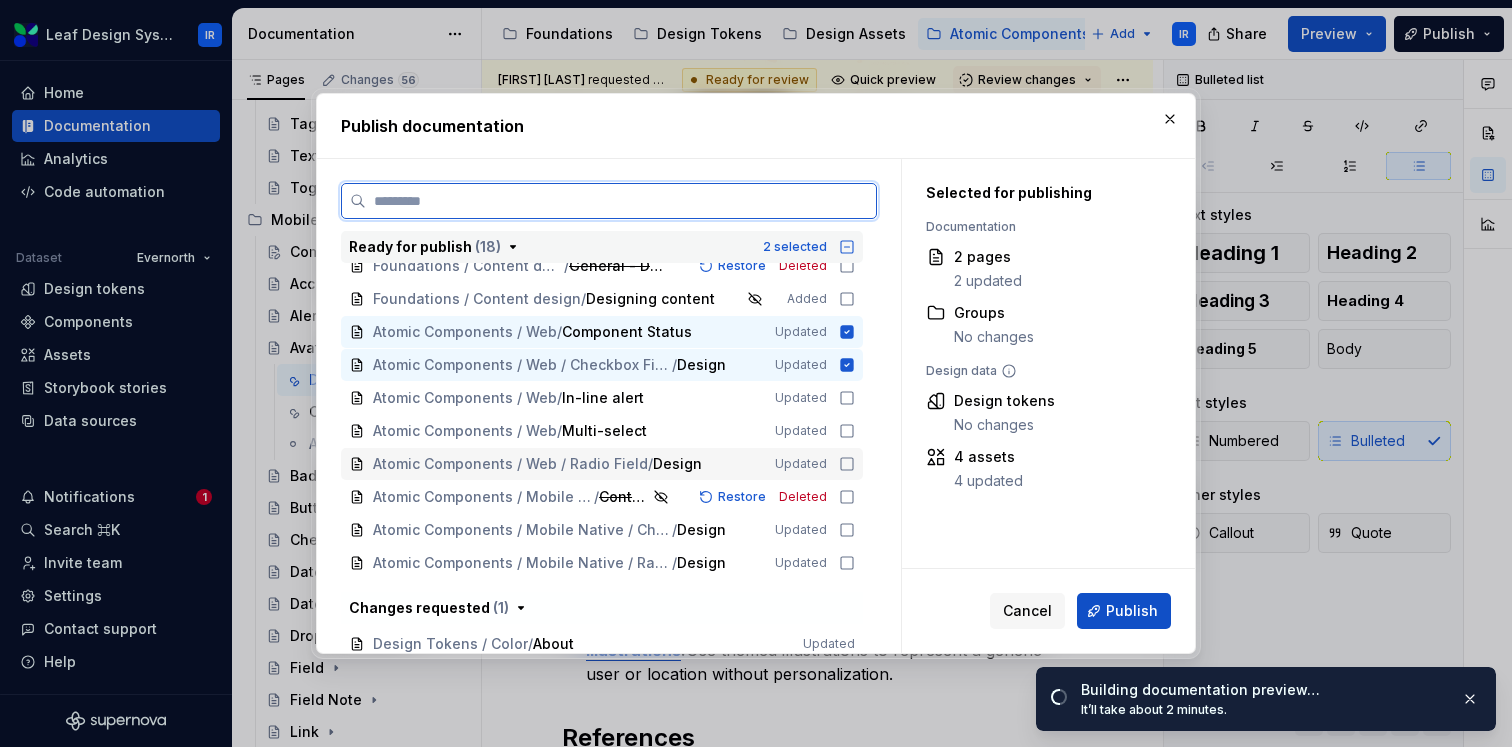 click 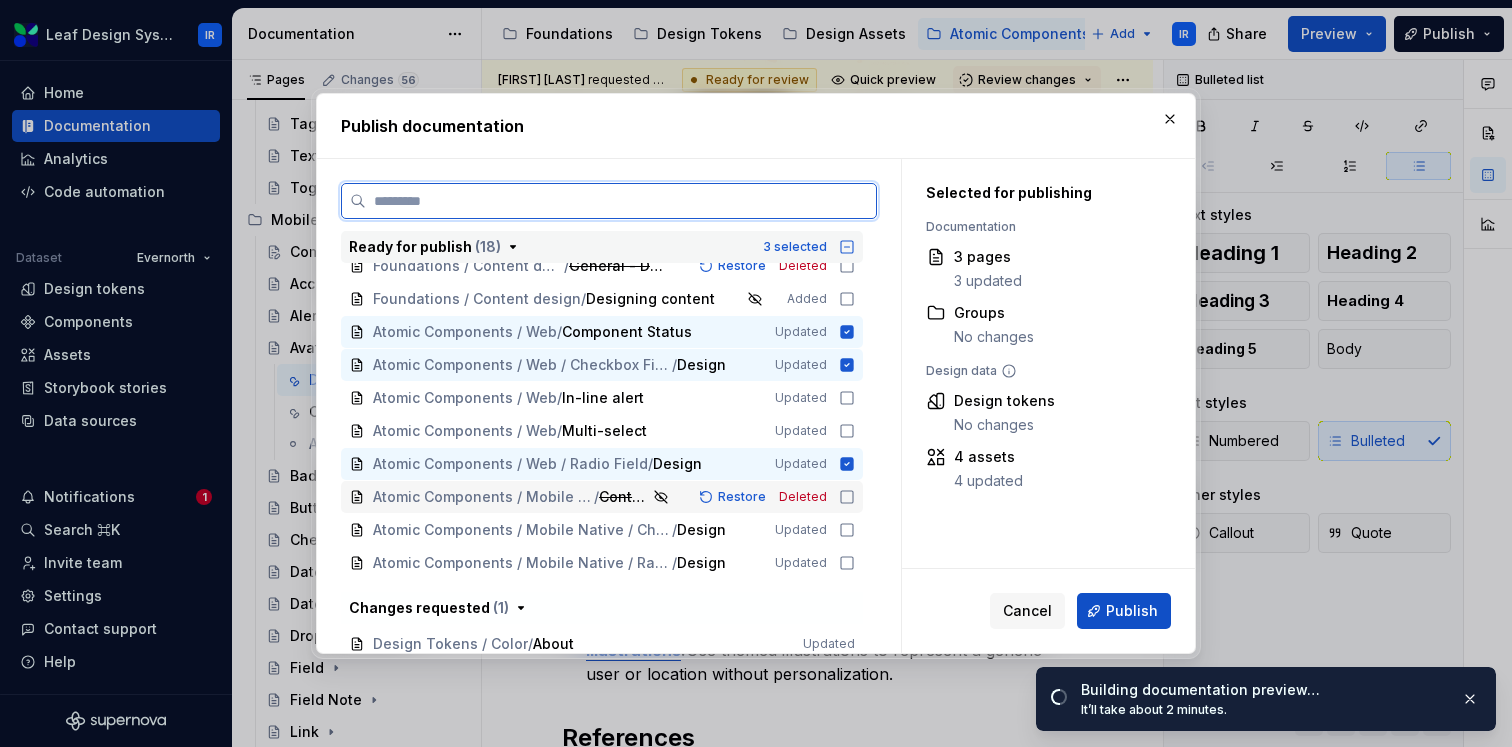 click 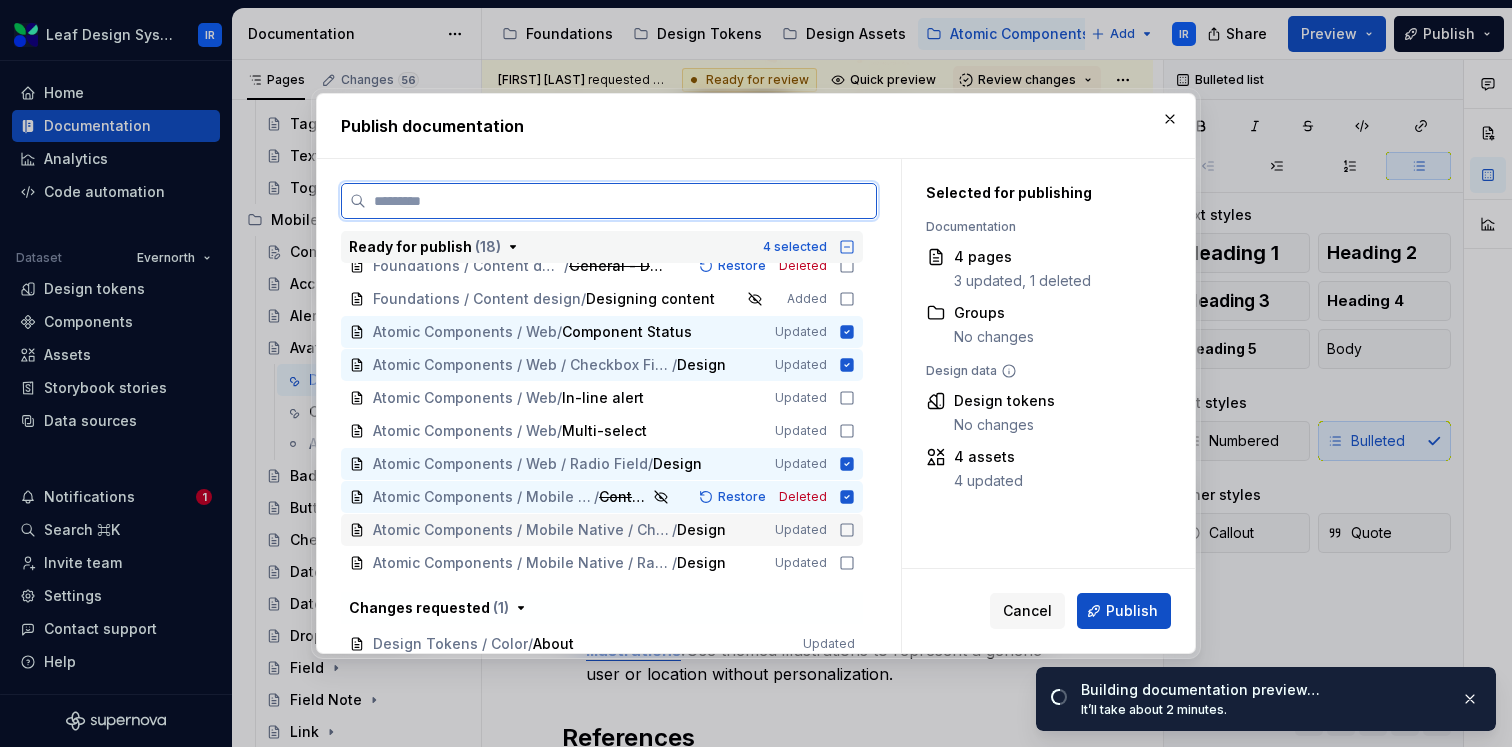 click 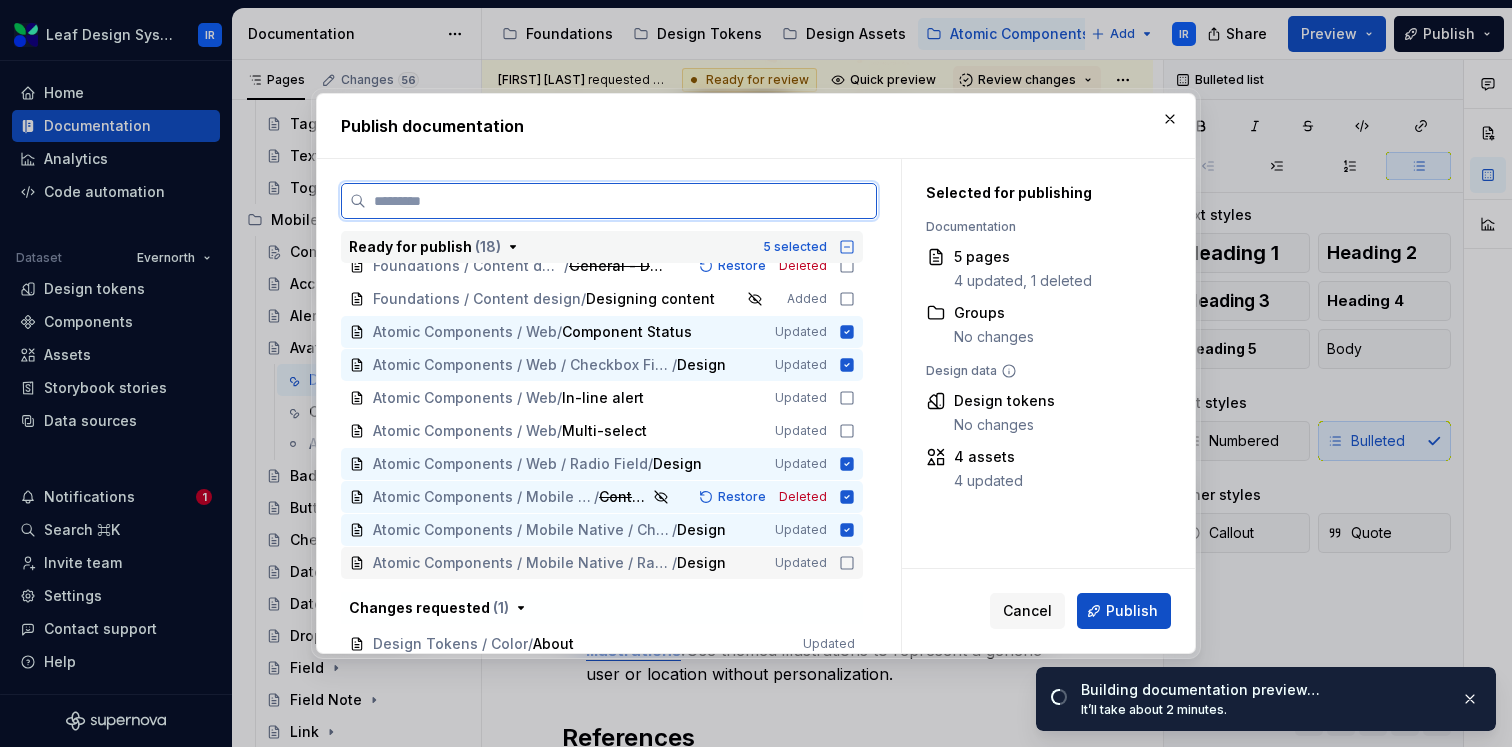 click 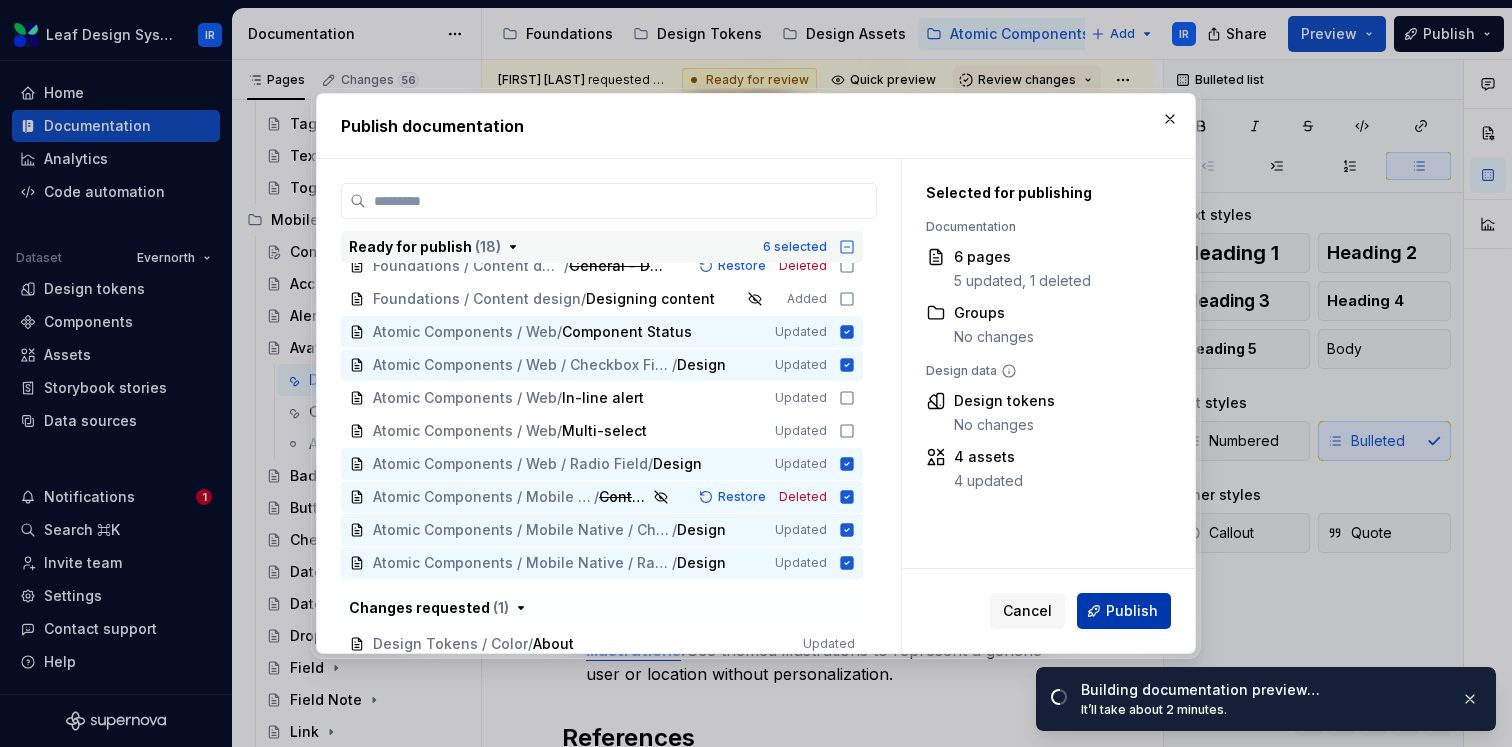 click on "Publish" at bounding box center (1132, 611) 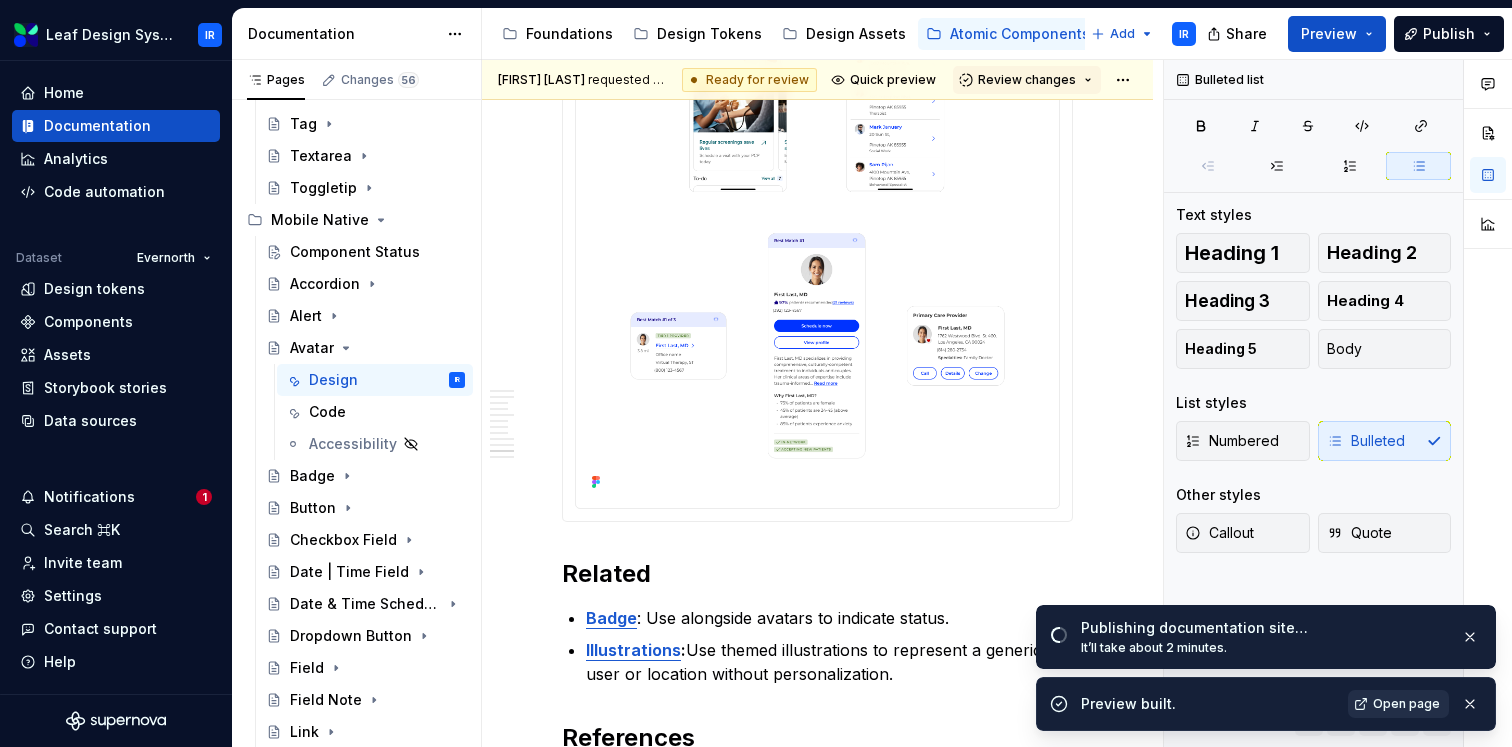 click on "Open page" at bounding box center [1406, 704] 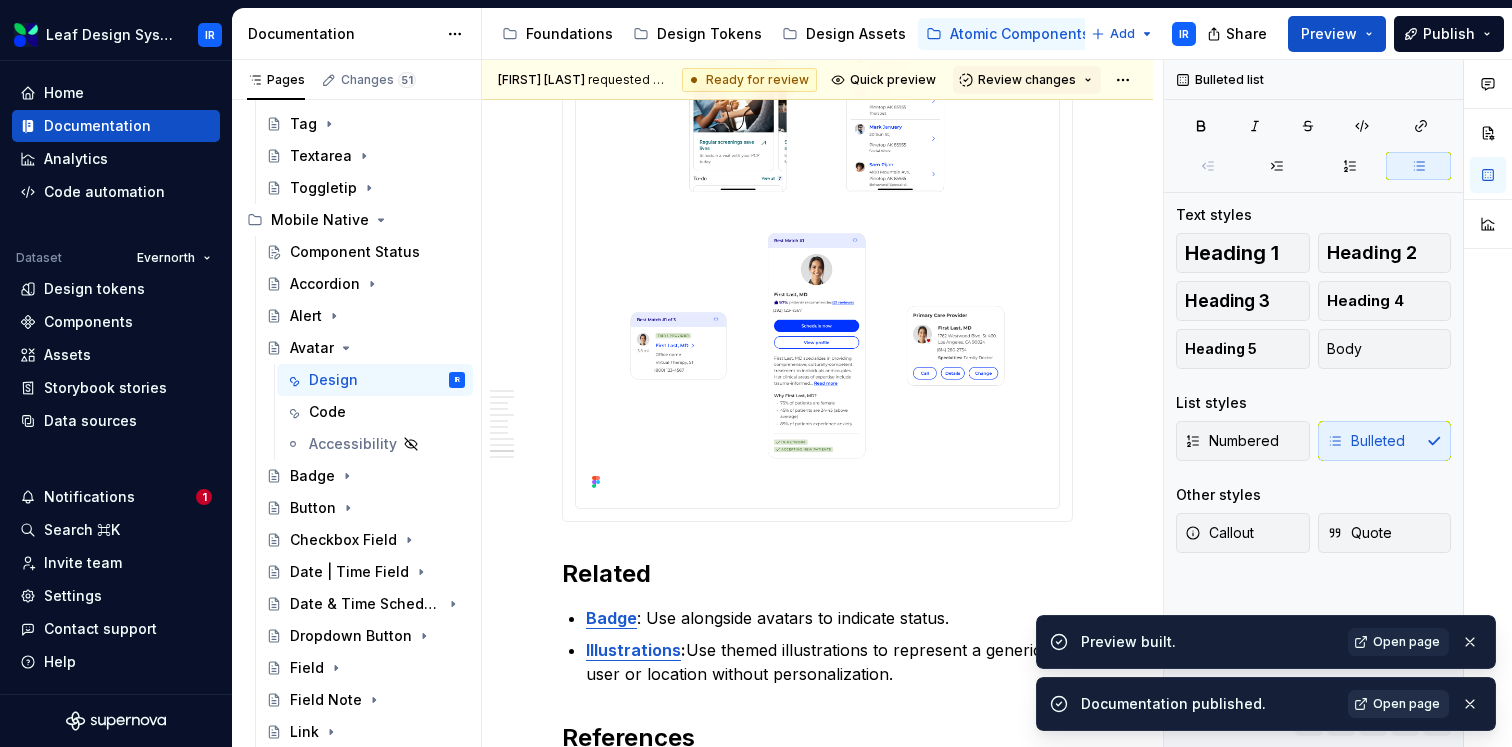 click on "Open page" at bounding box center (1406, 704) 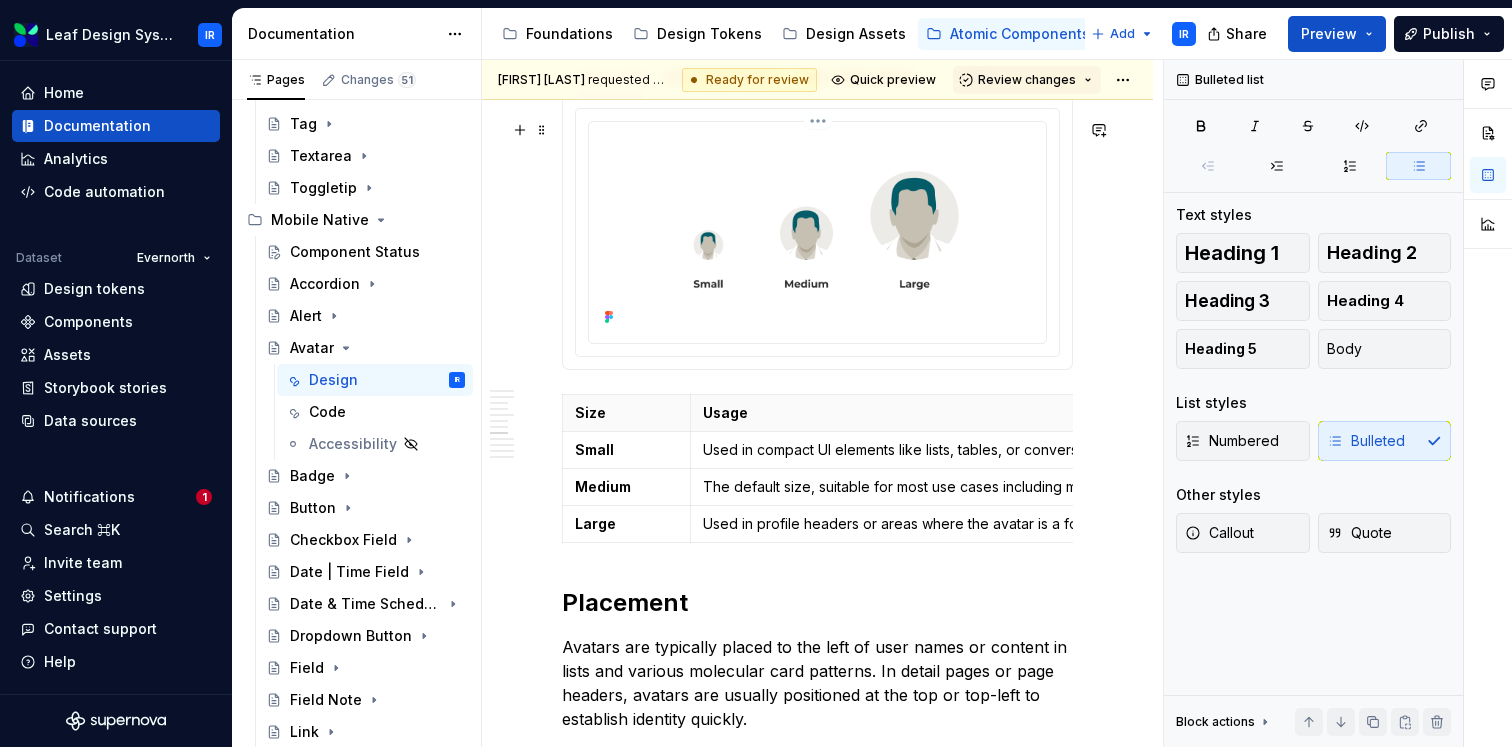 scroll, scrollTop: 3064, scrollLeft: 0, axis: vertical 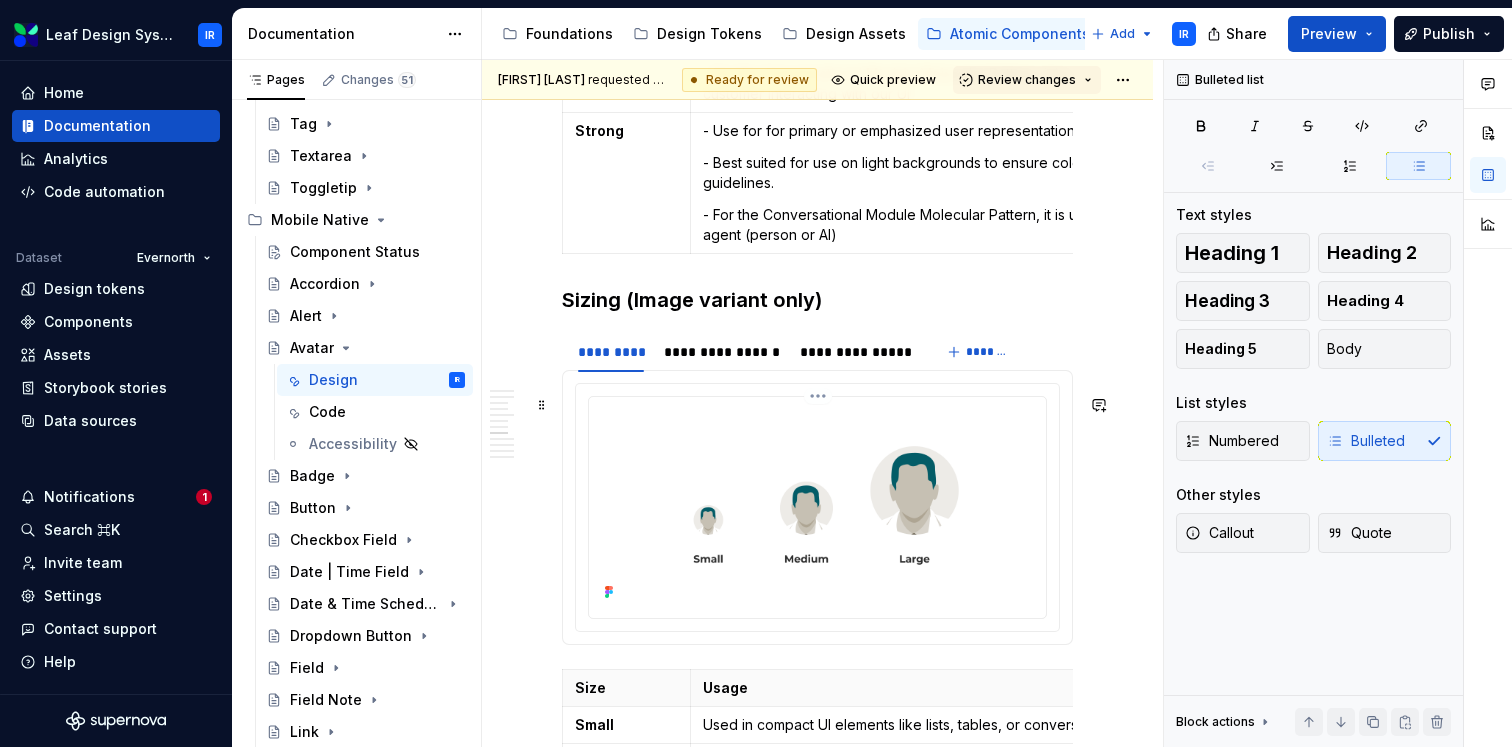 click at bounding box center (817, 505) 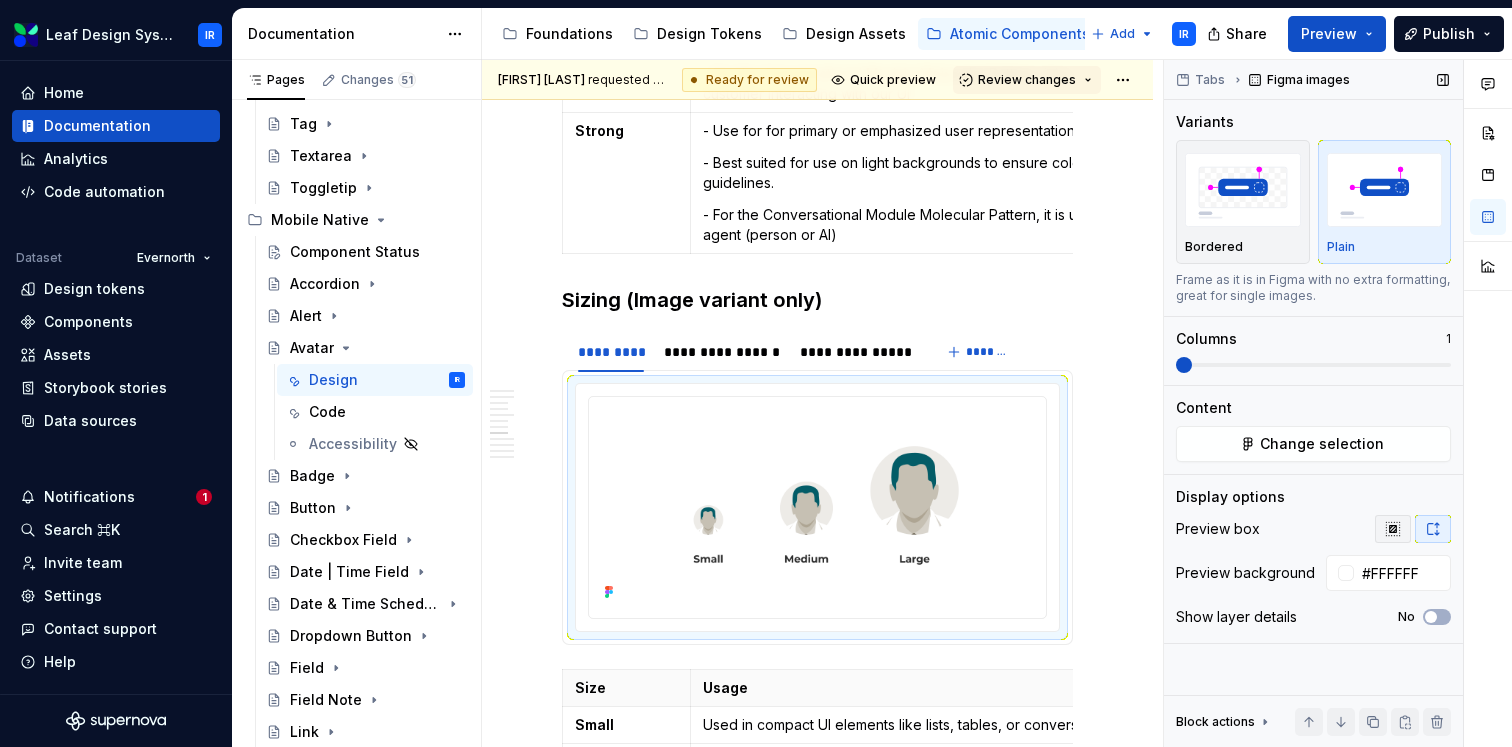 click 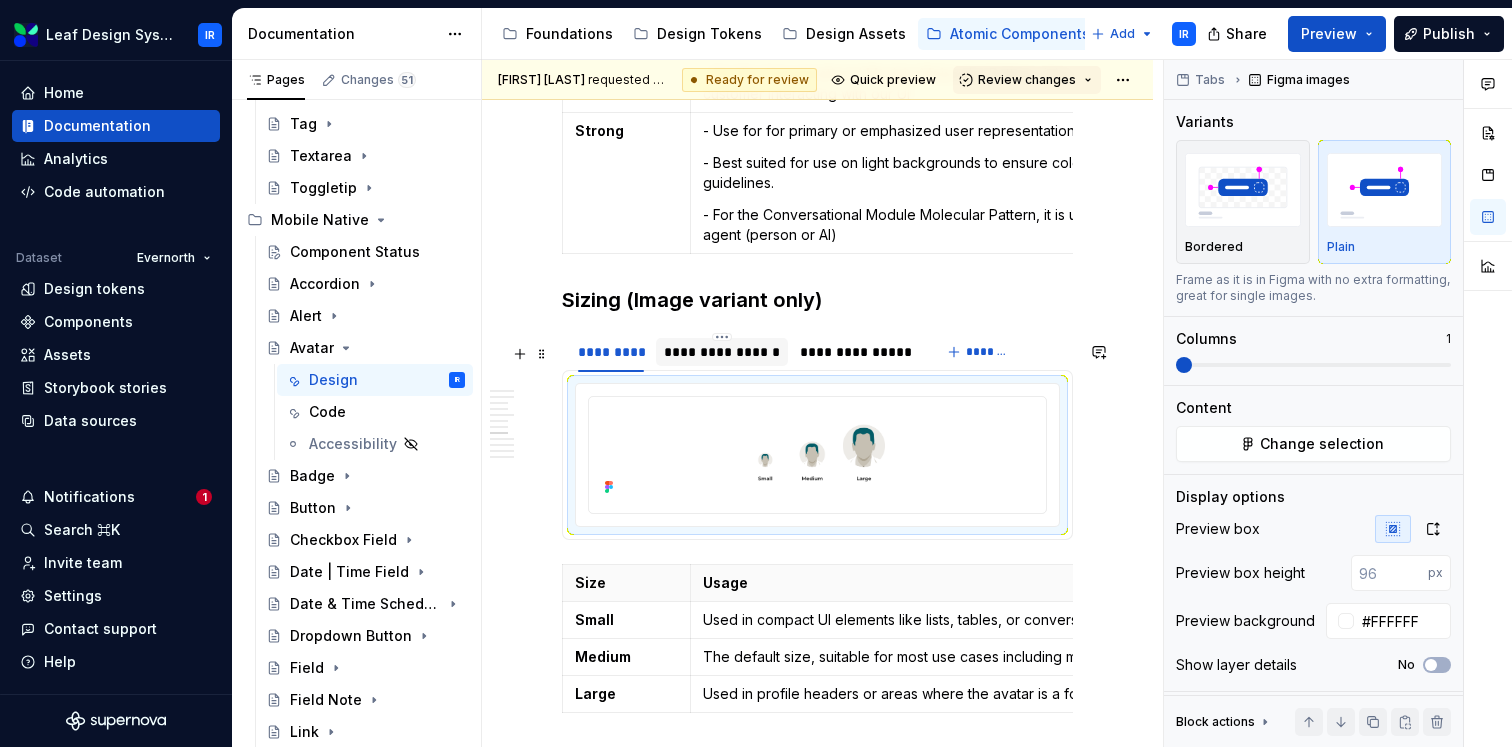 click on "**********" at bounding box center (722, 352) 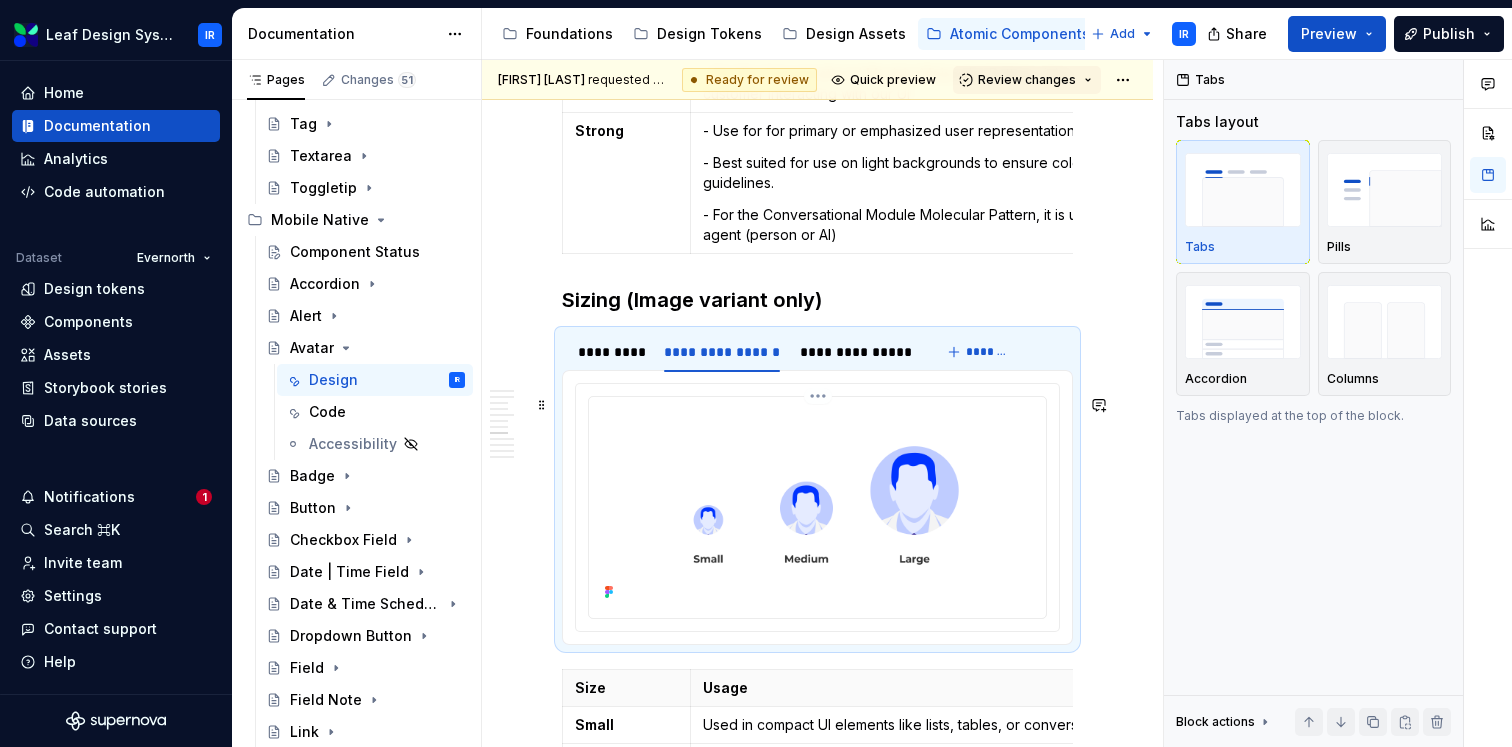 click at bounding box center [817, 505] 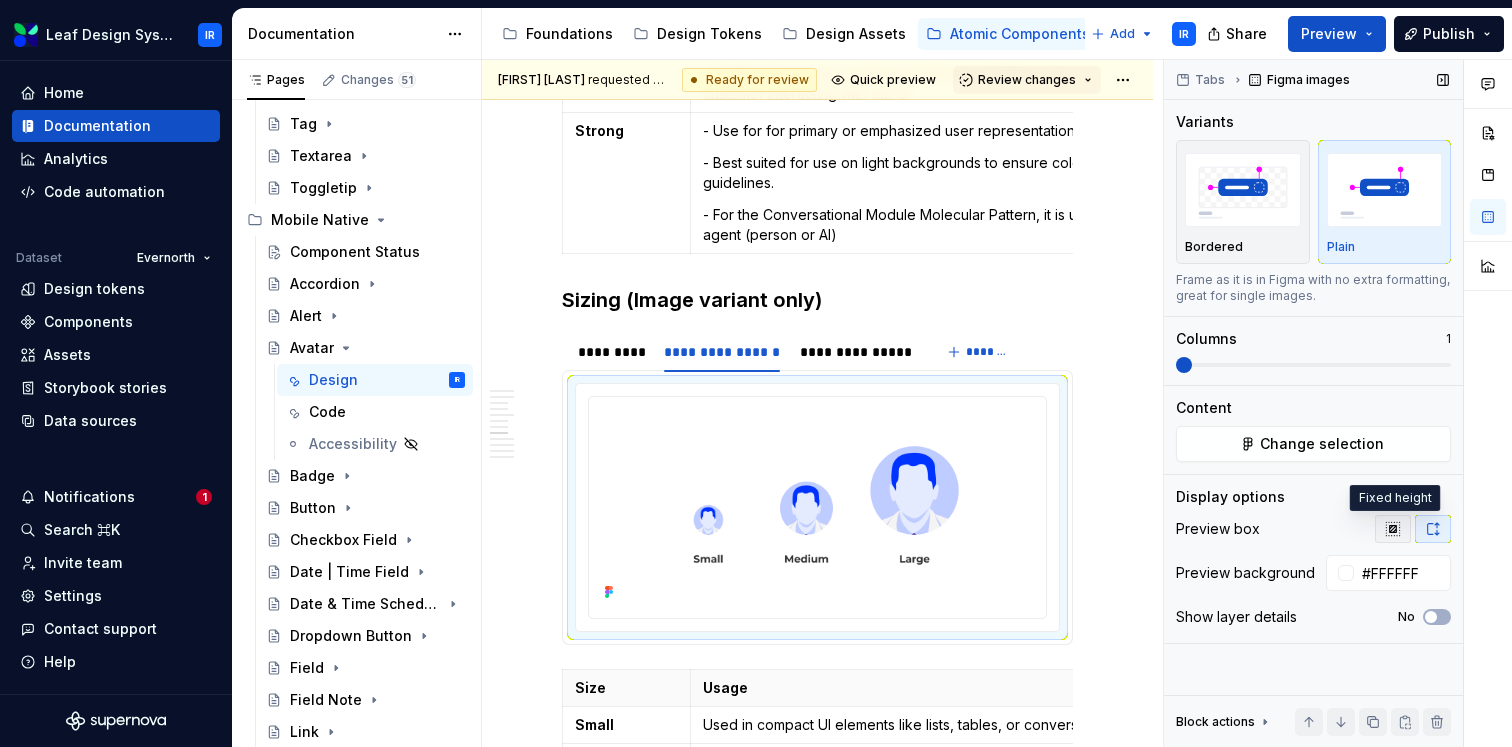 click 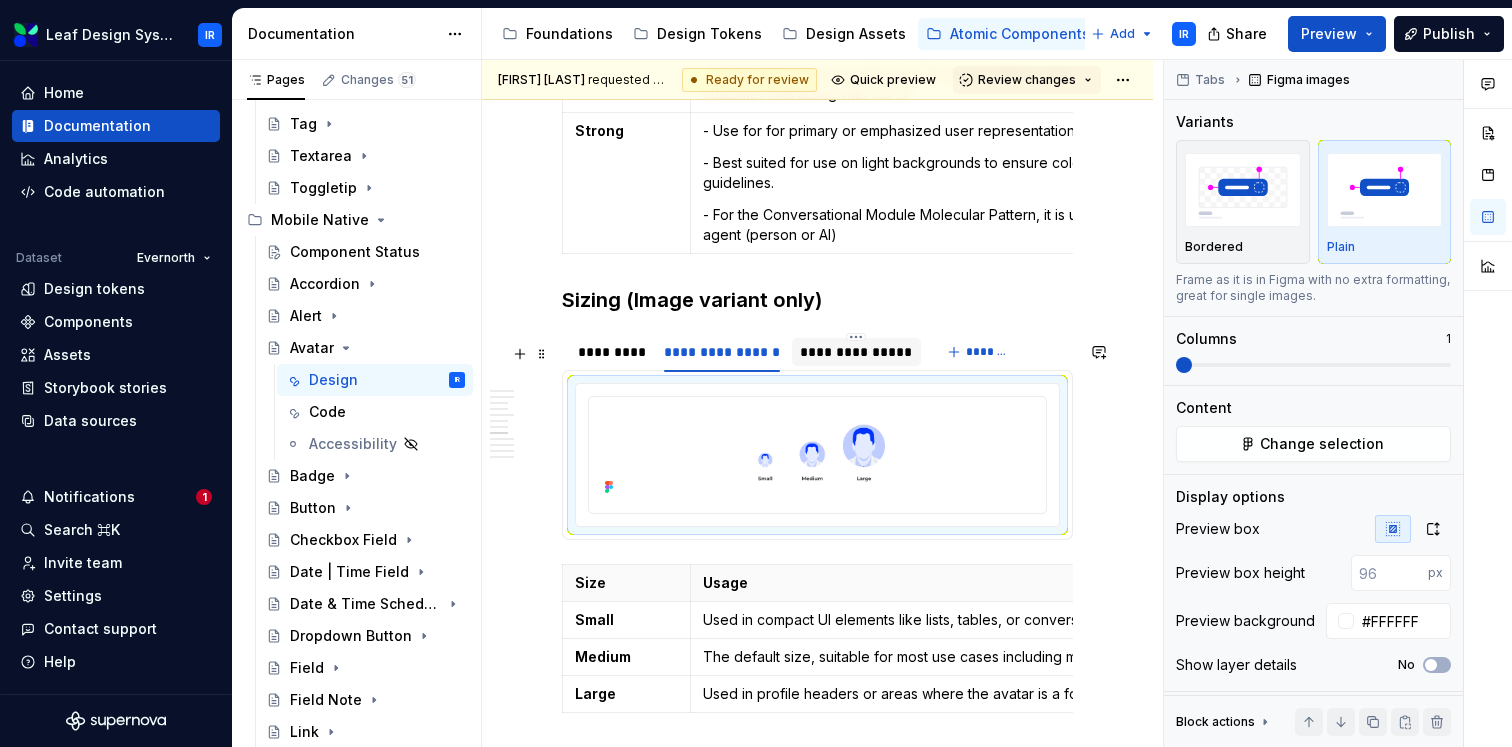 click on "**********" at bounding box center (856, 352) 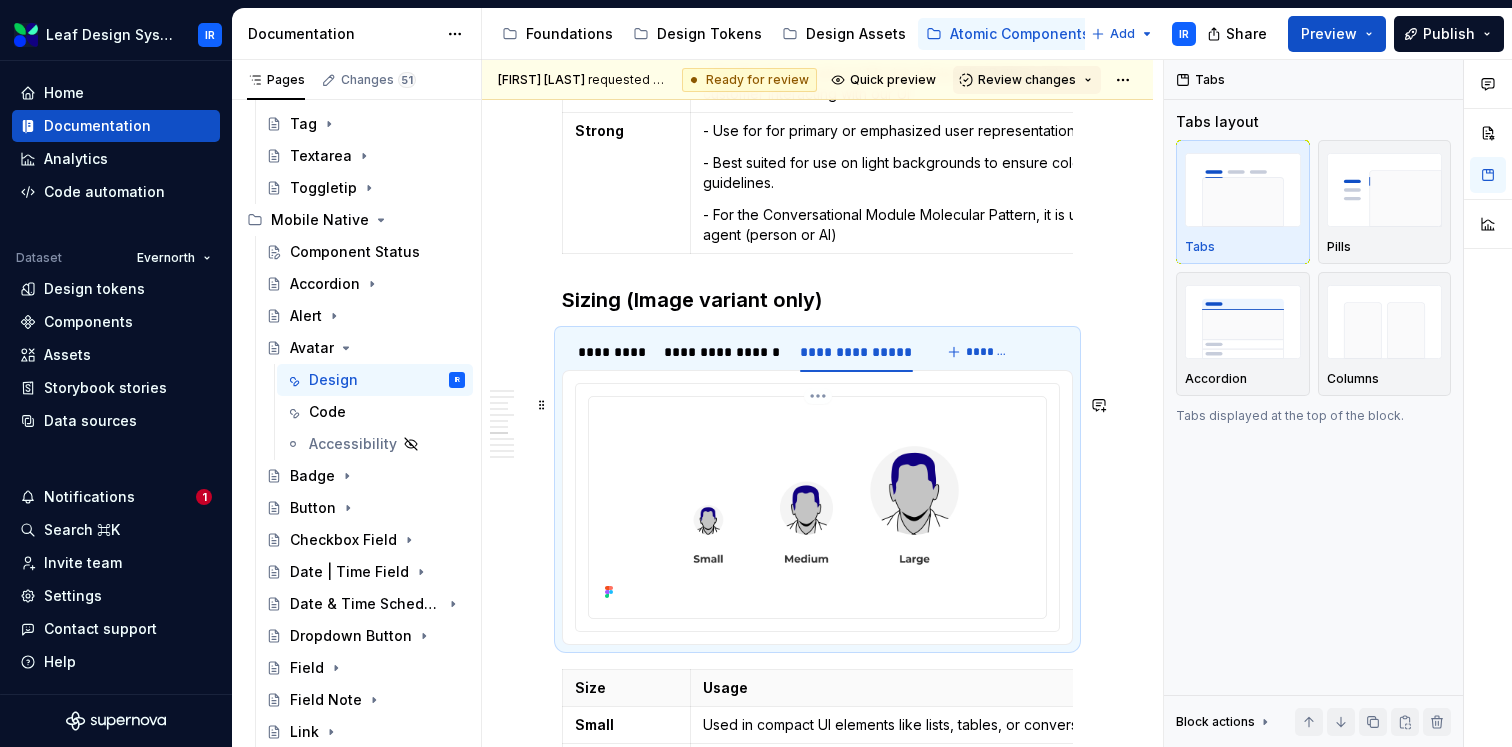click at bounding box center (817, 505) 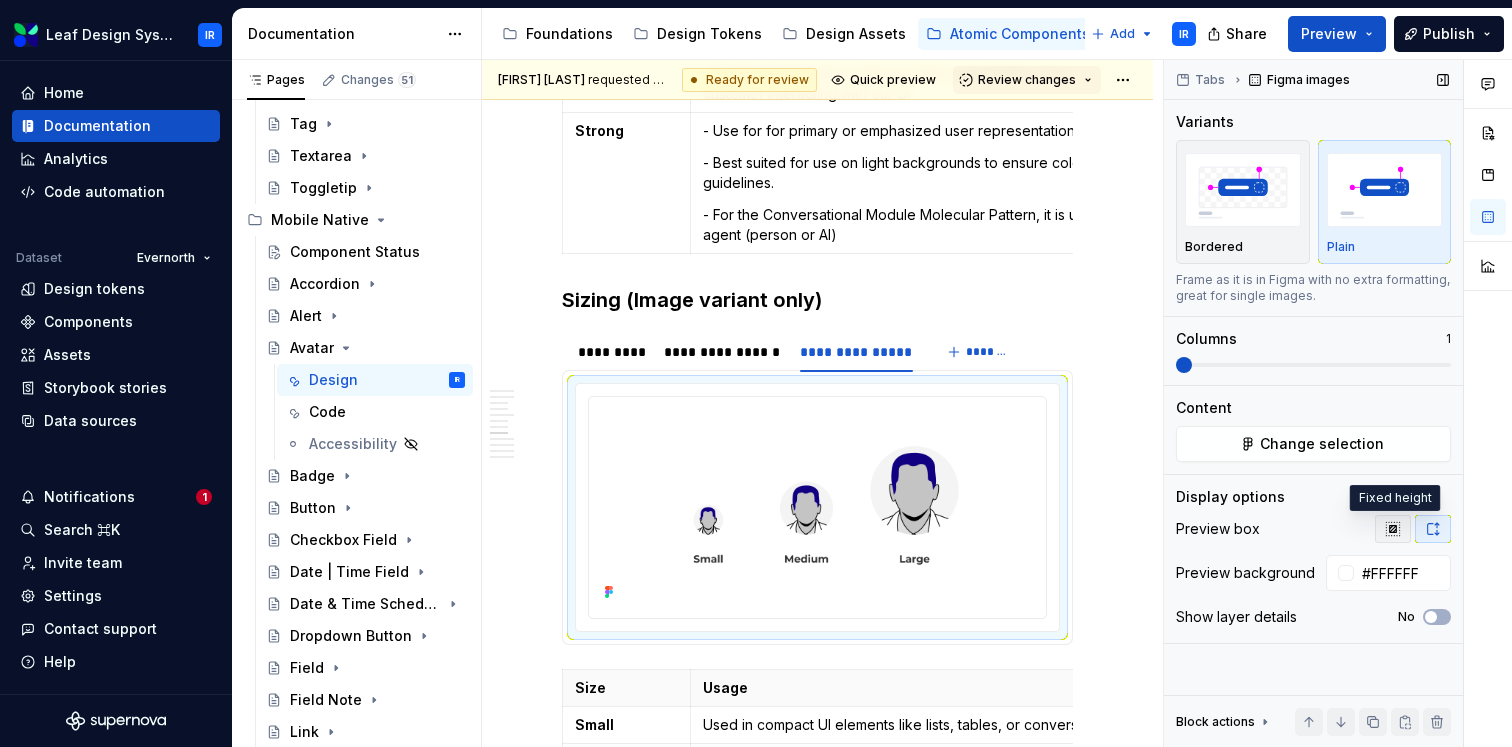 click 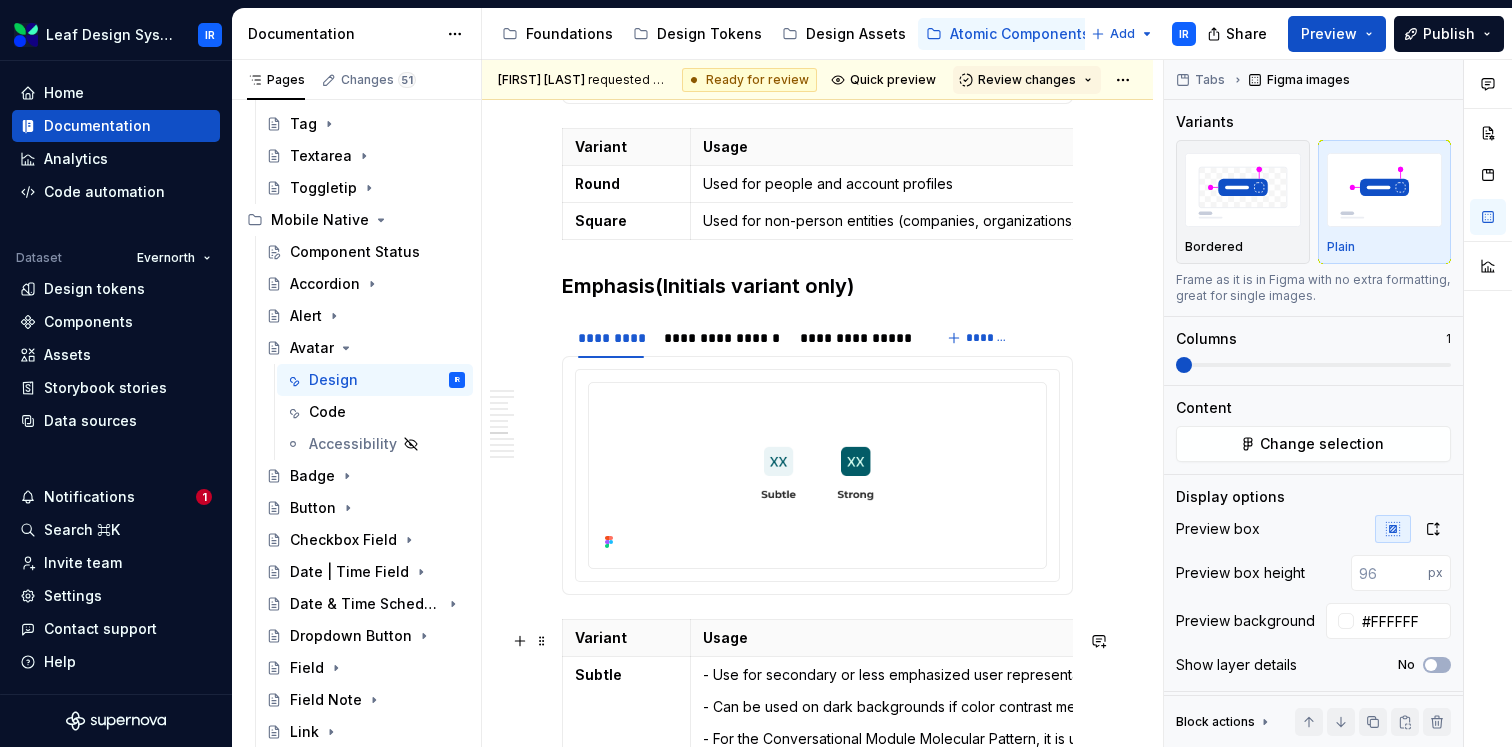 scroll, scrollTop: 2322, scrollLeft: 0, axis: vertical 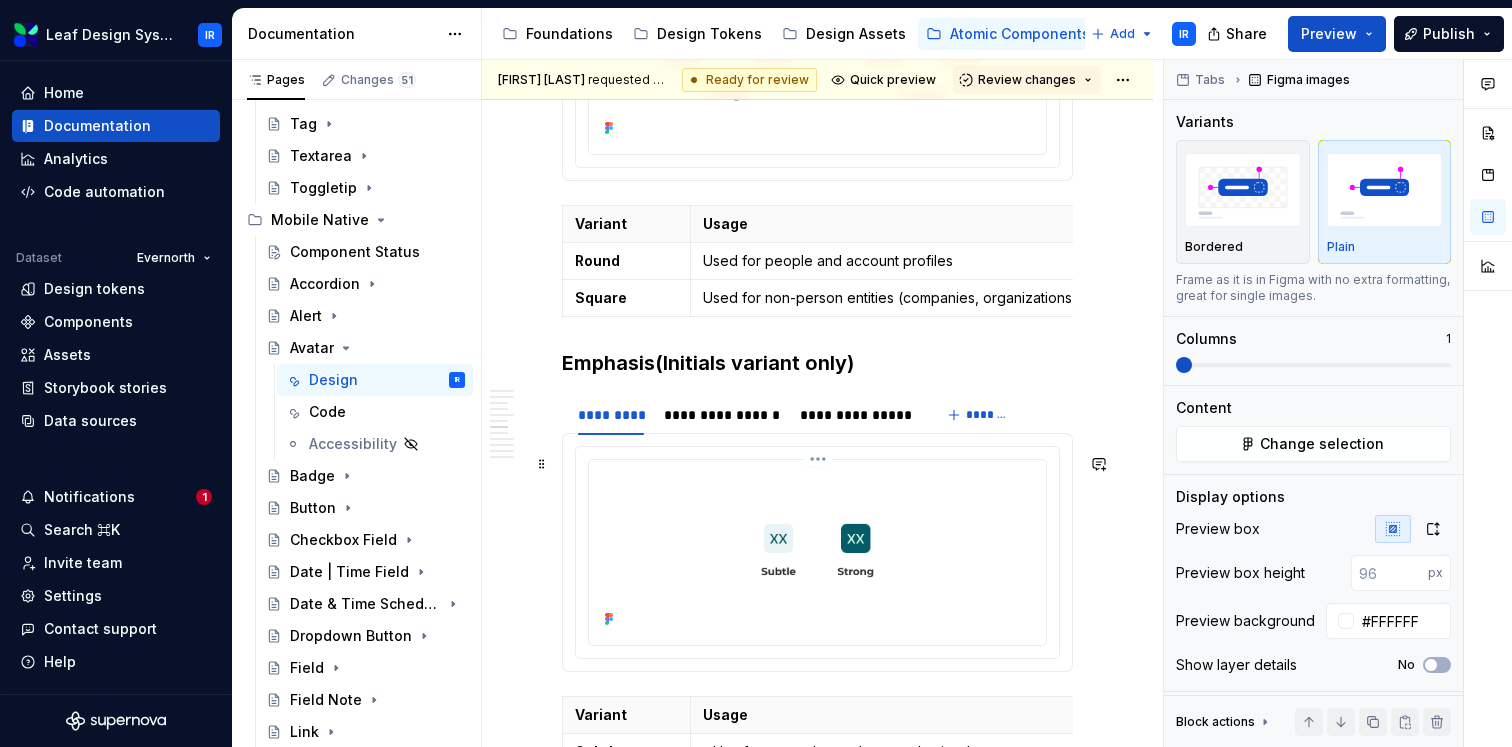 click at bounding box center (817, 550) 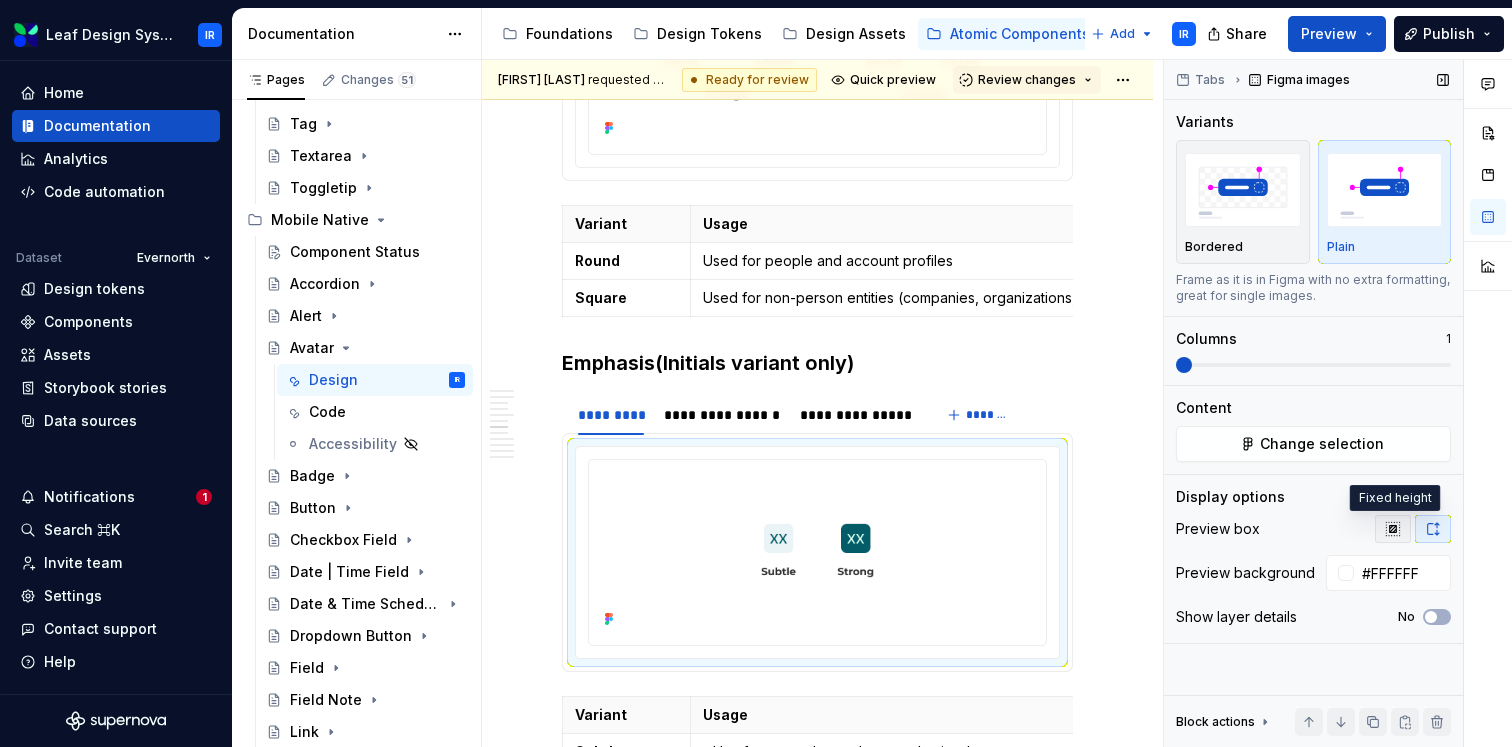 click 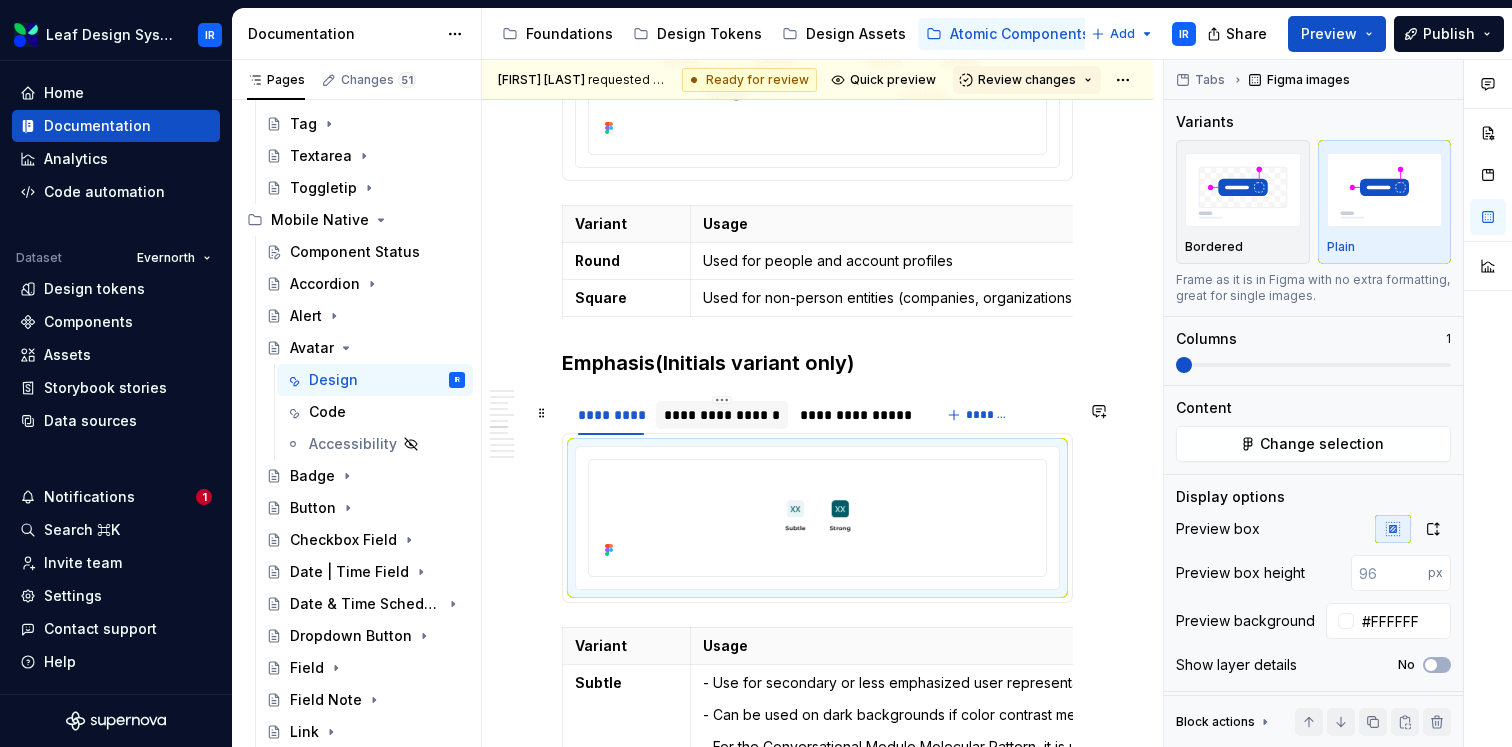 click on "**********" at bounding box center [722, 415] 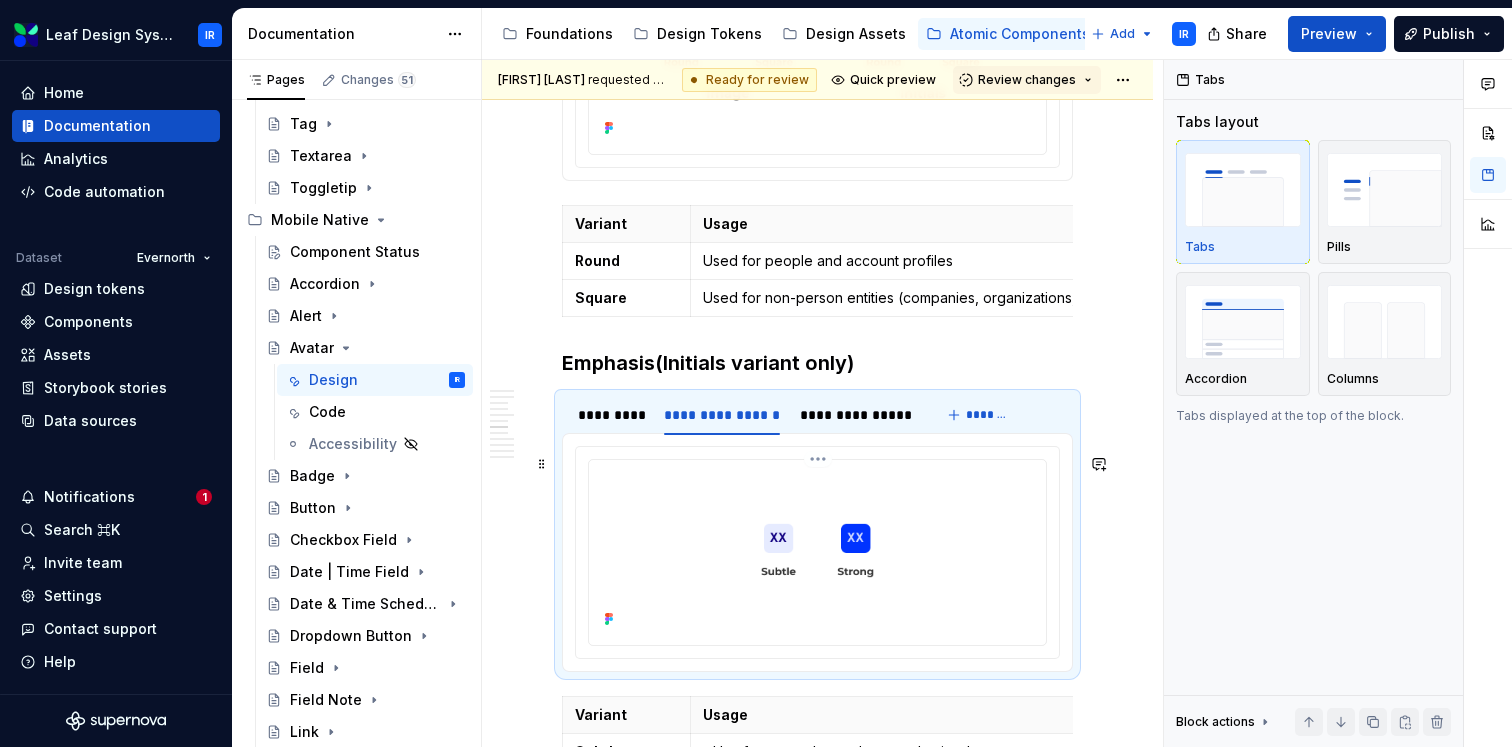 click at bounding box center (817, 550) 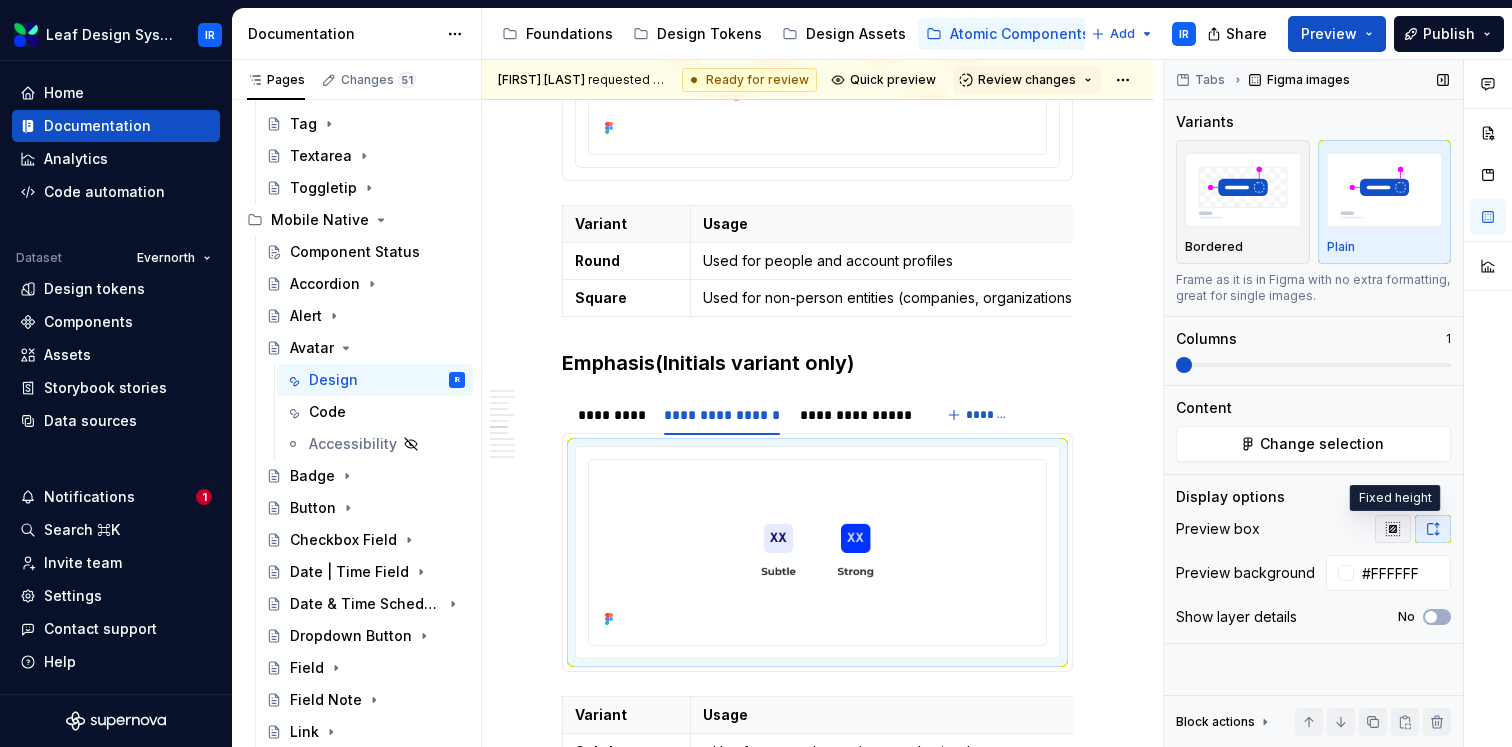 click 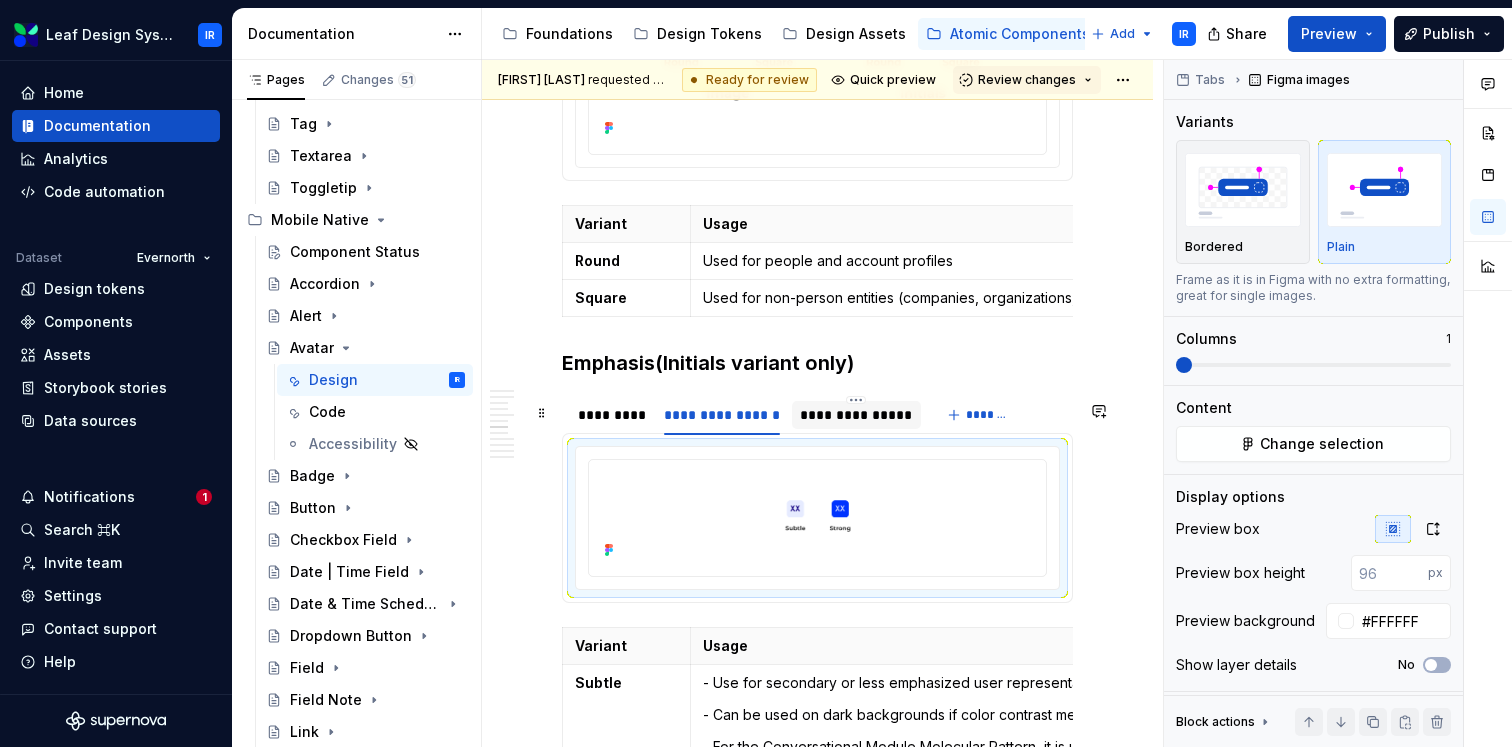 click on "**********" at bounding box center [856, 415] 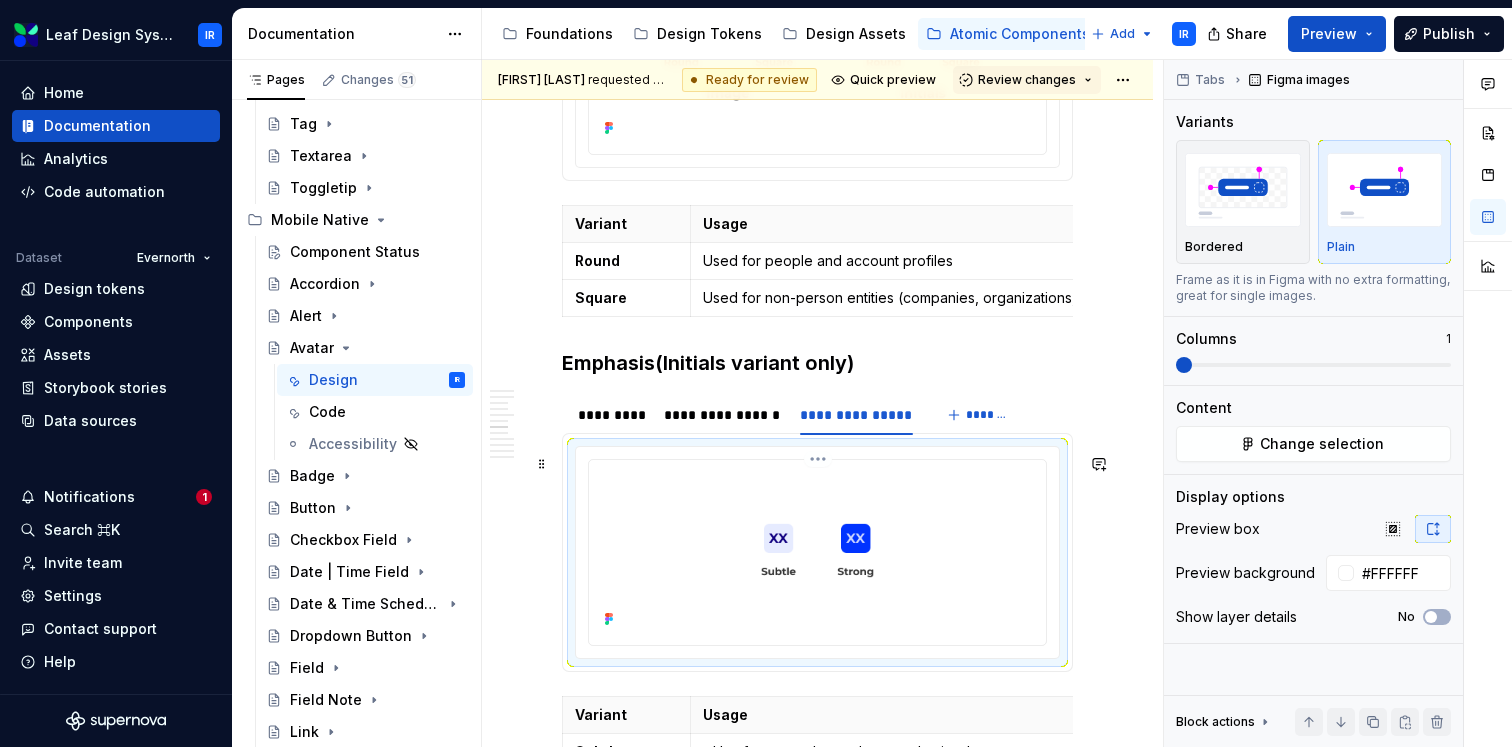 click at bounding box center [817, 550] 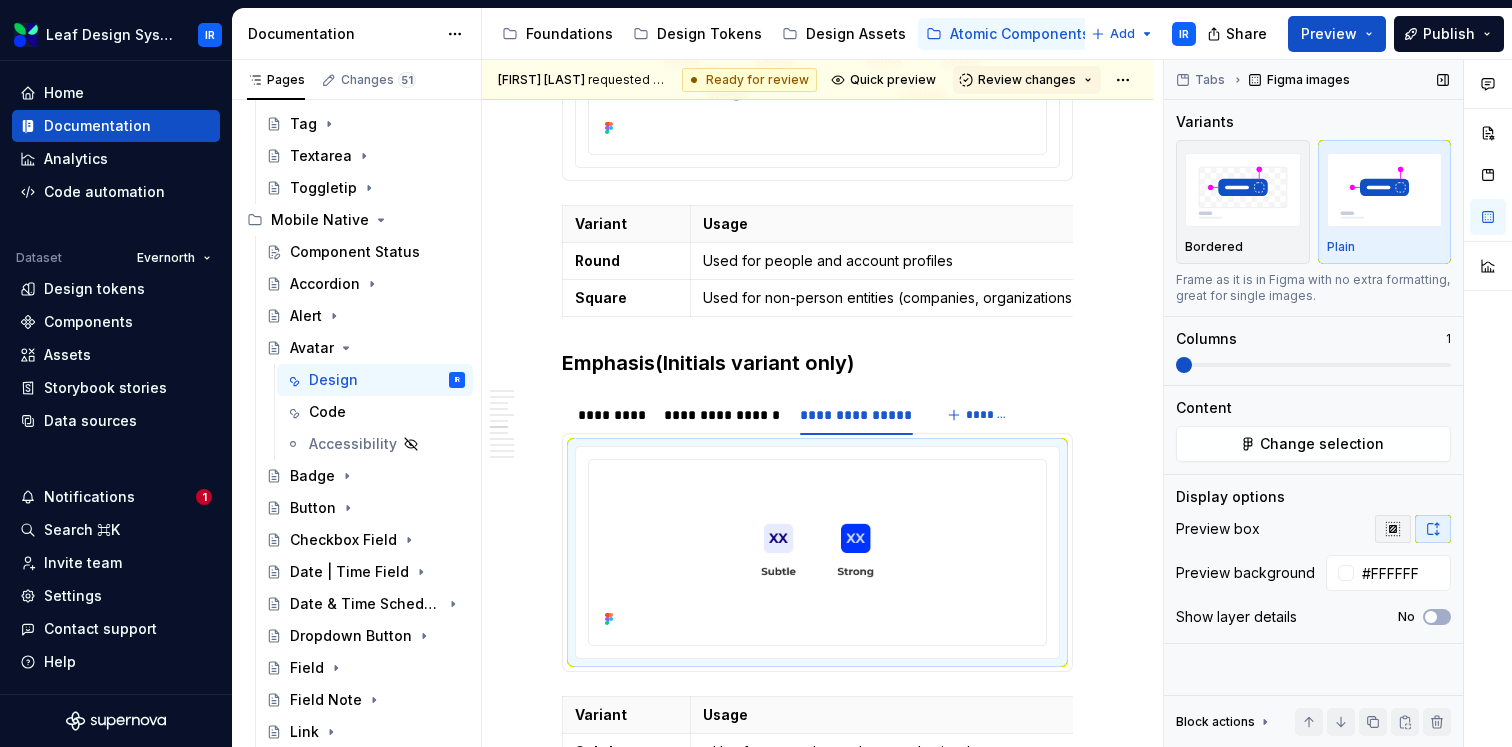 click 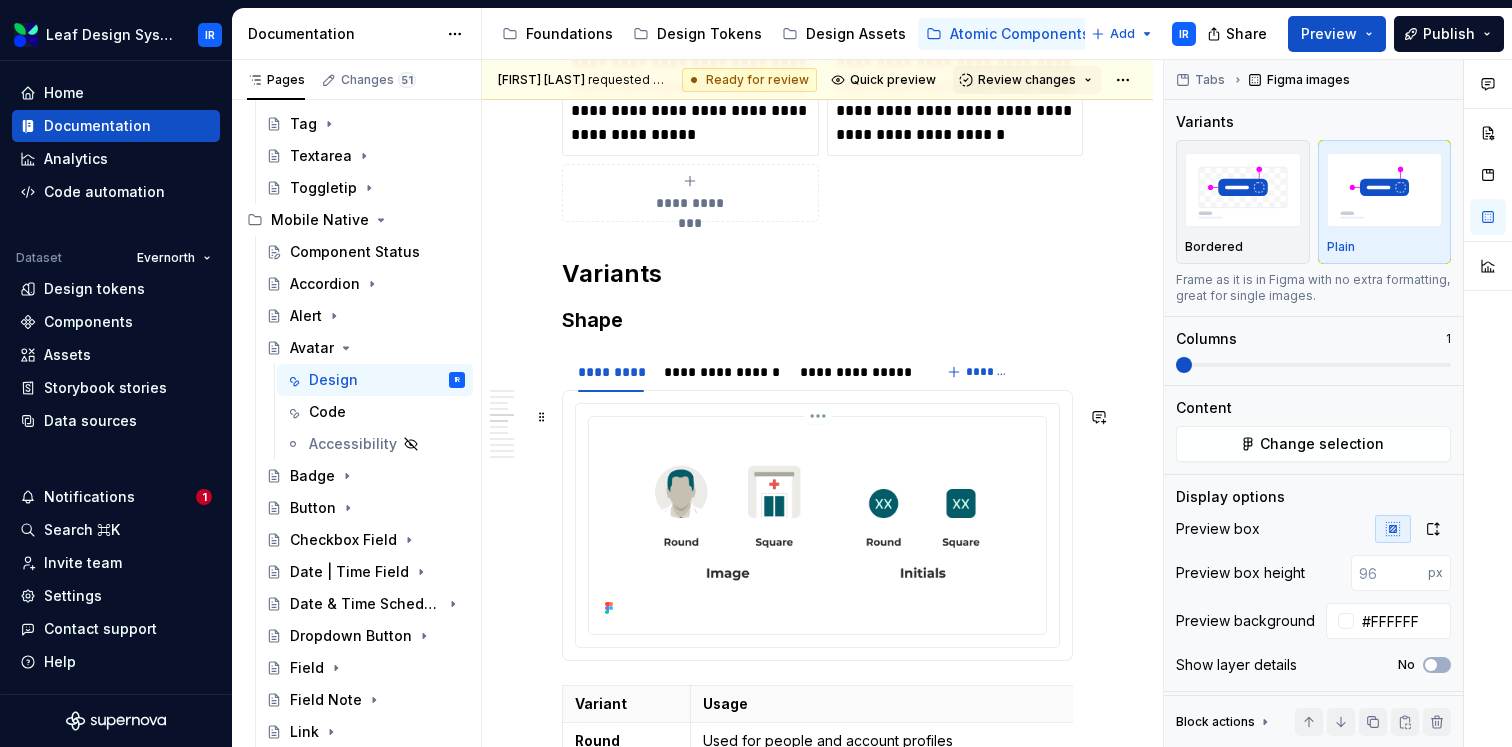 scroll, scrollTop: 1795, scrollLeft: 0, axis: vertical 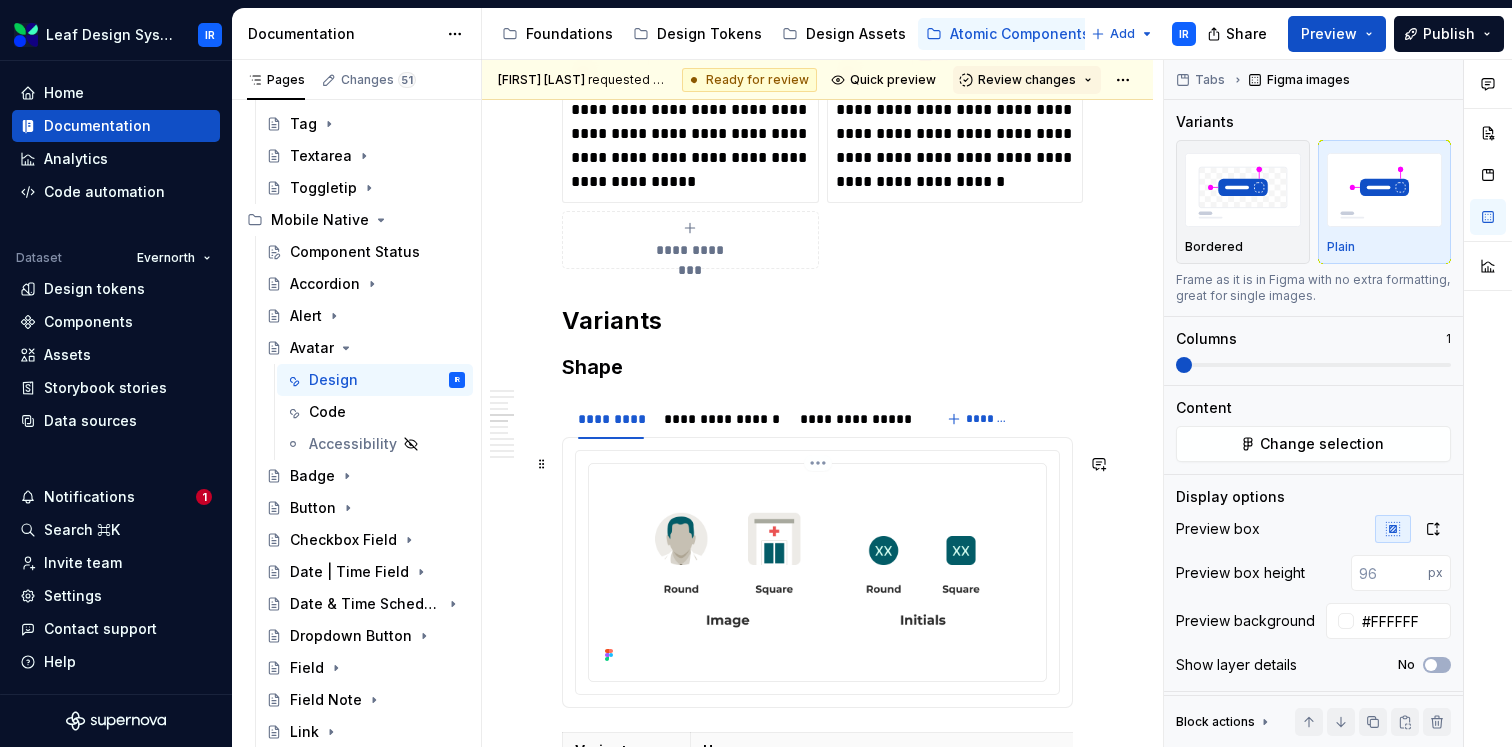 click at bounding box center (817, 570) 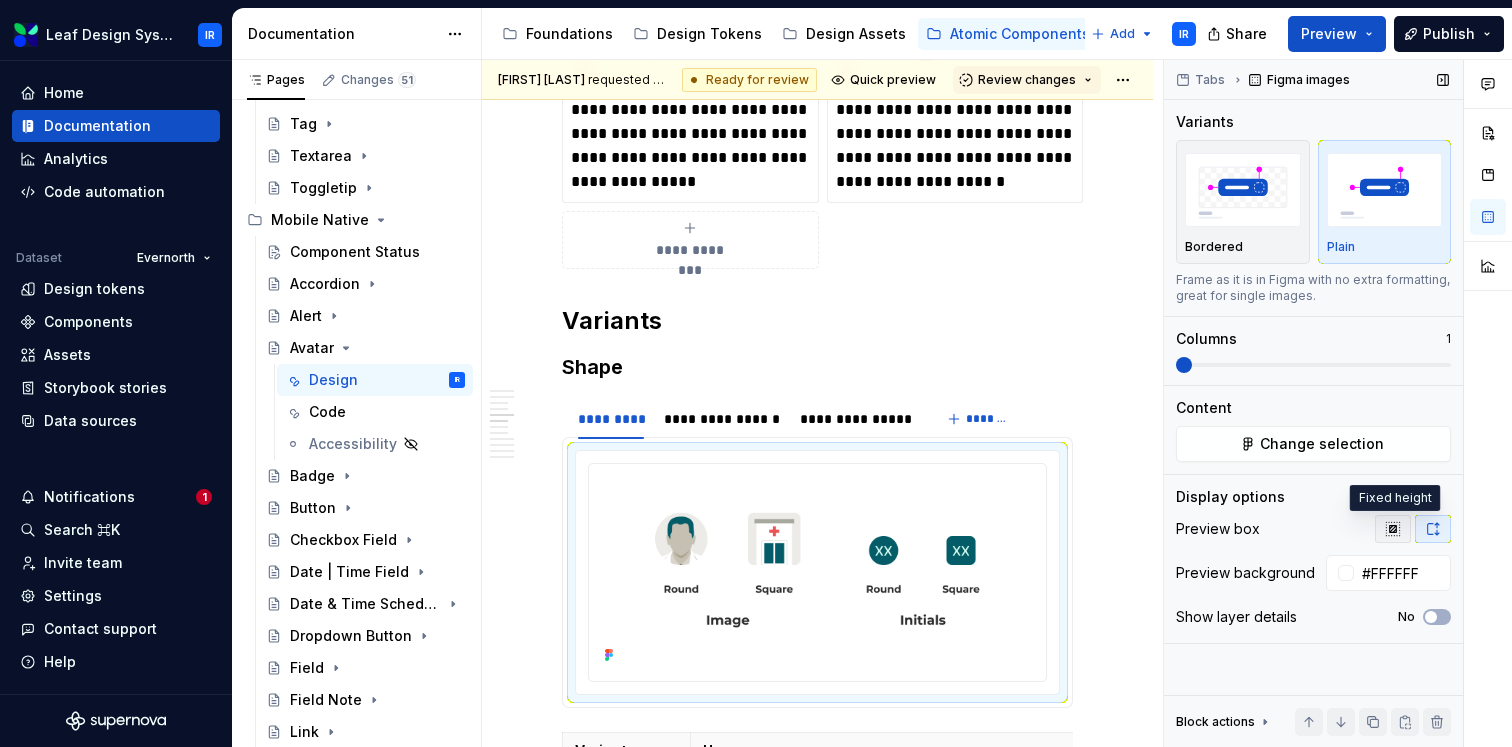 click 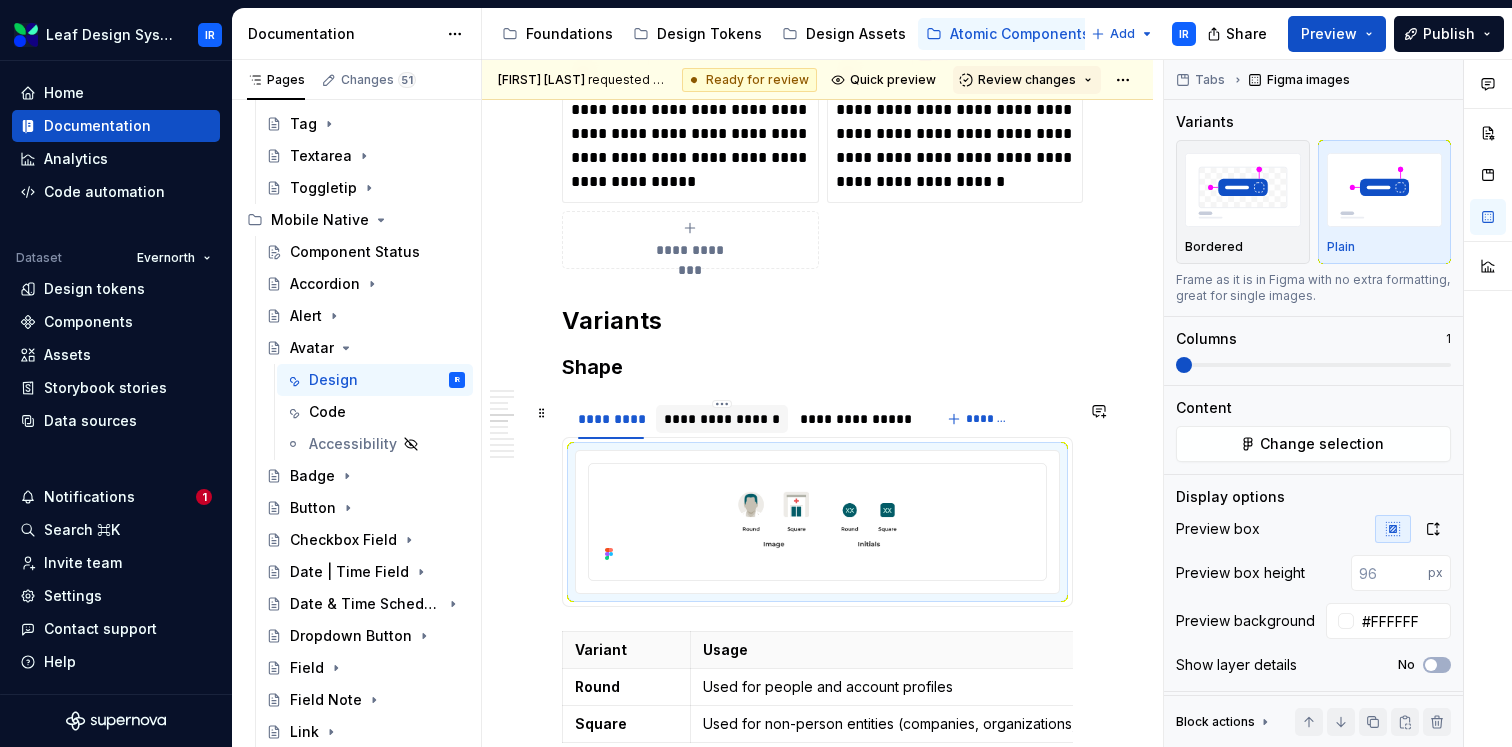 click on "**********" at bounding box center [722, 419] 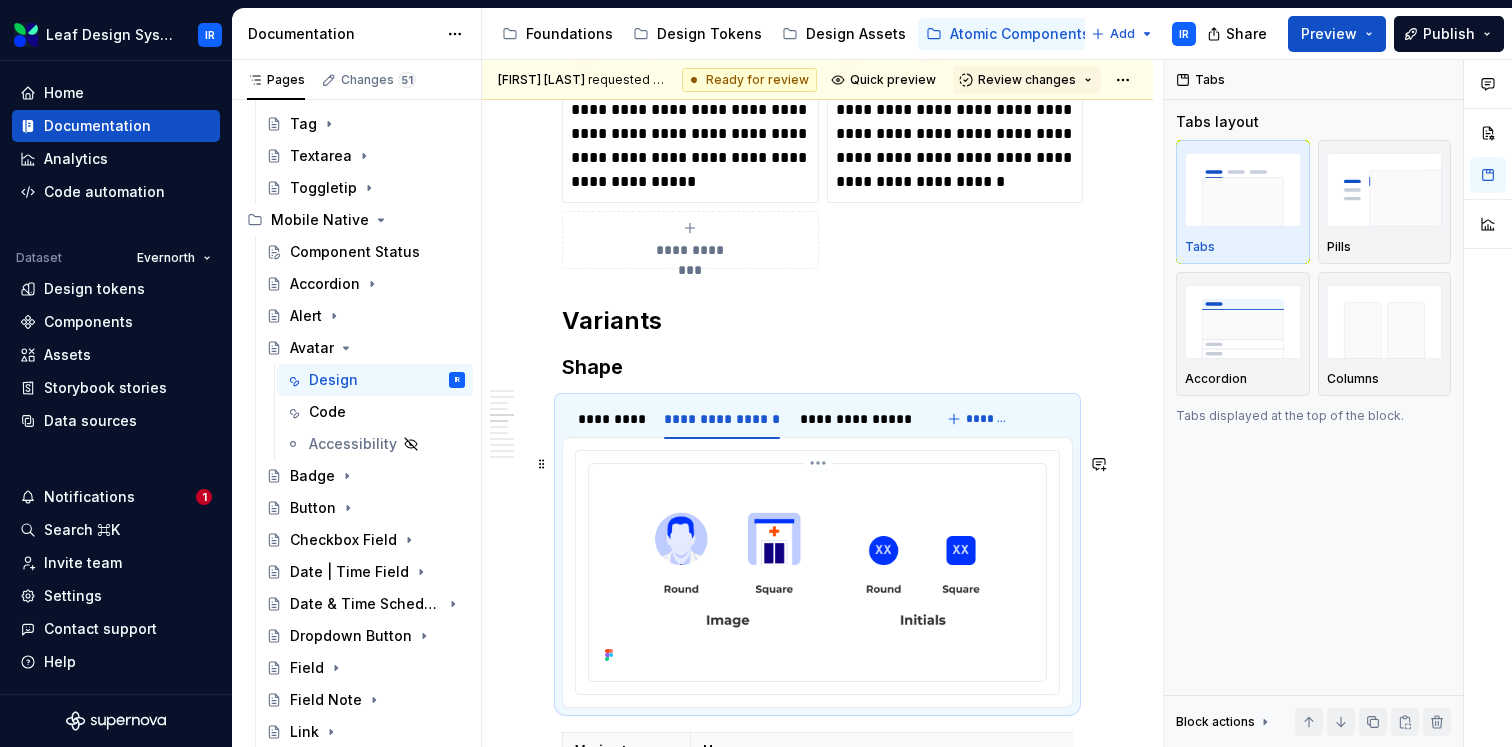 click at bounding box center (817, 570) 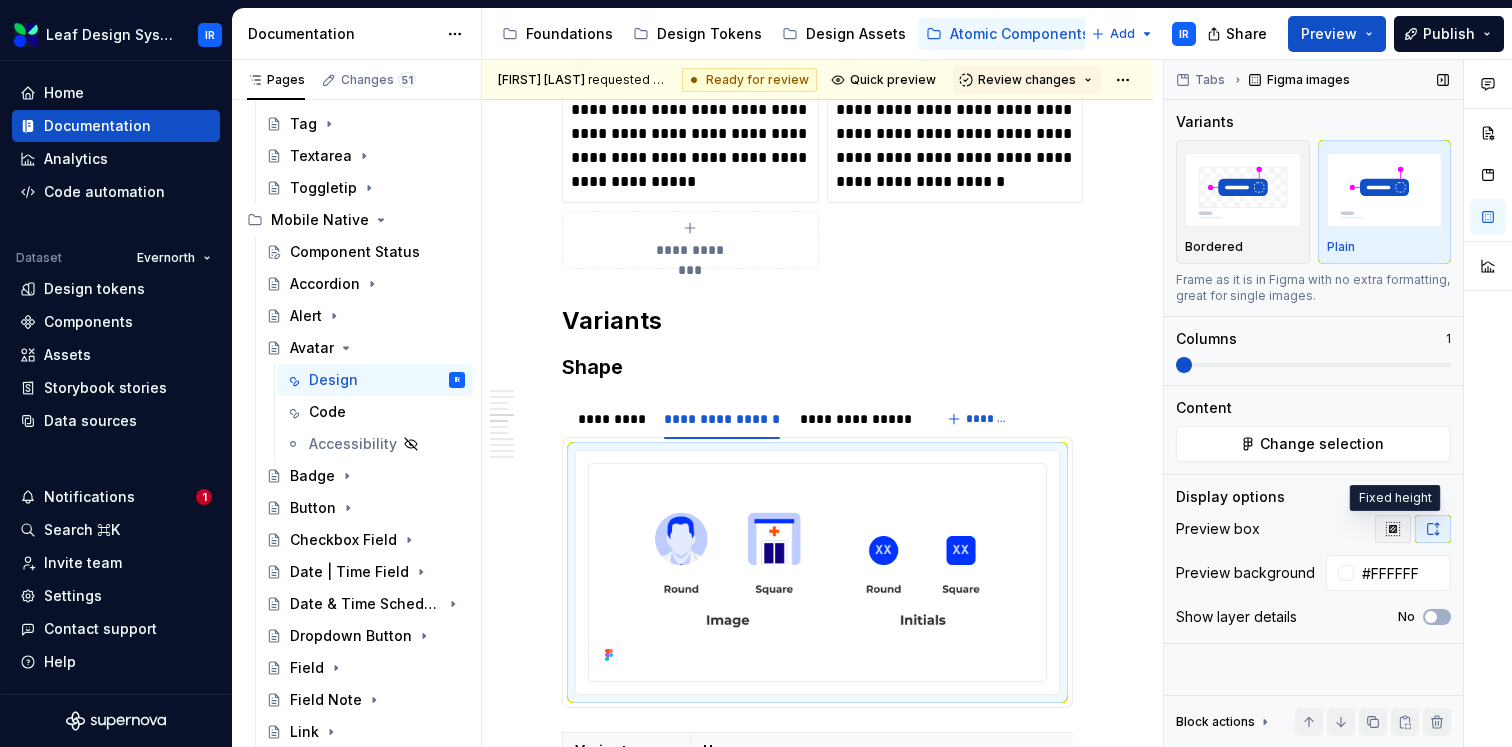click at bounding box center [1393, 529] 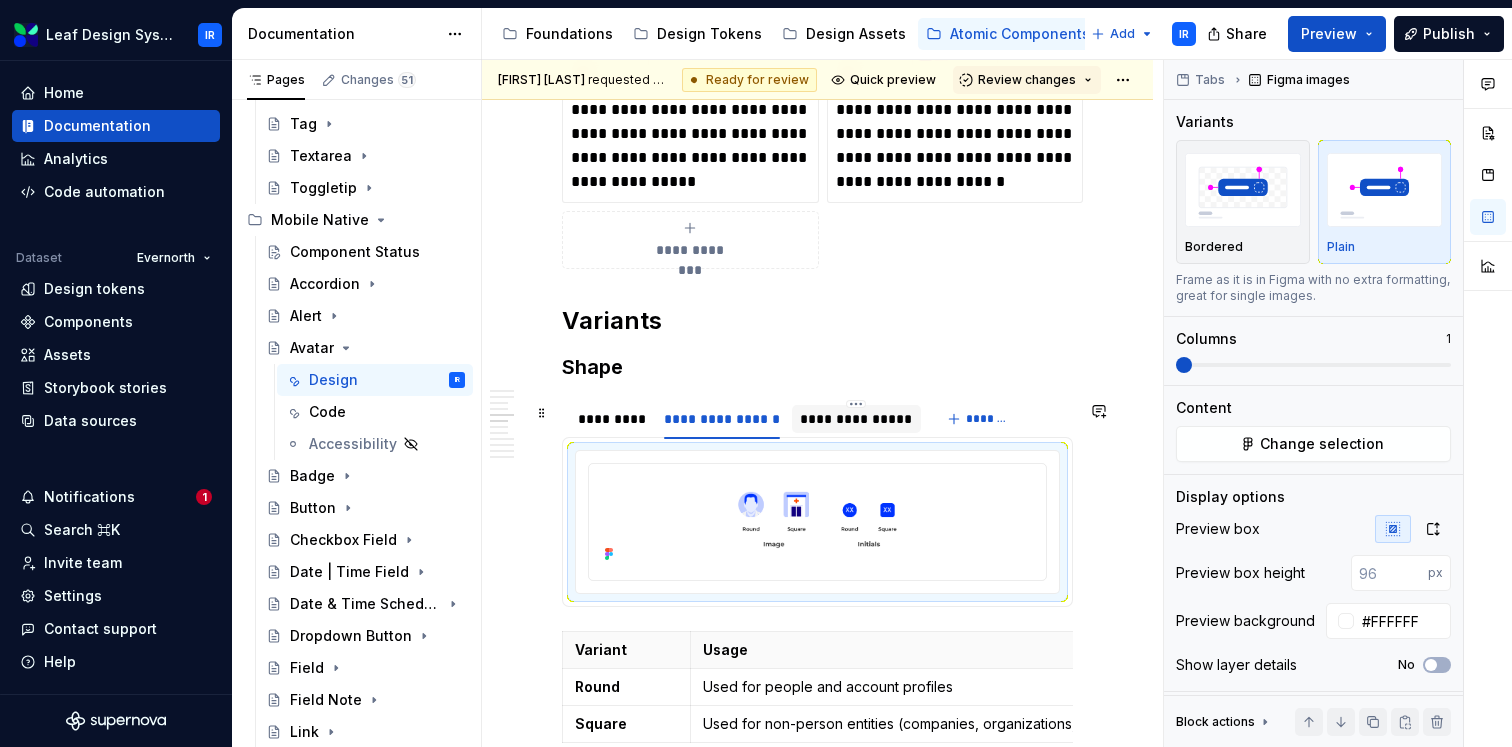 click on "**********" at bounding box center (856, 419) 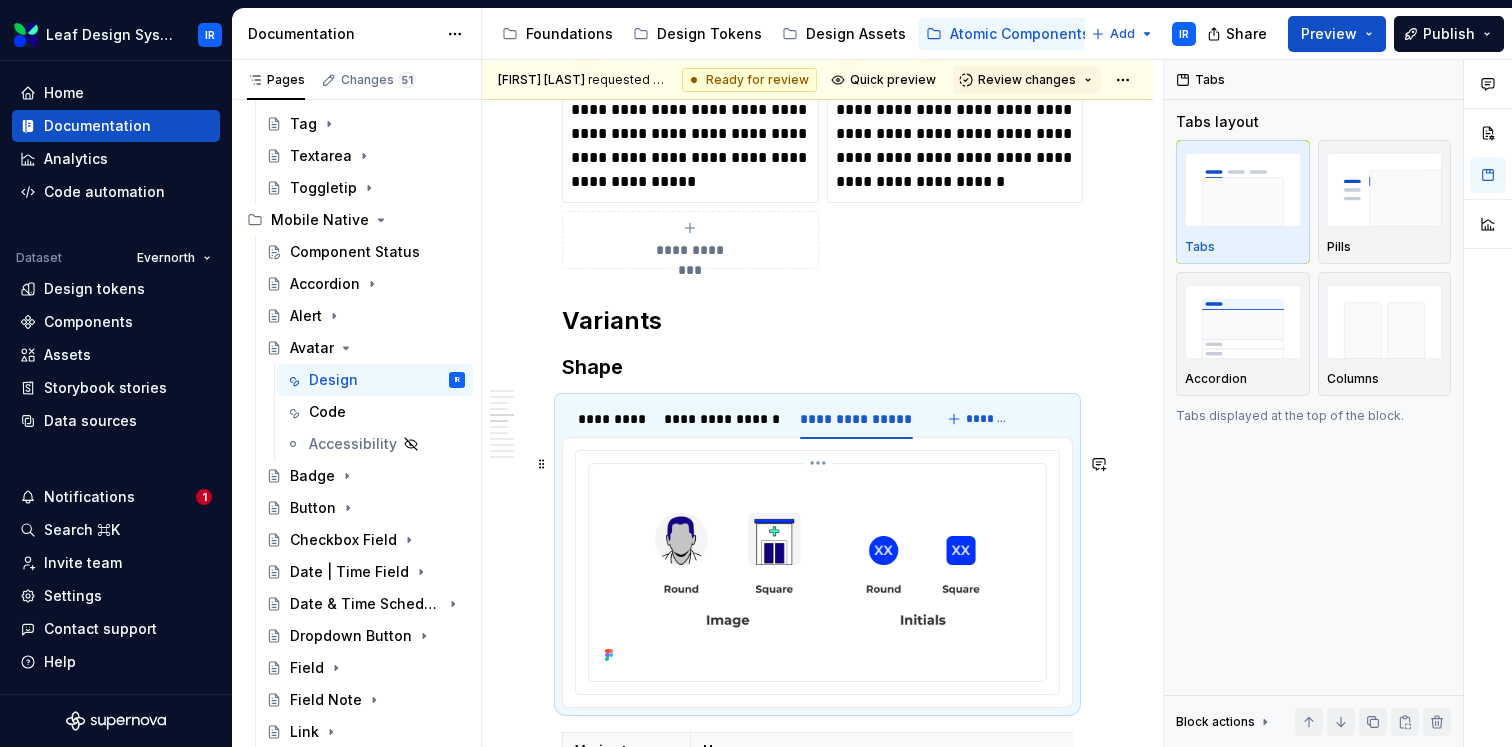 click at bounding box center [817, 570] 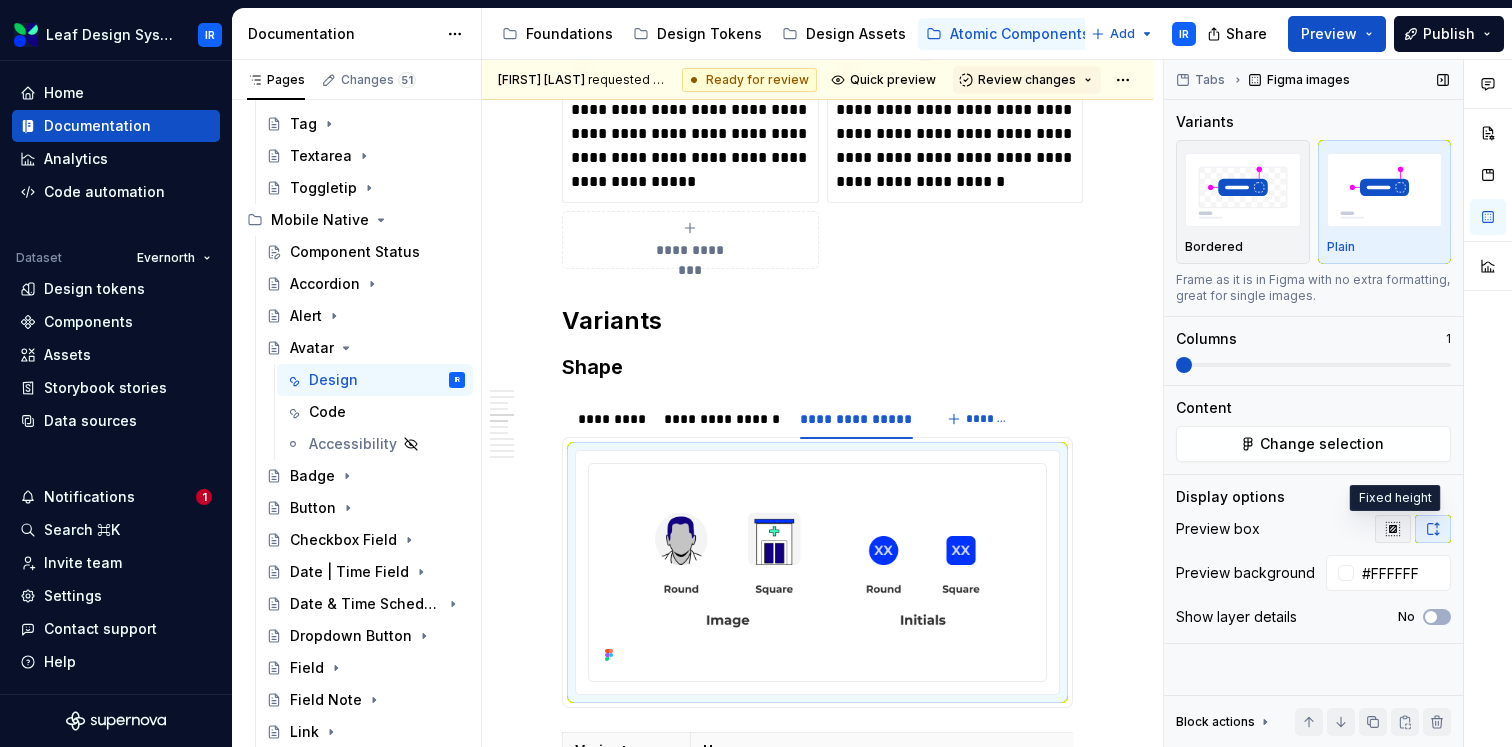 click 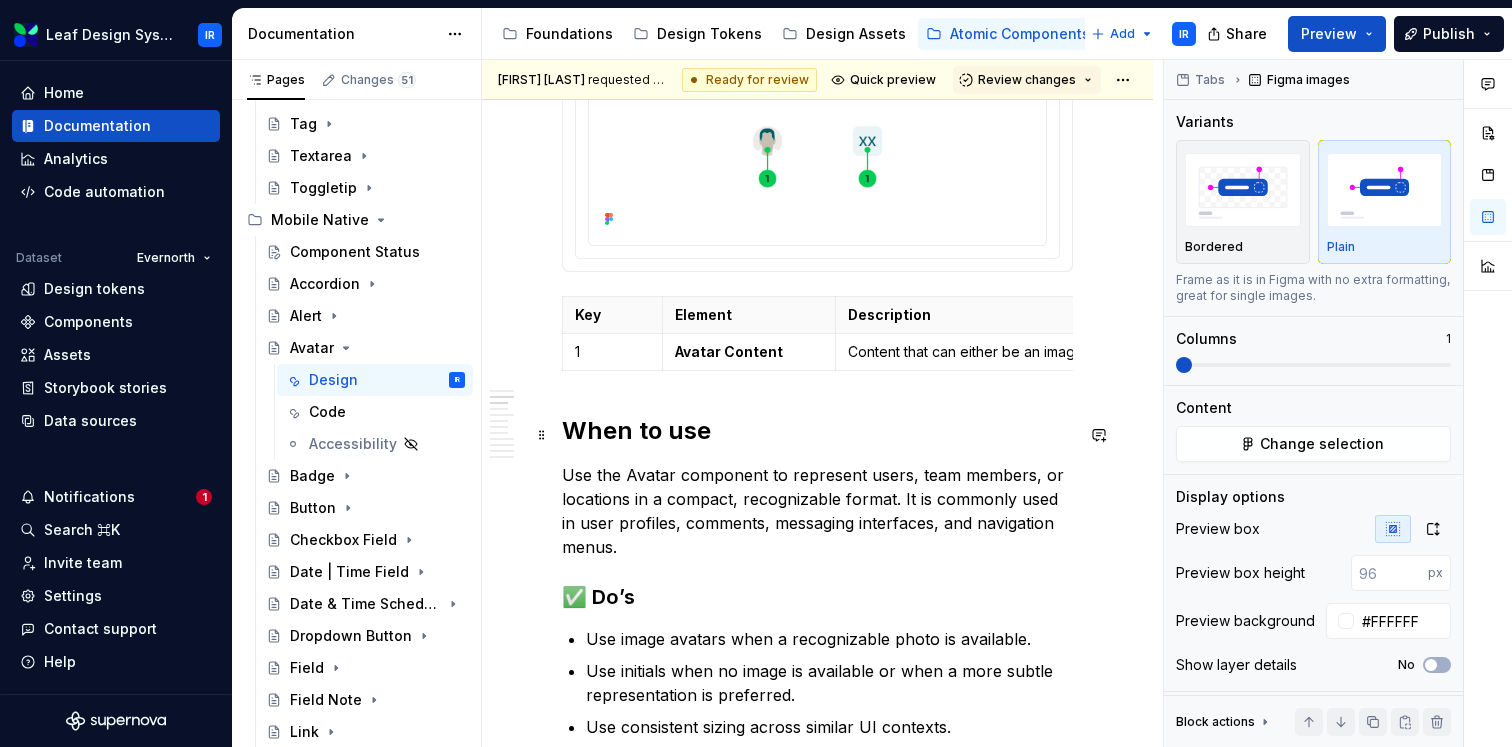 scroll, scrollTop: 502, scrollLeft: 0, axis: vertical 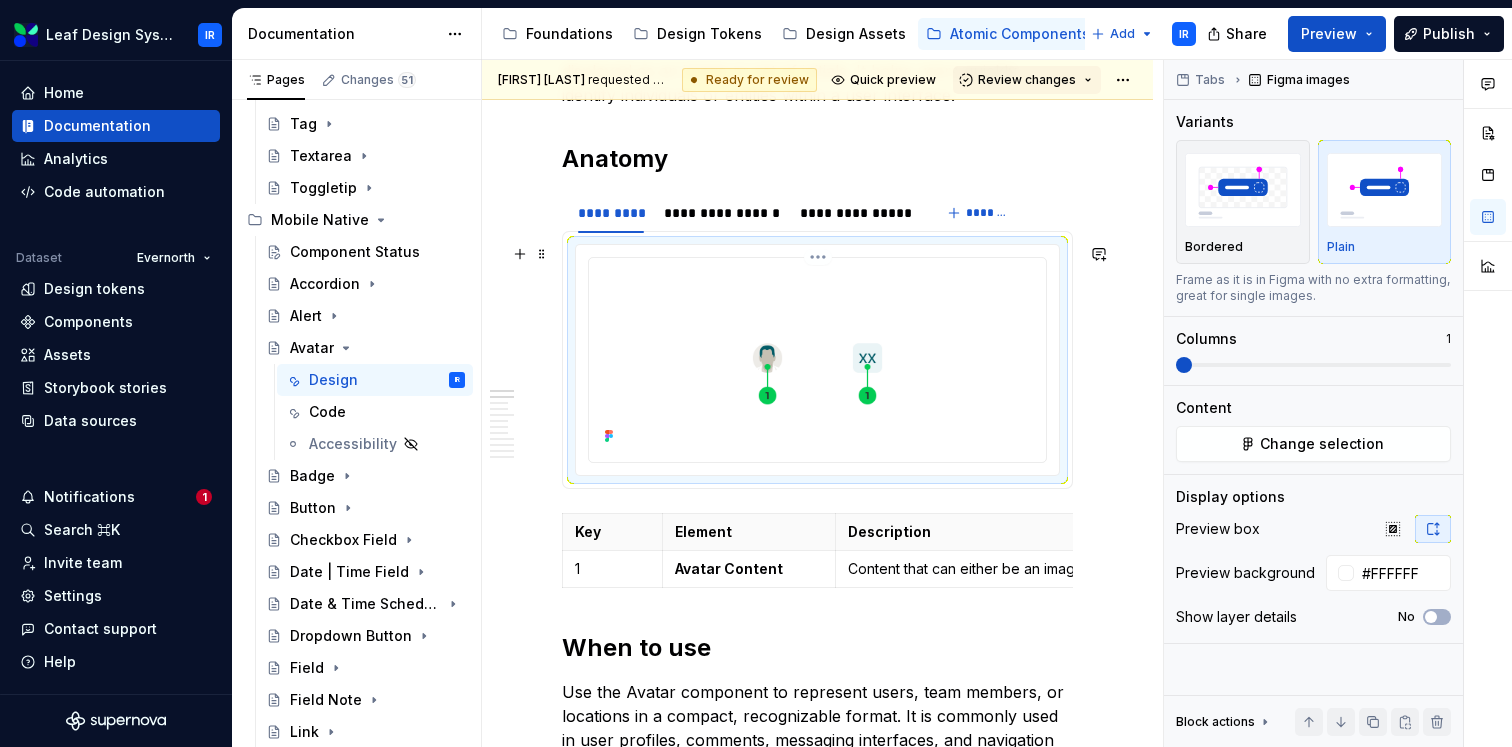 click at bounding box center [817, 358] 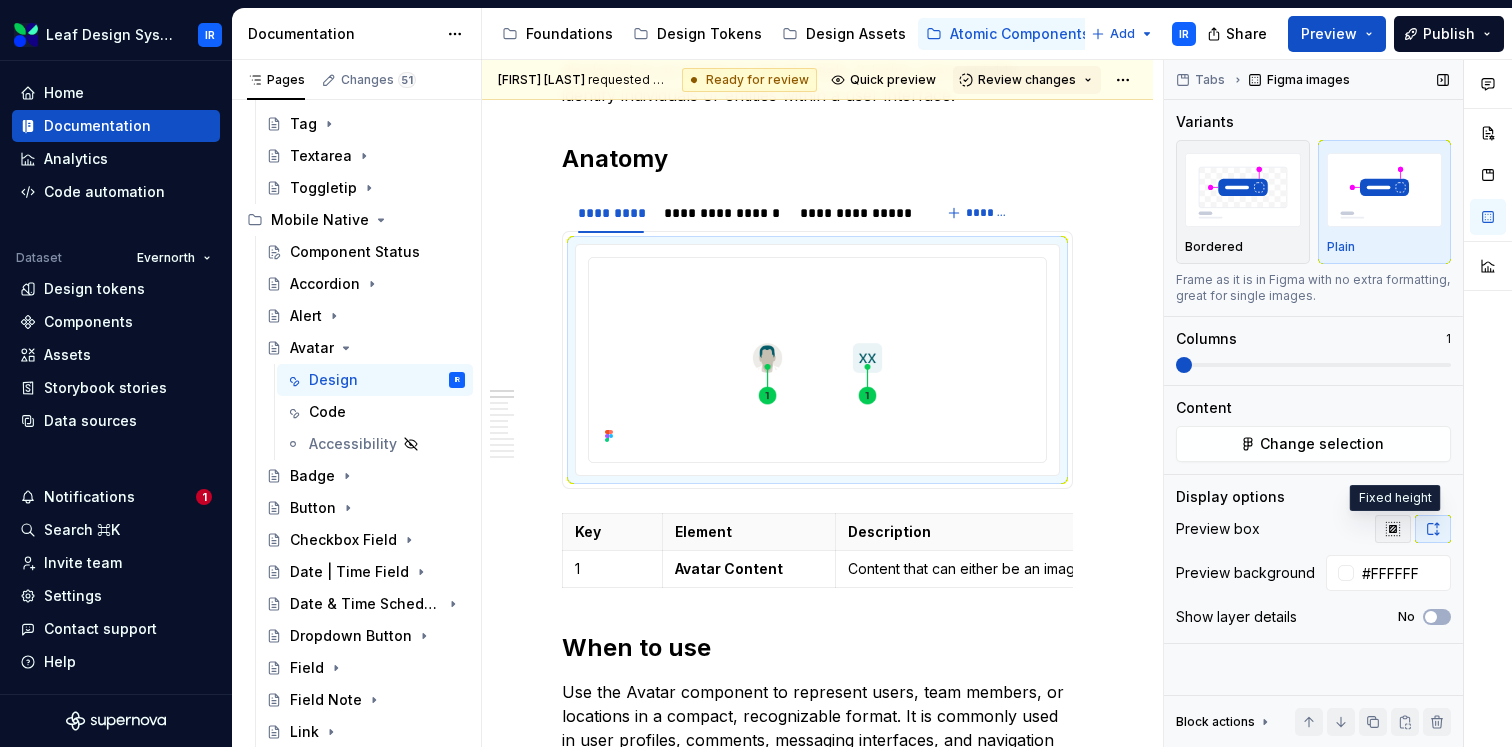 click 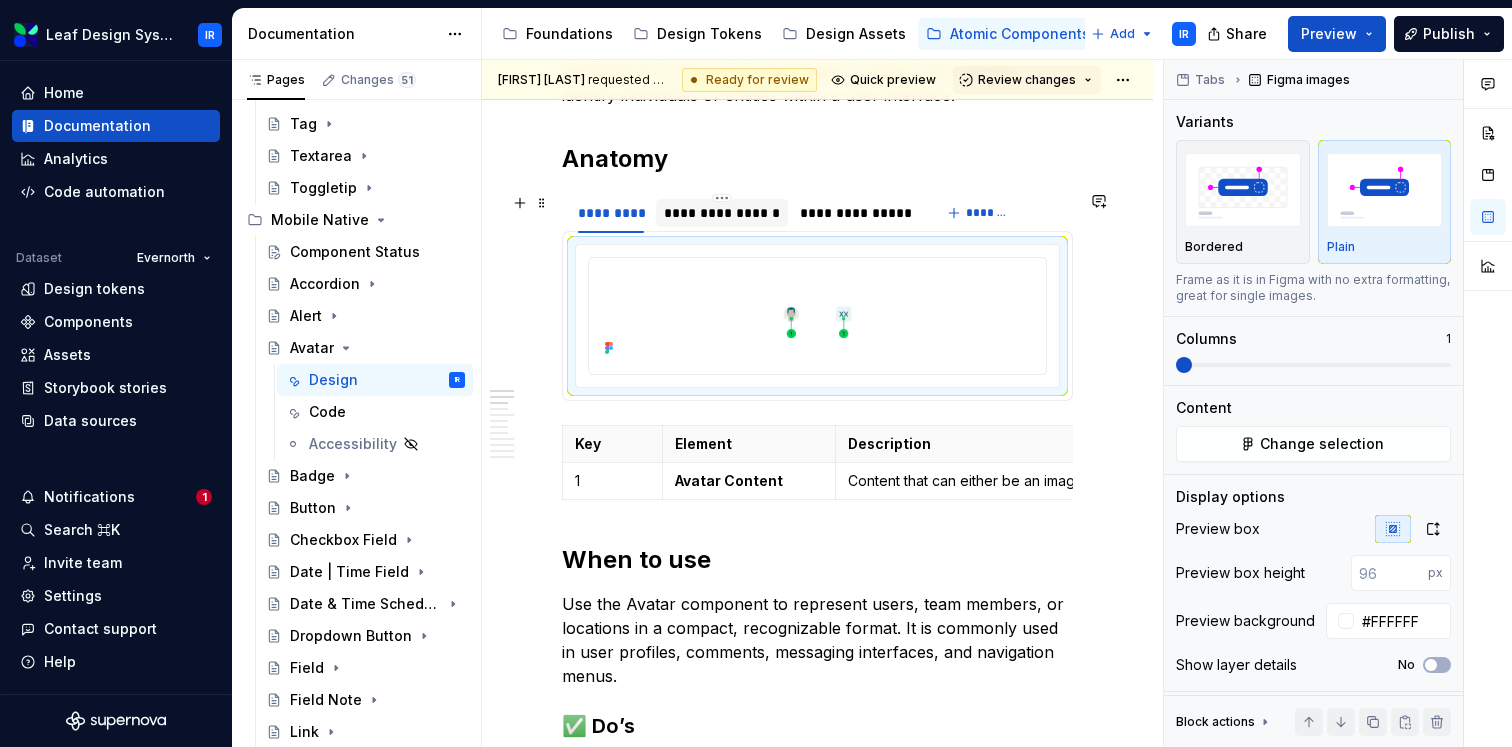 click on "**********" at bounding box center (722, 213) 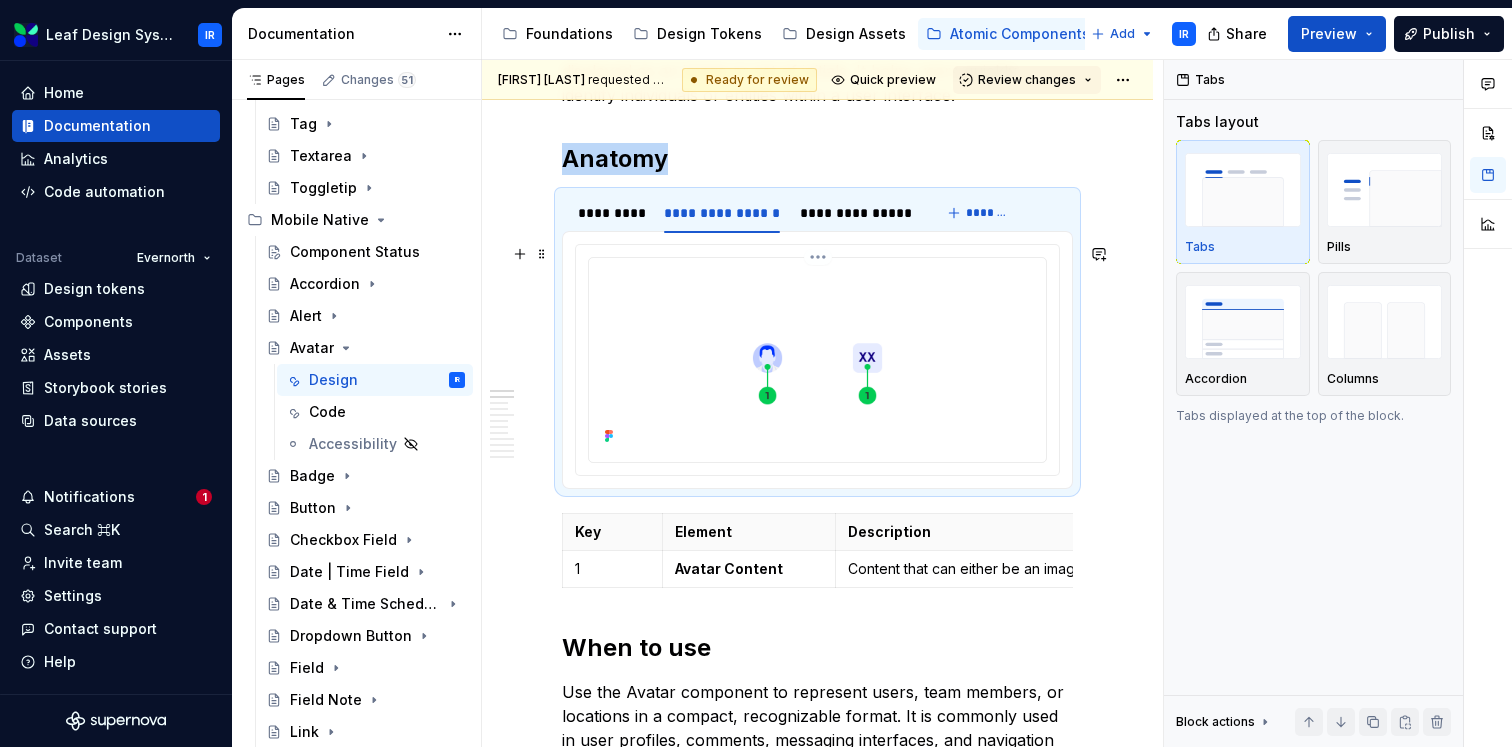 click at bounding box center (817, 358) 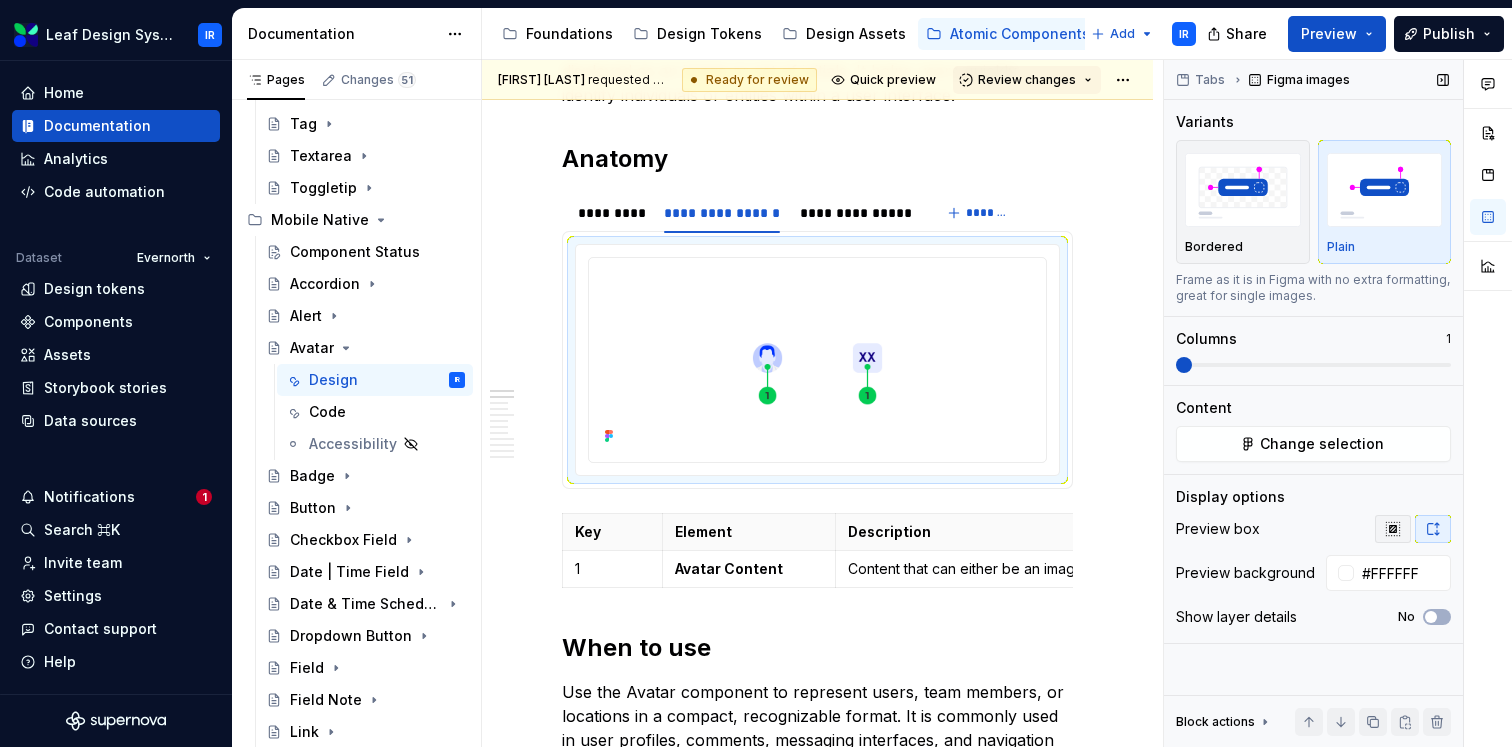 click 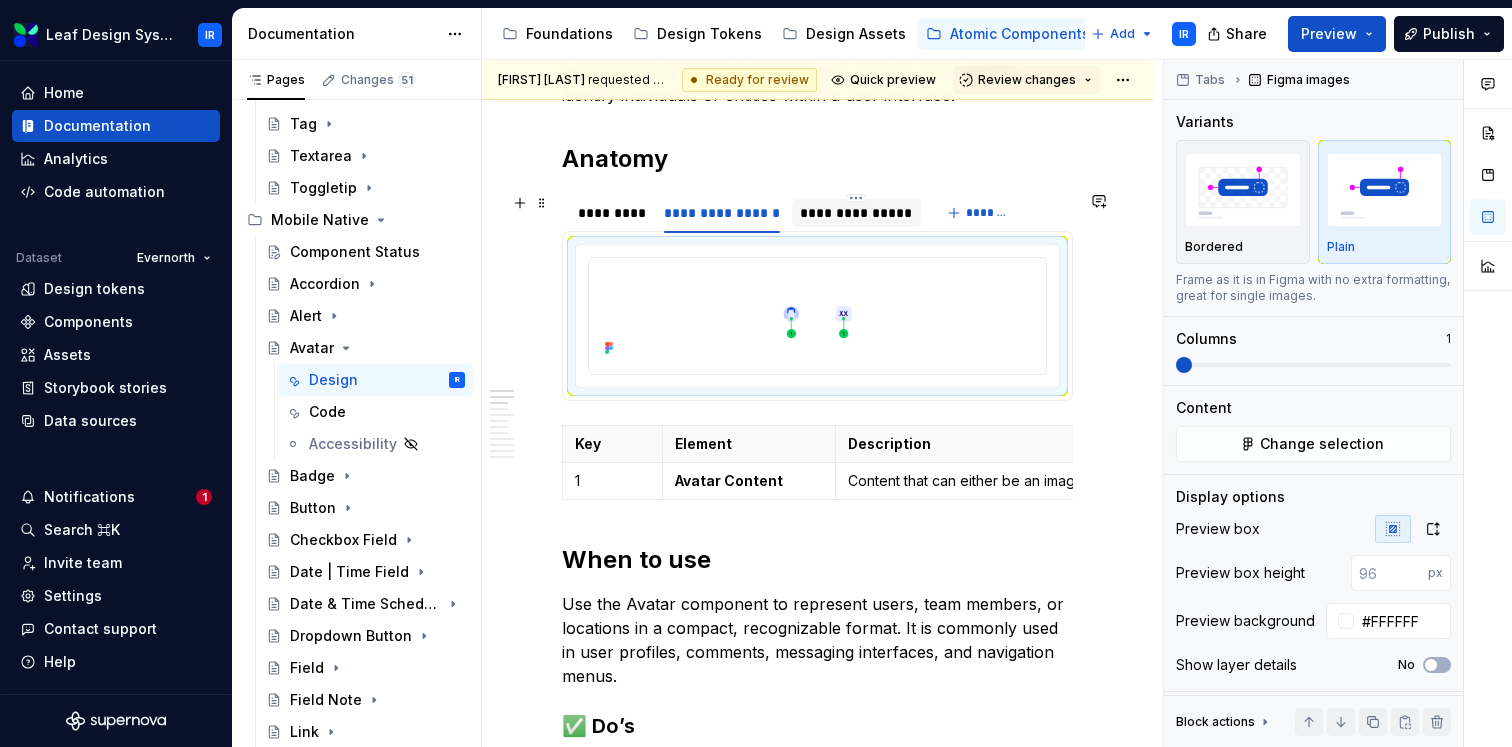 click on "**********" at bounding box center [856, 213] 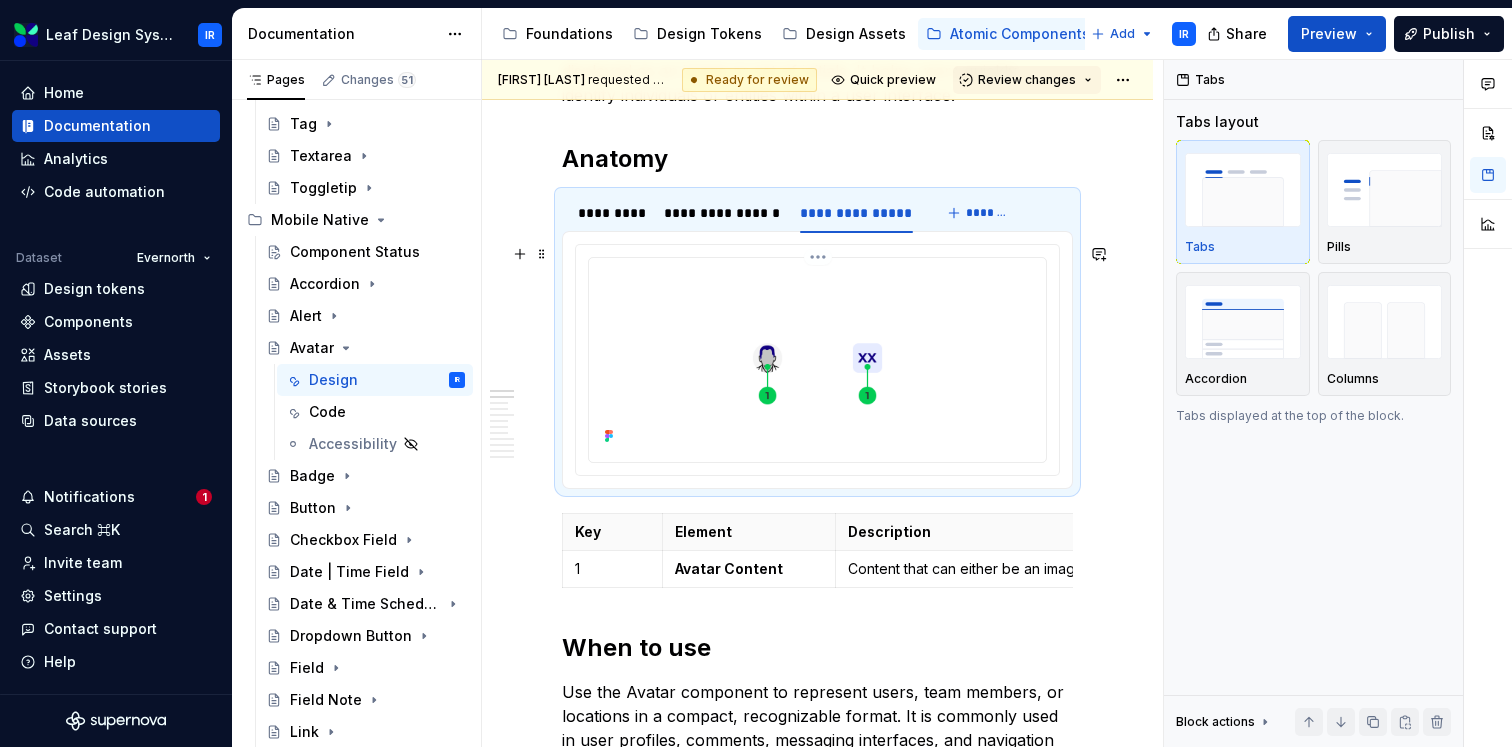 click at bounding box center (817, 358) 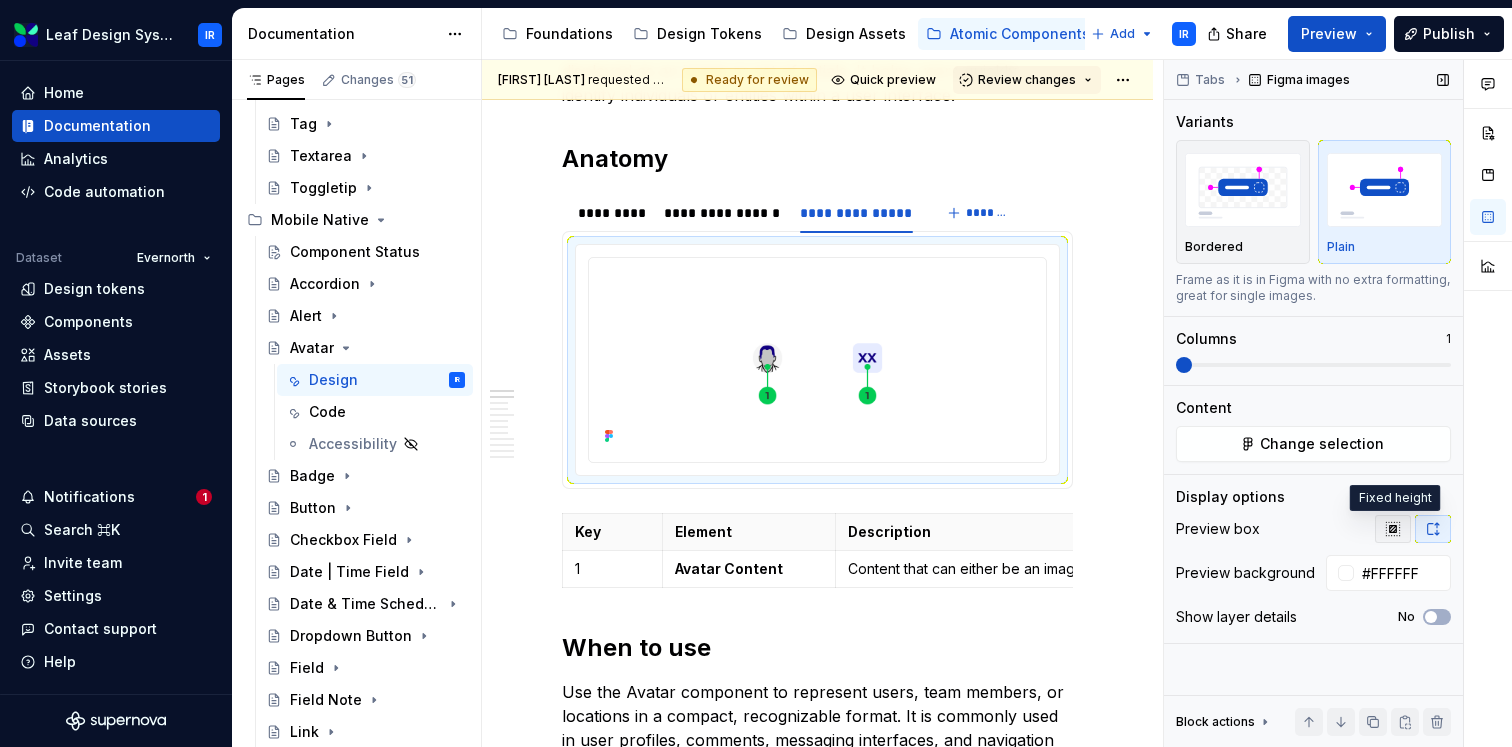 click 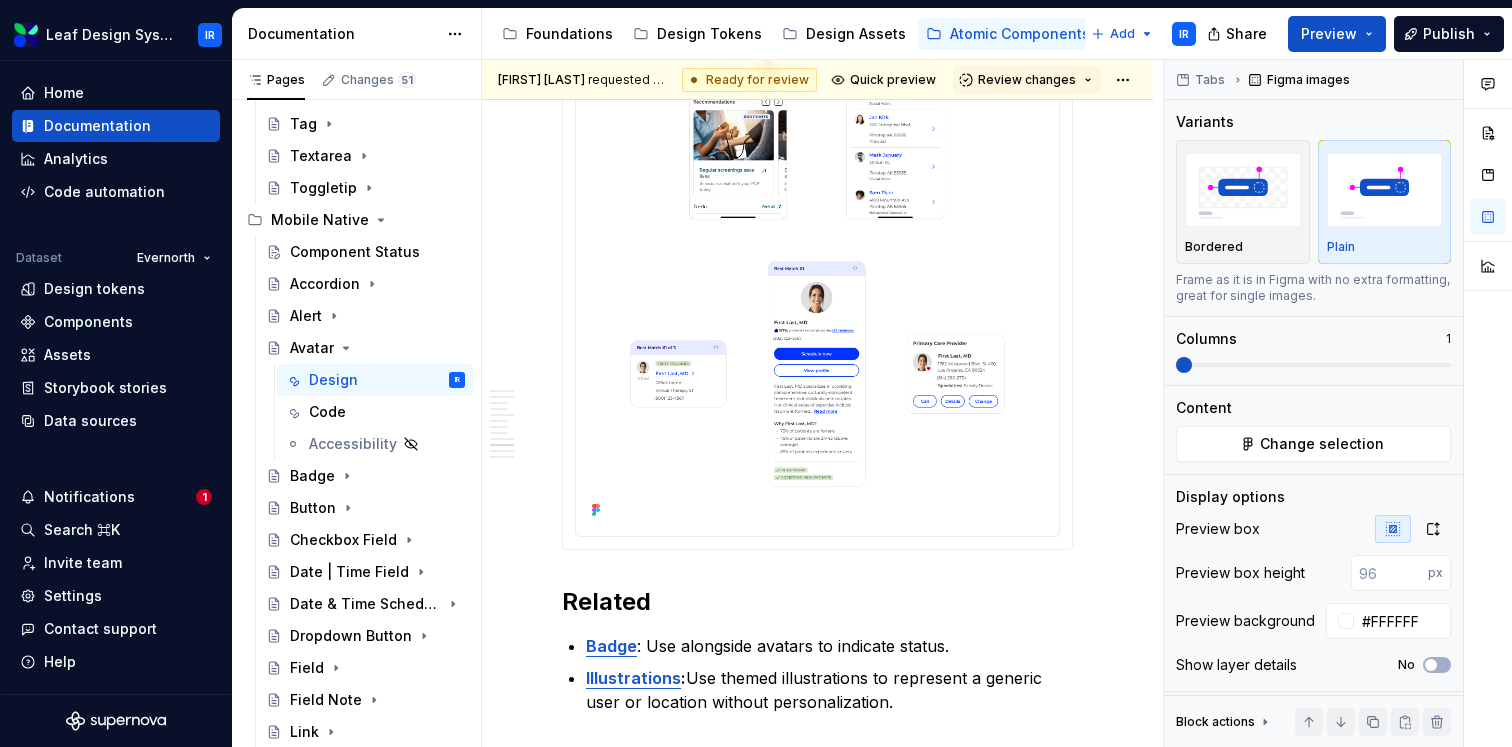 scroll, scrollTop: 4191, scrollLeft: 0, axis: vertical 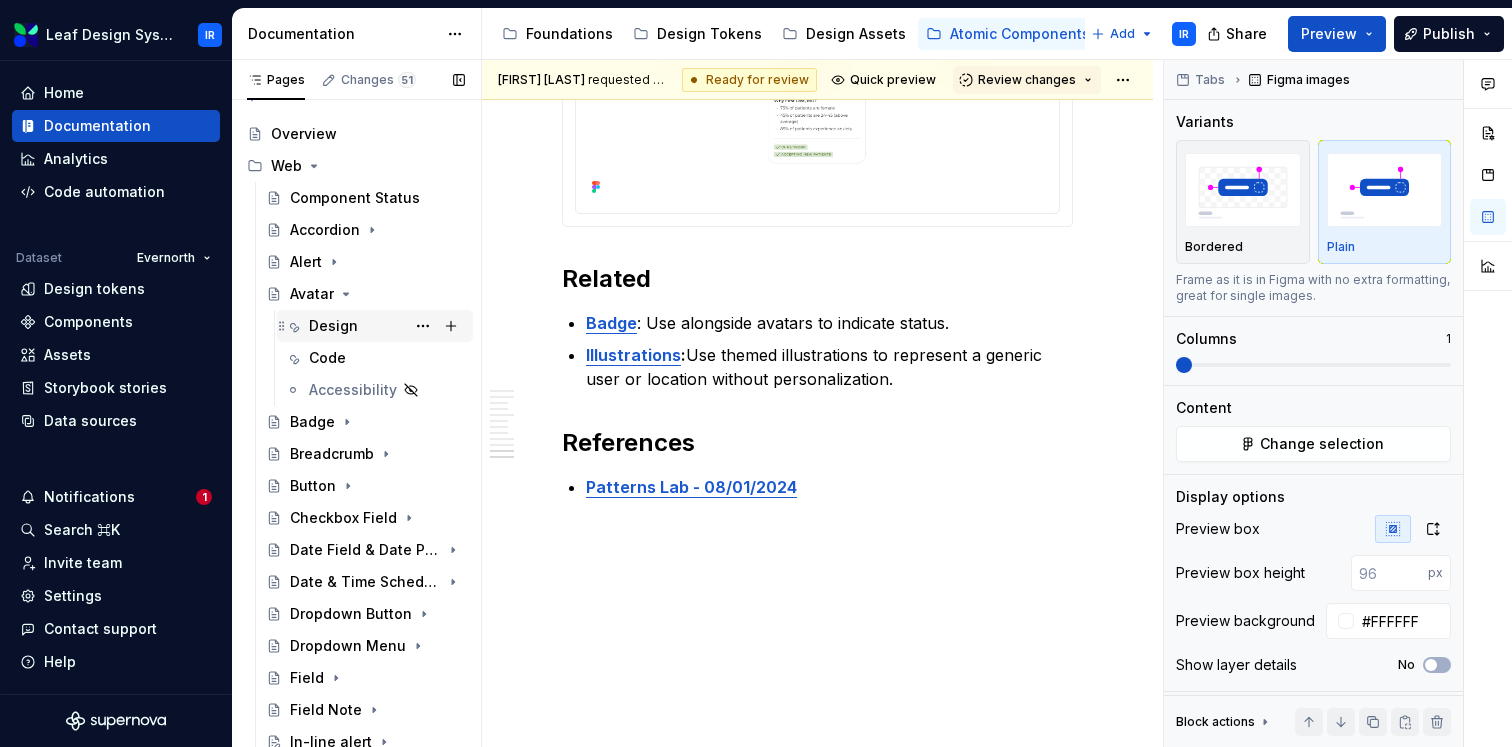 click on "Design" at bounding box center (333, 326) 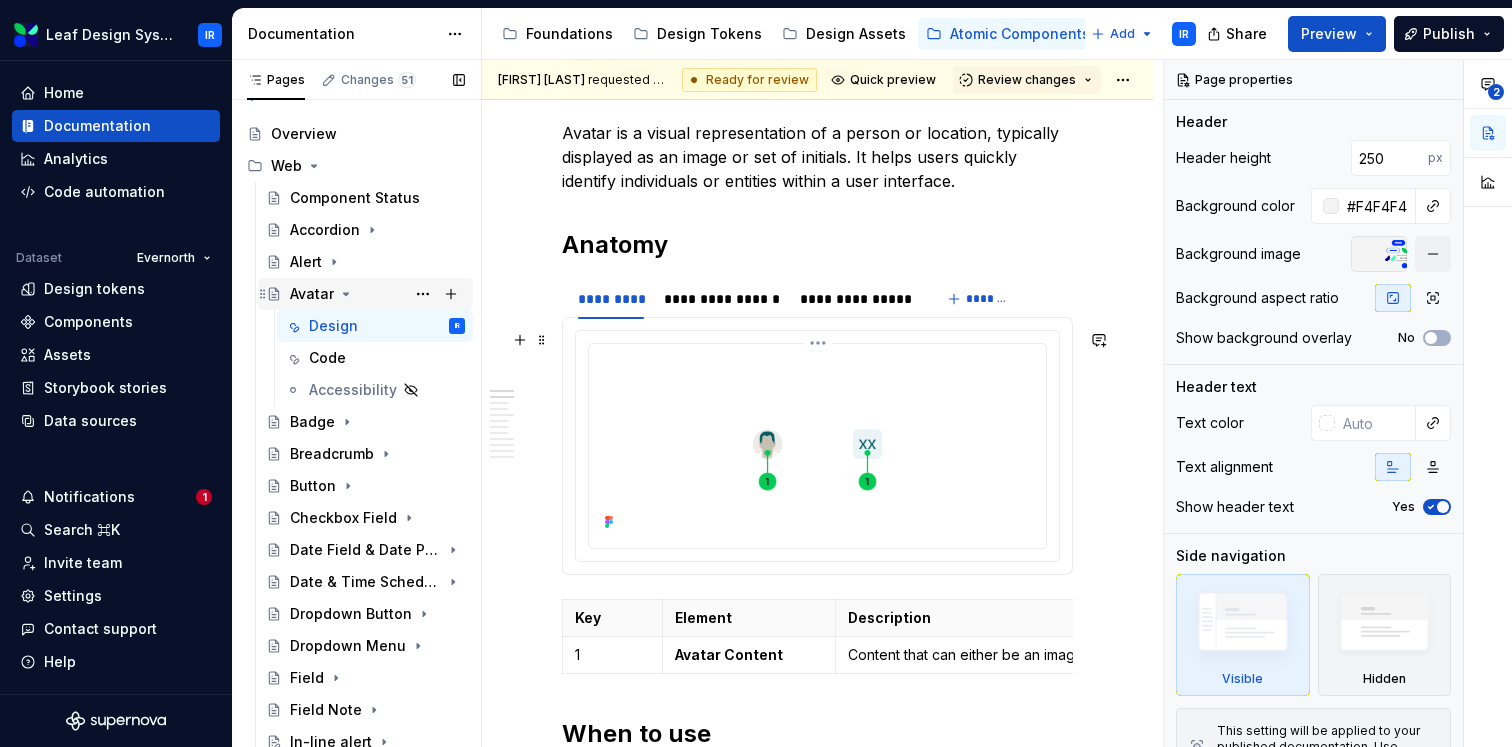 scroll, scrollTop: 422, scrollLeft: 0, axis: vertical 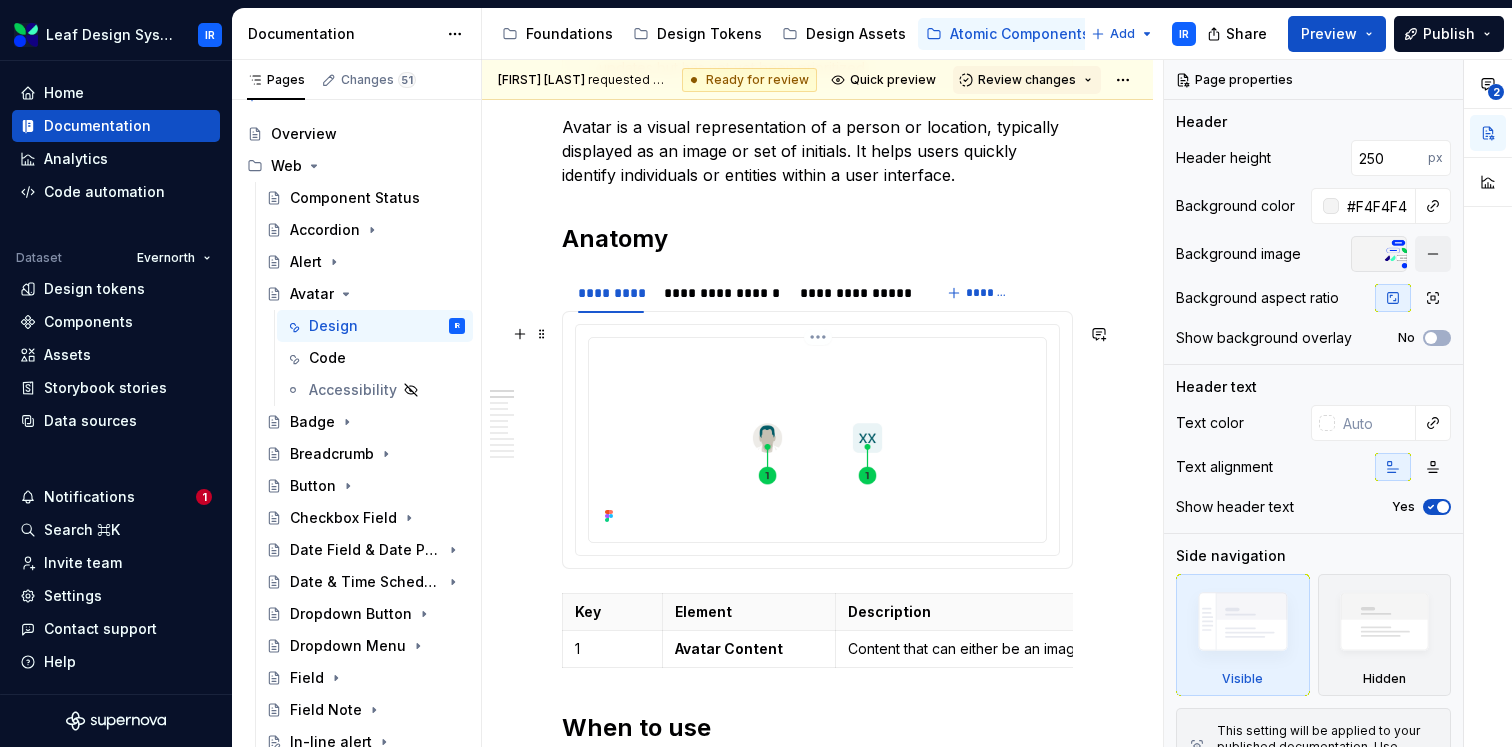 click at bounding box center (817, 438) 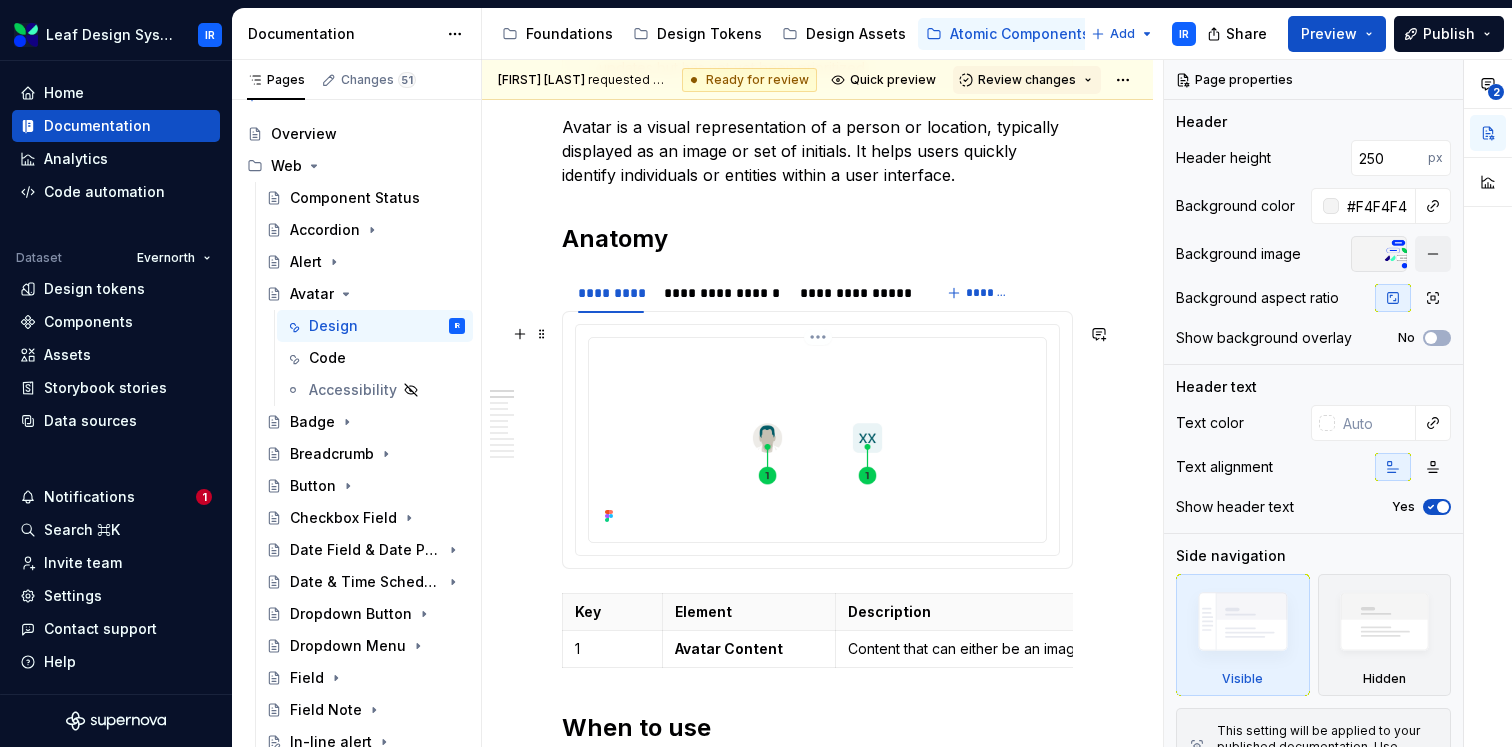 type on "*" 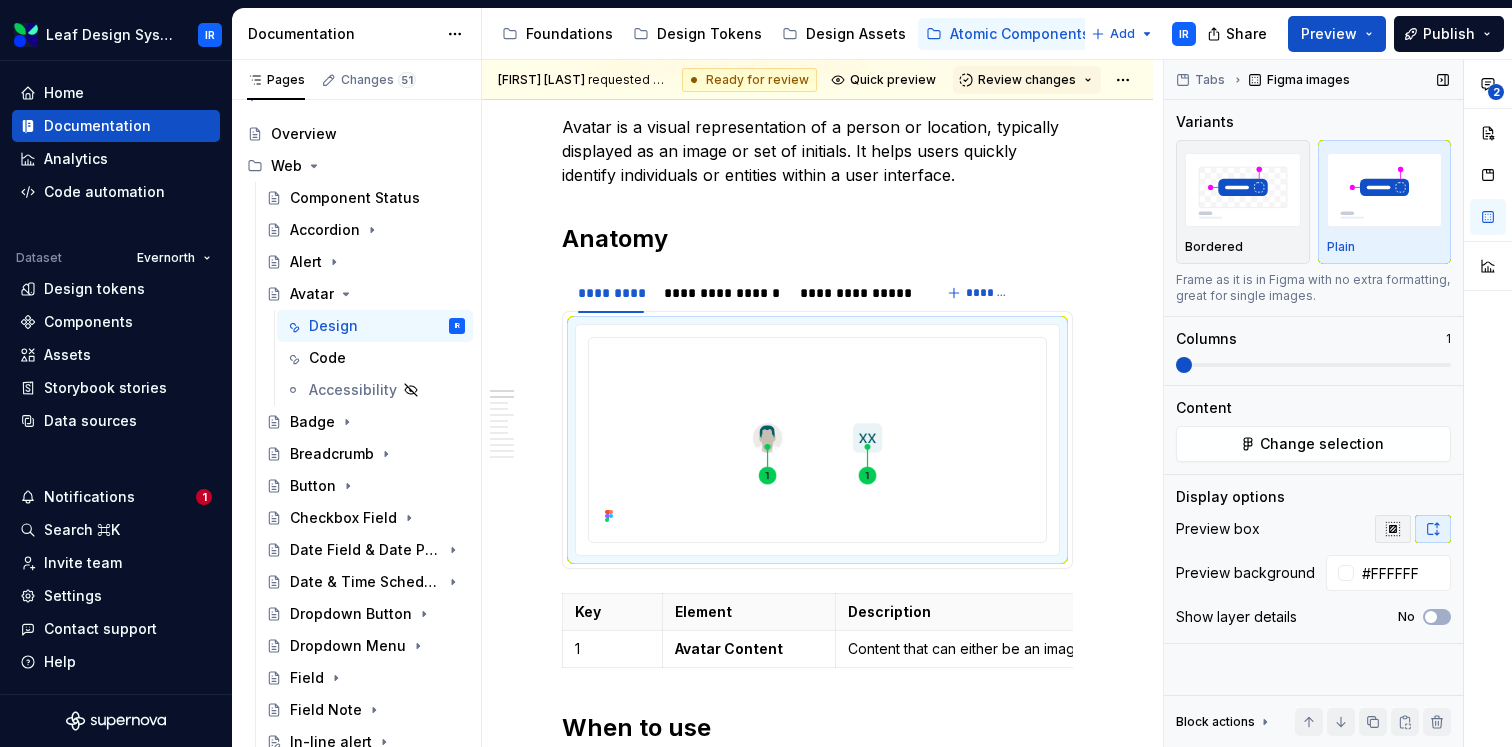 click 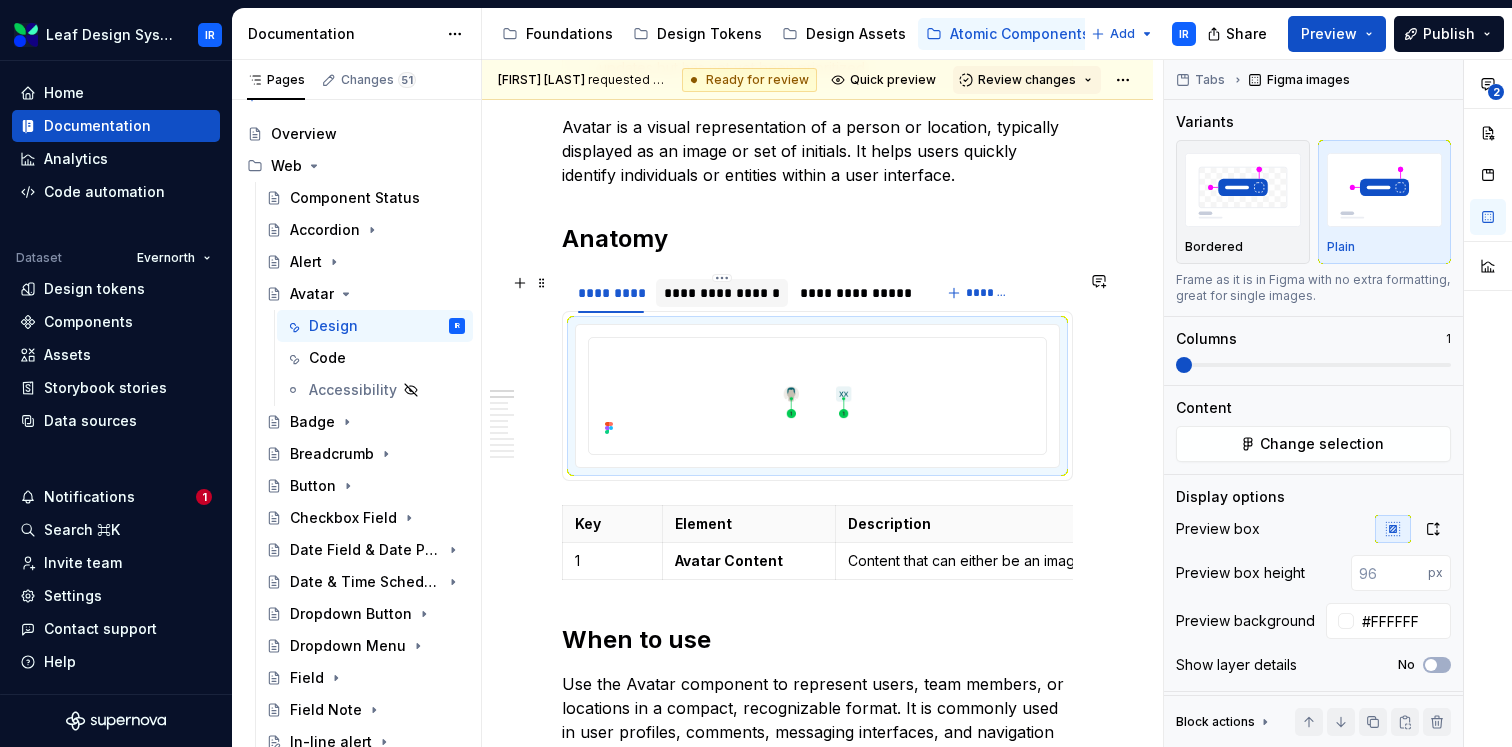click on "**********" at bounding box center (722, 293) 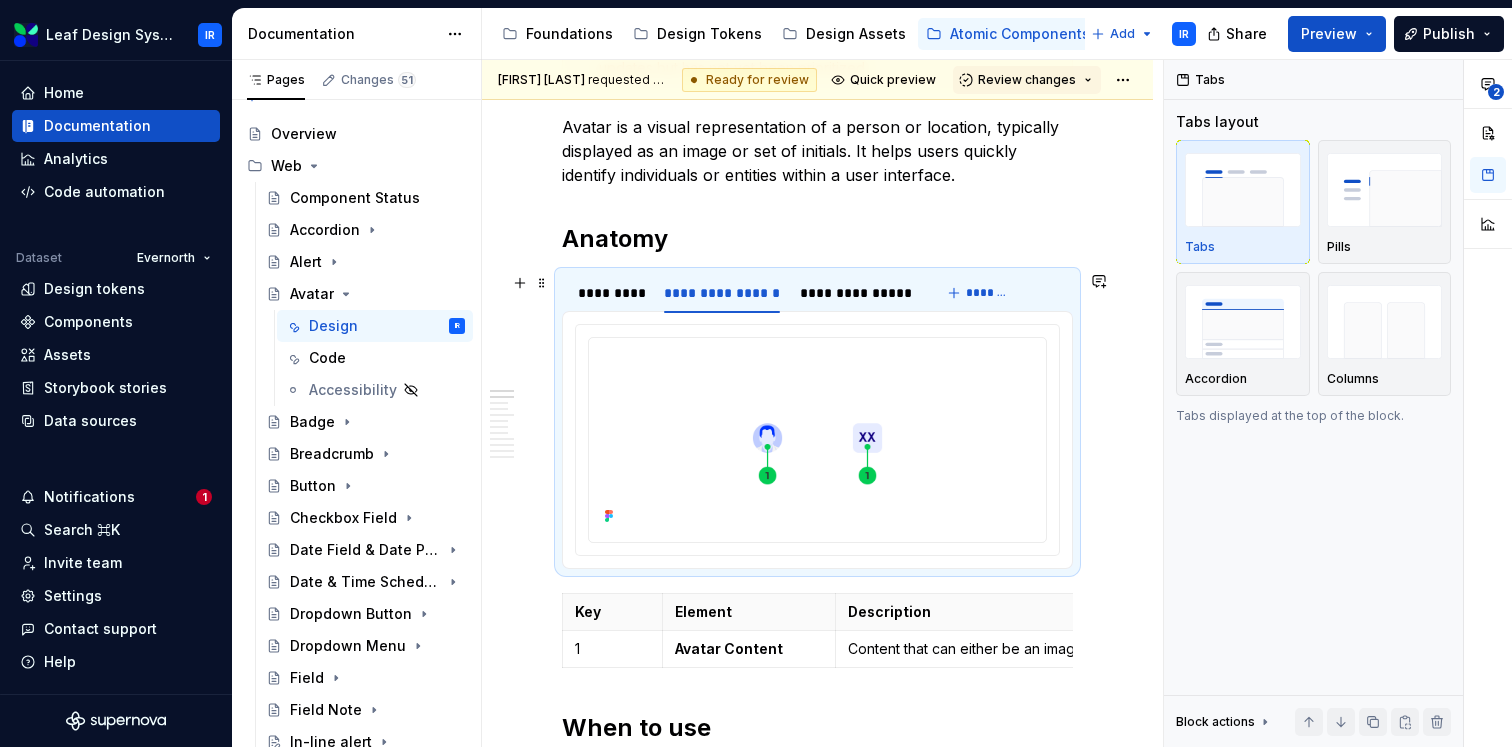click at bounding box center (817, 438) 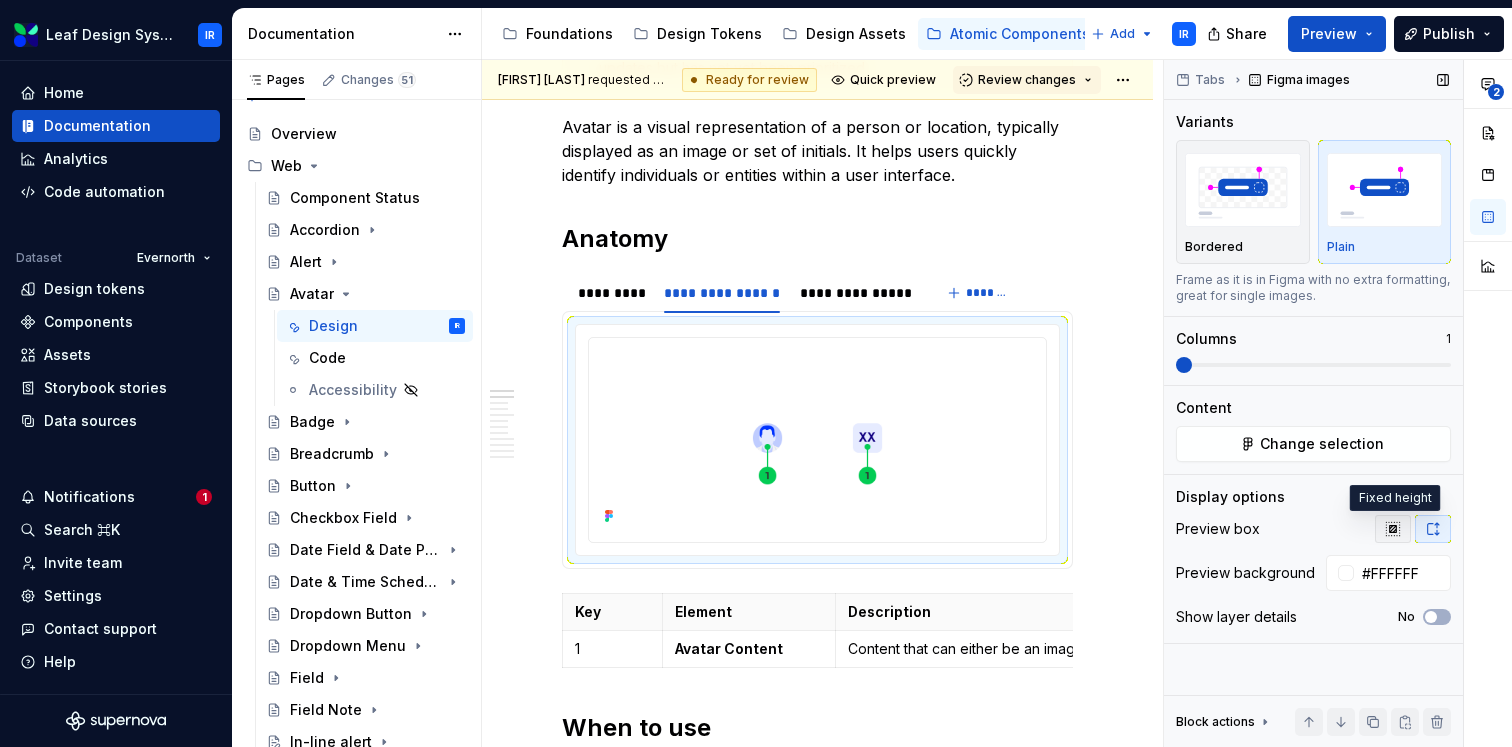 click 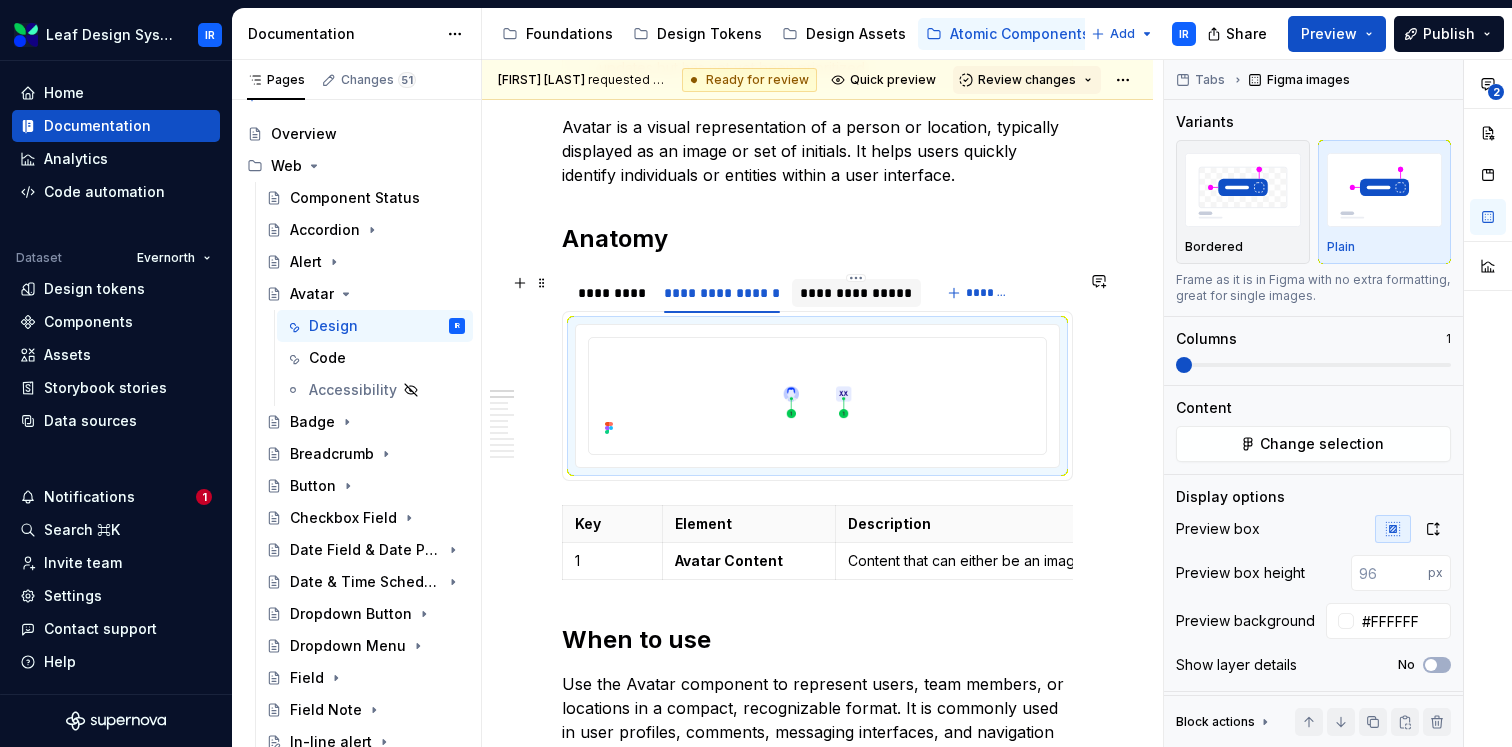 click on "**********" at bounding box center [856, 293] 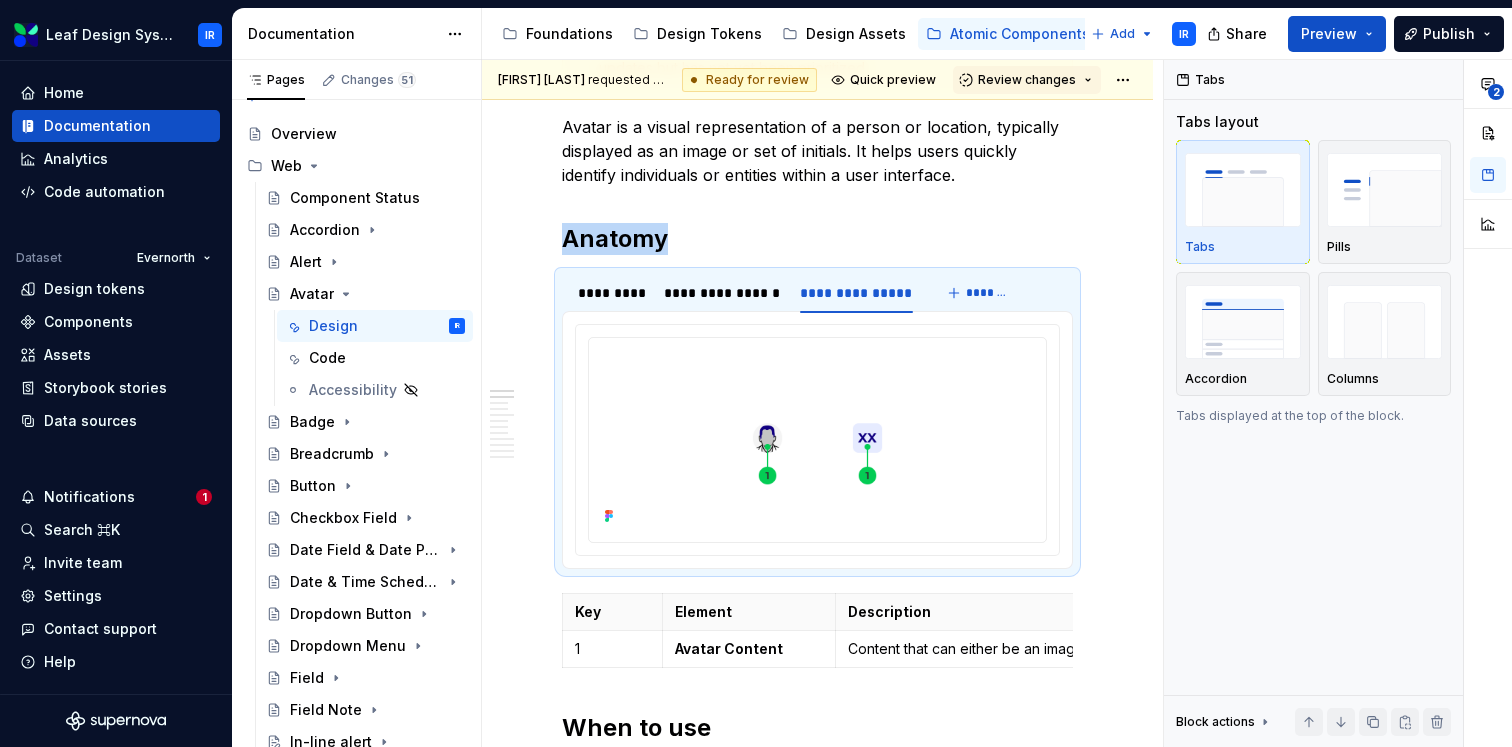 click at bounding box center (817, 438) 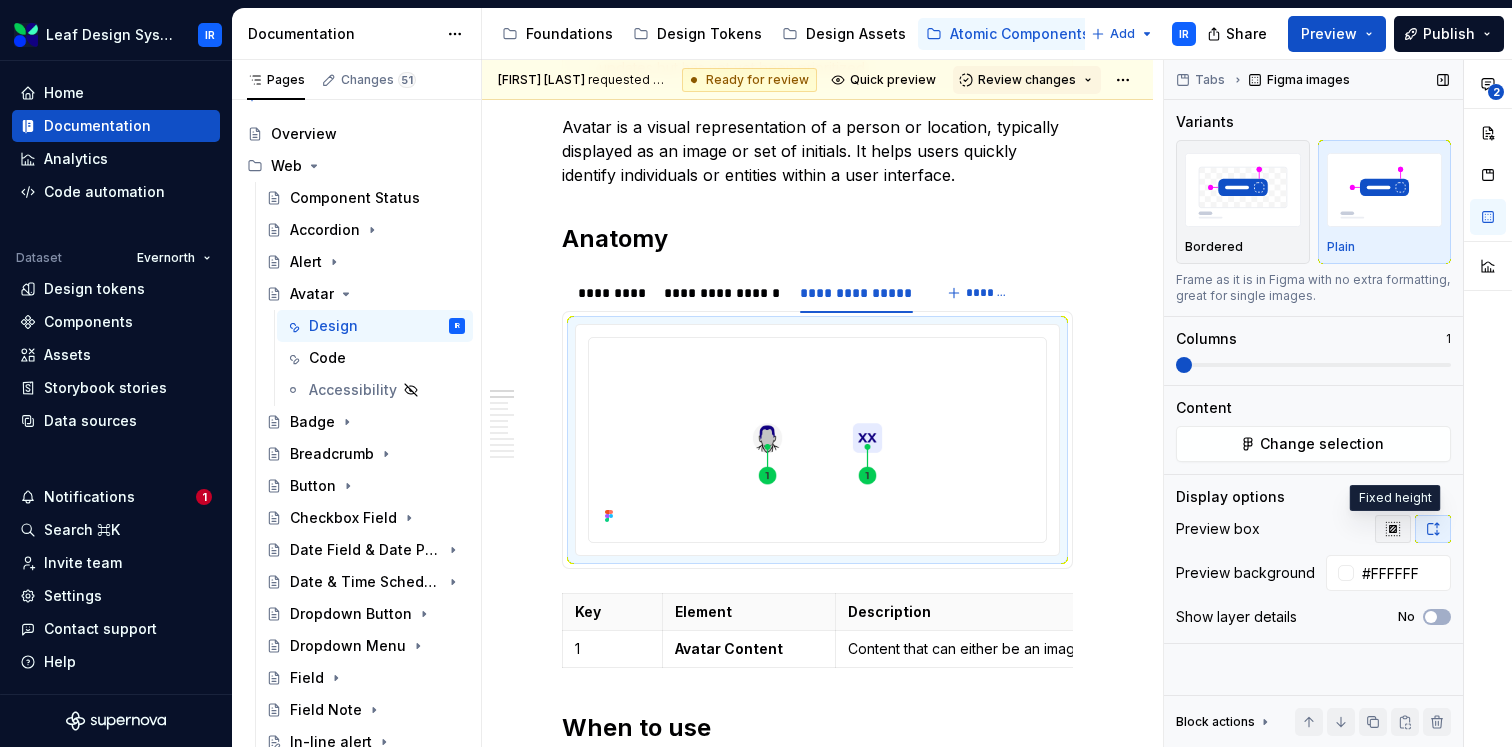 click 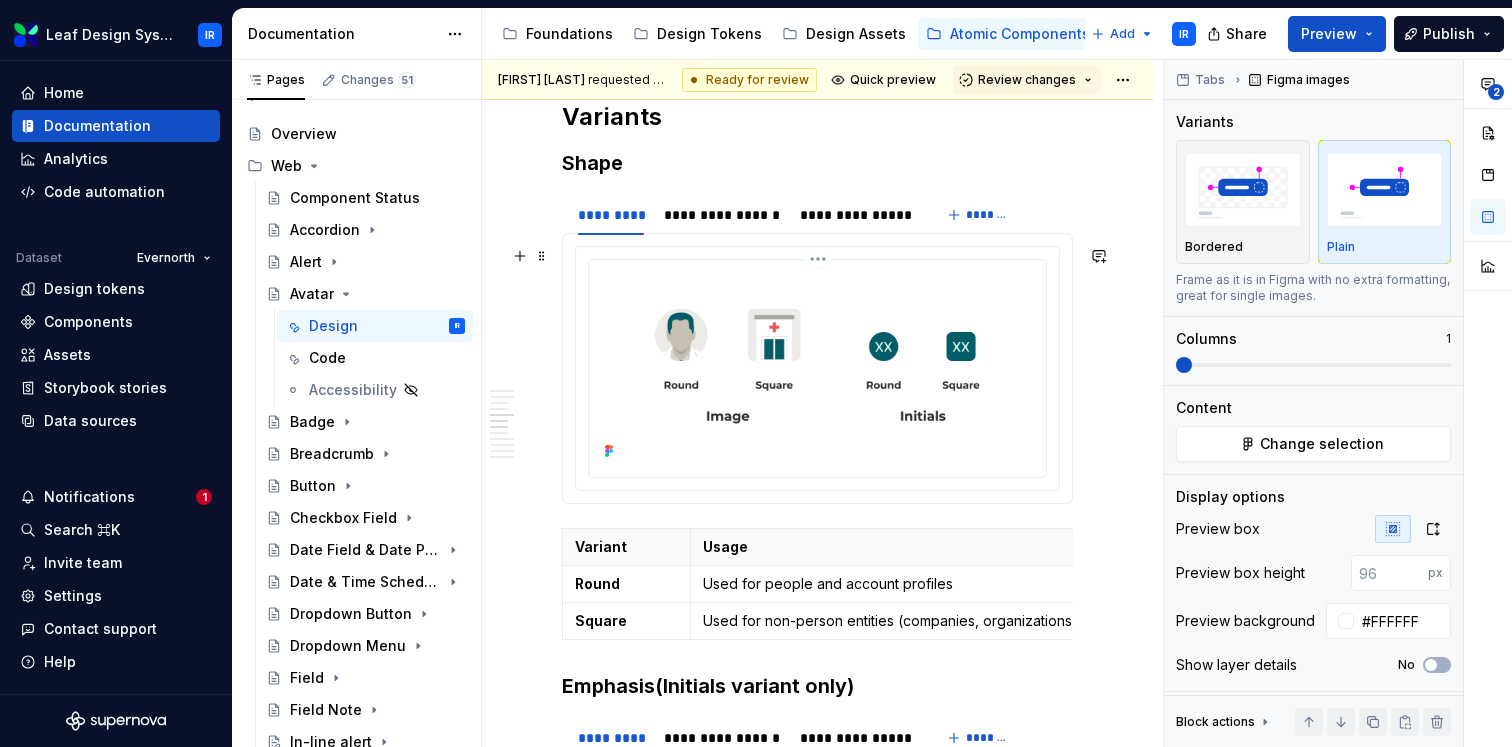 scroll, scrollTop: 1931, scrollLeft: 0, axis: vertical 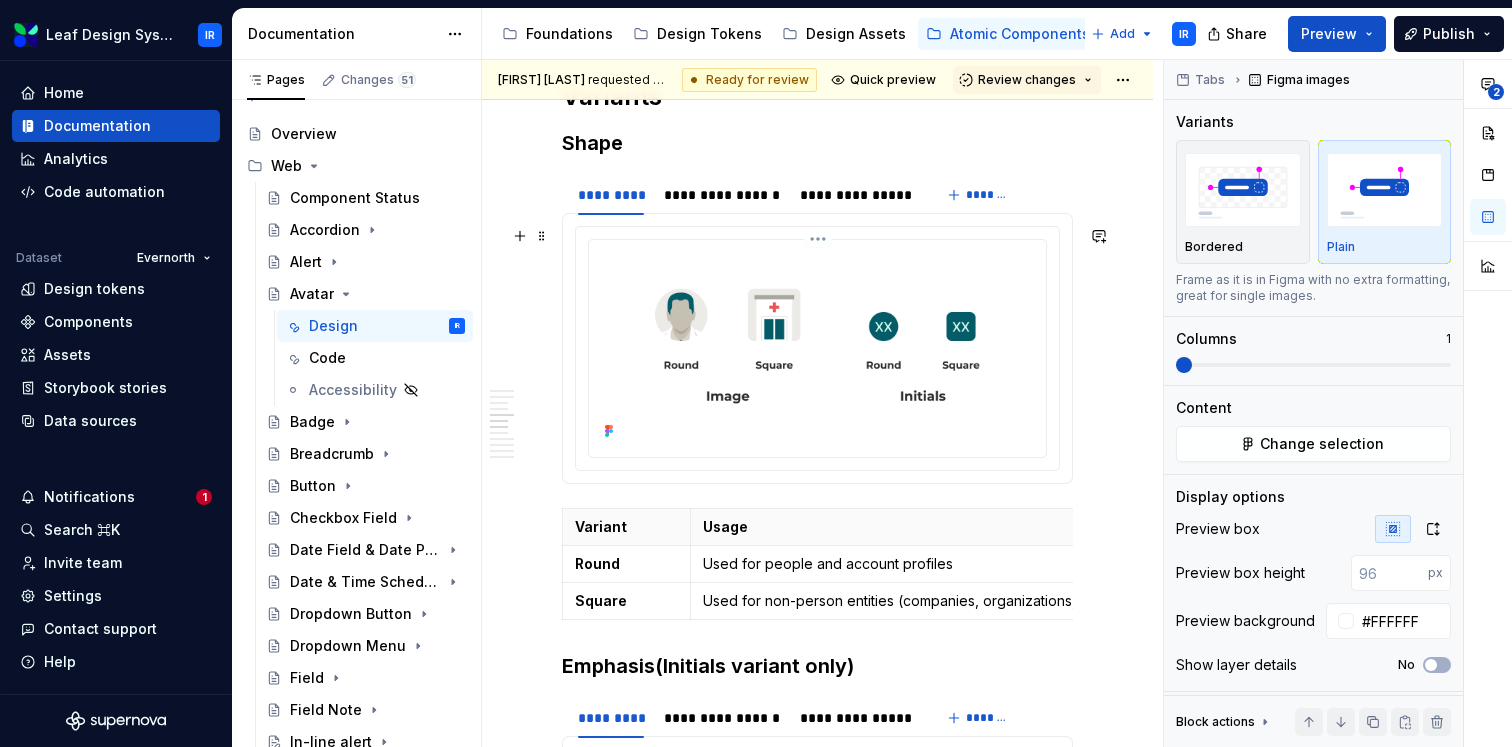 click at bounding box center [817, 346] 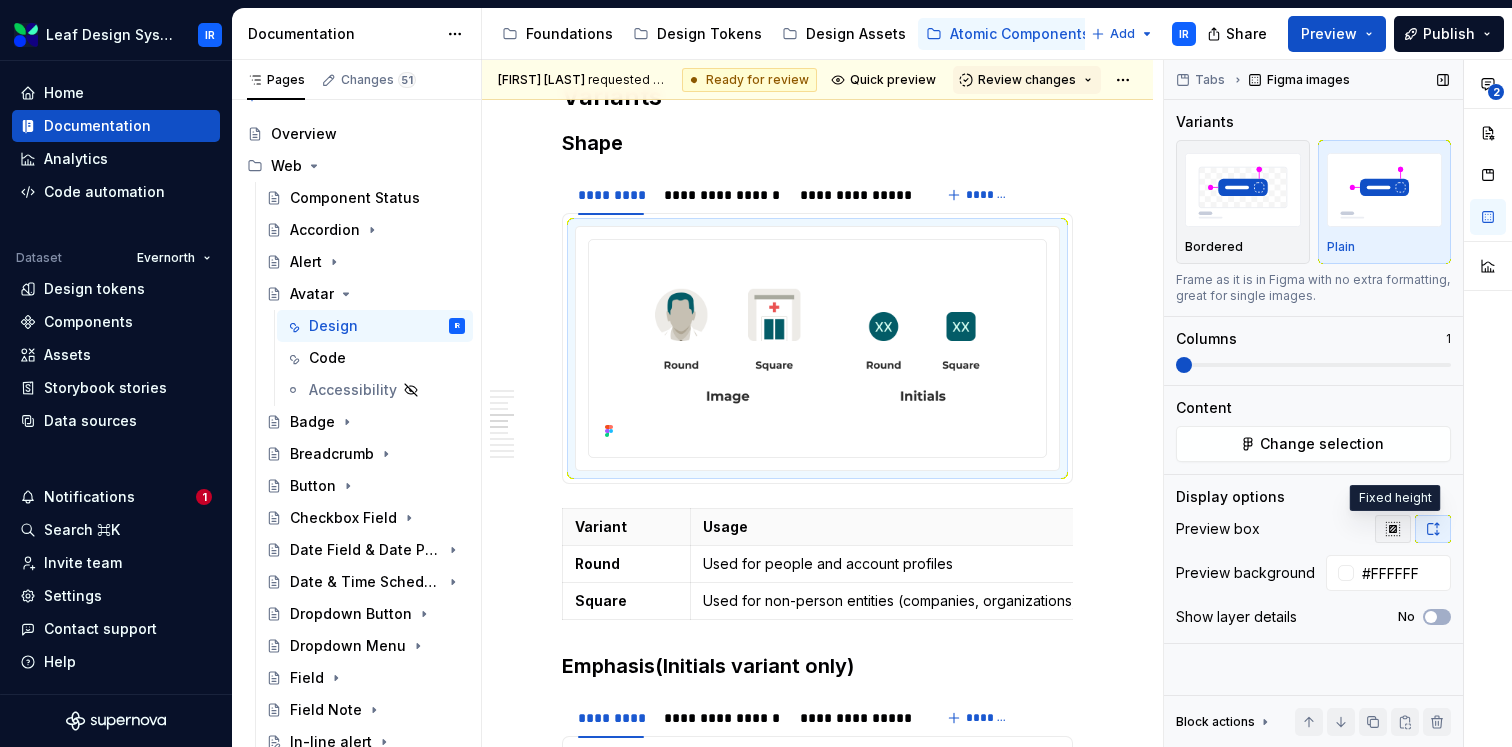 click 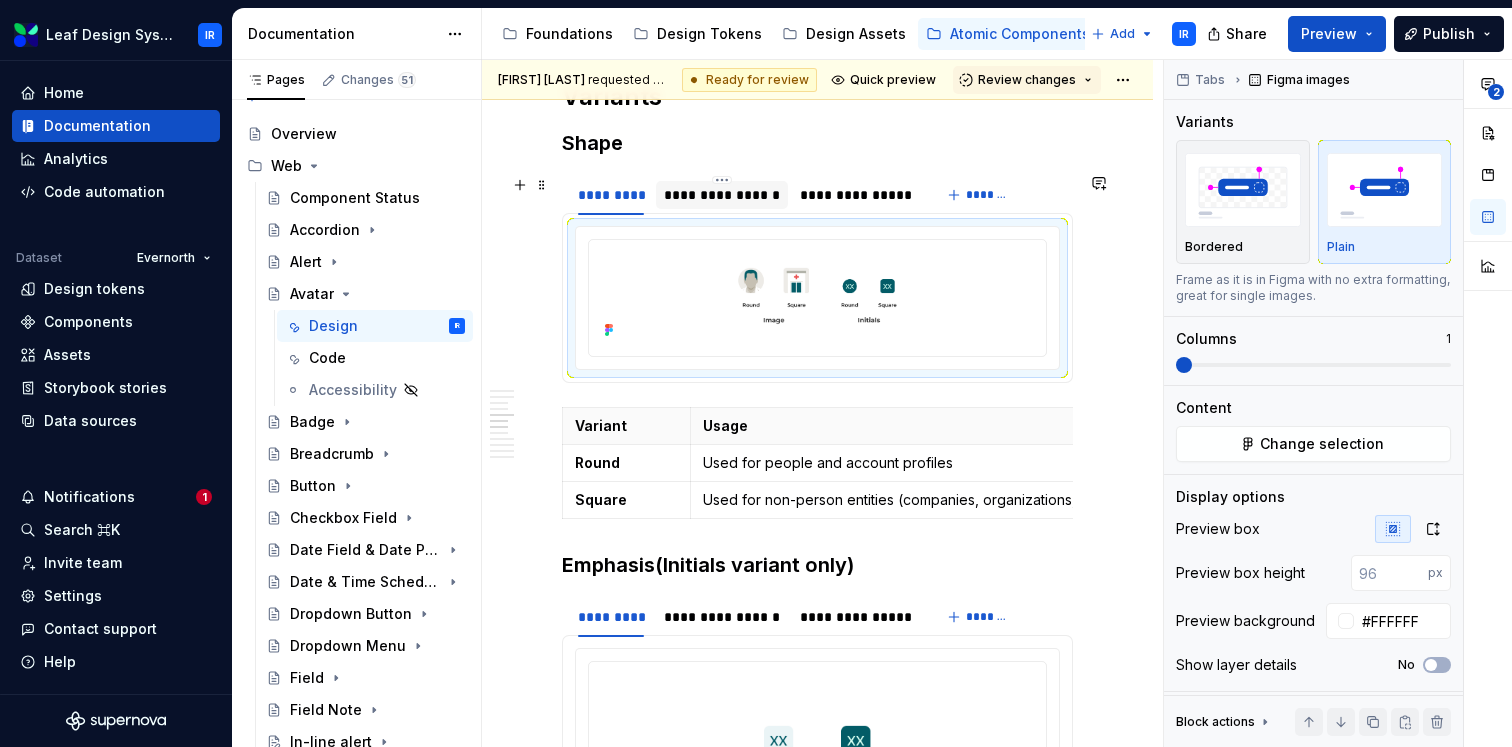 click on "**********" at bounding box center [722, 195] 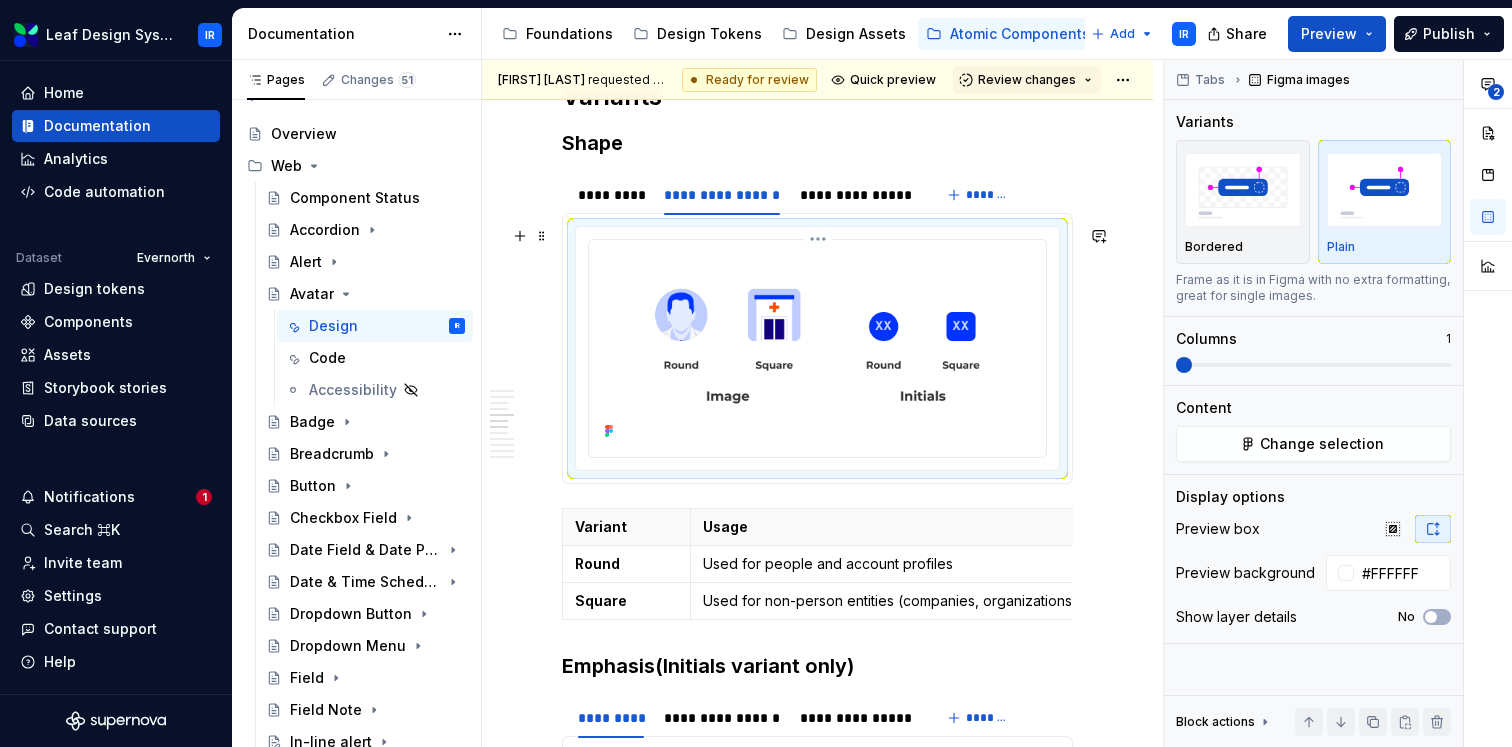 click at bounding box center [817, 346] 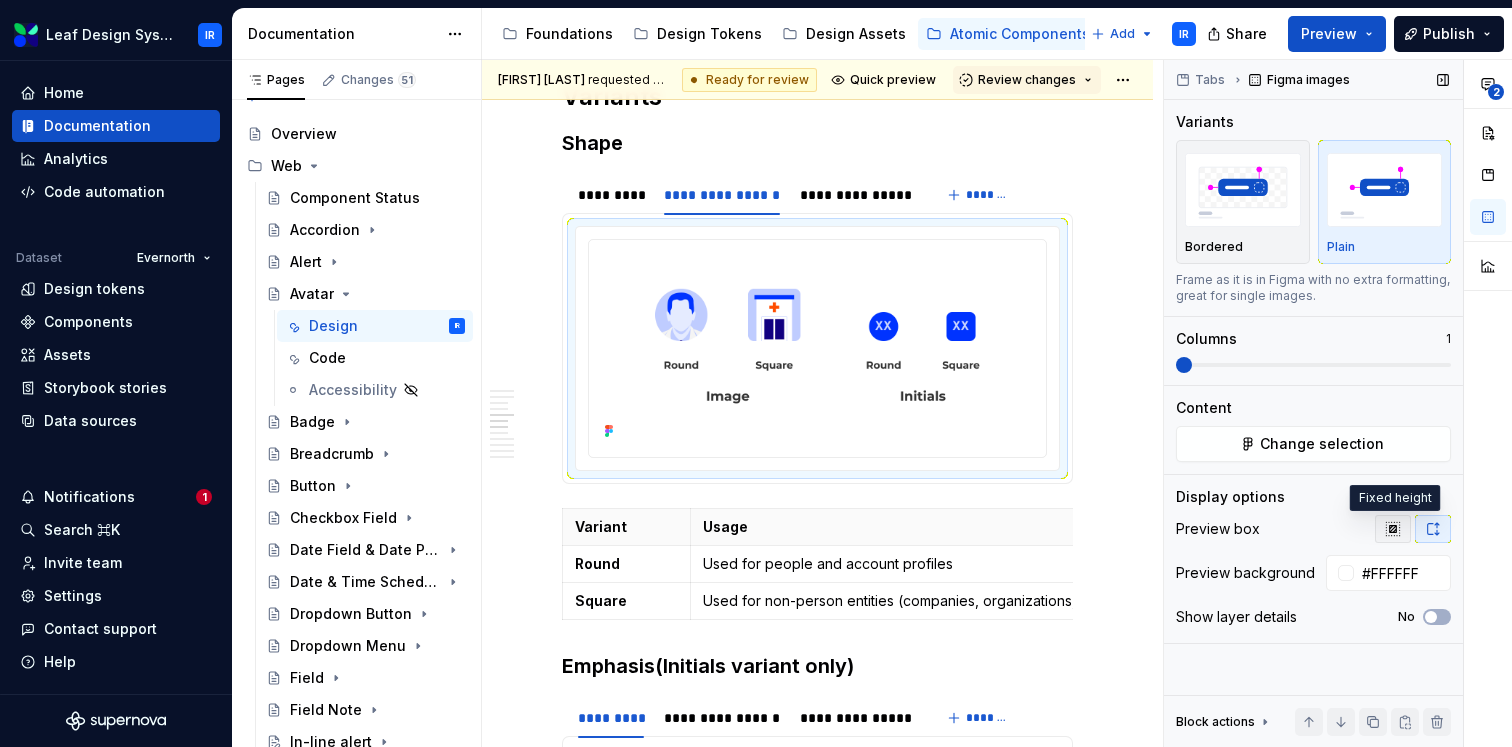 click at bounding box center [1393, 529] 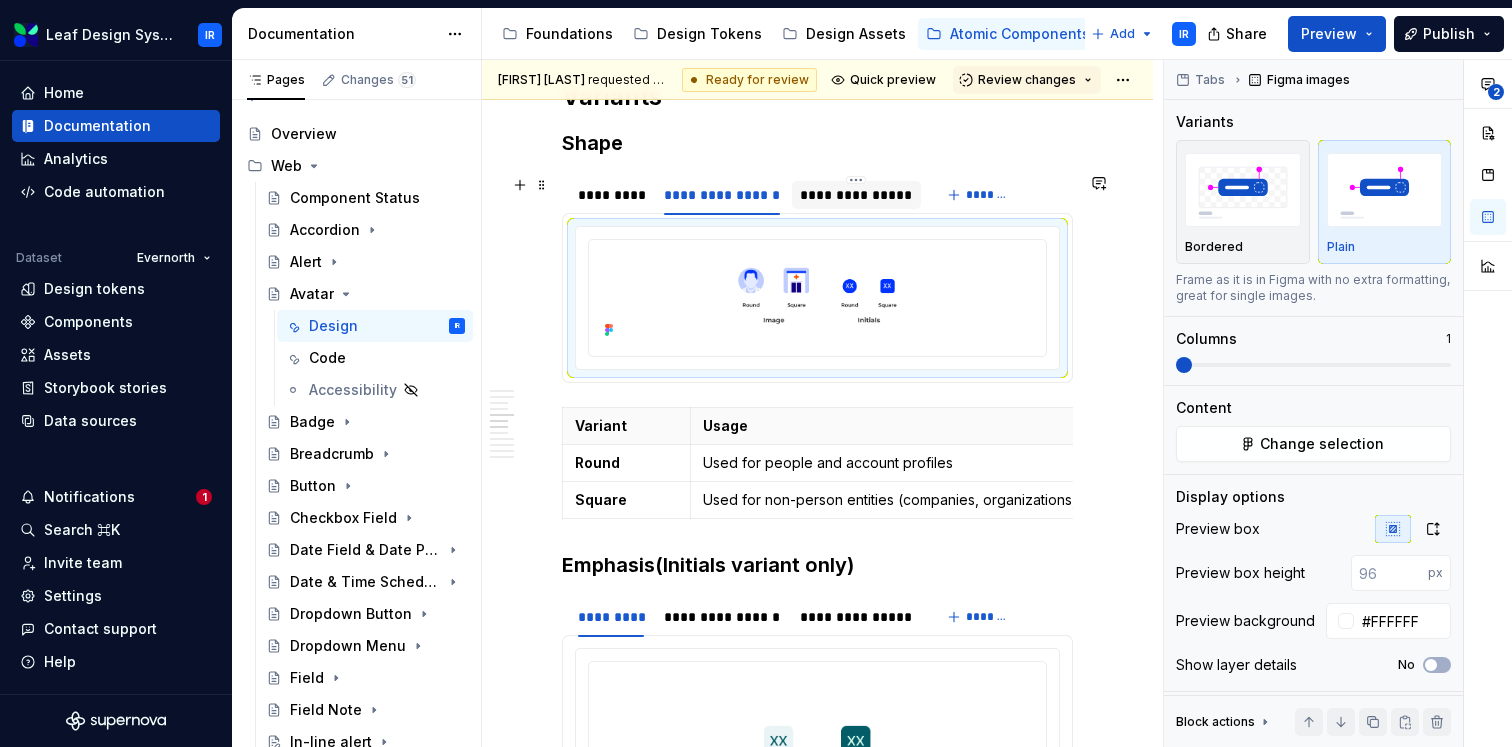 click on "**********" at bounding box center [856, 195] 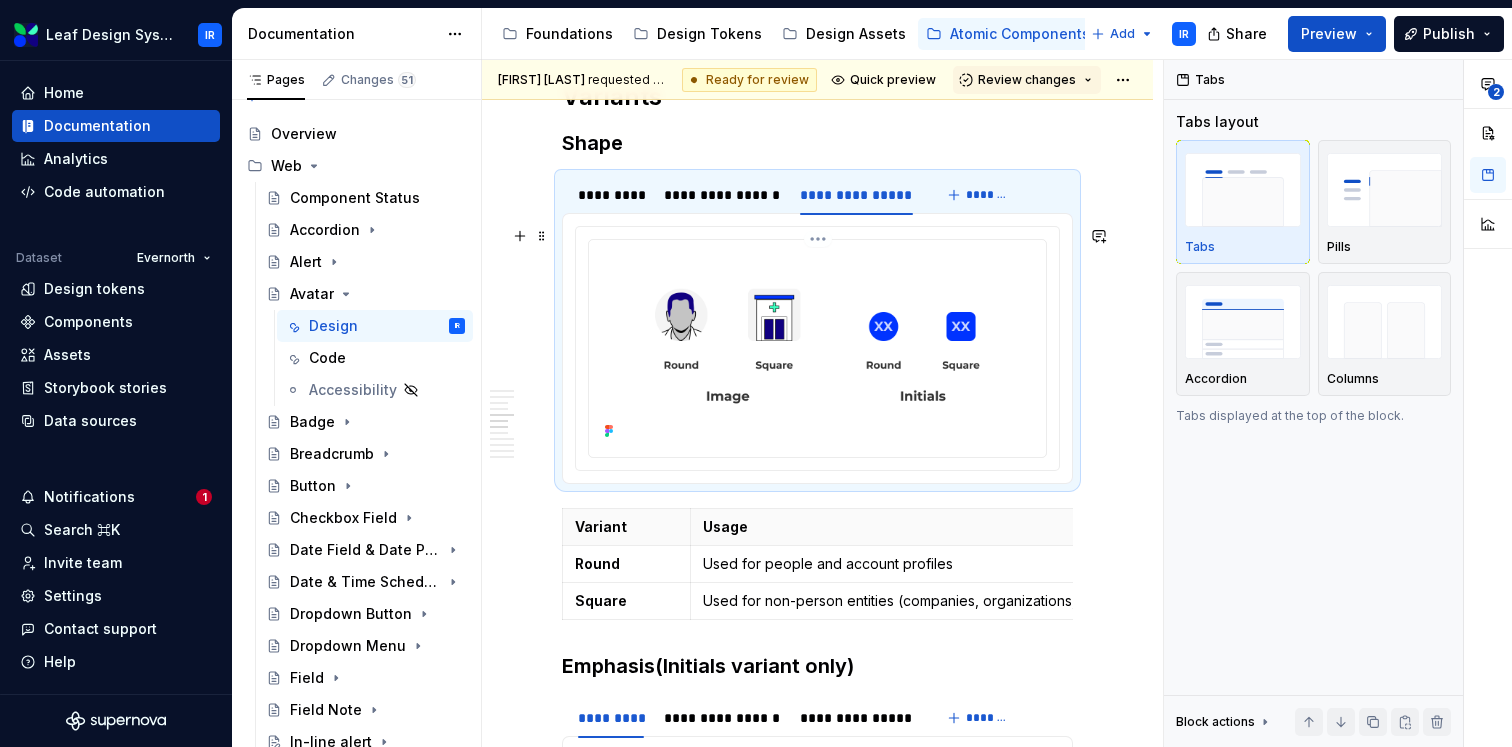 click at bounding box center [817, 346] 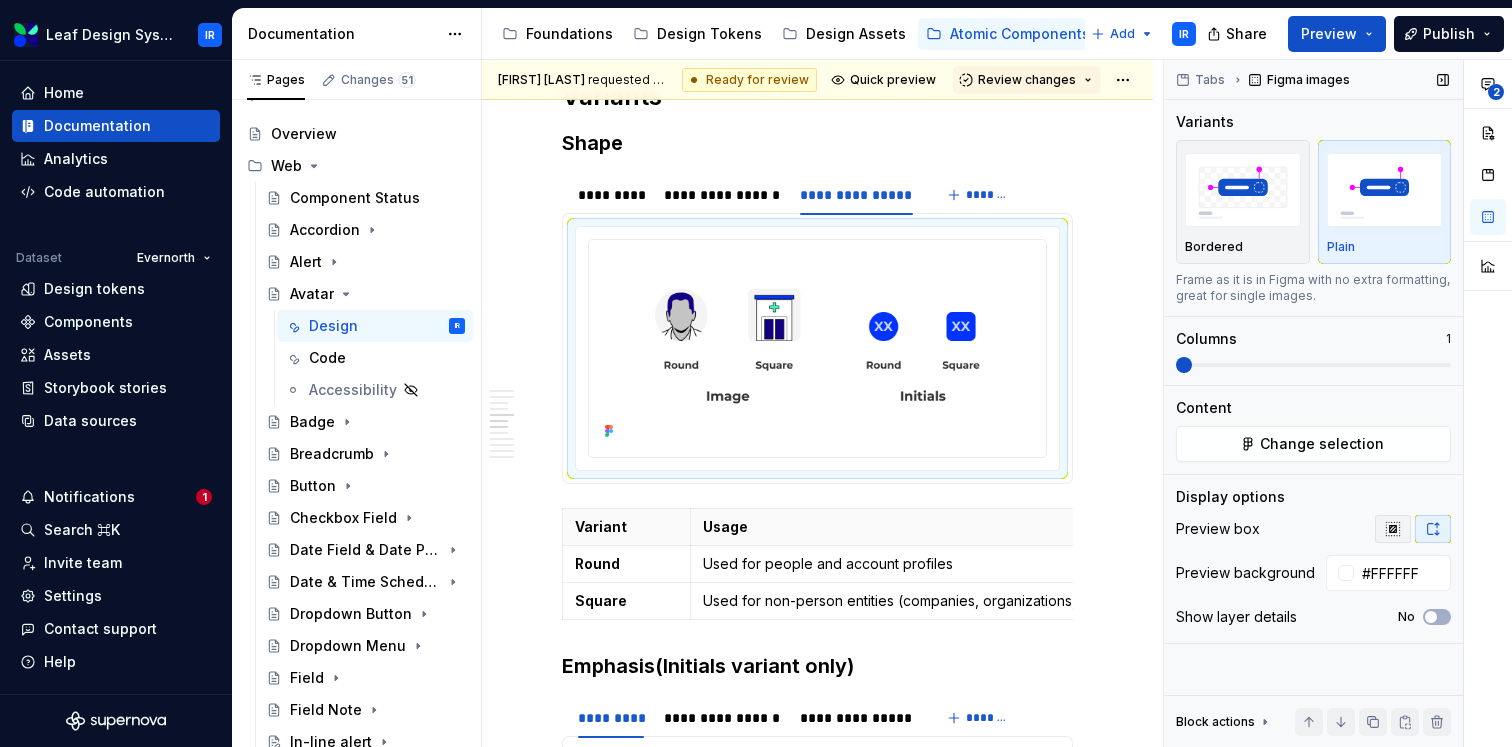 click 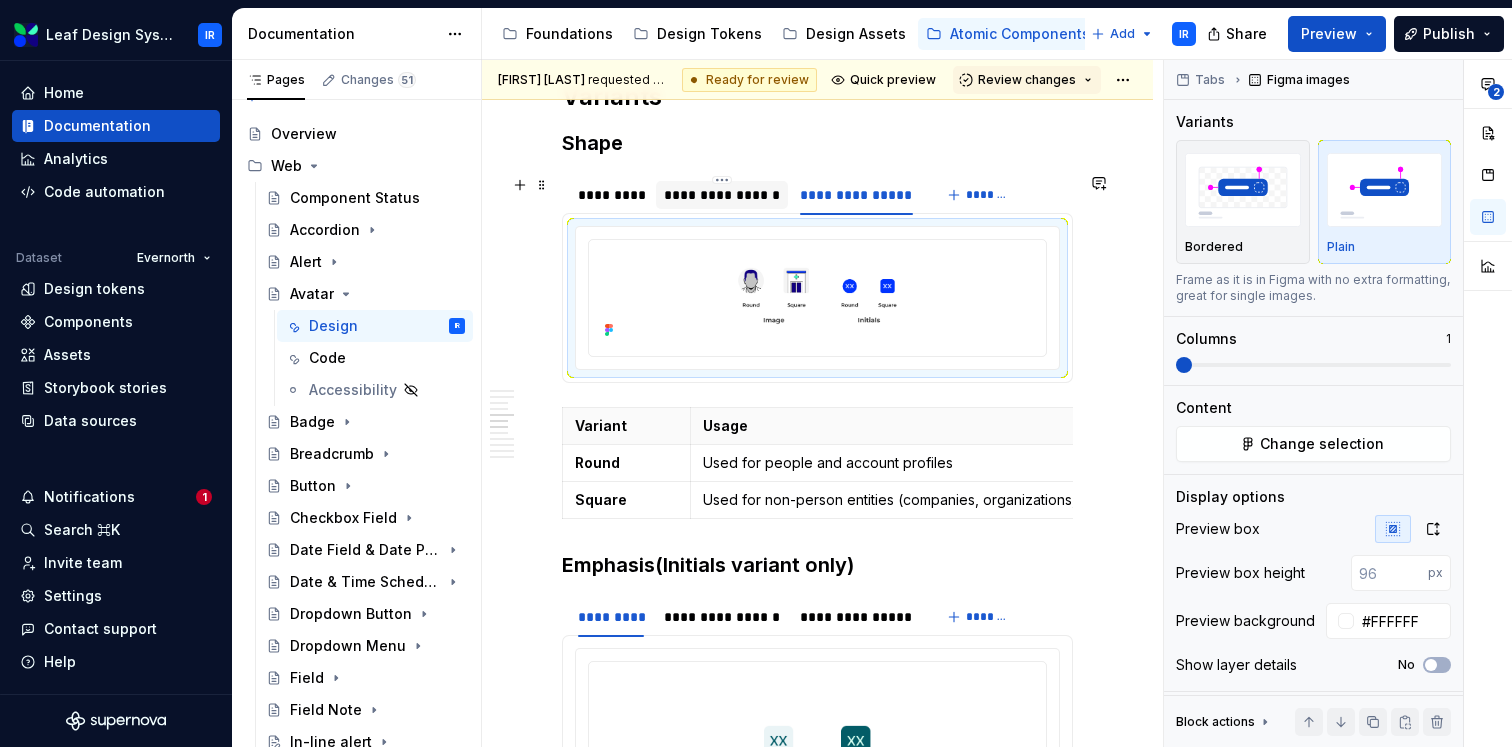 click on "**********" at bounding box center (722, 195) 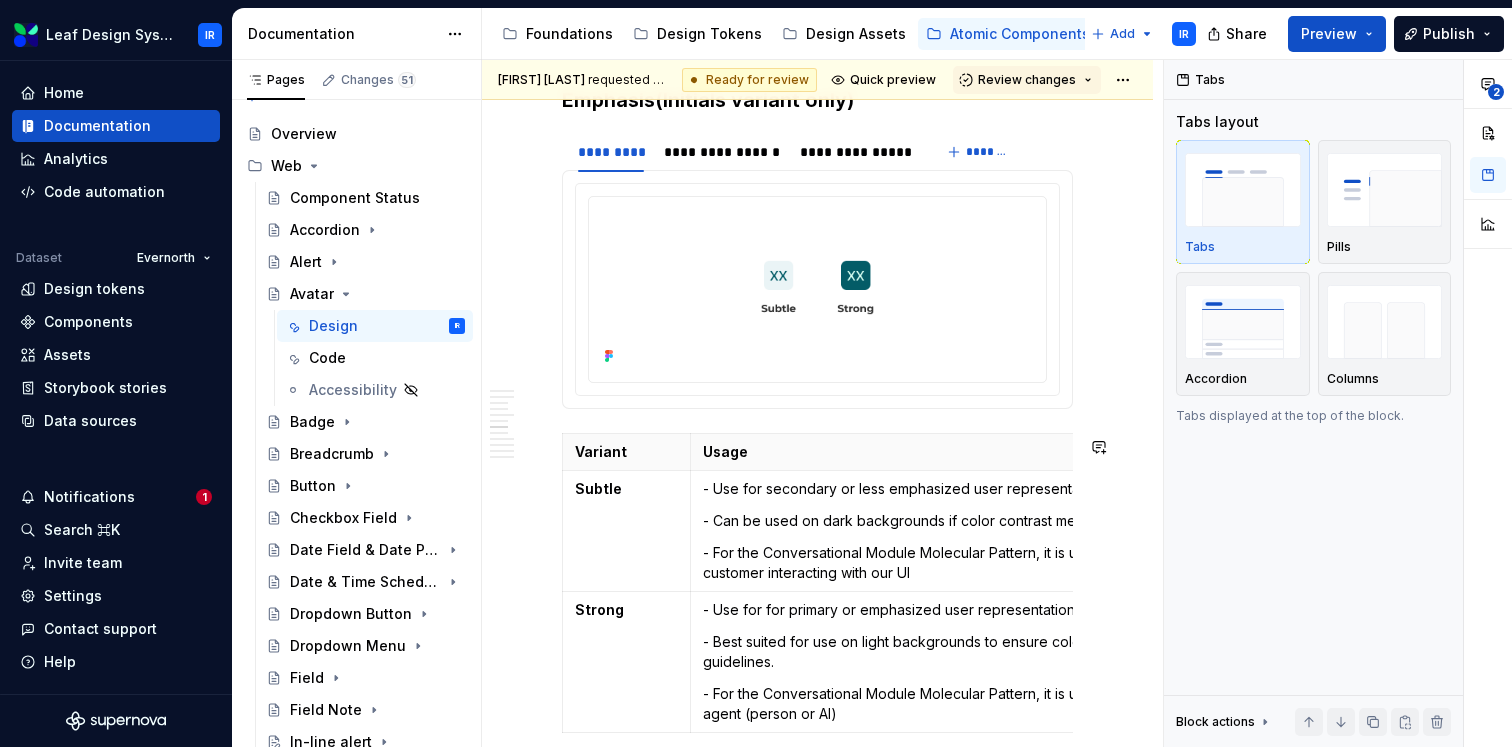 scroll, scrollTop: 2360, scrollLeft: 0, axis: vertical 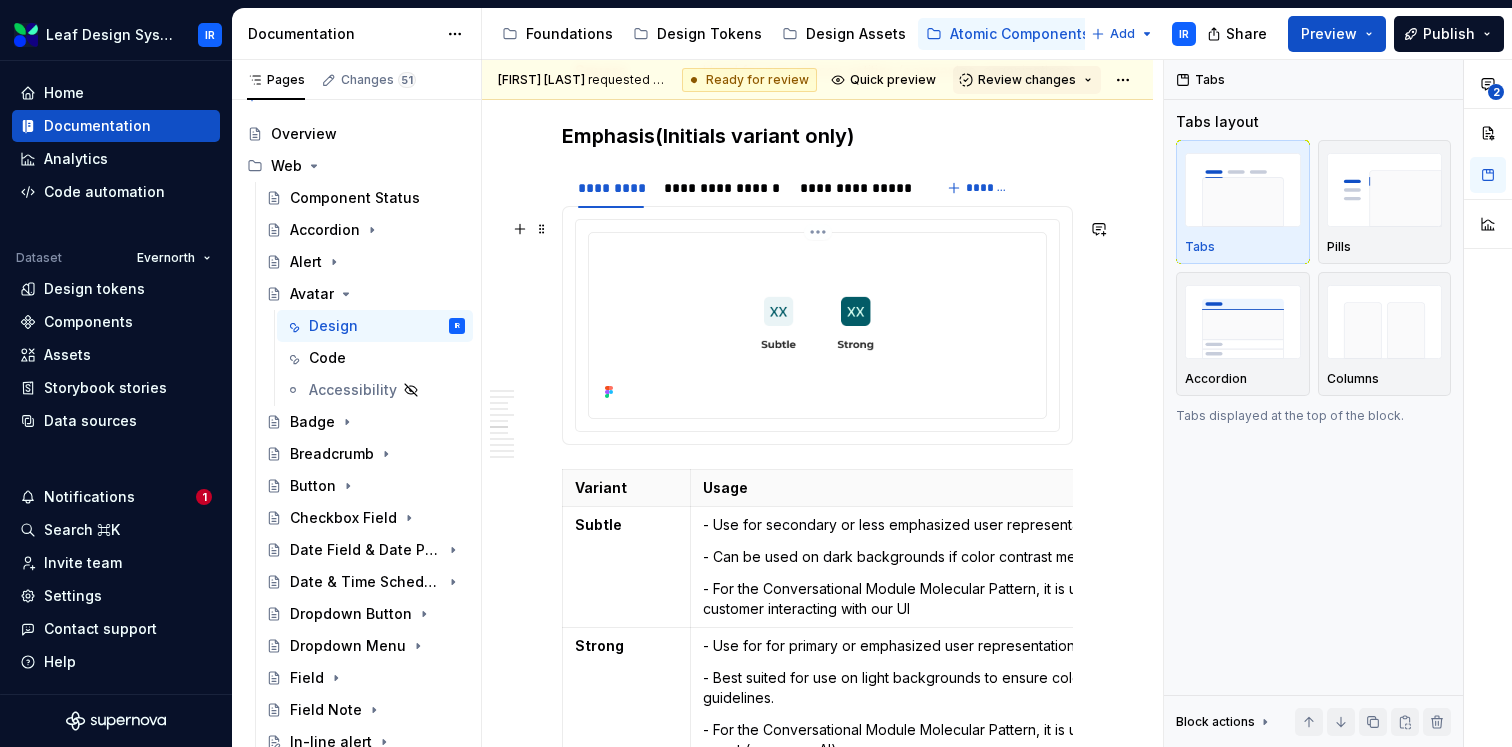 click at bounding box center [817, 323] 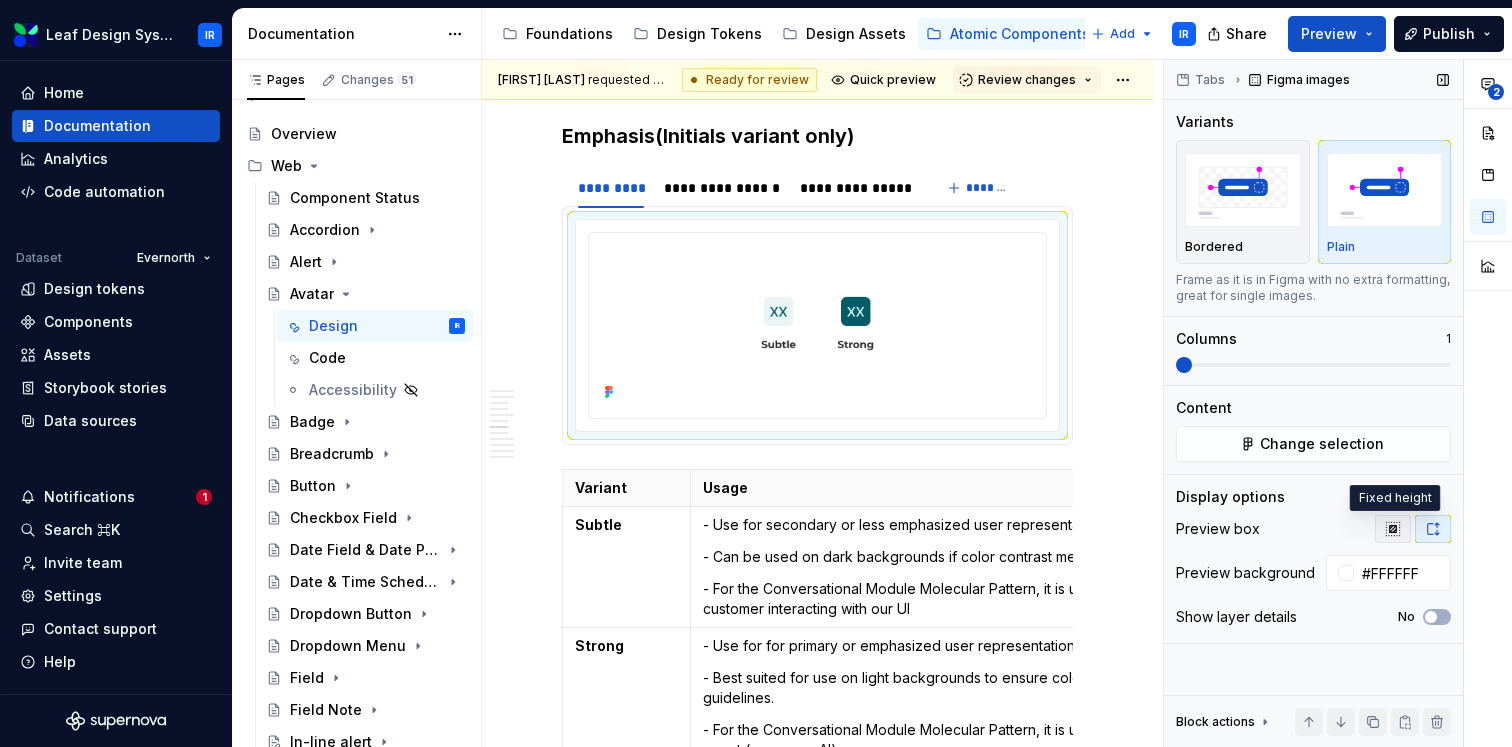 click at bounding box center (1393, 529) 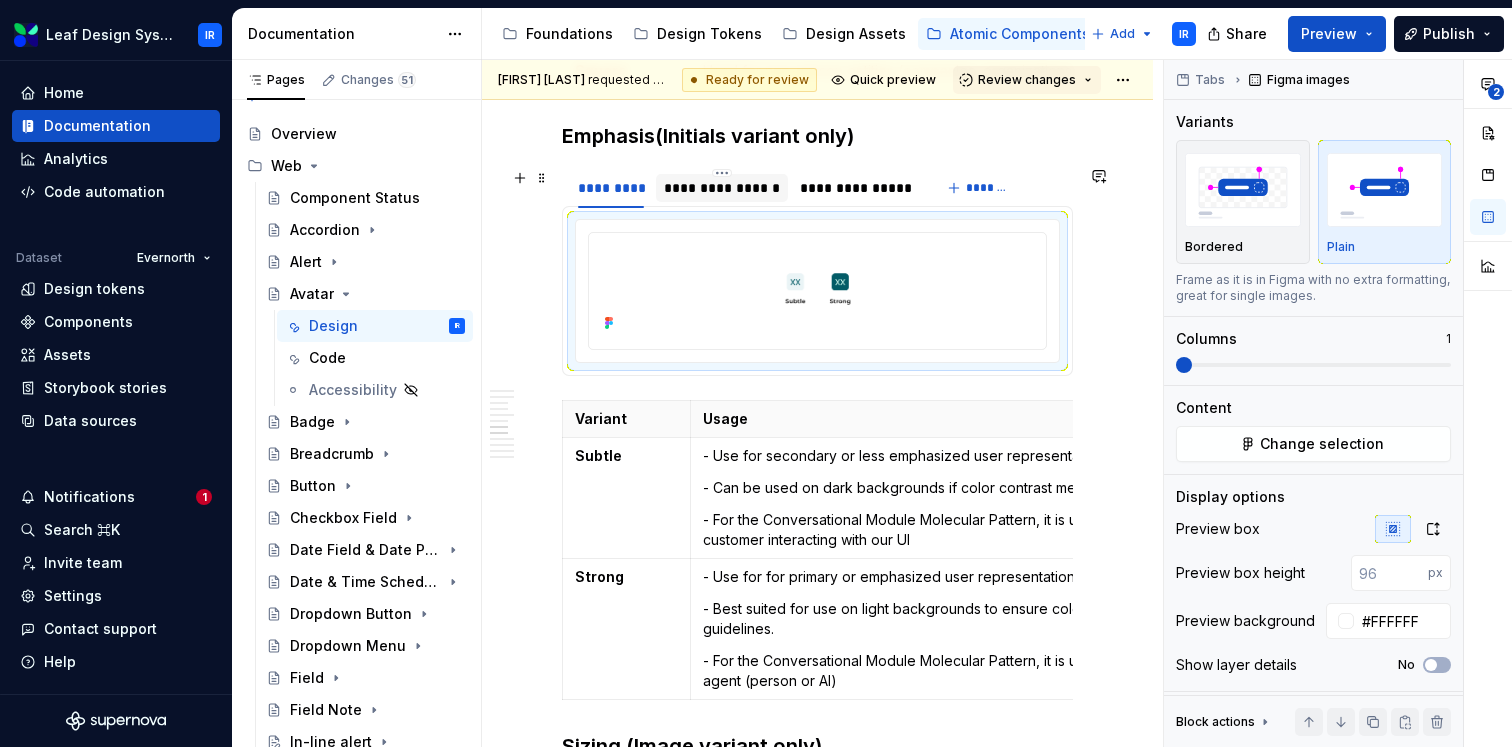 click on "**********" at bounding box center [722, 188] 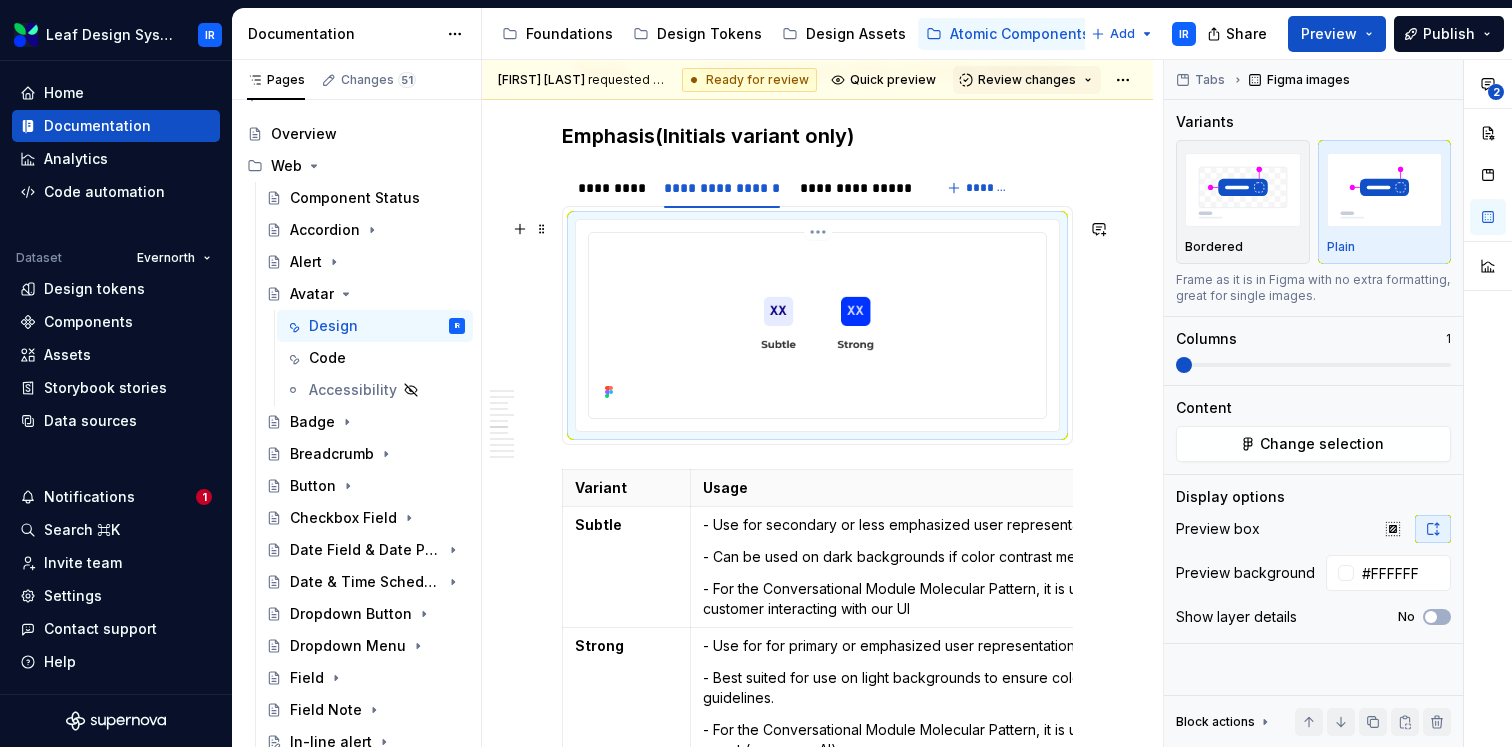 click at bounding box center (817, 323) 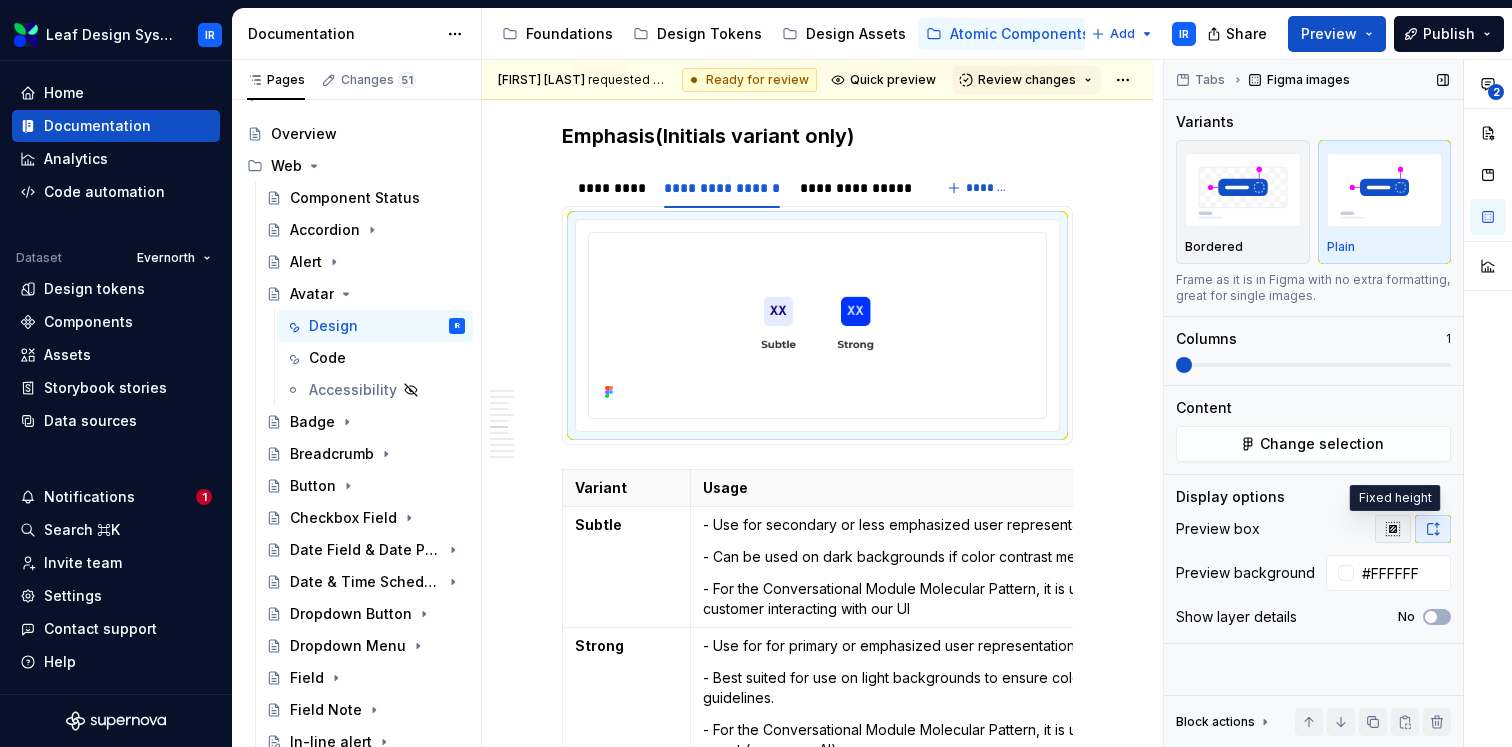 click 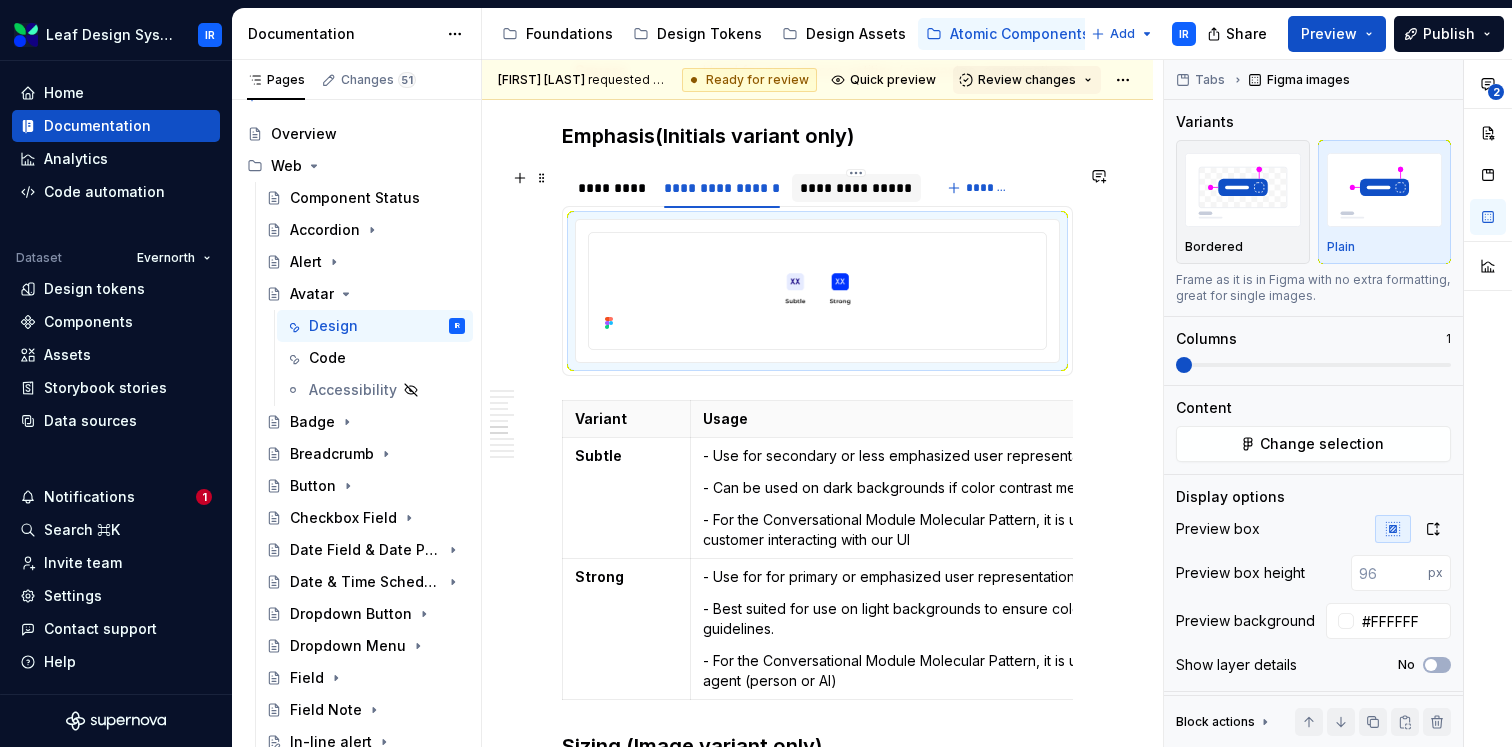 click on "**********" at bounding box center (856, 188) 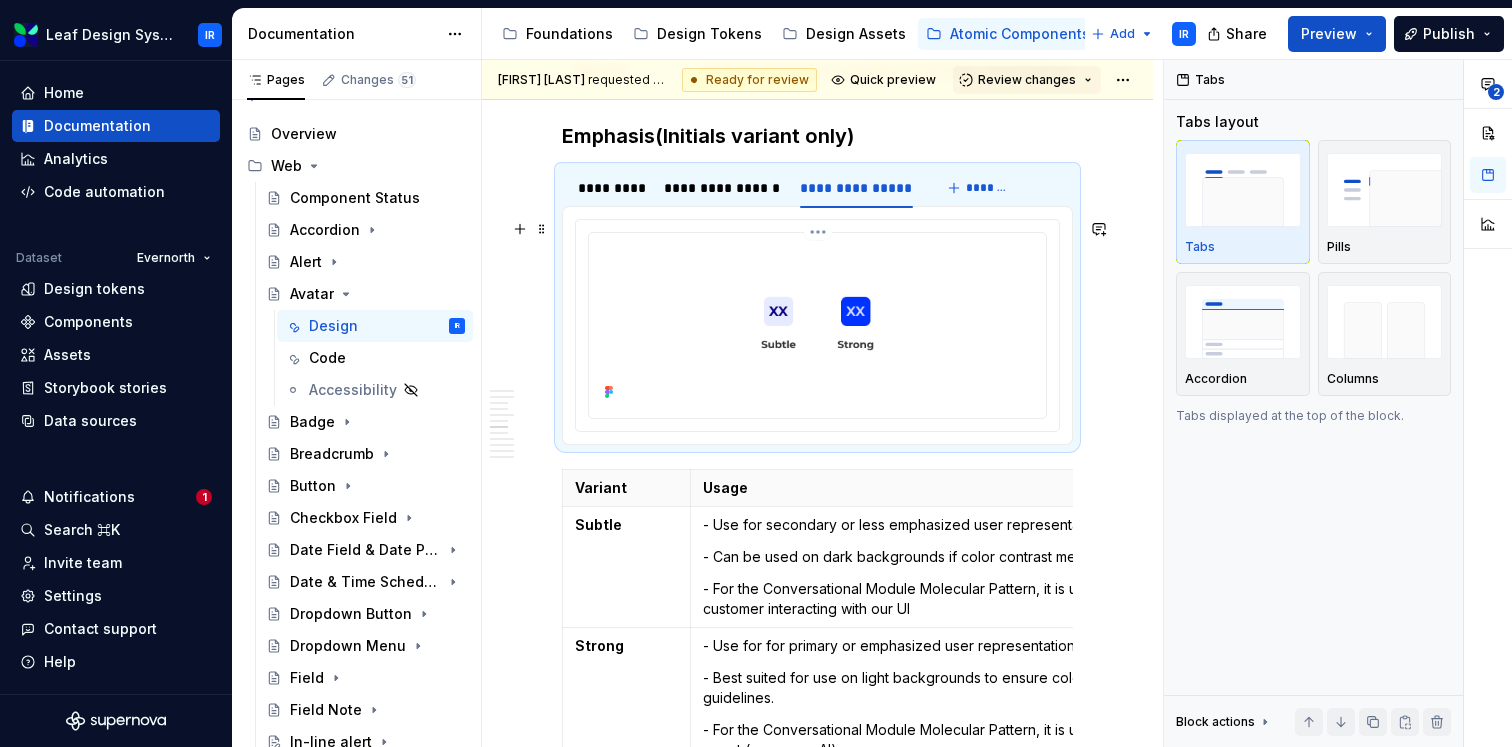 click at bounding box center (817, 323) 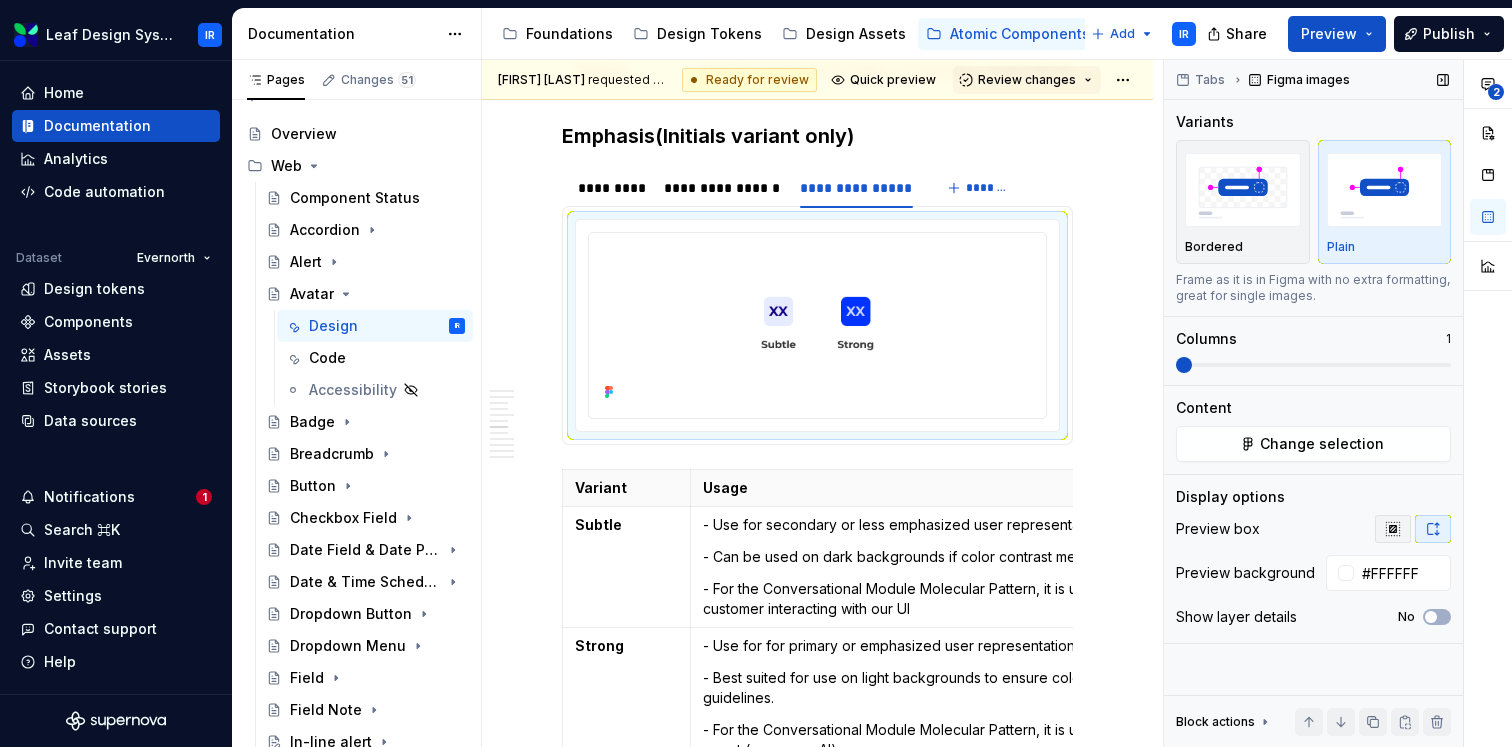 click 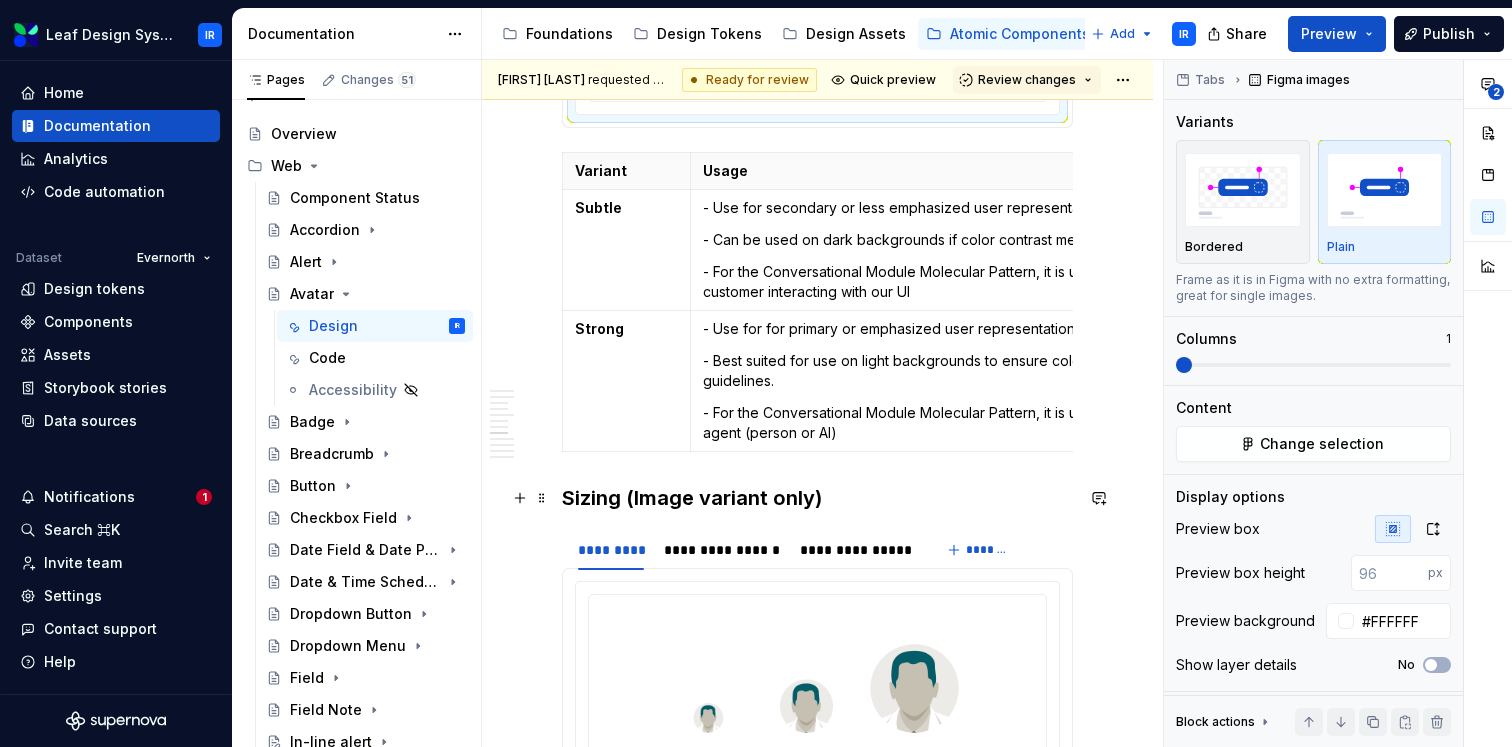 scroll, scrollTop: 2739, scrollLeft: 0, axis: vertical 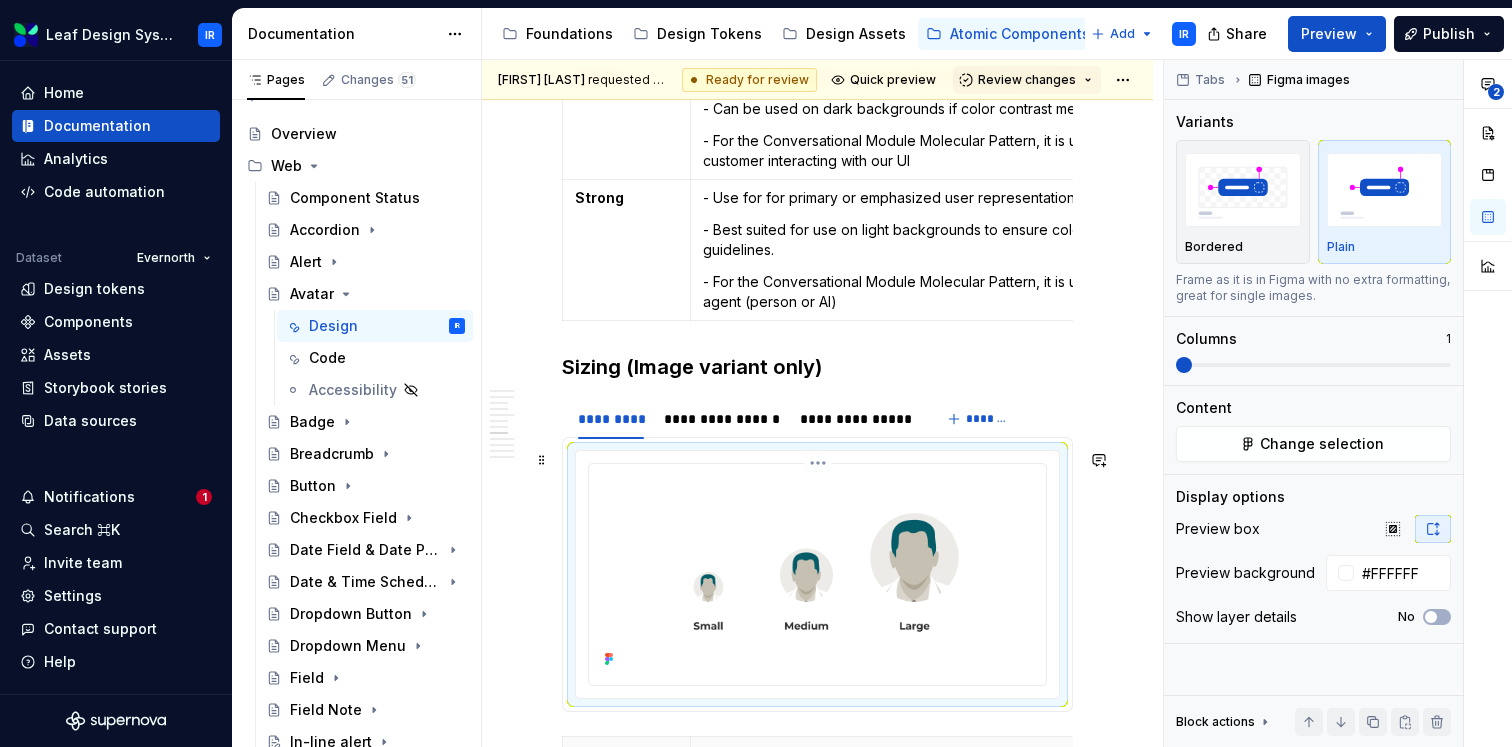 click at bounding box center (817, 572) 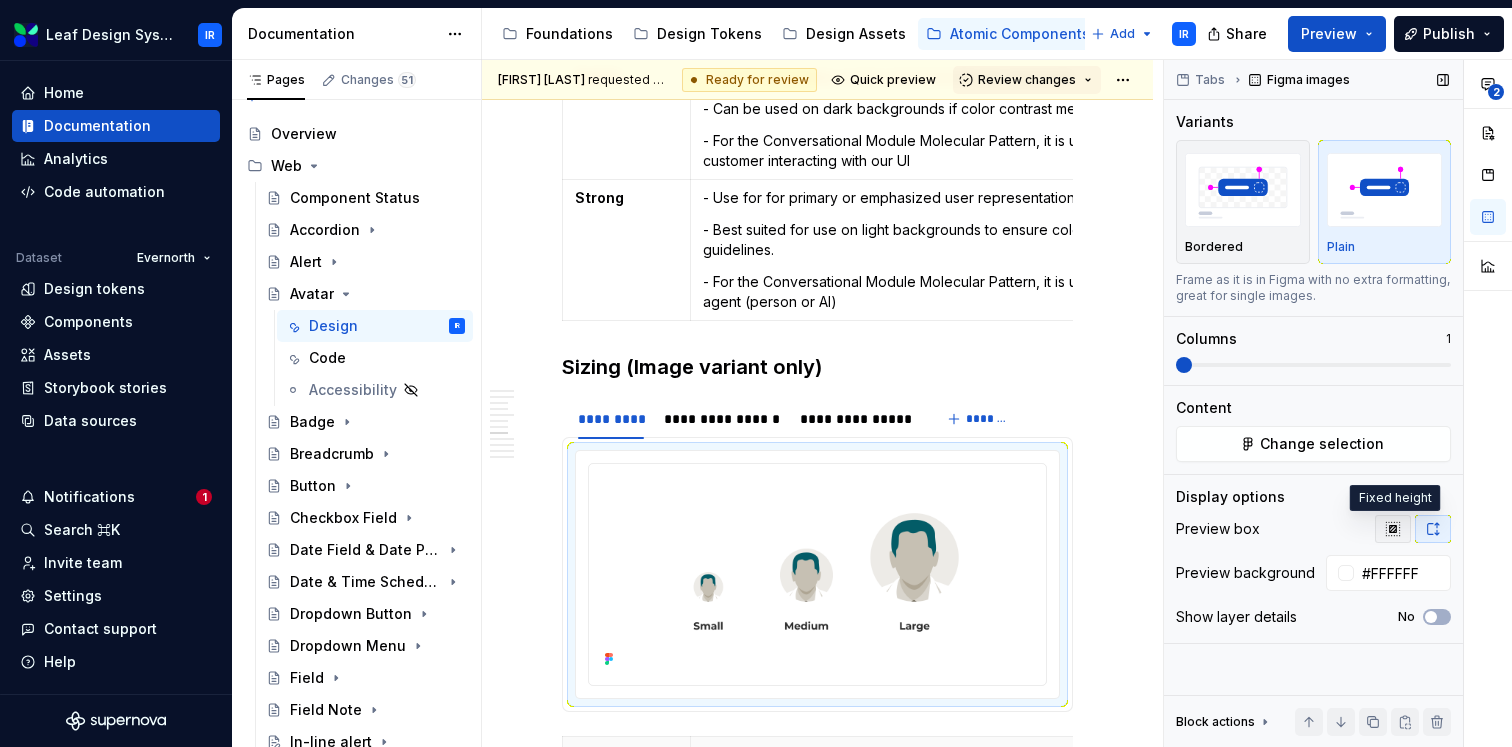 click 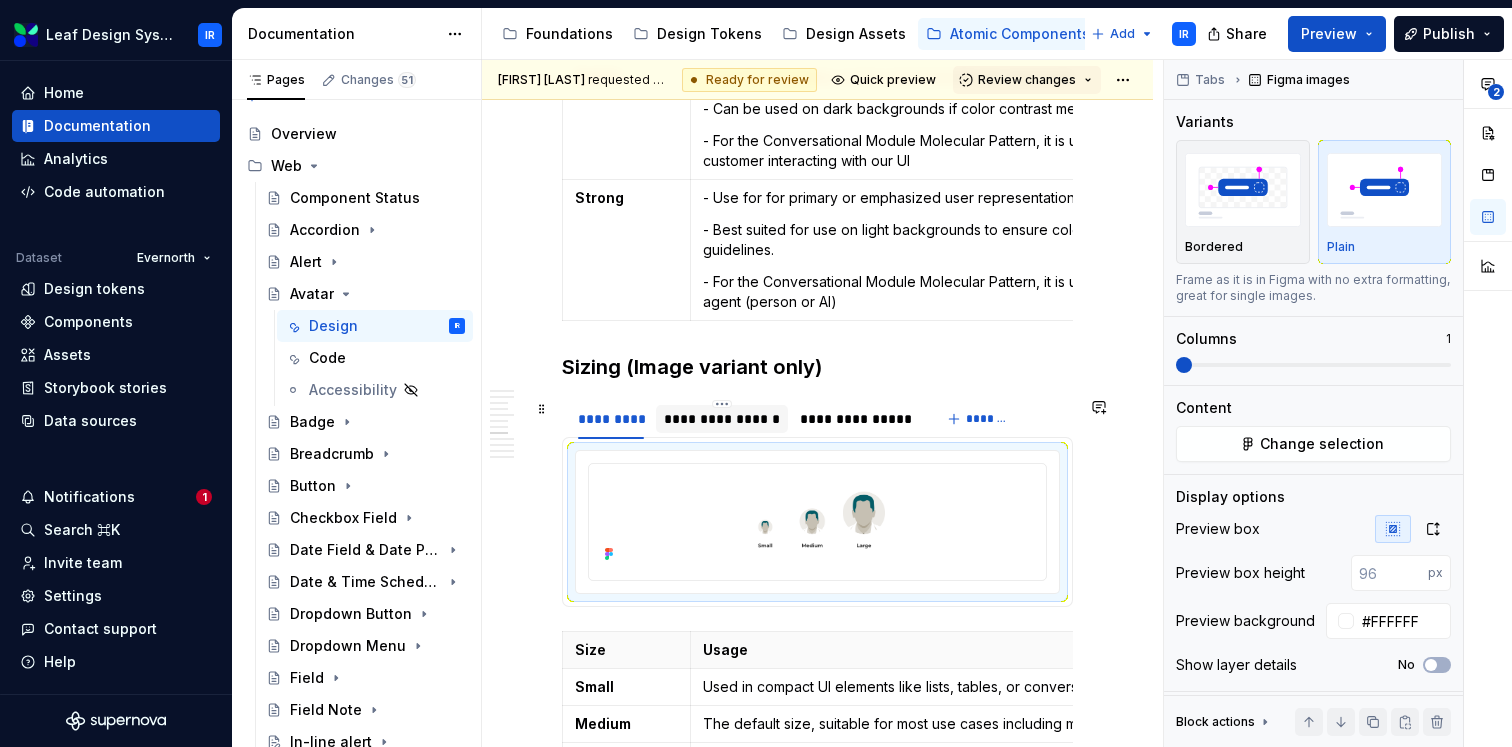 click on "**********" at bounding box center (722, 419) 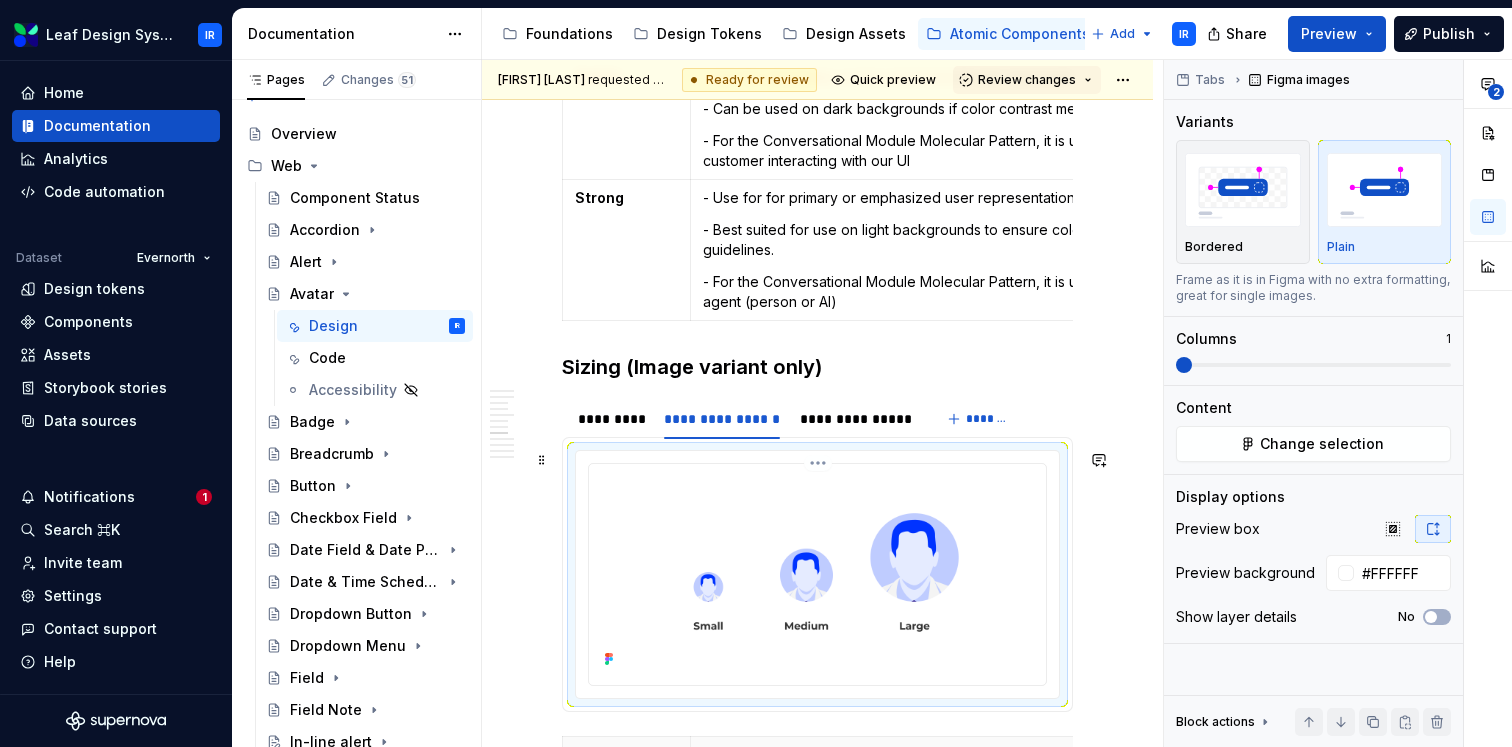 click at bounding box center (817, 572) 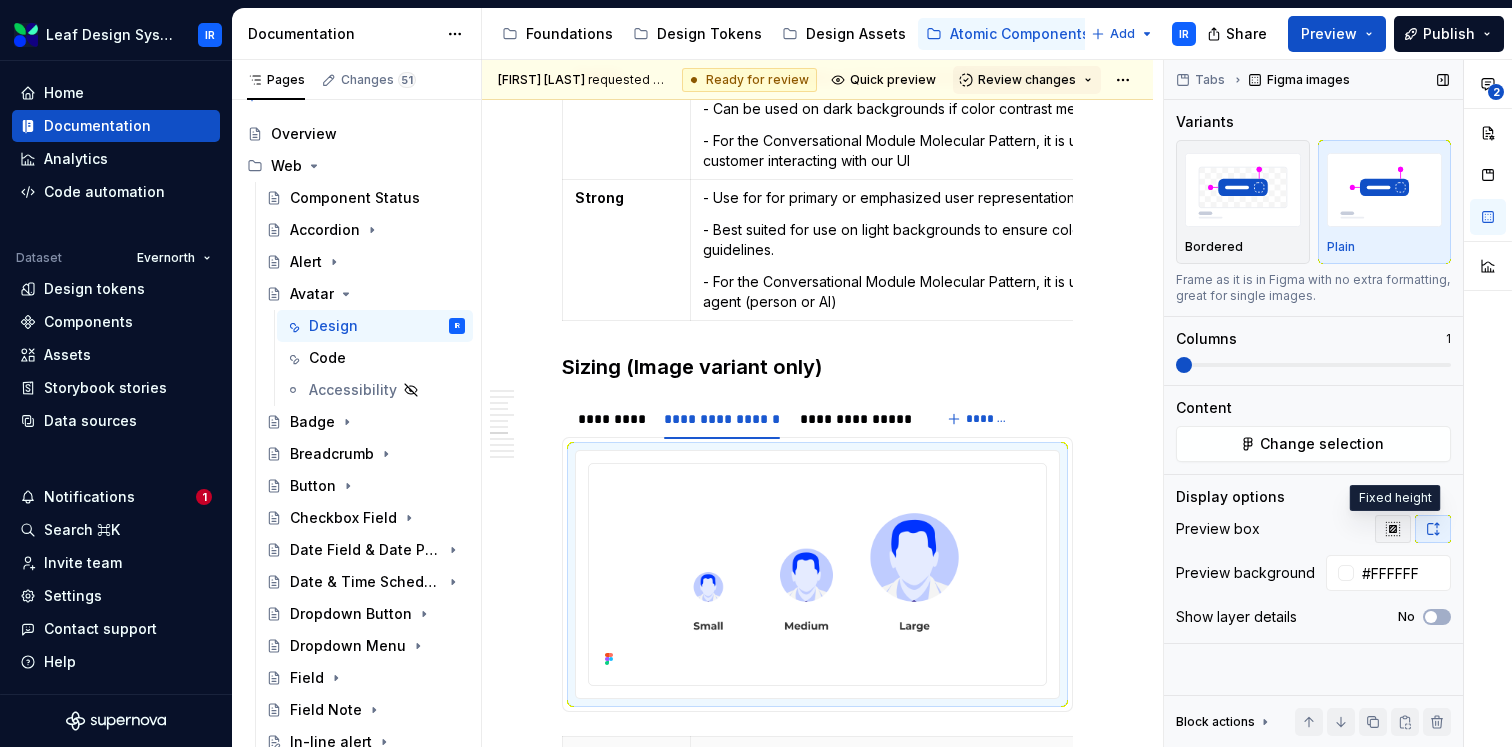 click 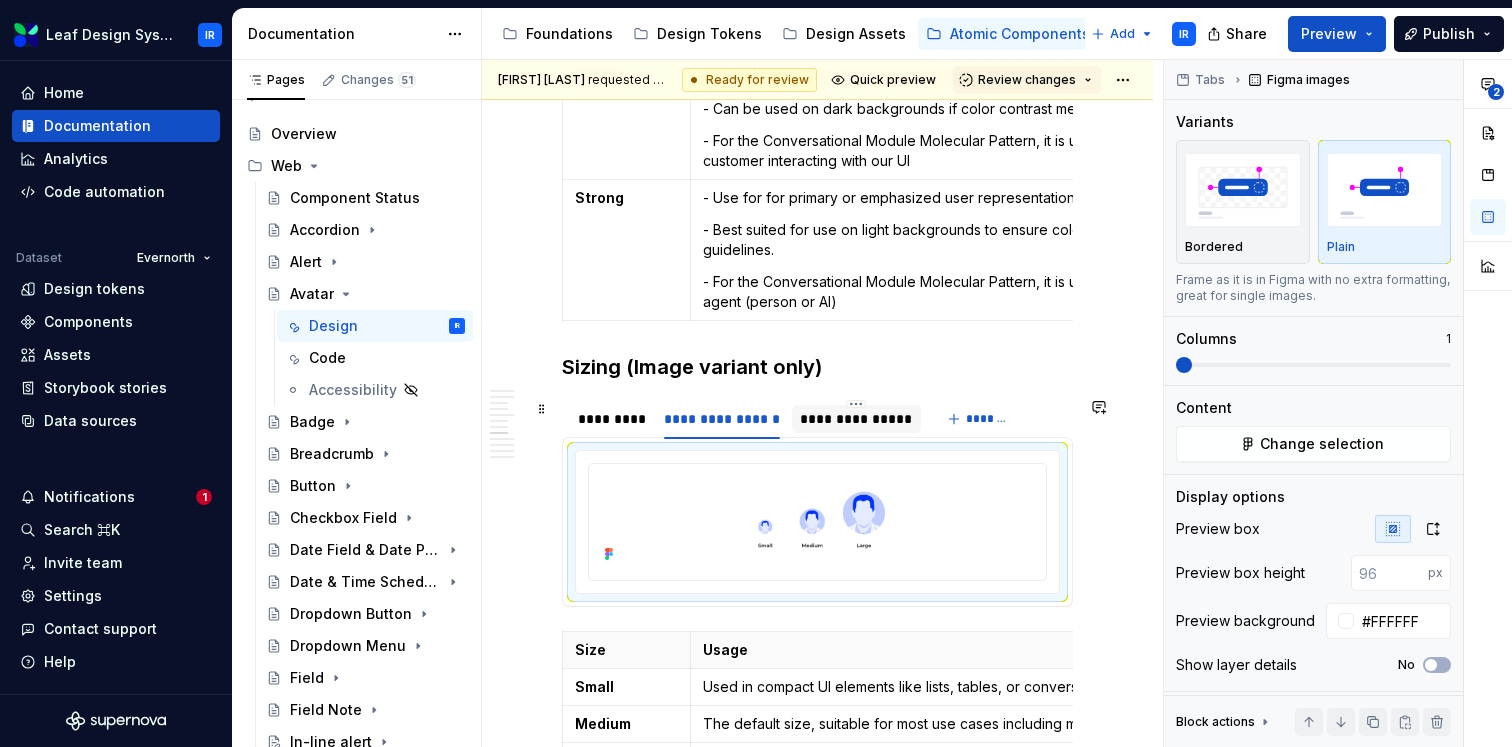 click on "**********" at bounding box center (856, 419) 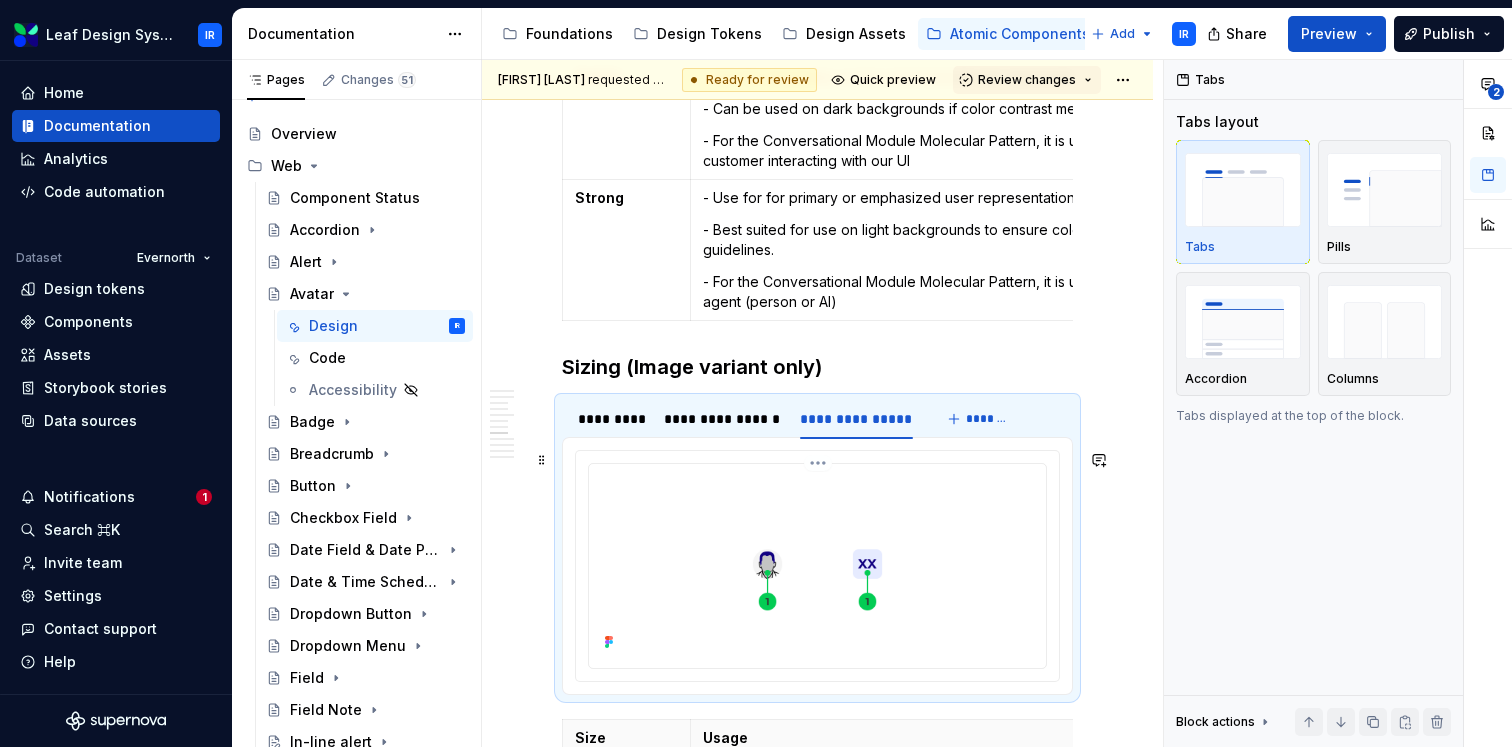 click at bounding box center [817, 564] 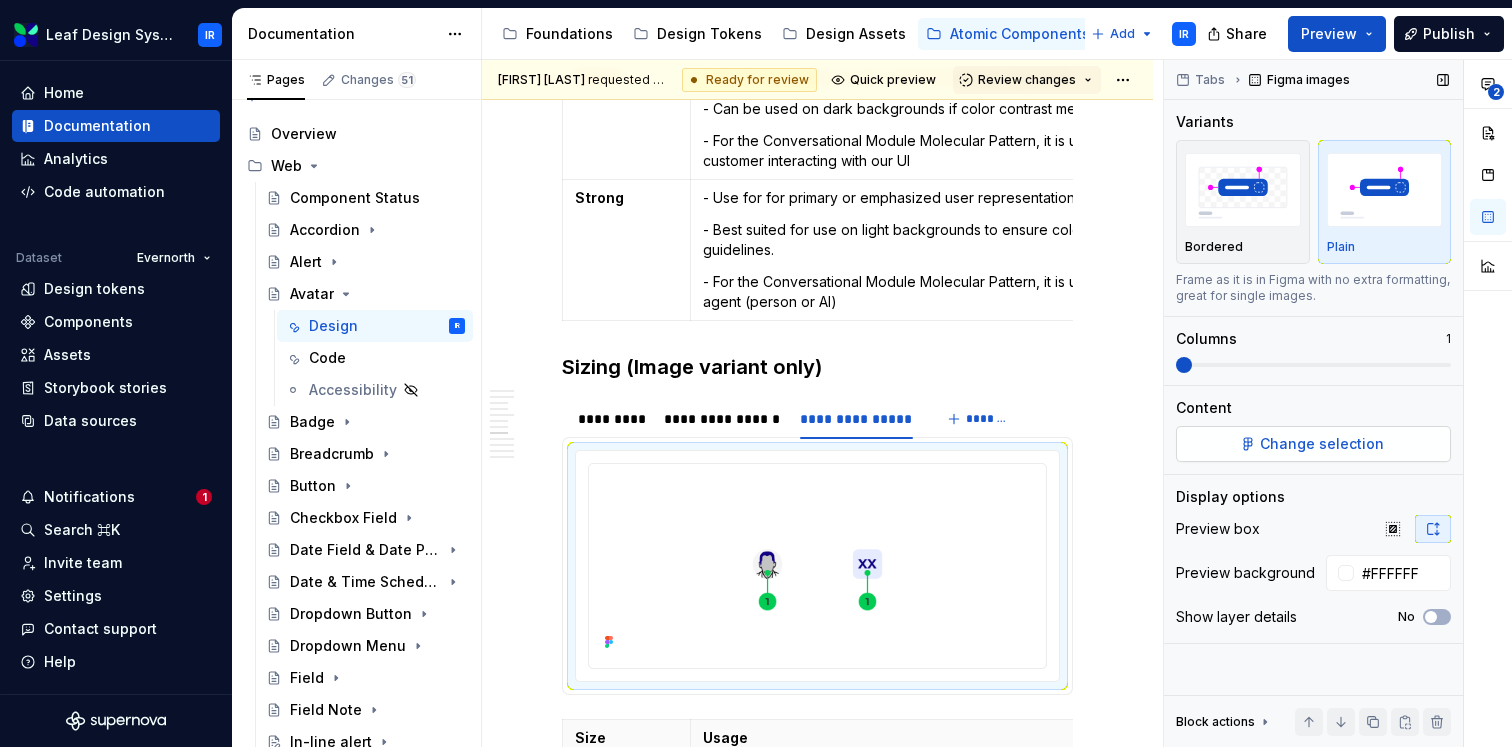 click on "Change selection" at bounding box center (1322, 444) 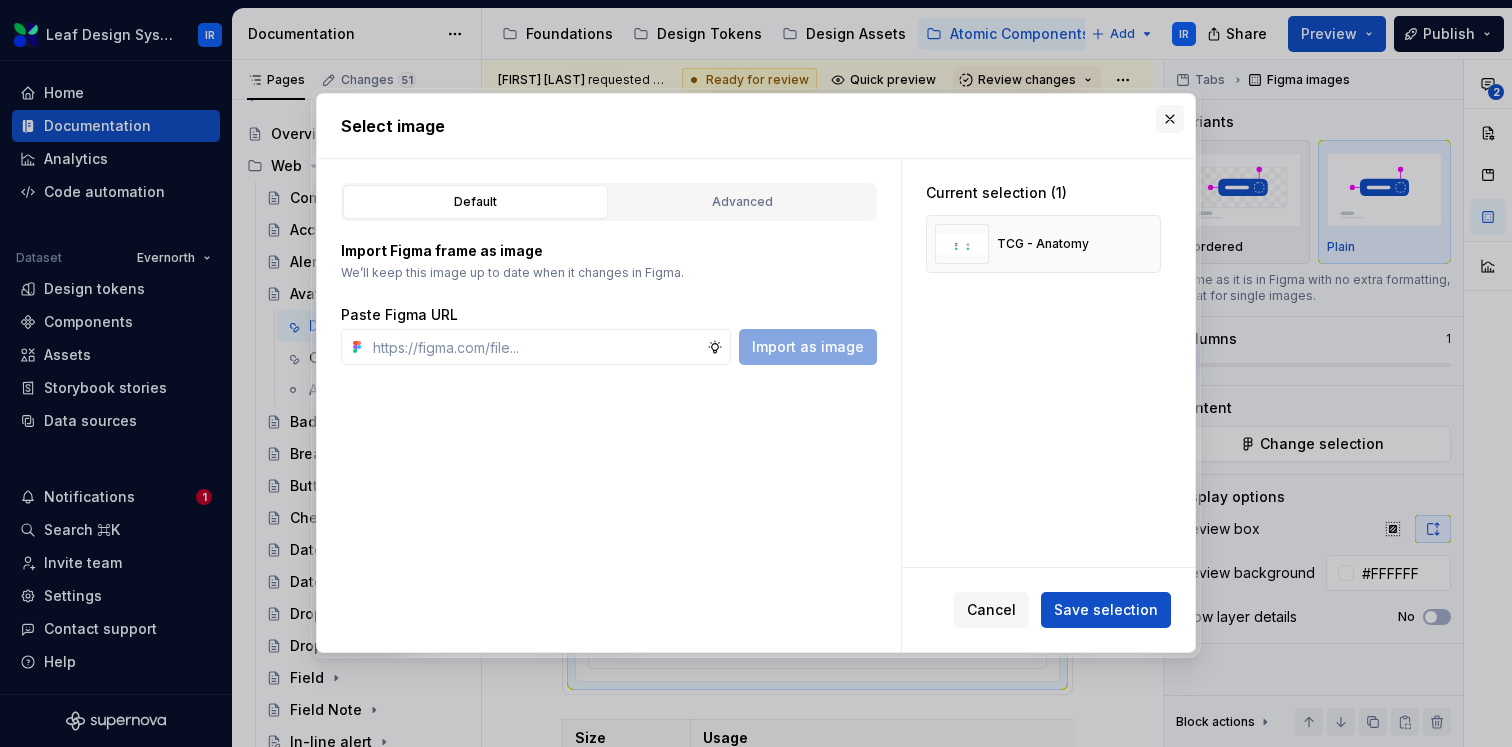 click at bounding box center [1170, 119] 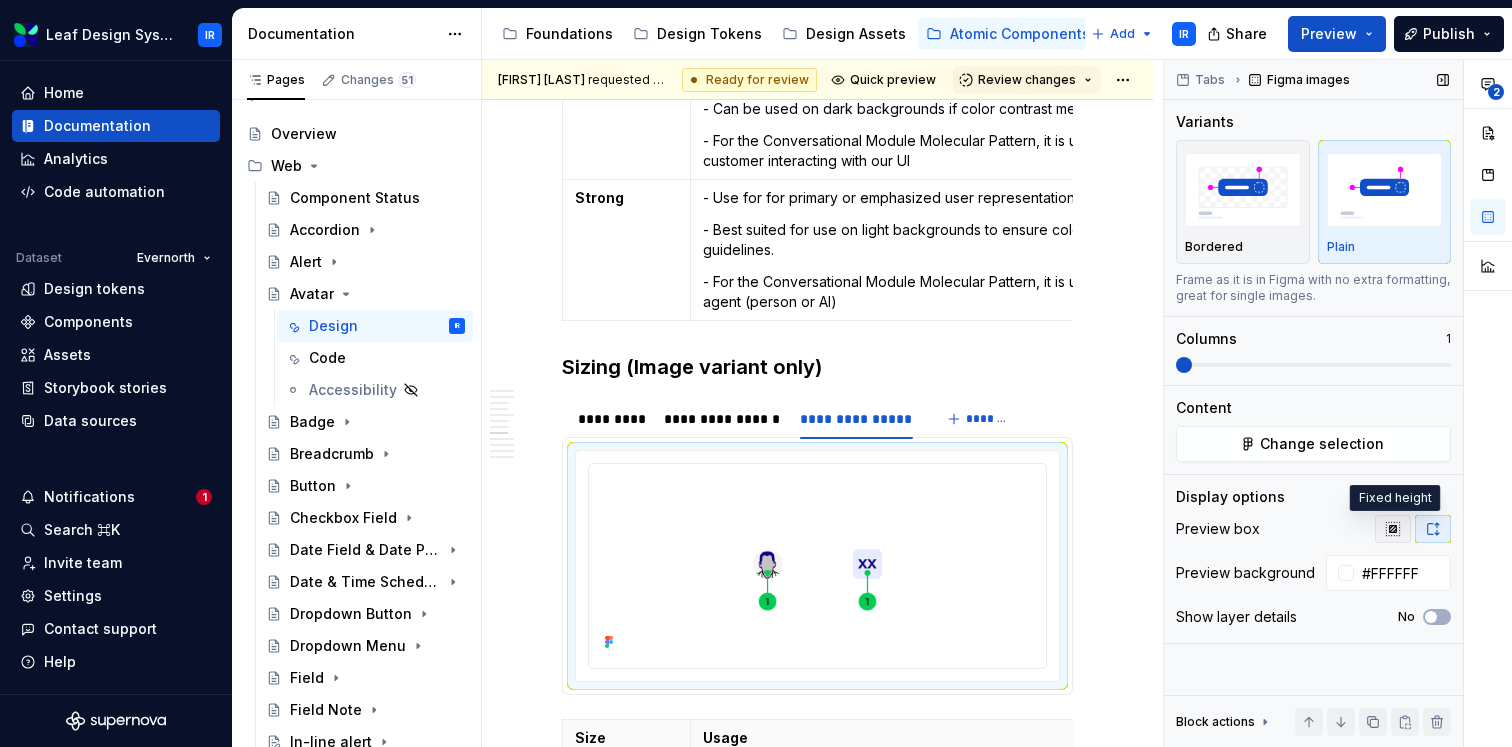 click 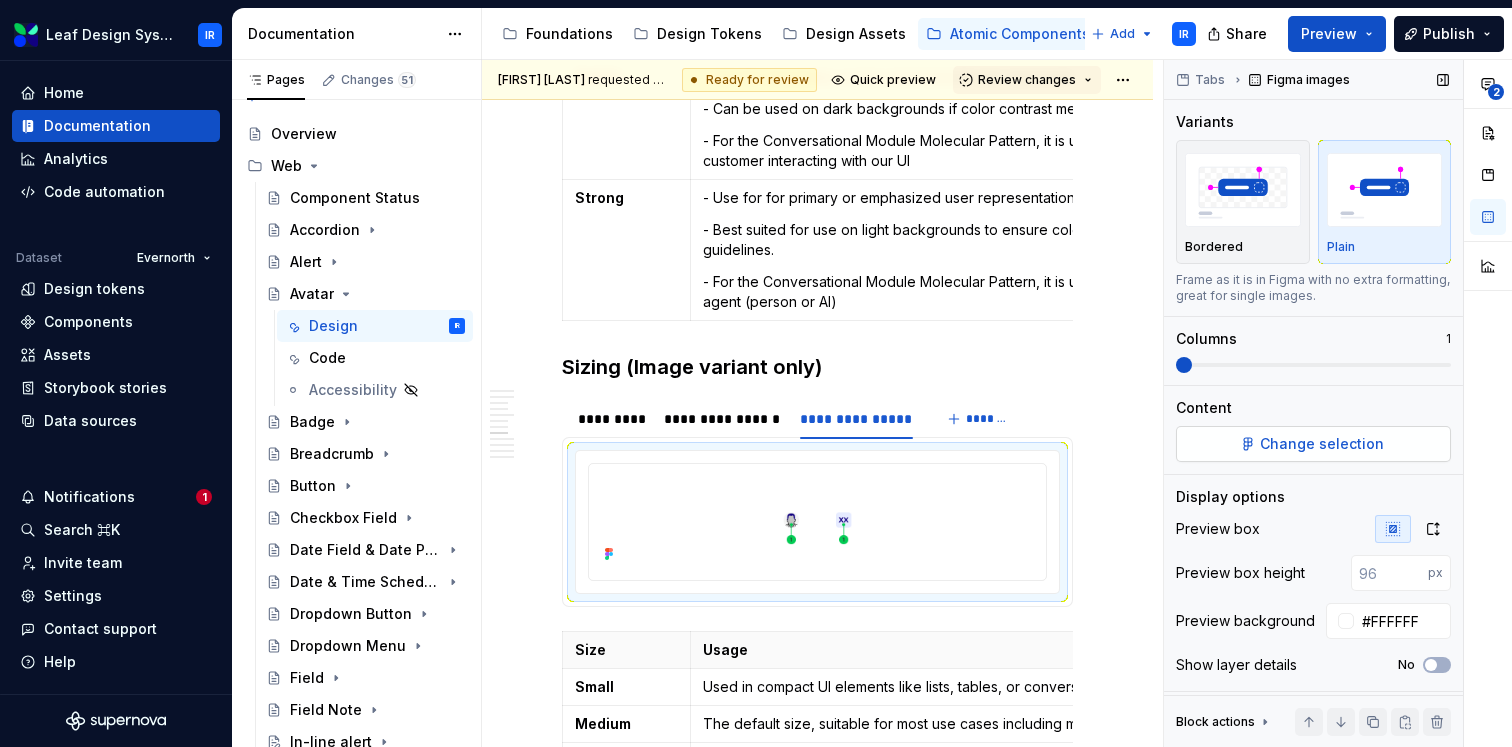 click on "Change selection" at bounding box center (1322, 444) 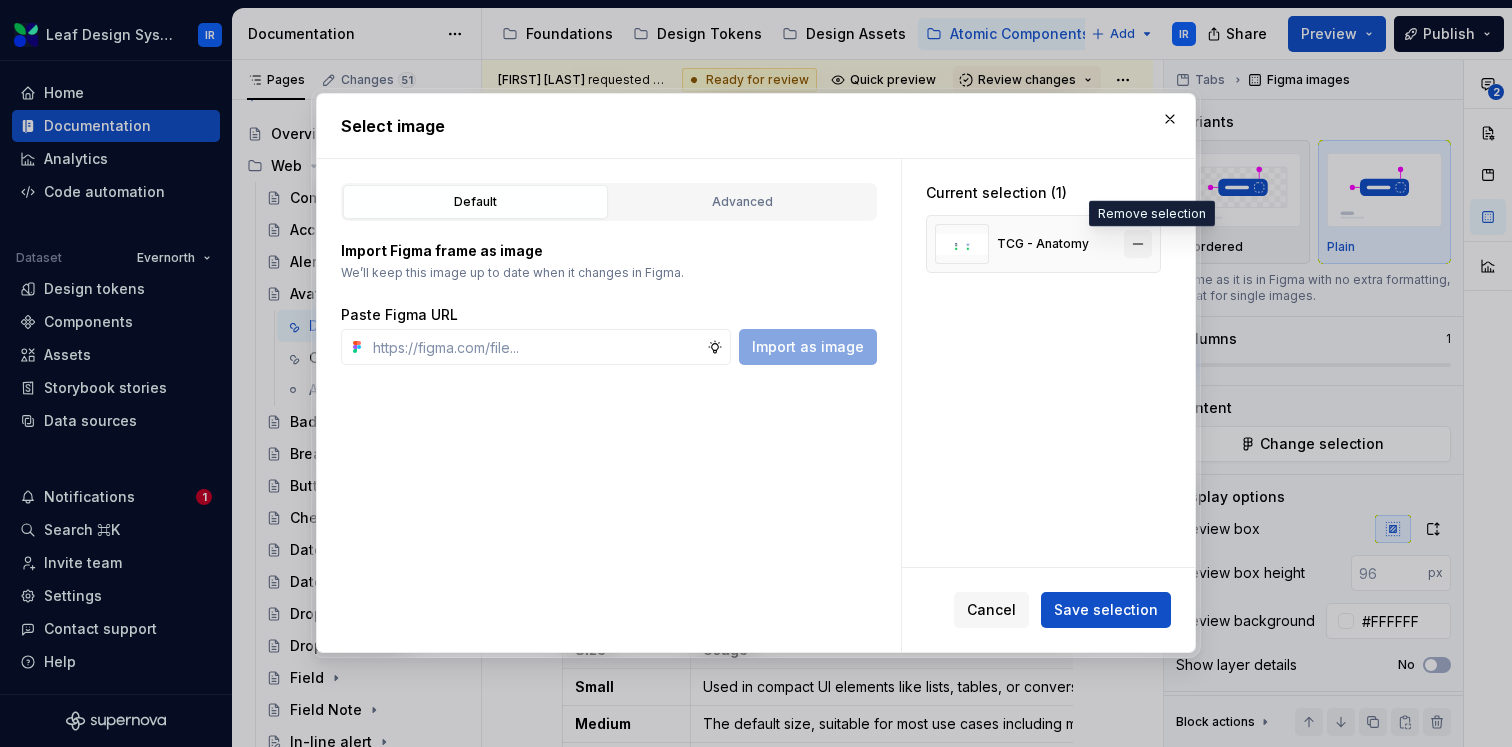 click at bounding box center [1138, 244] 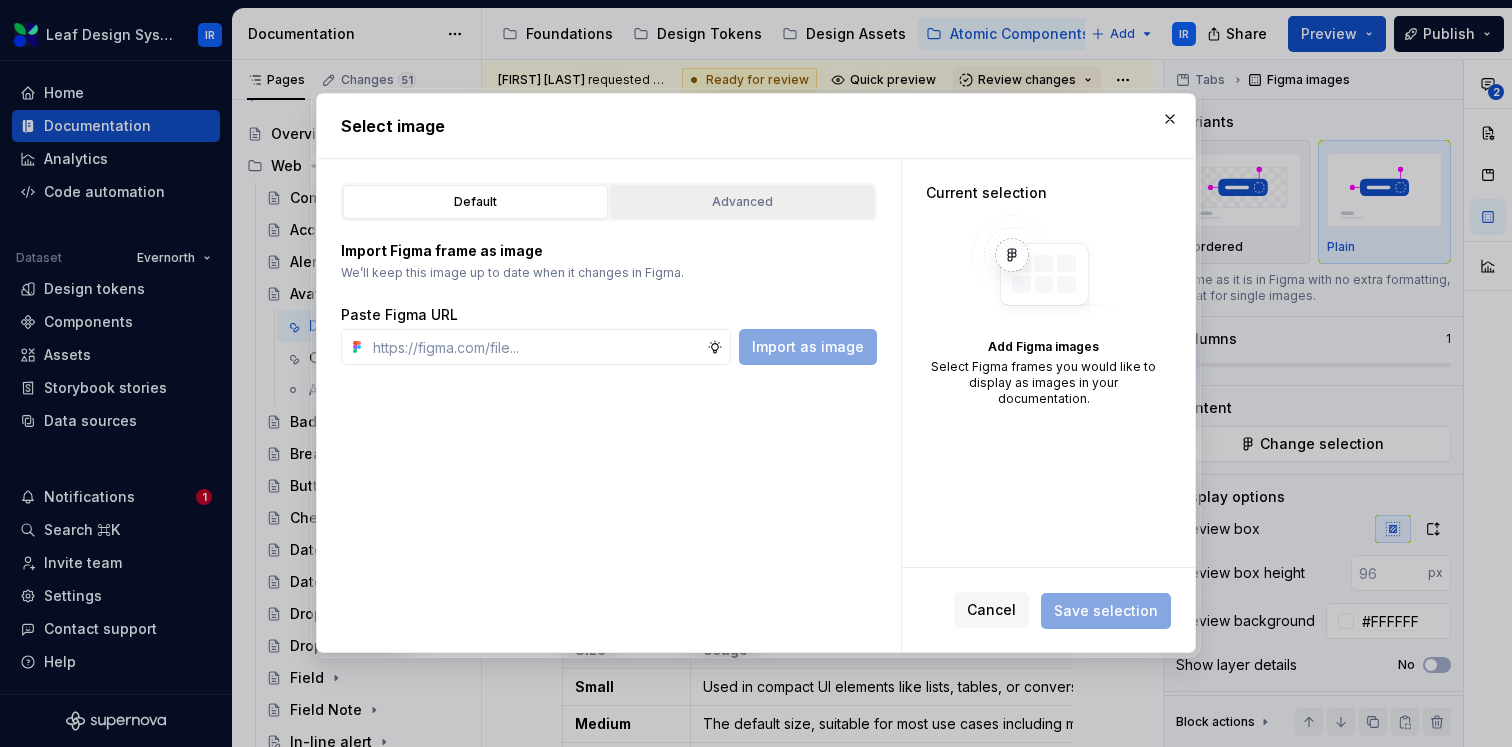 click on "Advanced" at bounding box center [742, 202] 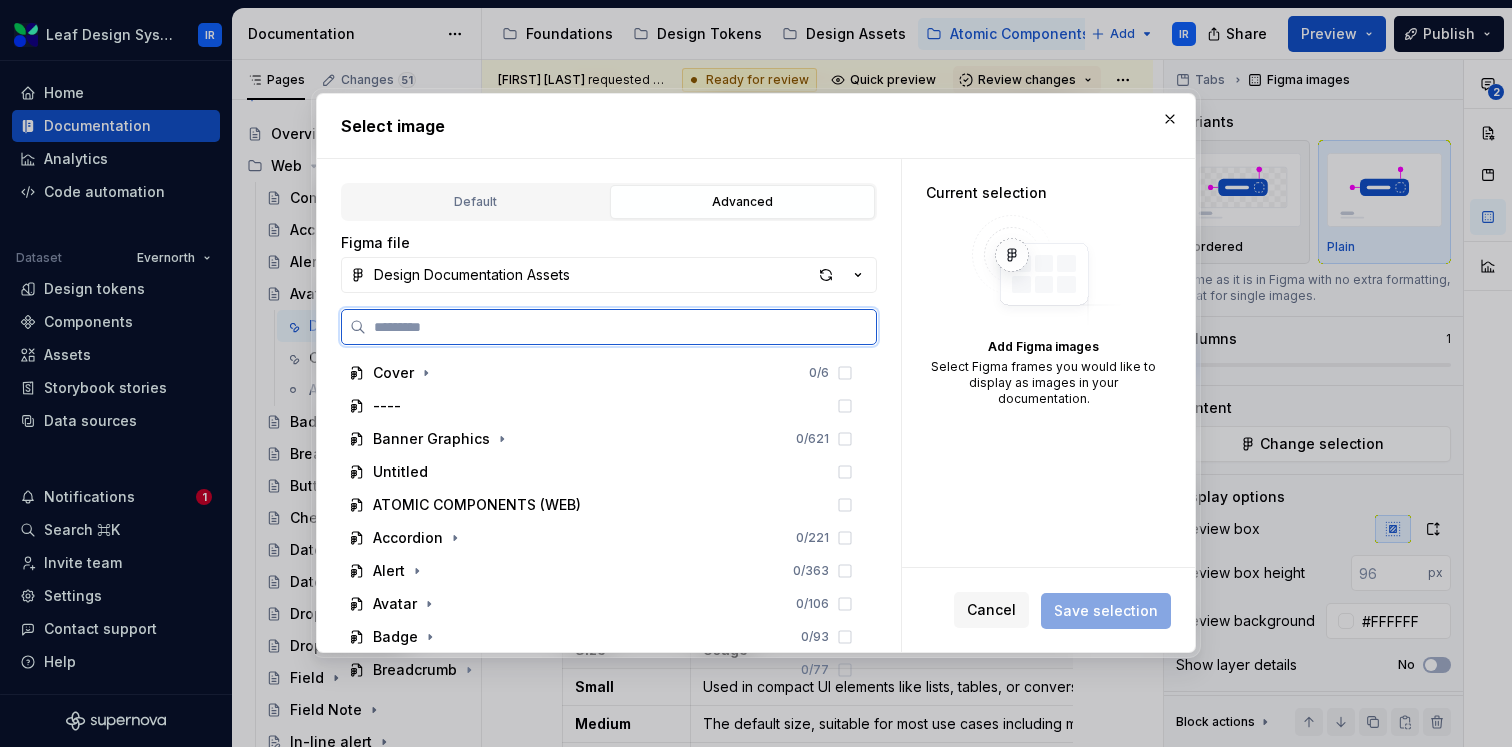 click at bounding box center [609, 327] 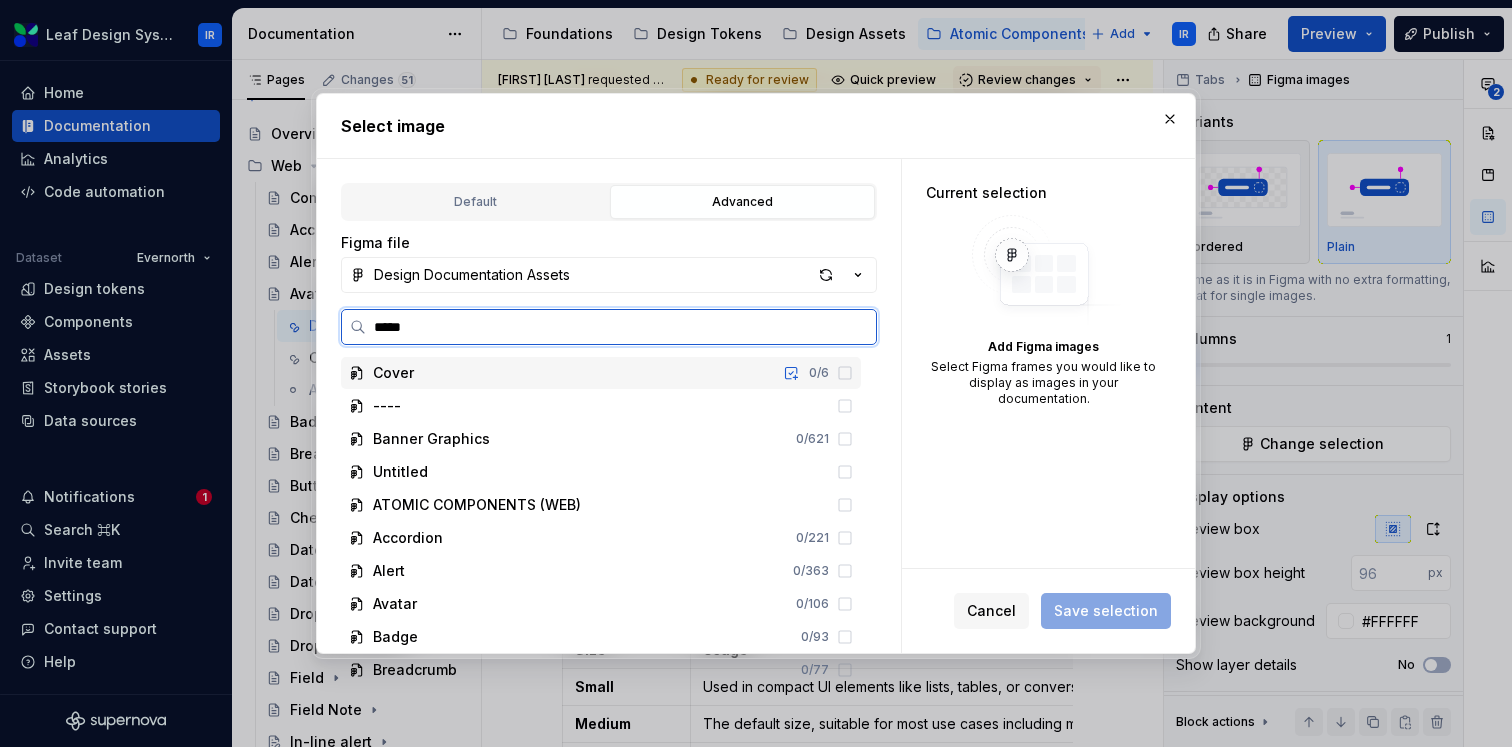 type on "******" 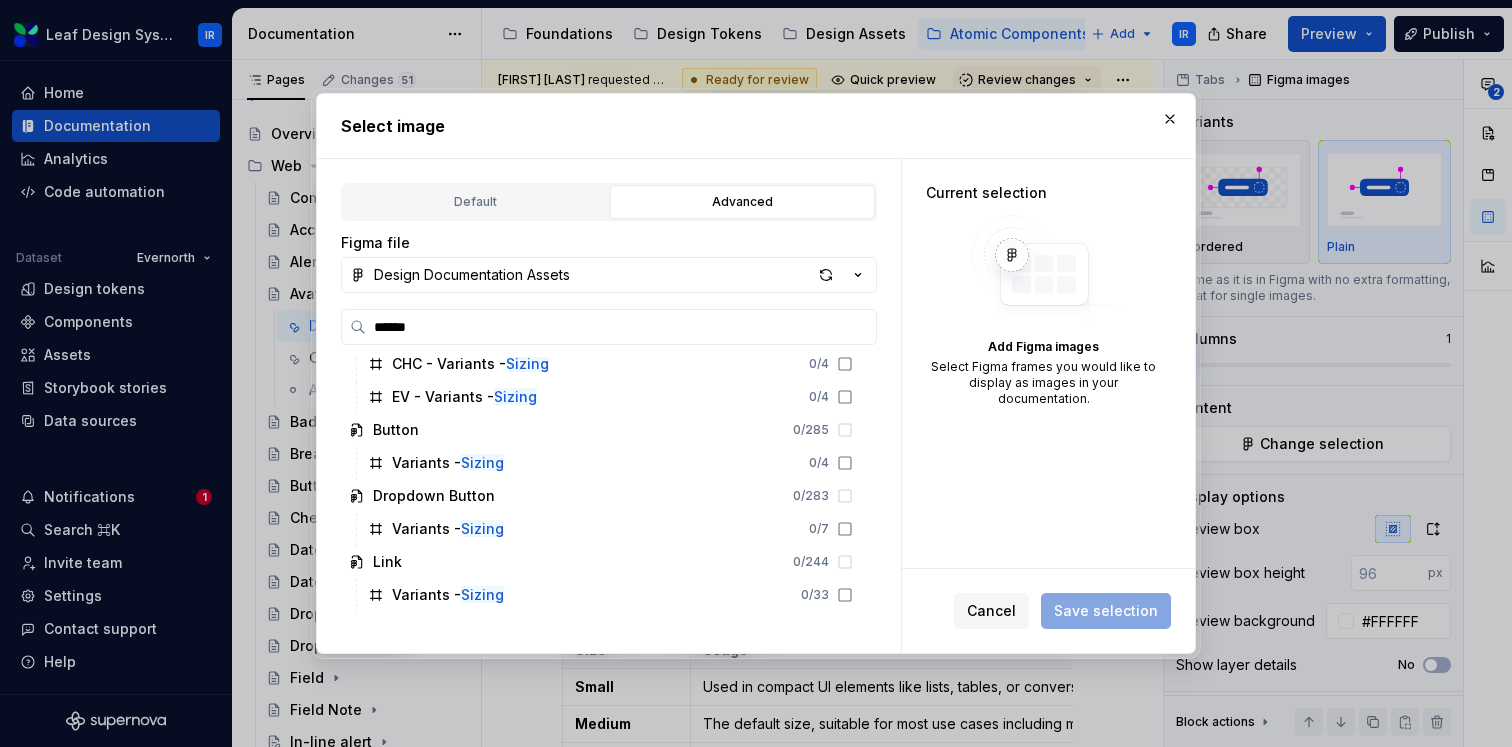 scroll, scrollTop: 0, scrollLeft: 0, axis: both 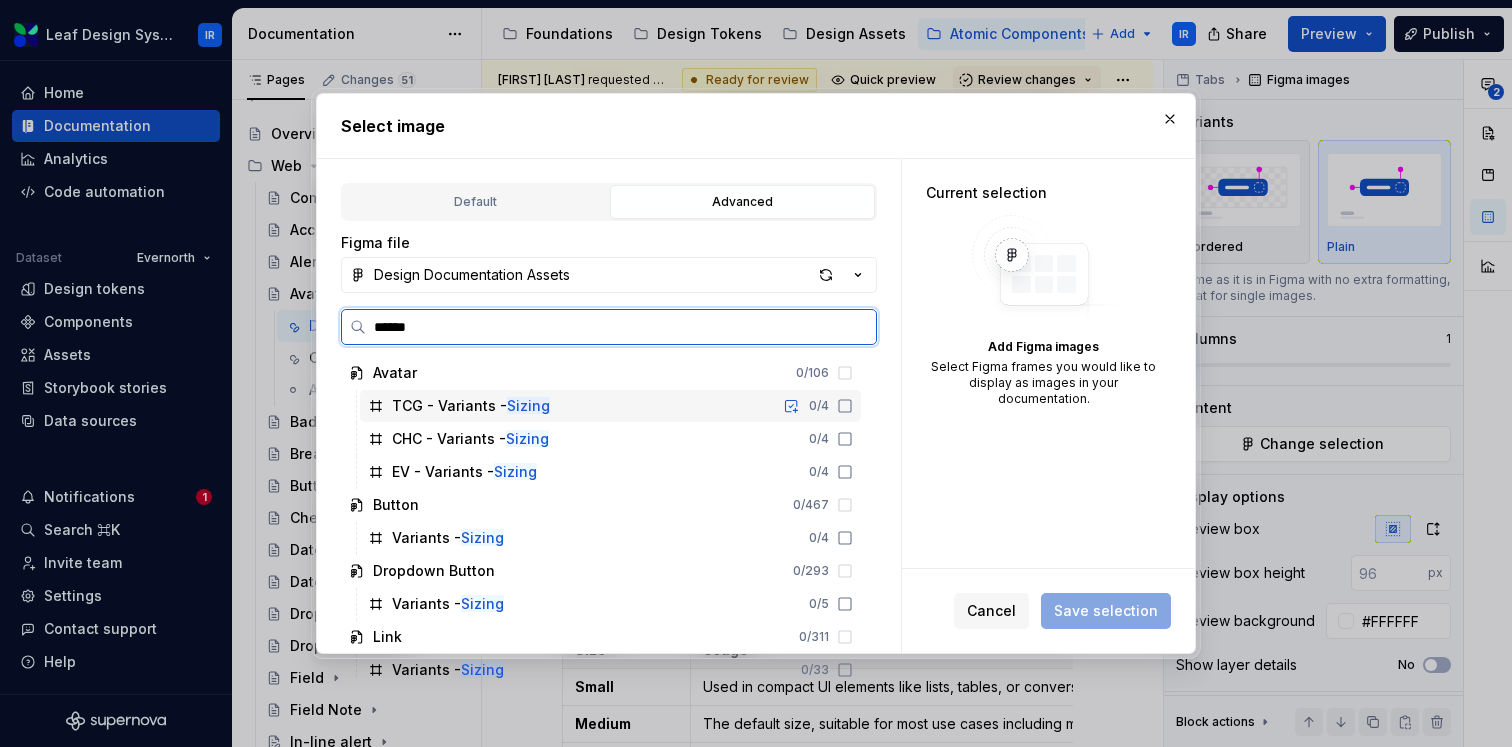click on "Sizing" at bounding box center (528, 405) 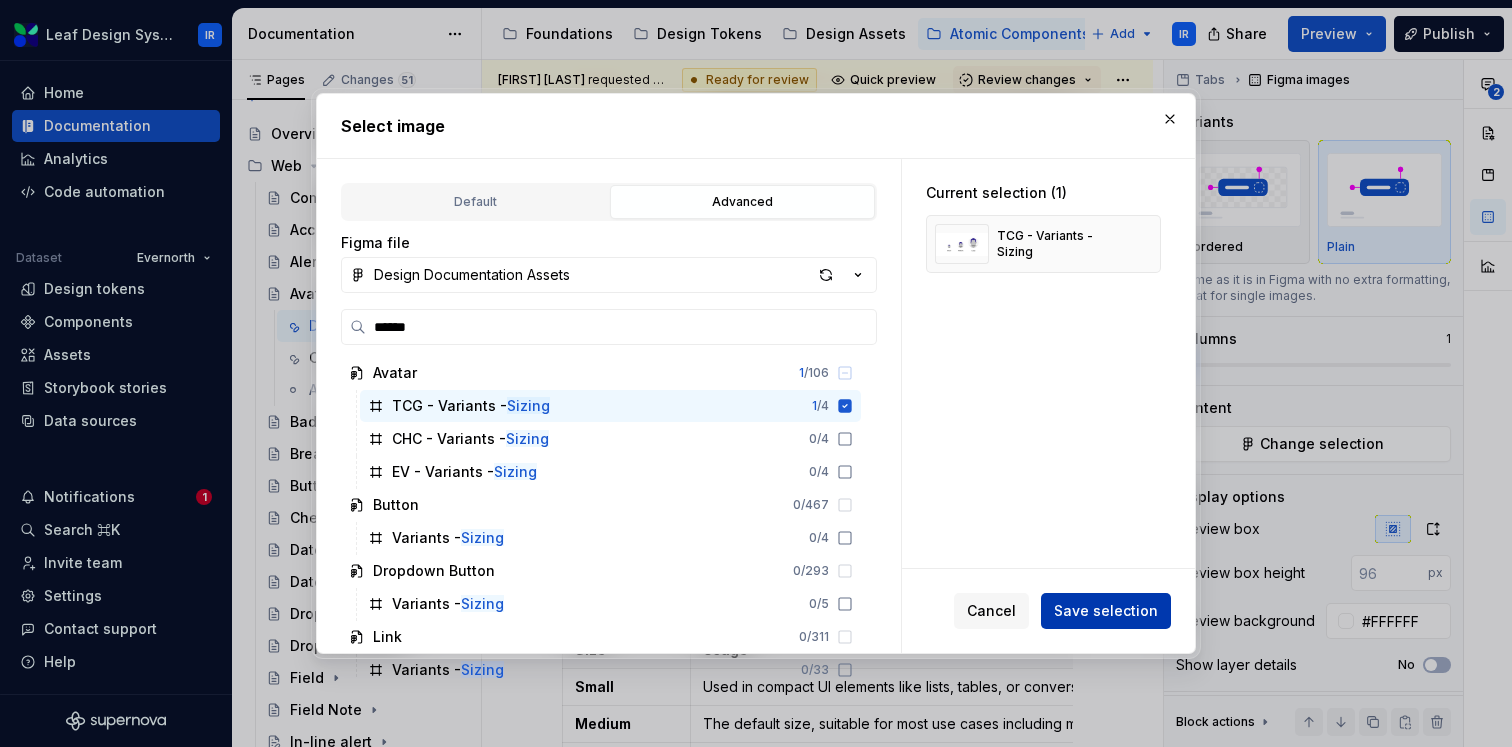 click on "Save selection" at bounding box center (1106, 611) 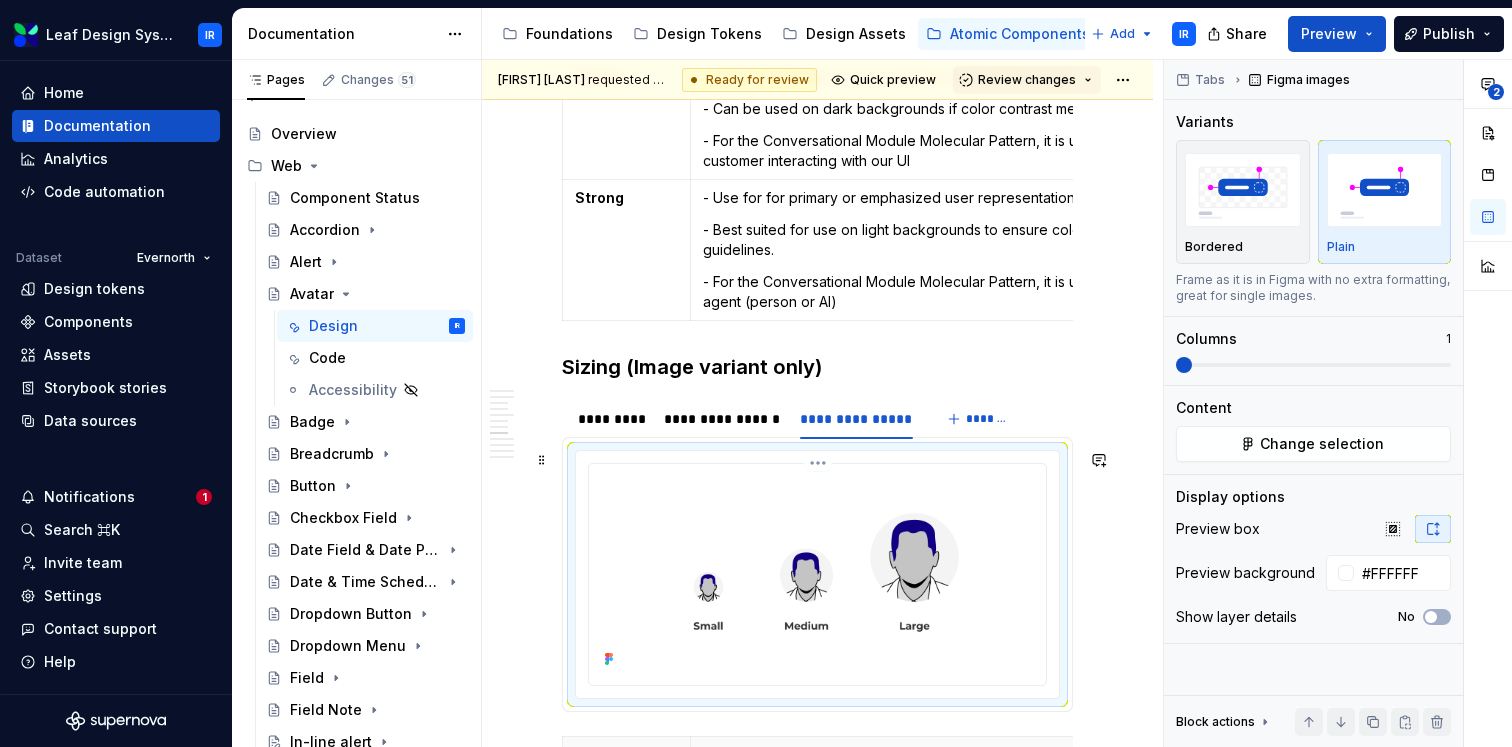 click at bounding box center (817, 572) 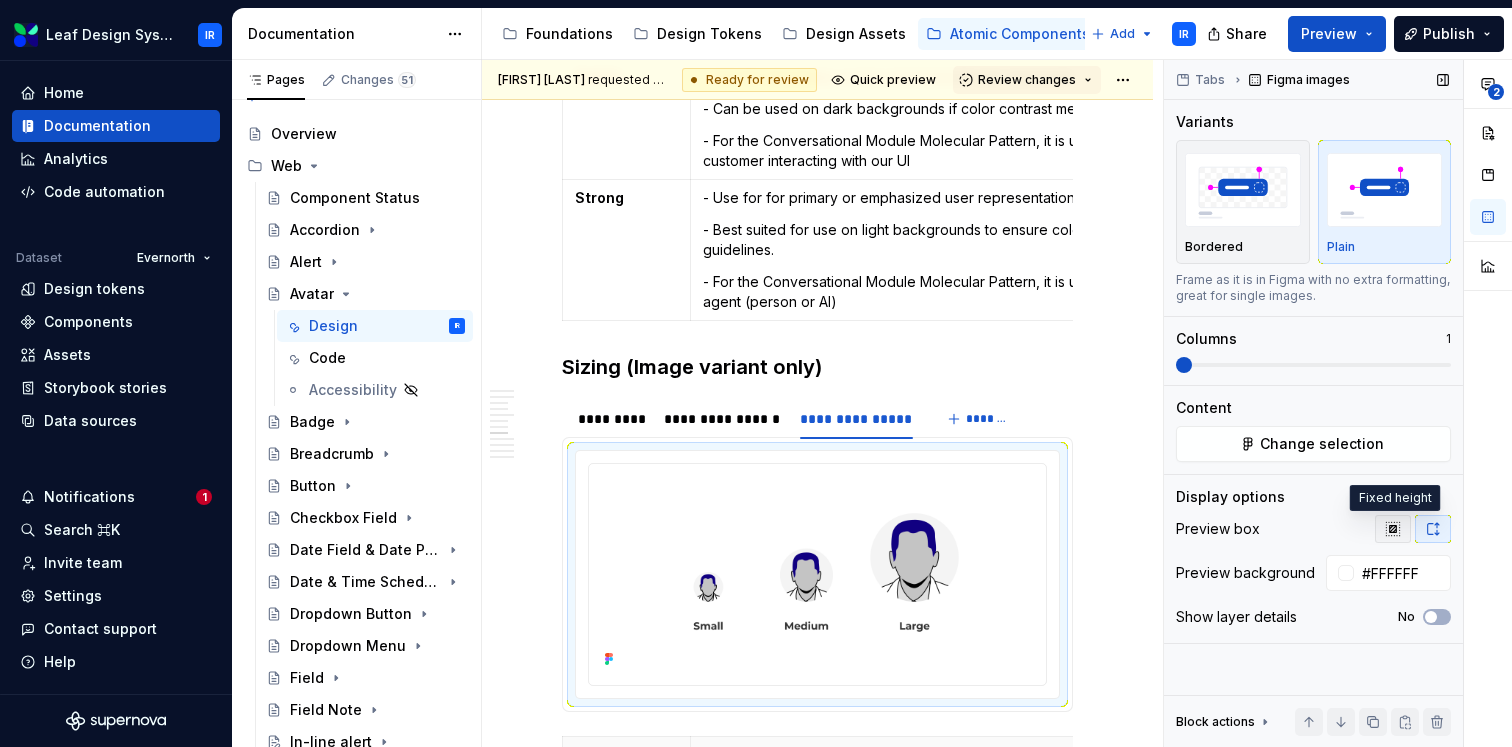 click 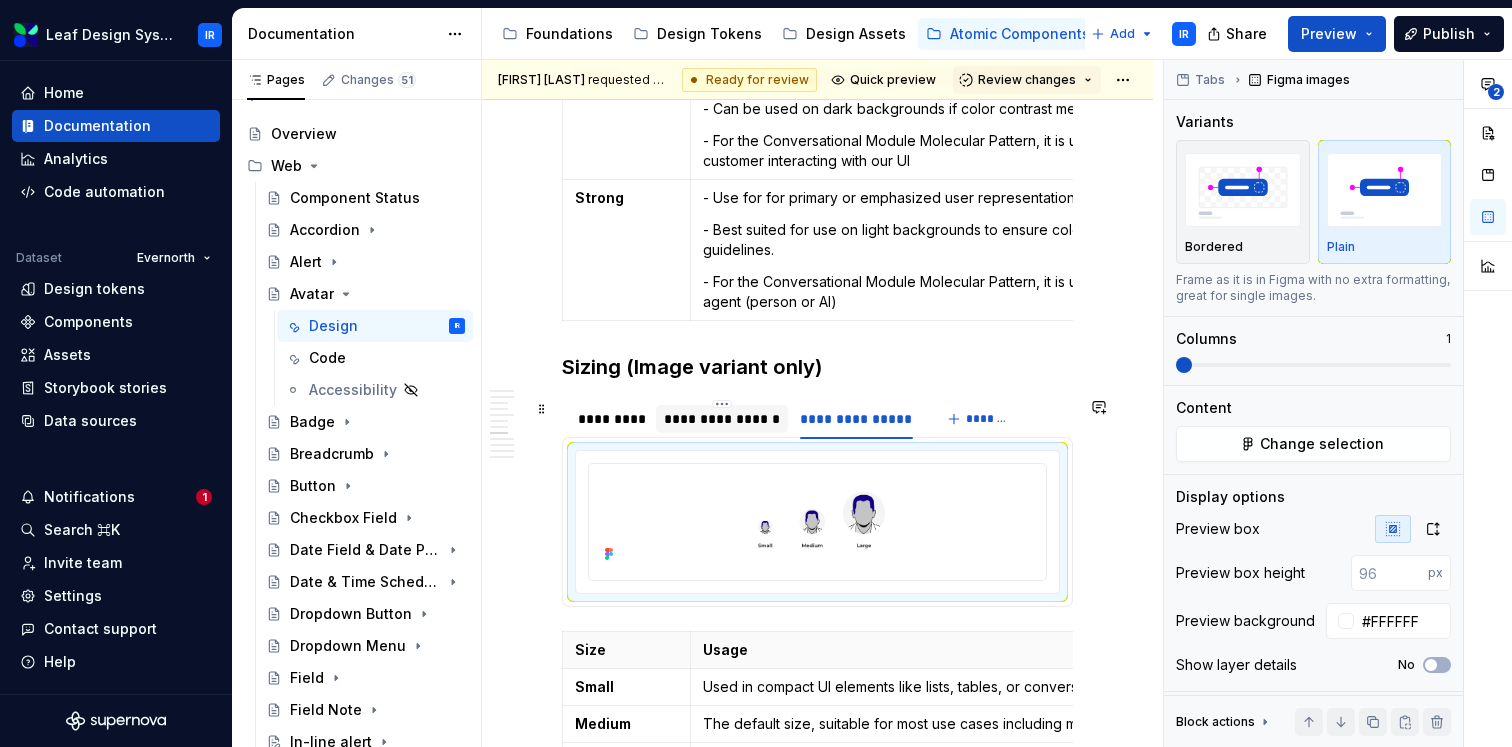 click on "**********" at bounding box center (722, 419) 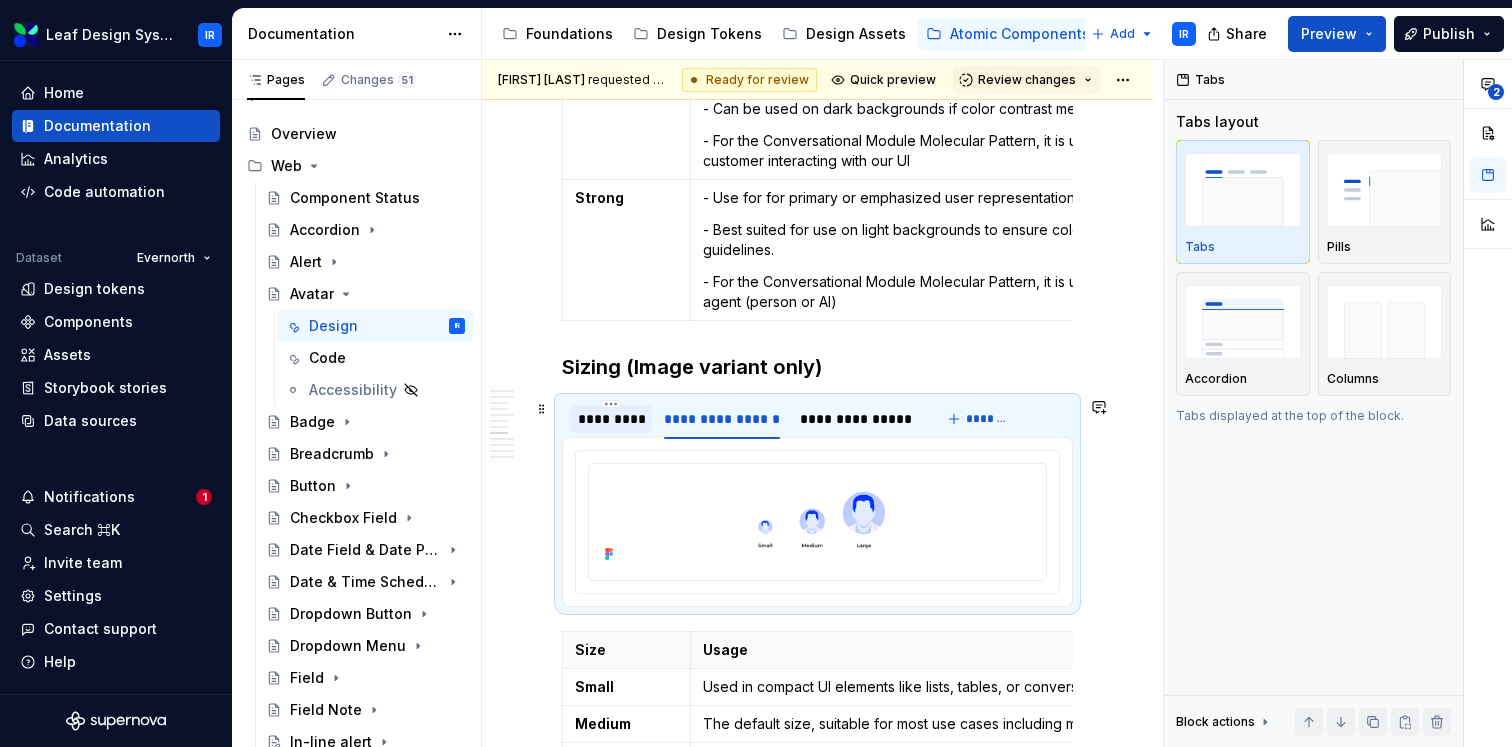 click on "*********" at bounding box center [611, 419] 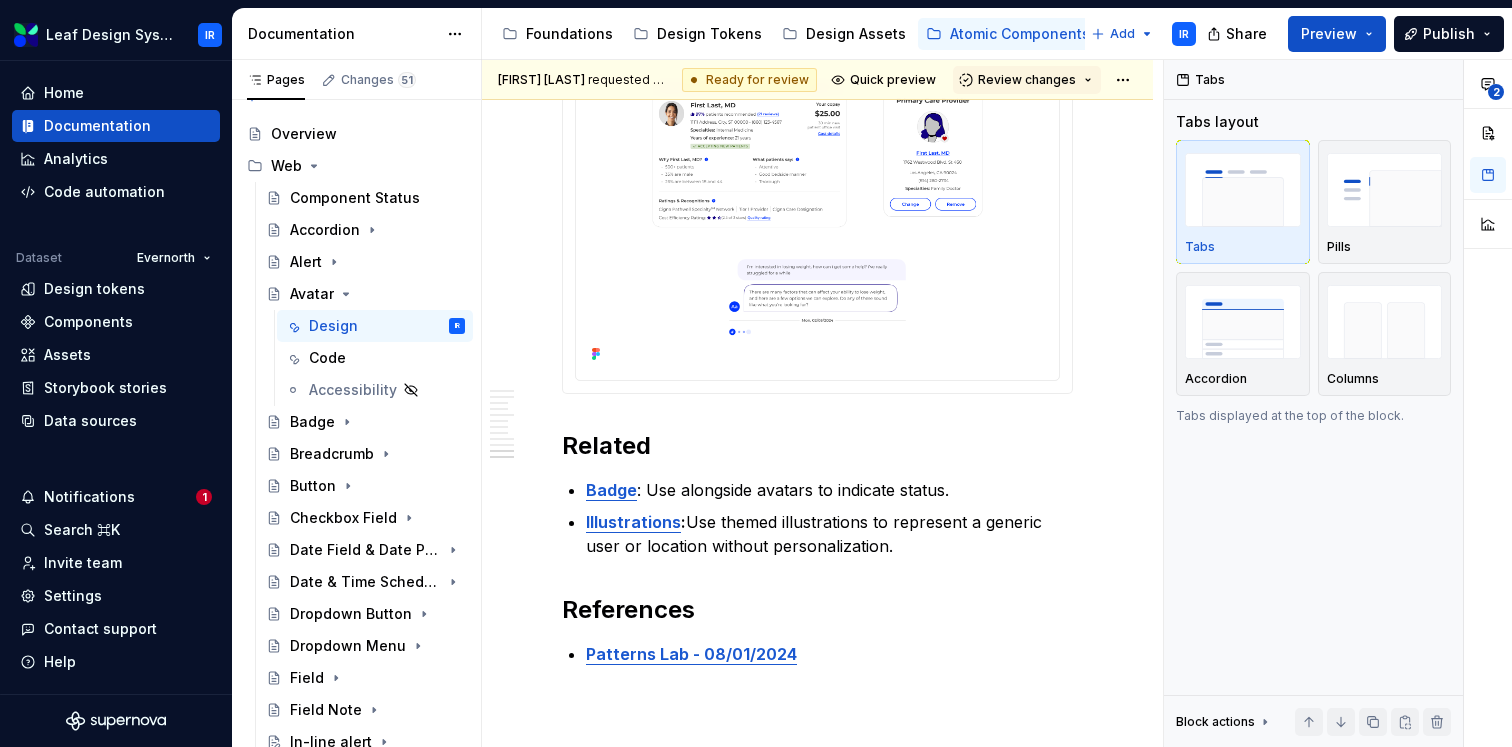 scroll, scrollTop: 4028, scrollLeft: 0, axis: vertical 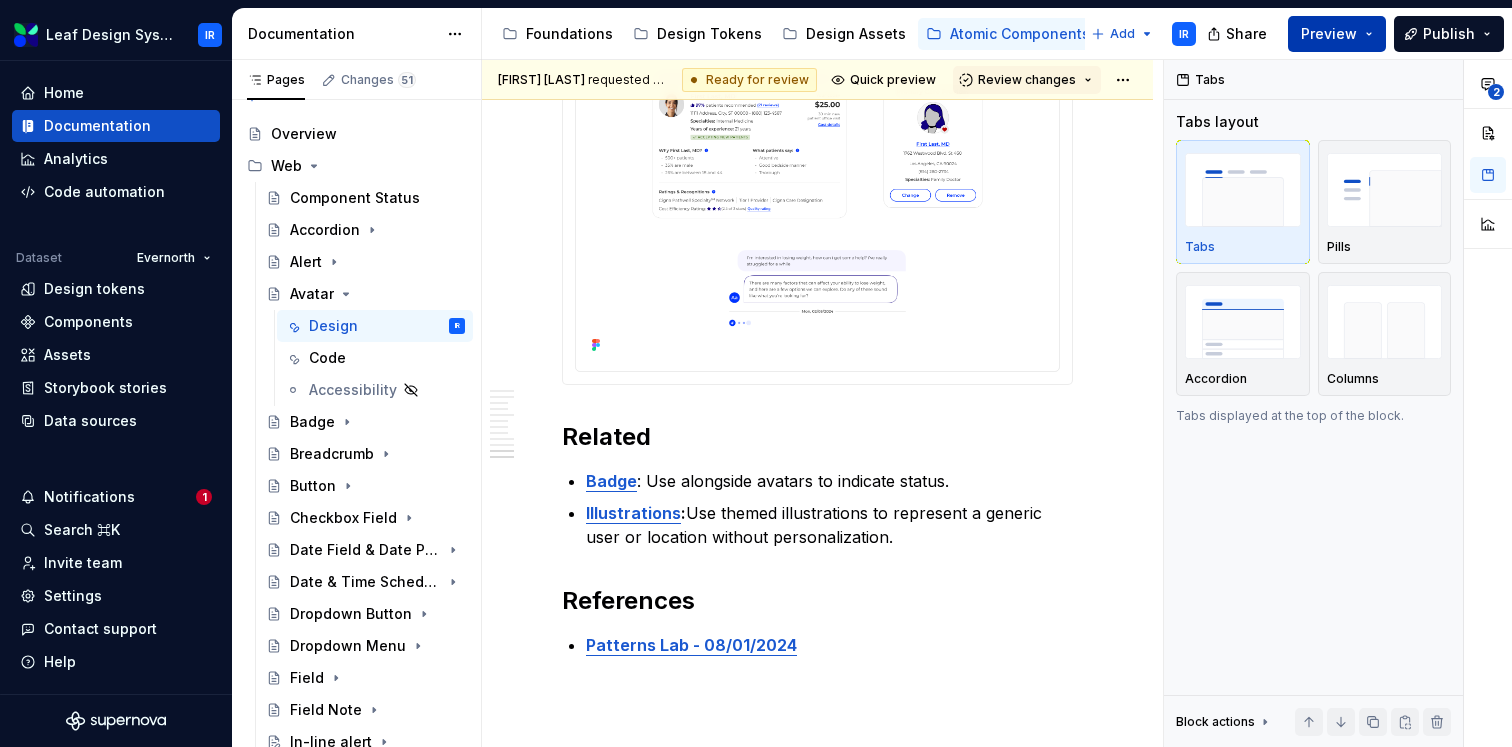 click on "Preview" at bounding box center [1337, 34] 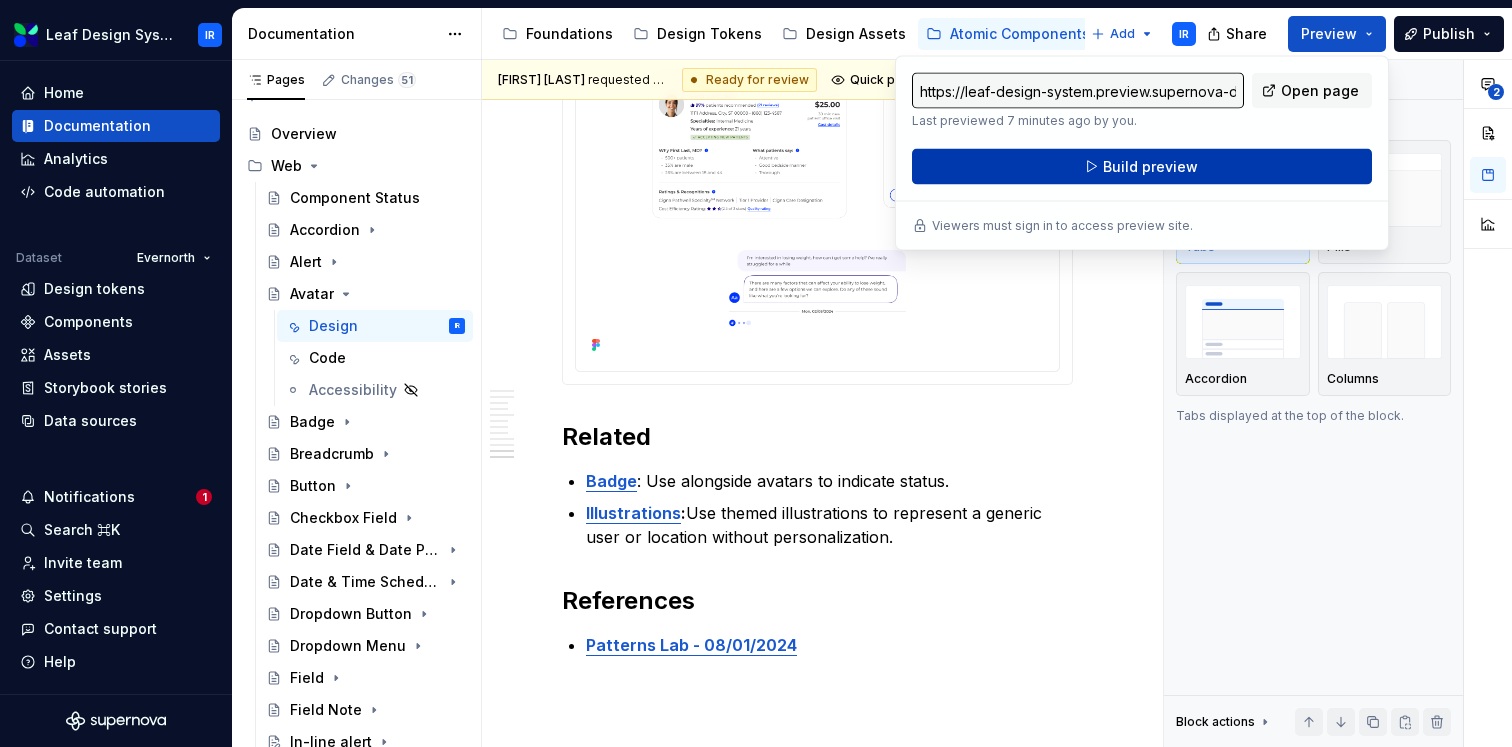 click on "Build preview" at bounding box center [1142, 167] 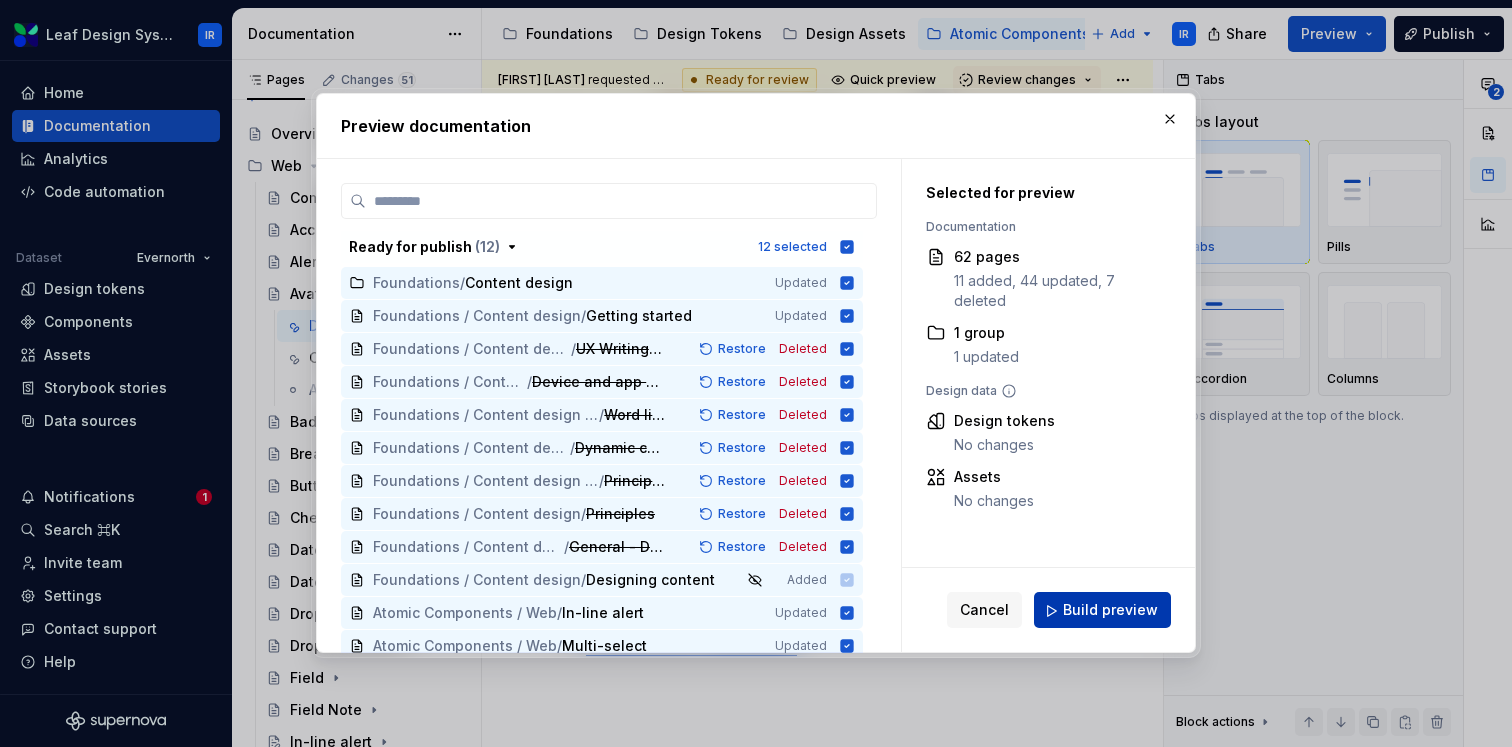 click on "Build preview" at bounding box center [1102, 611] 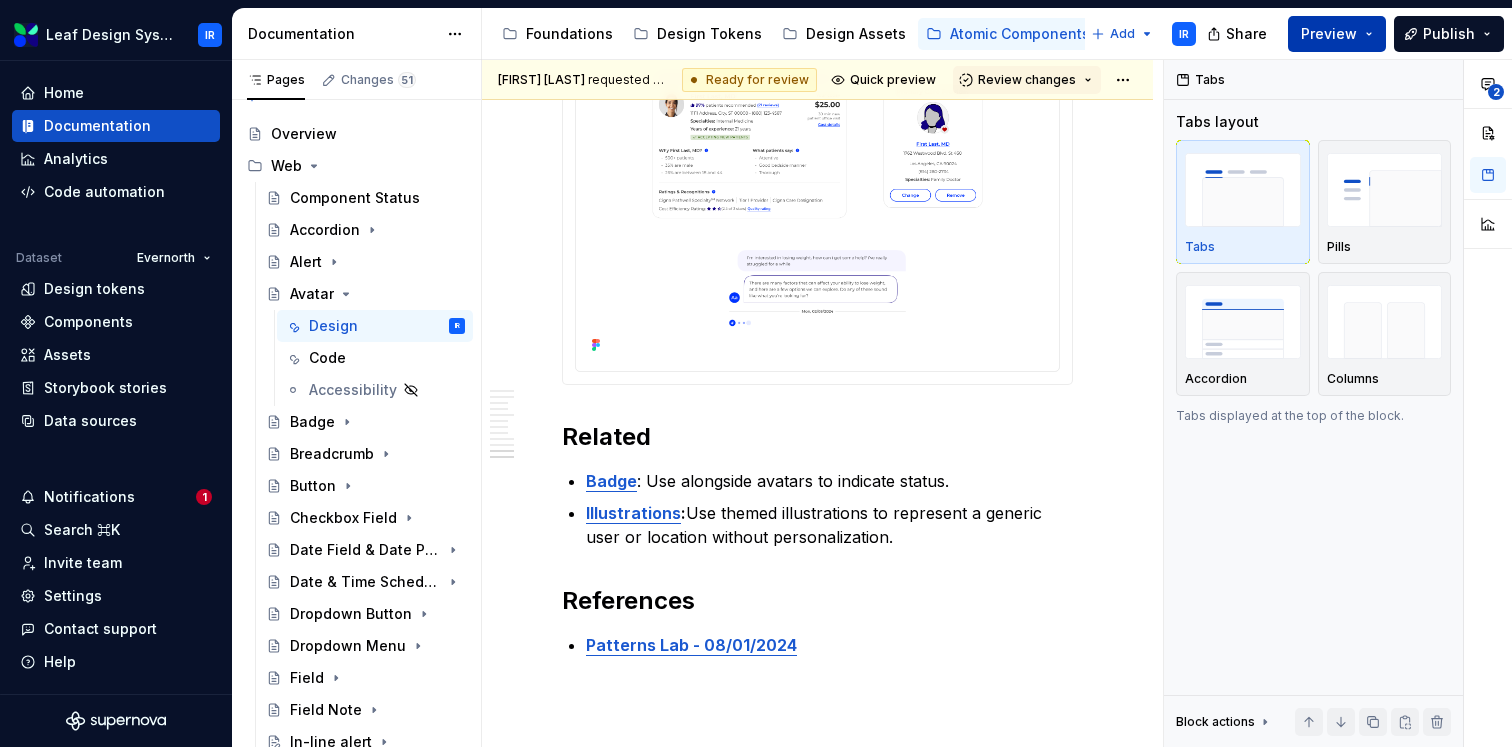 click on "Preview" at bounding box center [1337, 34] 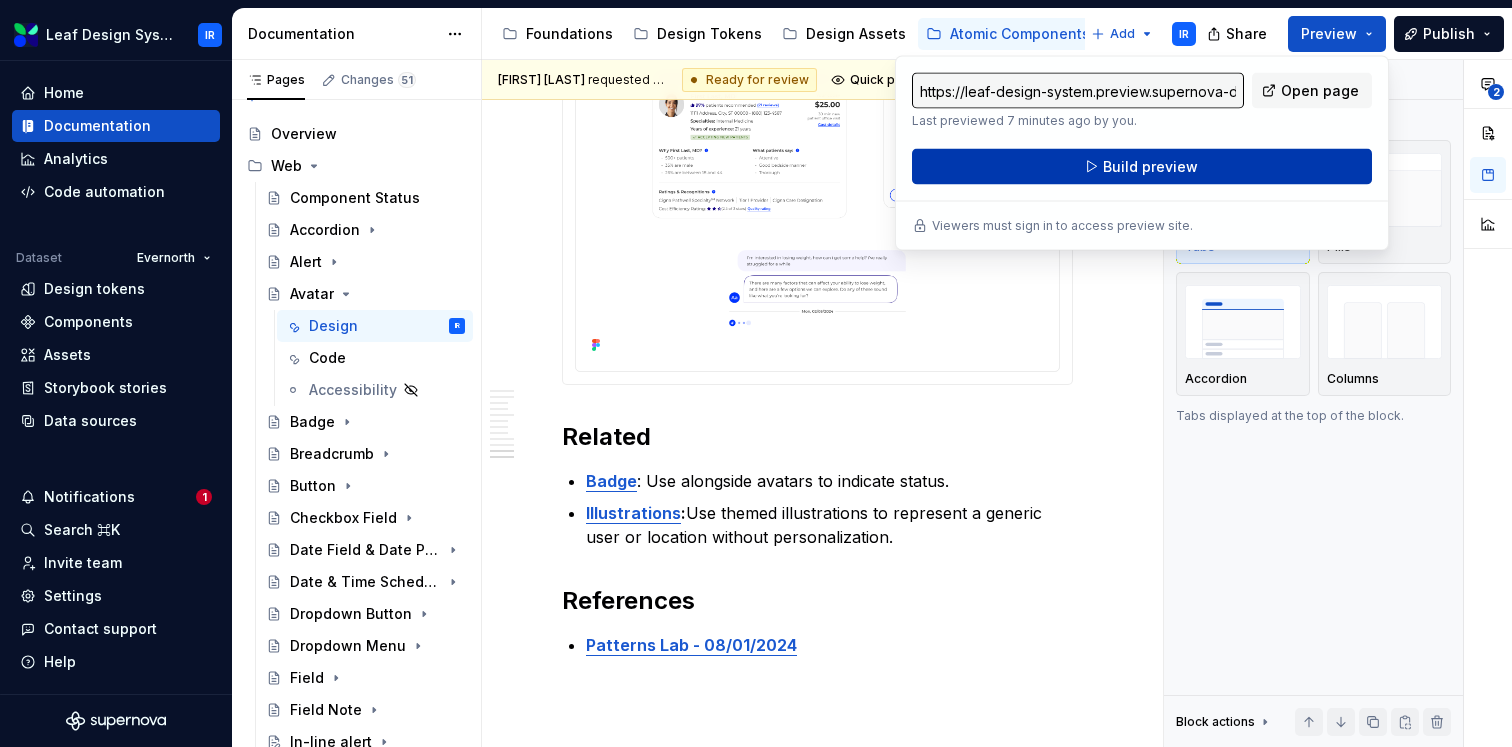 click on "Build preview" at bounding box center (1142, 167) 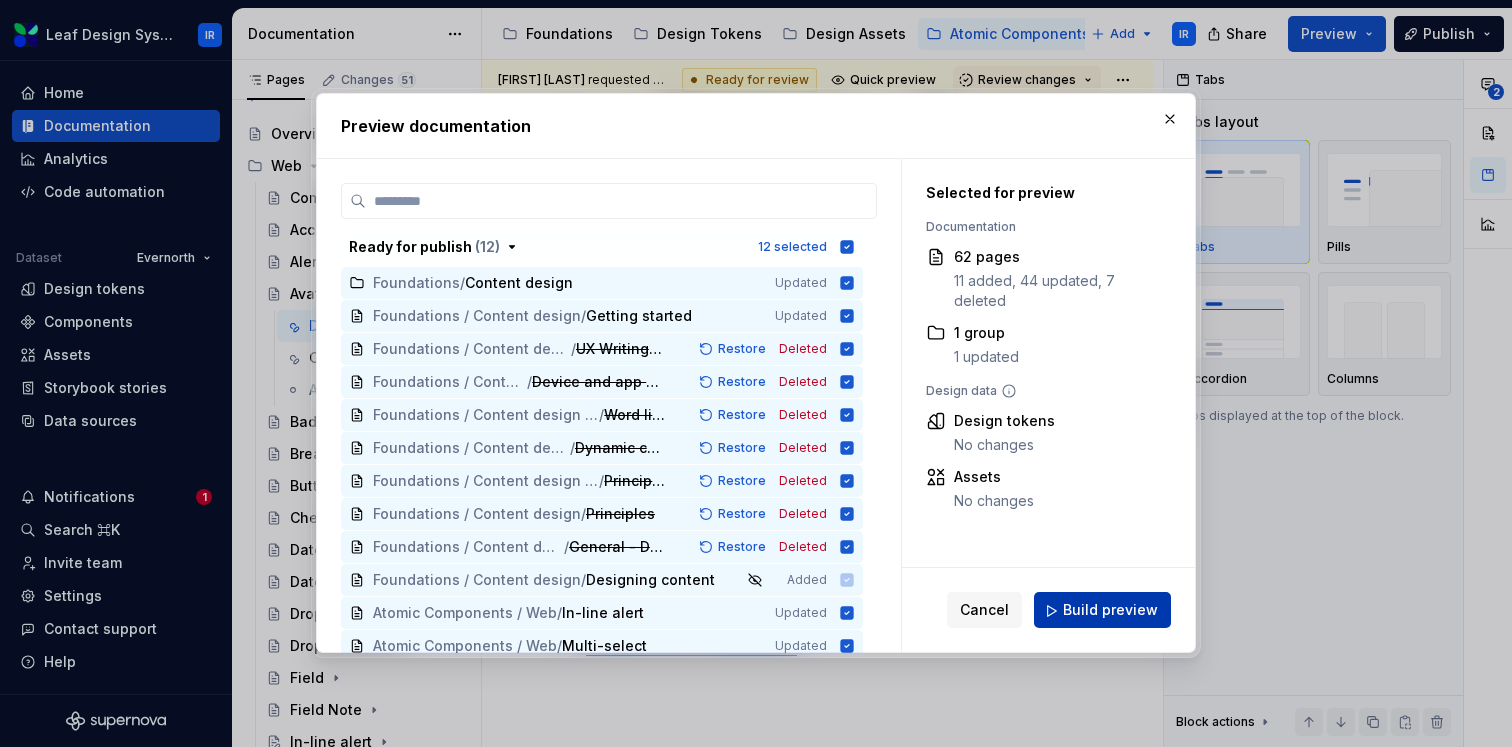 click on "Build preview" at bounding box center [1102, 611] 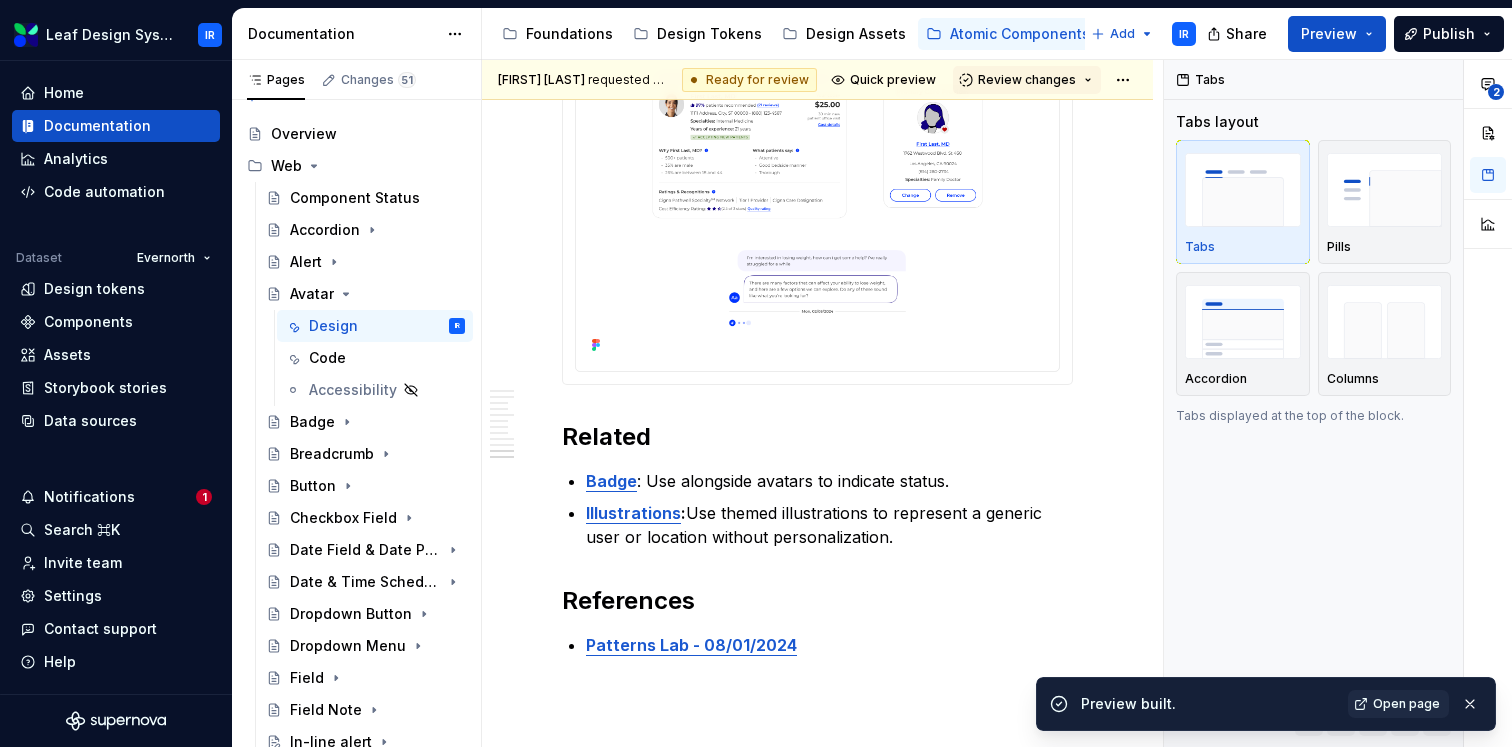 click on "Open page" at bounding box center (1406, 704) 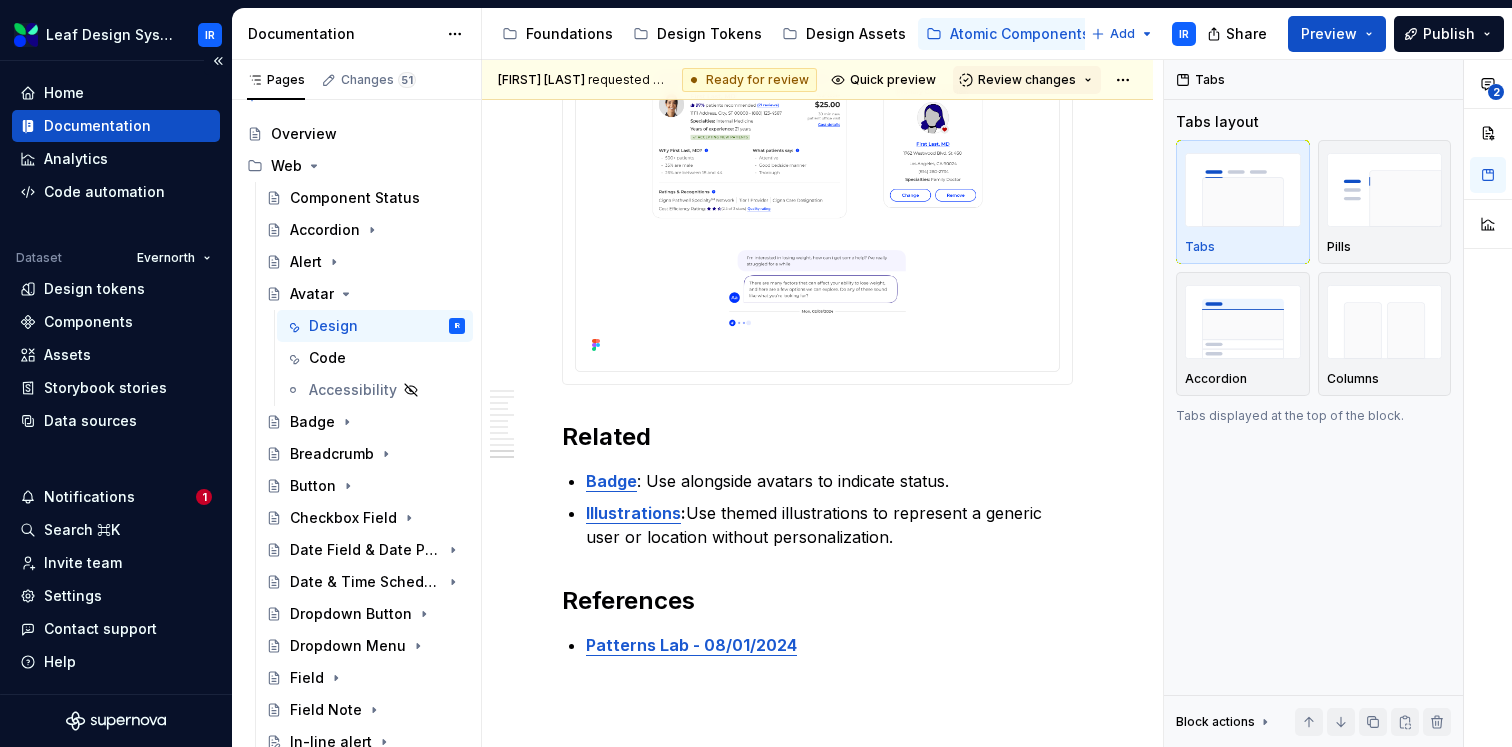 click on "Leaf Design System IR Home Documentation Analytics Code automation Dataset Evernorth Design tokens Components Assets Storybook stories Data sources Notifications 1 Search ⌘K Invite team Settings Contact support Help" at bounding box center [116, 377] 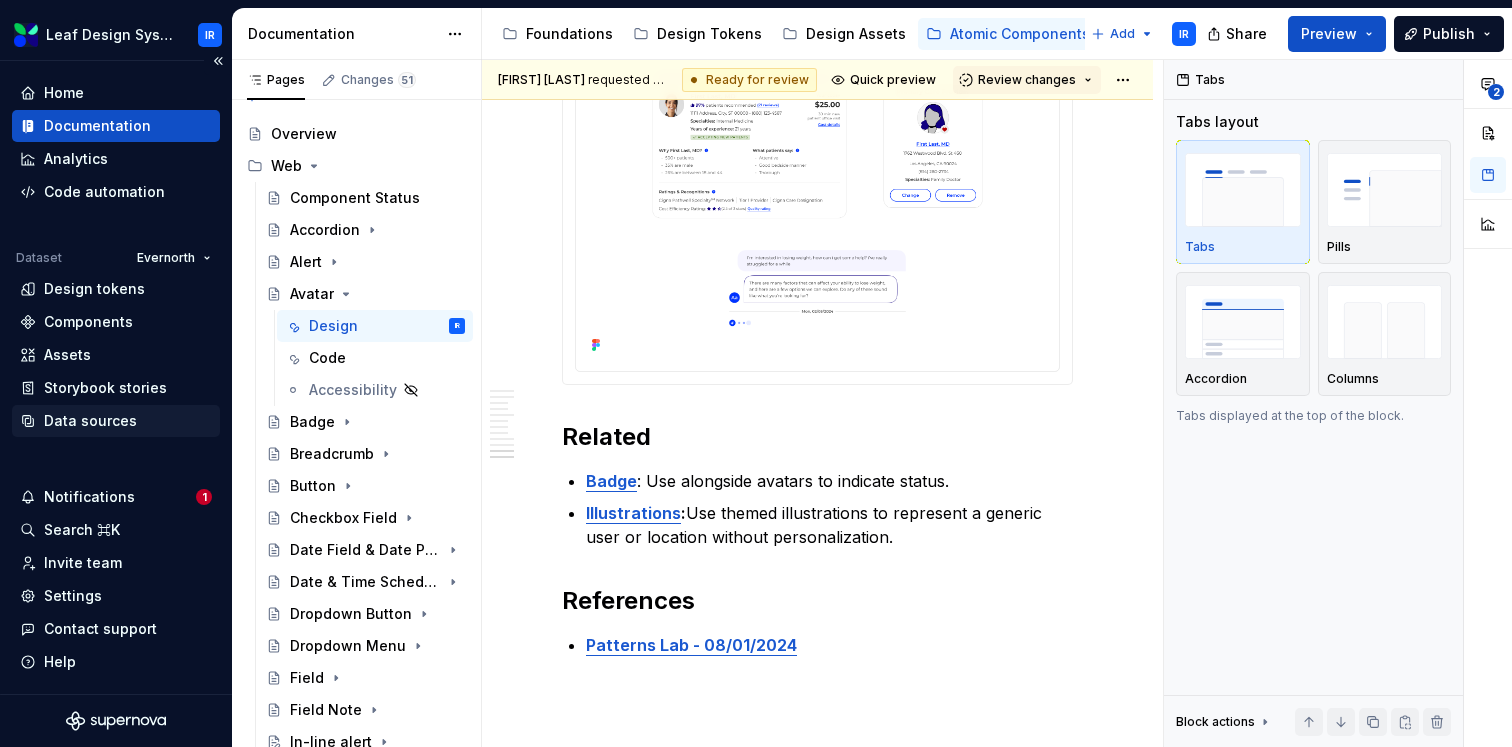 click on "Data sources" at bounding box center (90, 421) 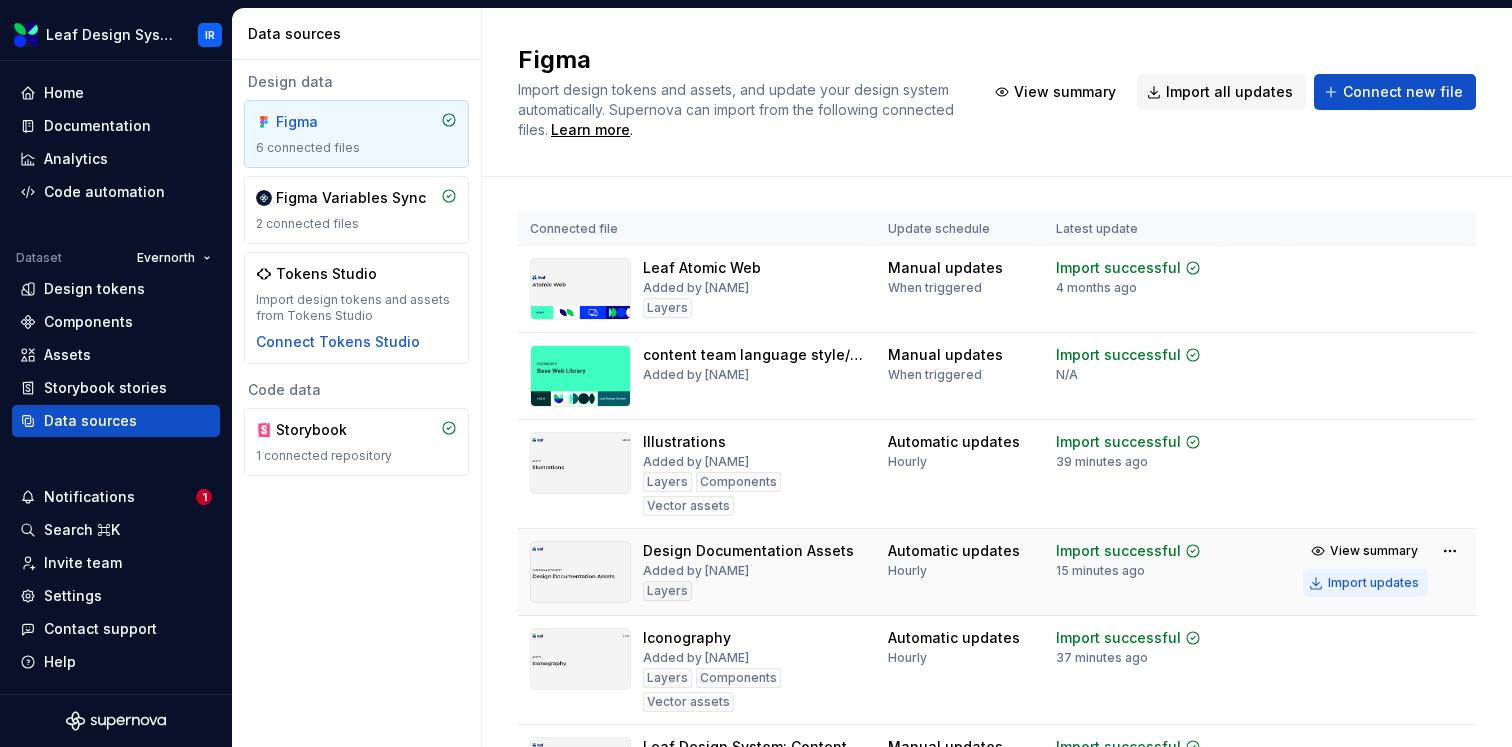 click on "Import updates" at bounding box center (1373, 583) 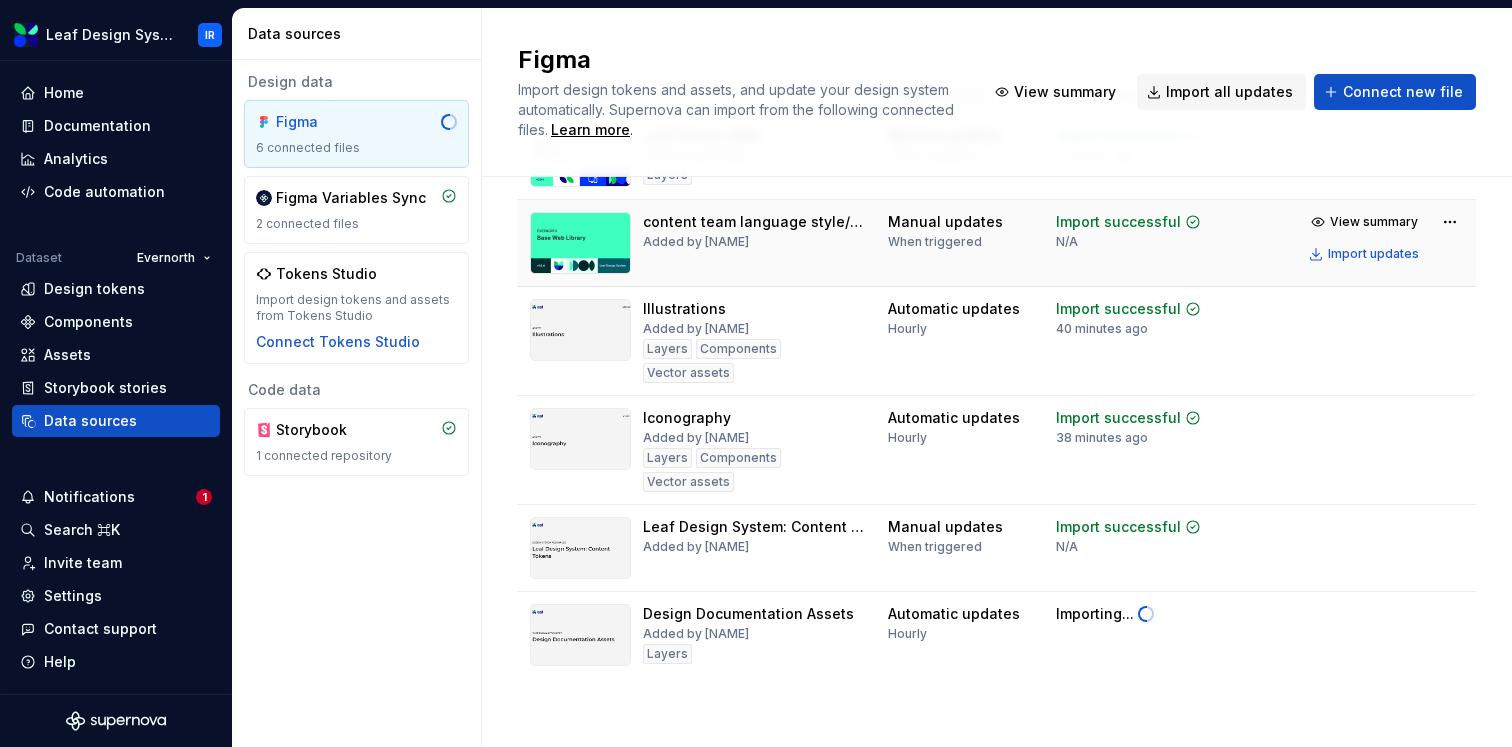 scroll, scrollTop: 140, scrollLeft: 0, axis: vertical 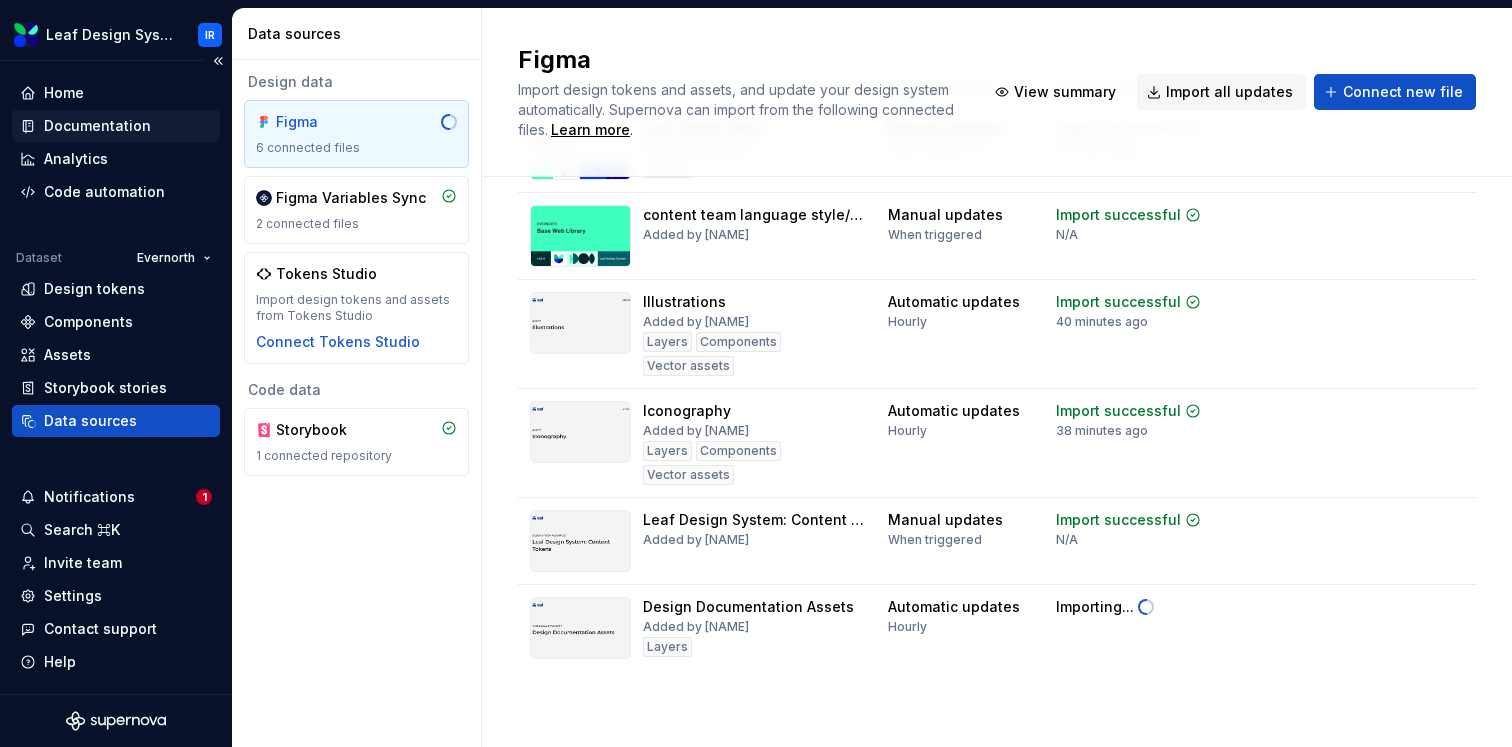 click on "Documentation" at bounding box center [97, 126] 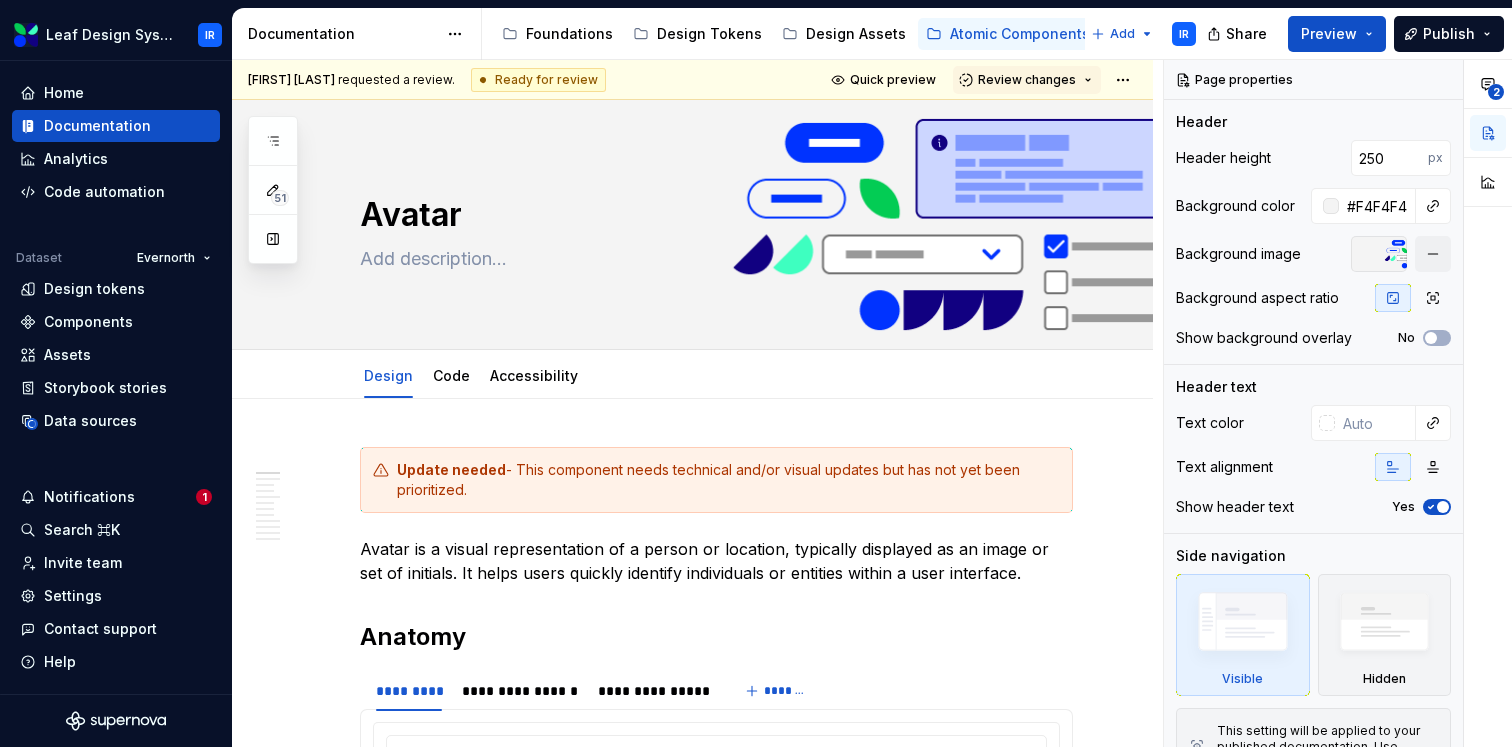 type on "*" 